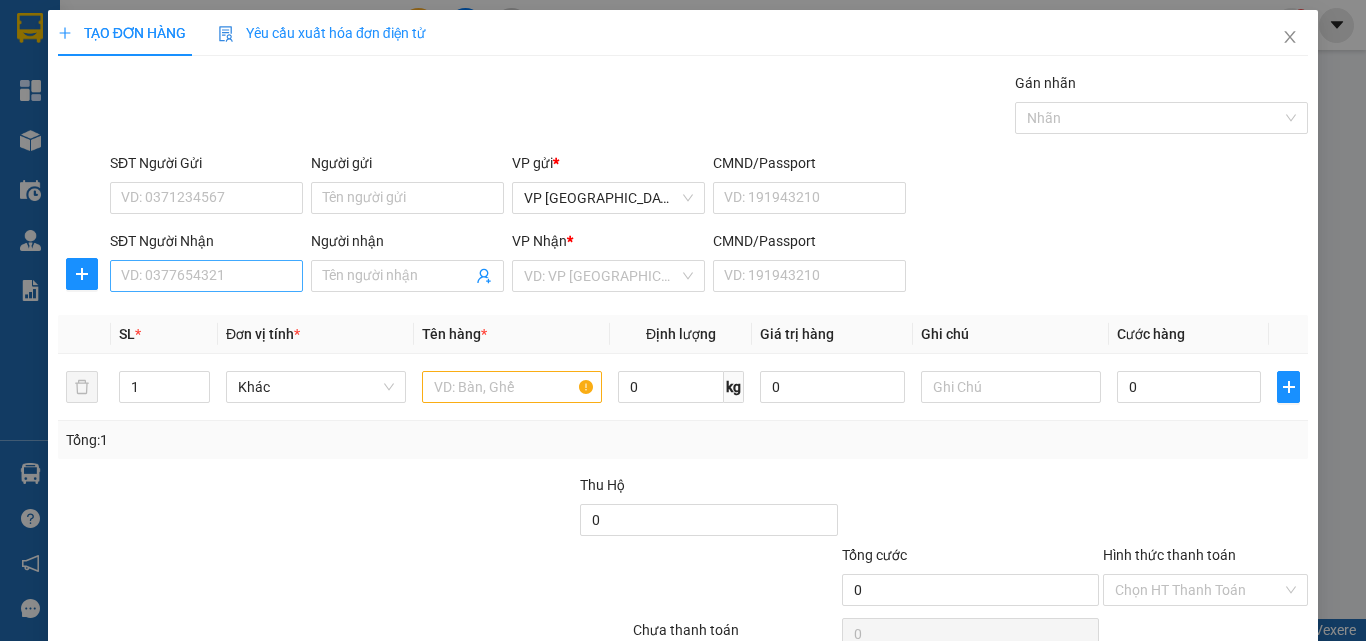 scroll, scrollTop: 0, scrollLeft: 0, axis: both 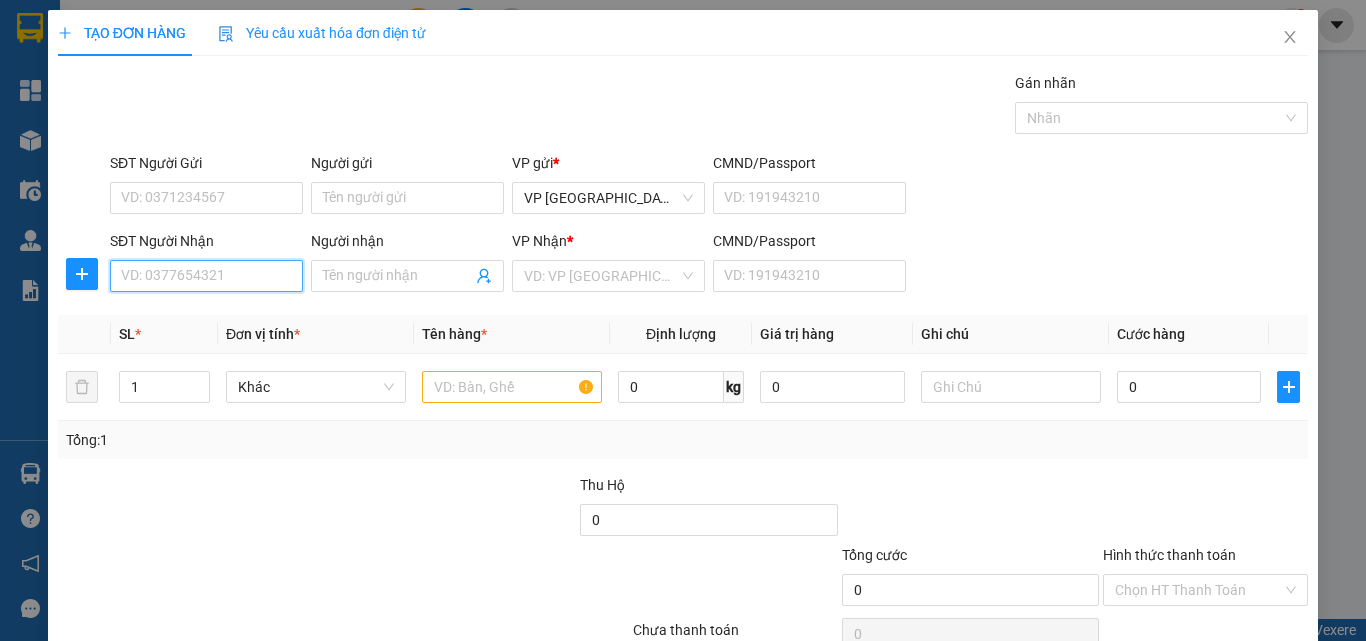 click on "SĐT Người Nhận" at bounding box center (206, 276) 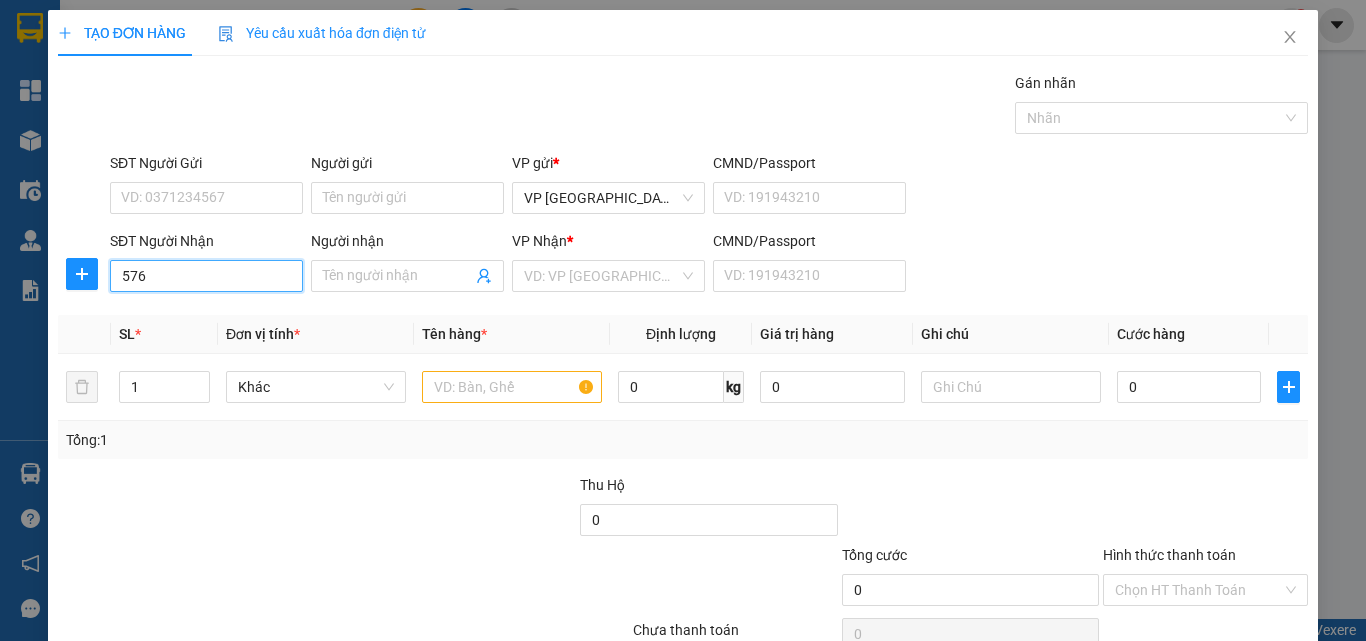 click on "576" at bounding box center (206, 276) 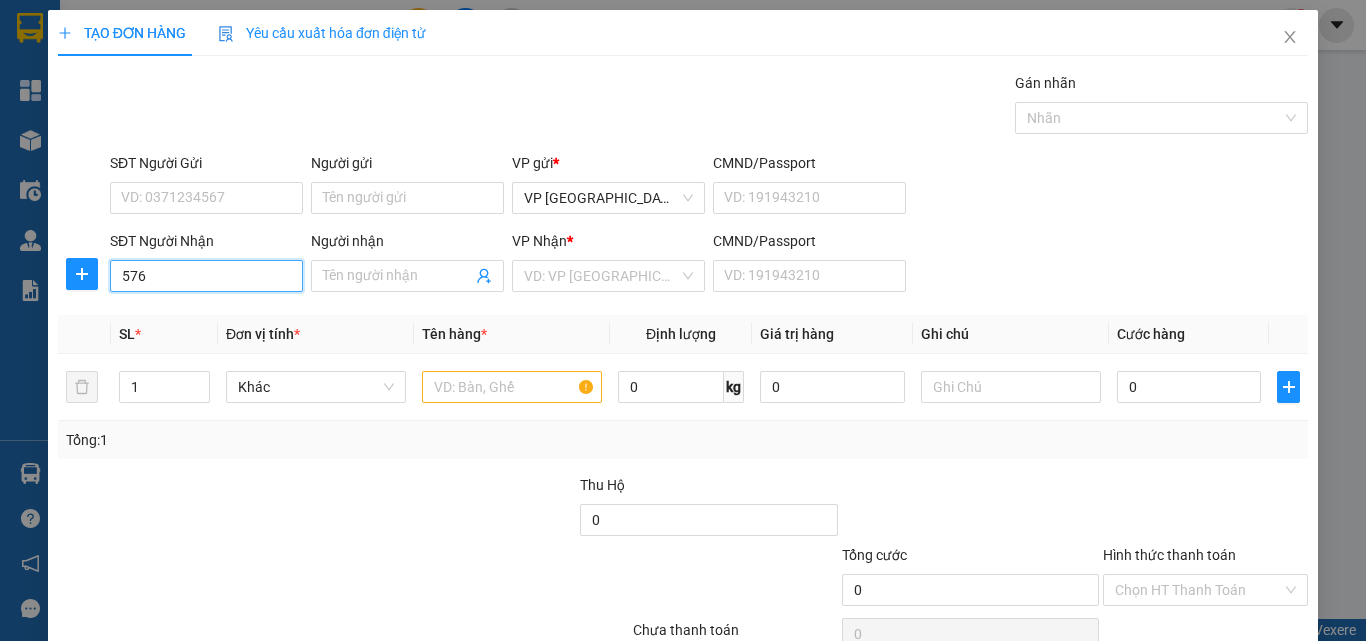 click on "576" at bounding box center (206, 276) 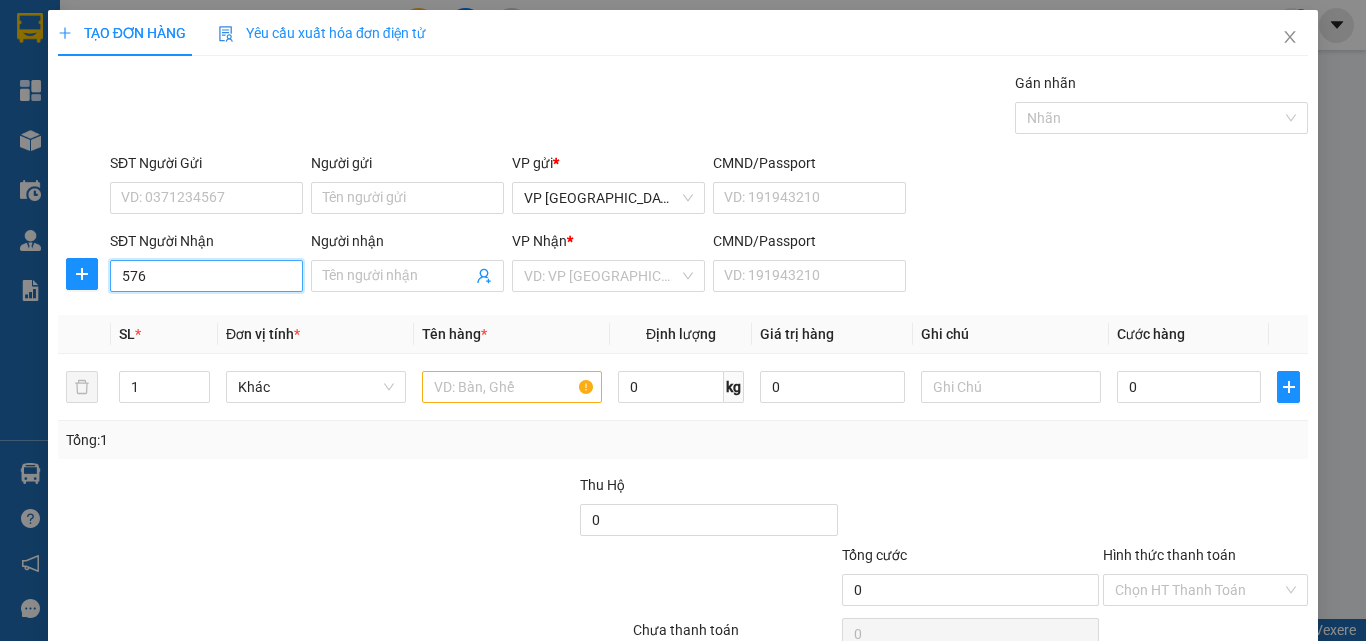 click on "576" at bounding box center [206, 276] 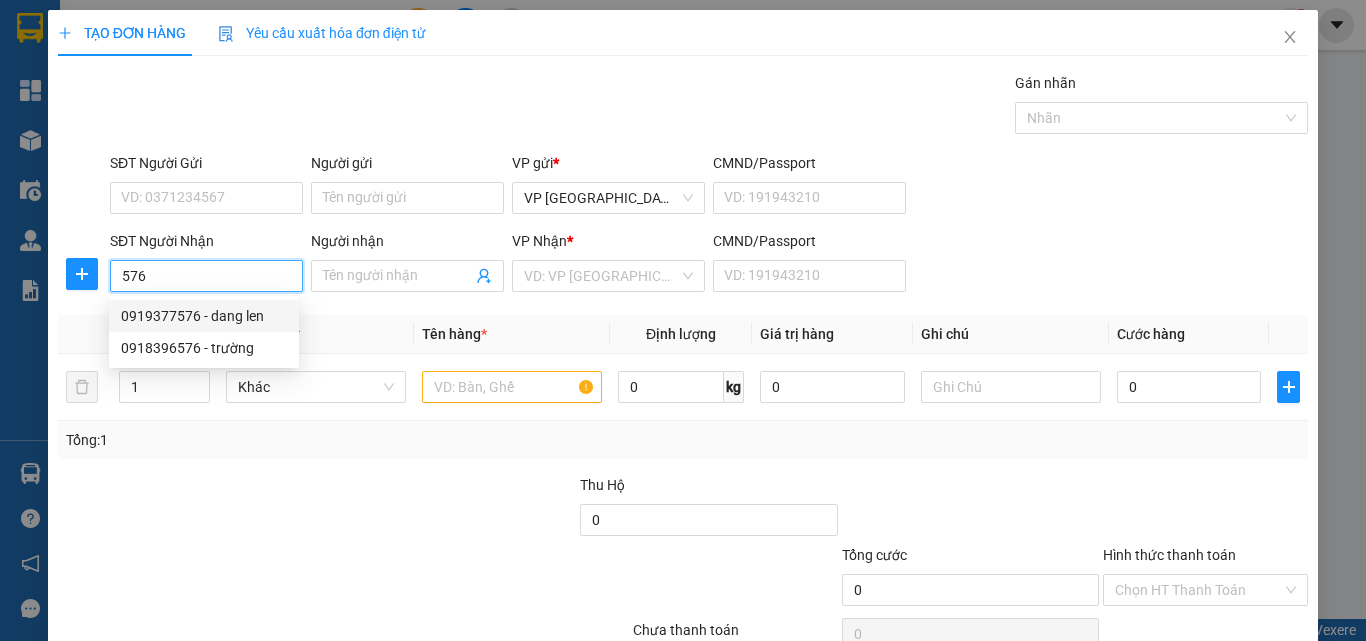 click on "0919377576 - dang len" at bounding box center [204, 316] 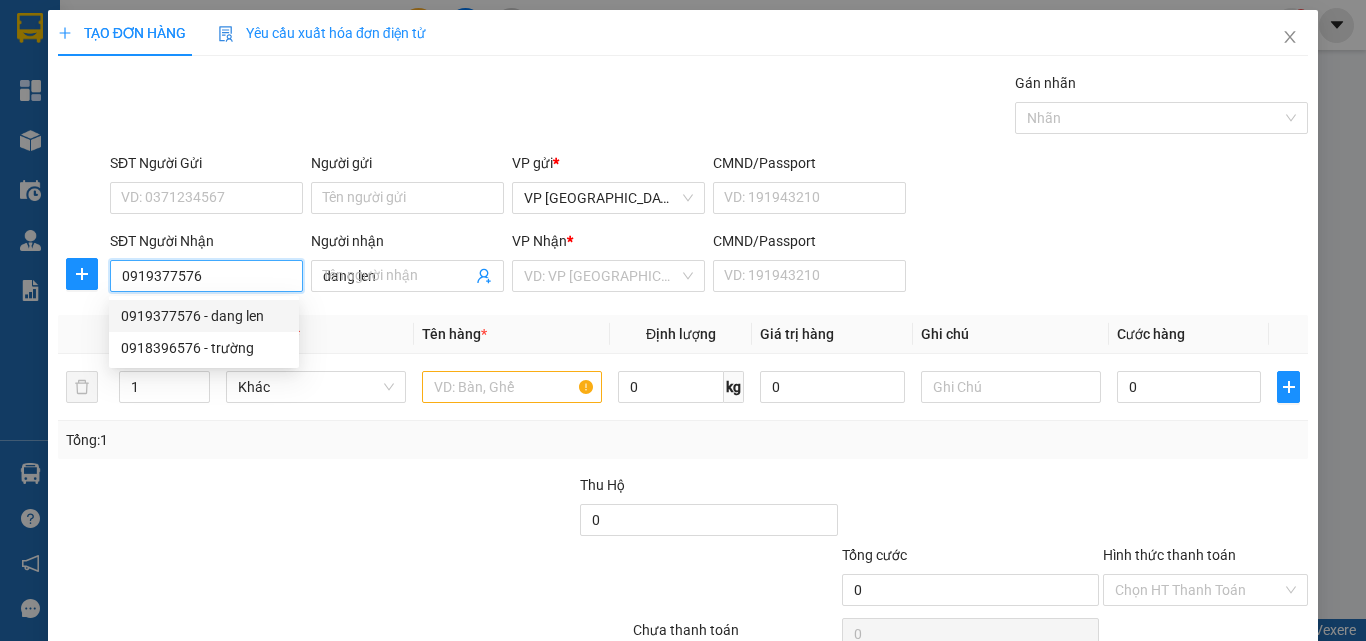 type on "30.000" 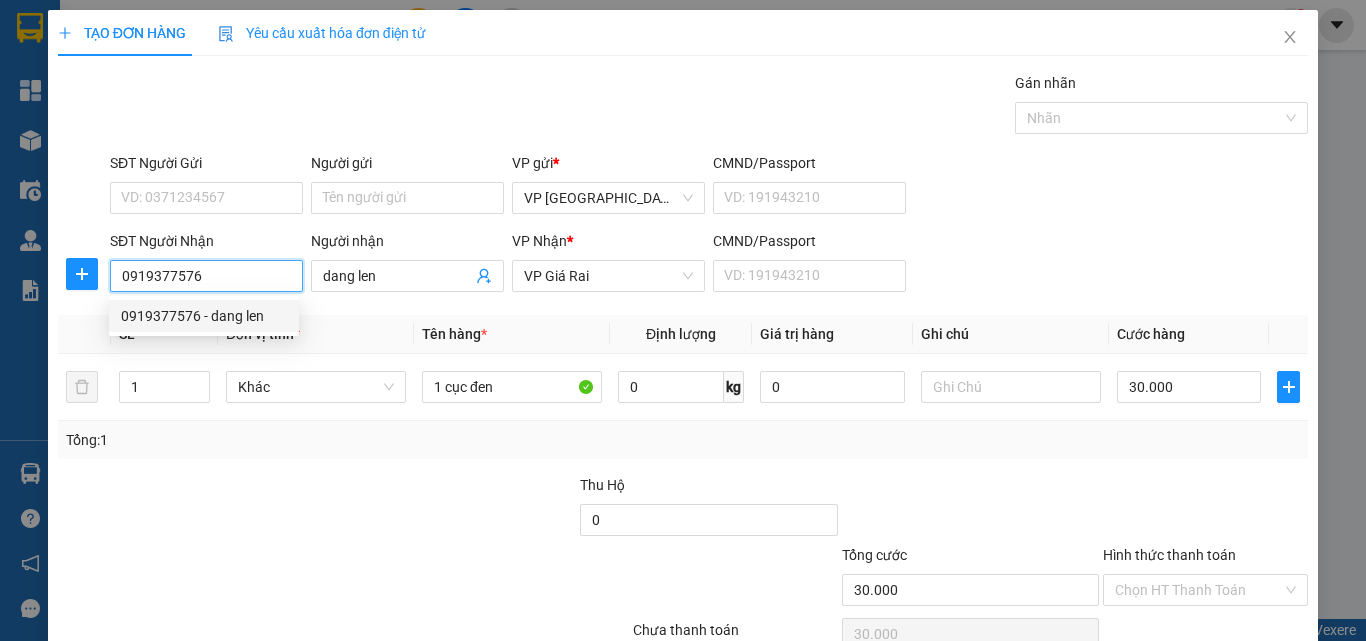 type on "0919377576" 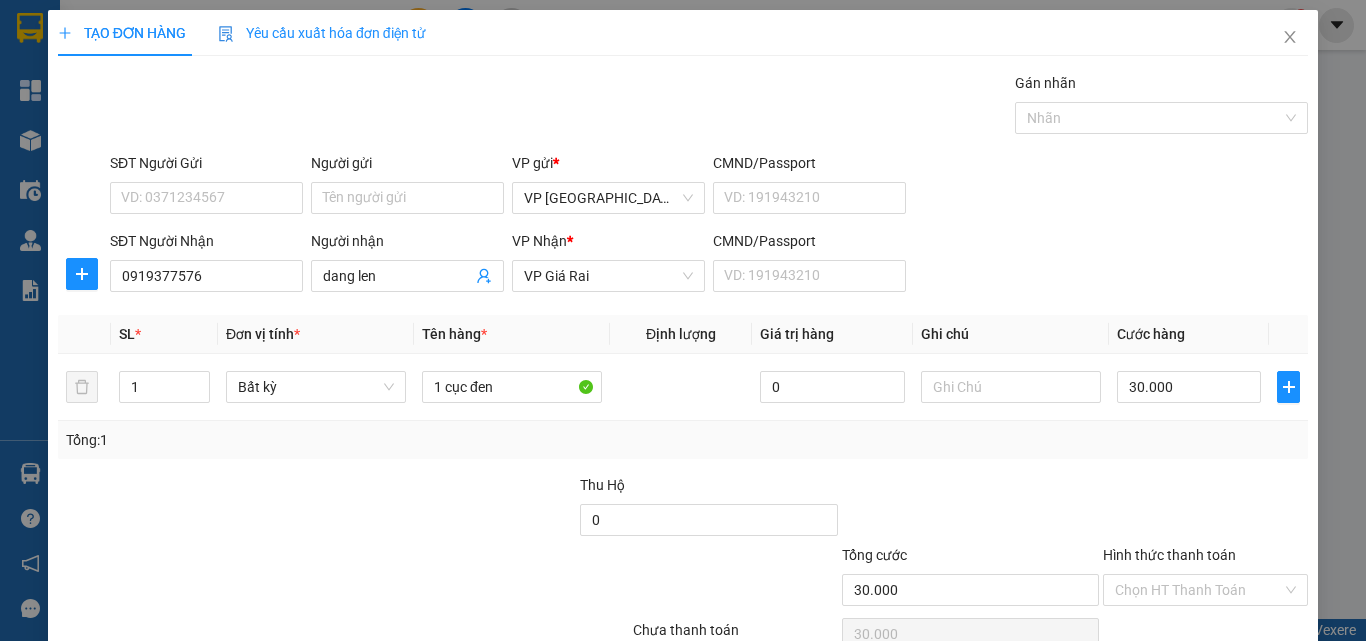 scroll, scrollTop: 99, scrollLeft: 0, axis: vertical 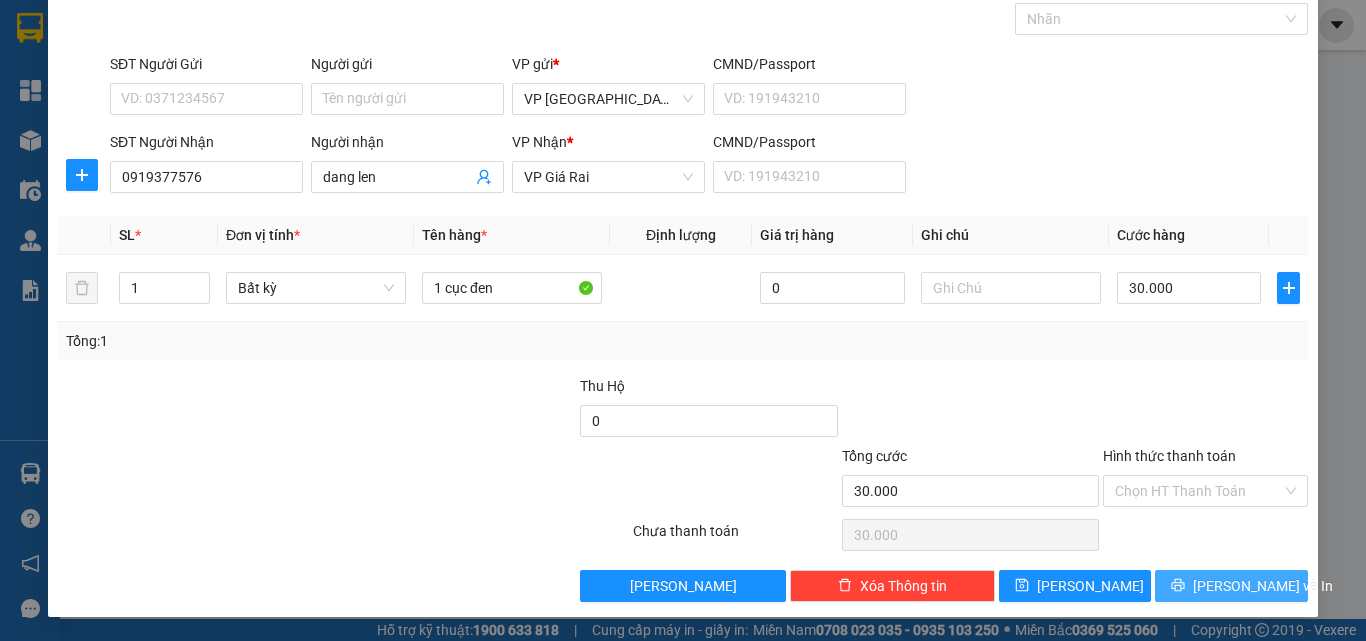 drag, startPoint x: 1195, startPoint y: 579, endPoint x: 1196, endPoint y: 590, distance: 11.045361 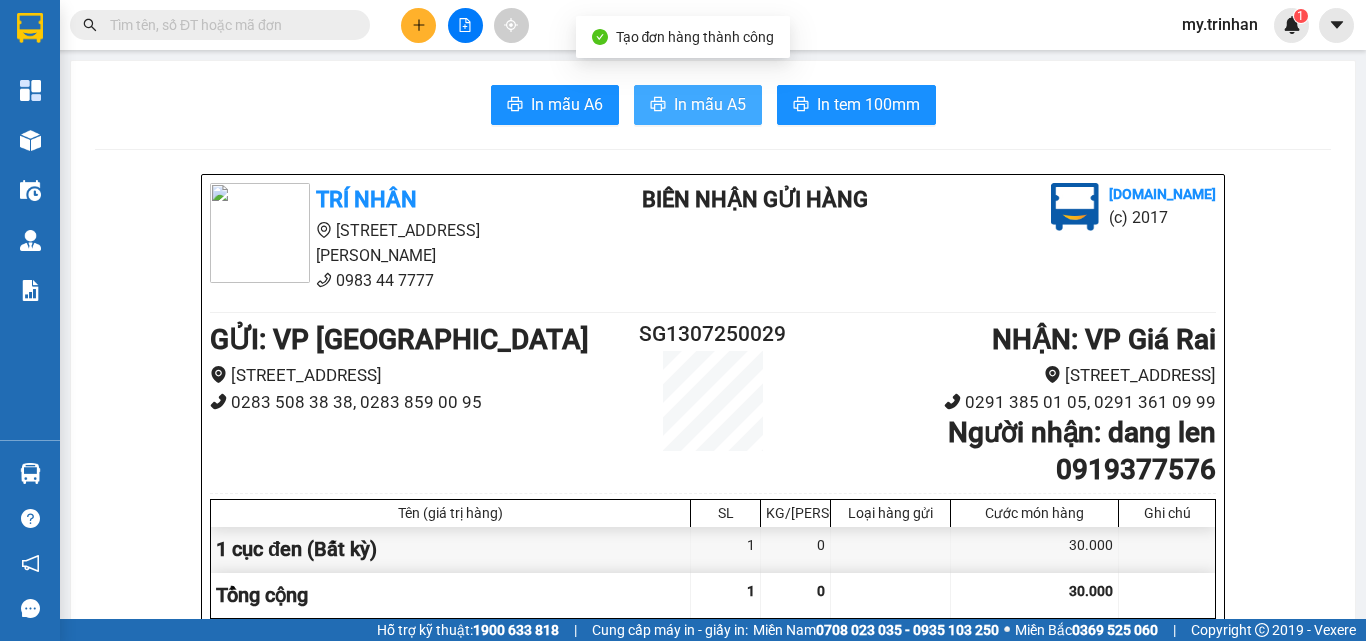 click on "In mẫu A5" at bounding box center (710, 104) 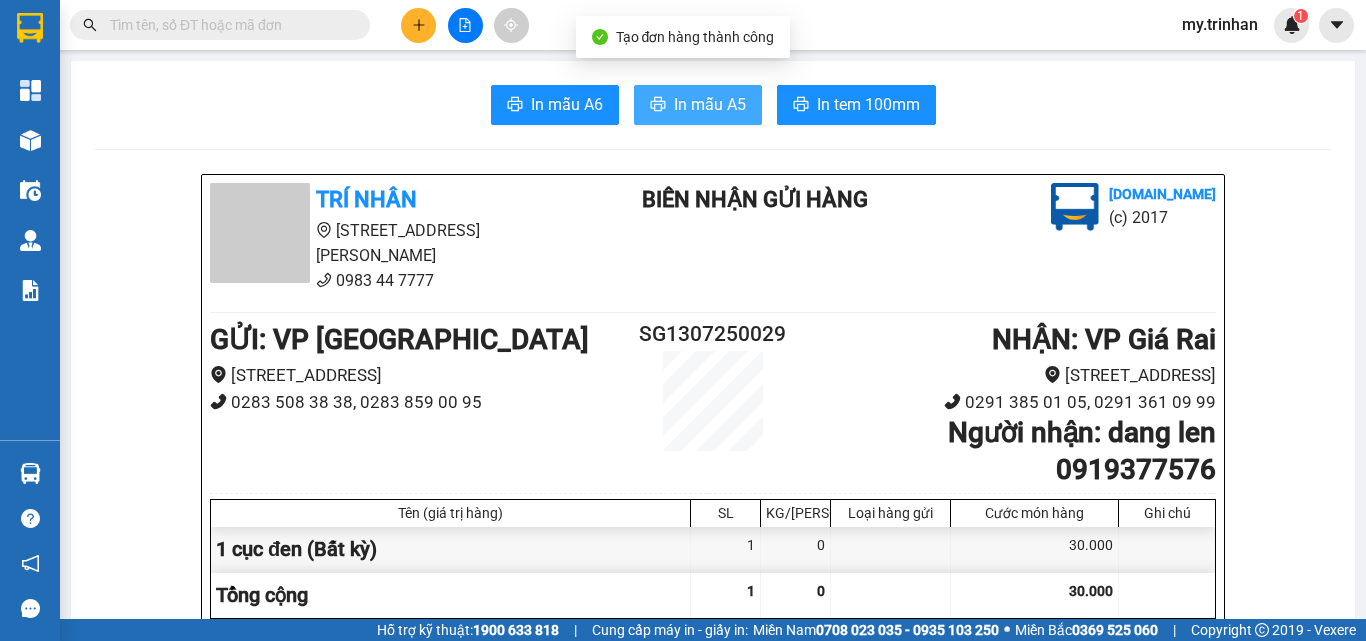 scroll, scrollTop: 0, scrollLeft: 0, axis: both 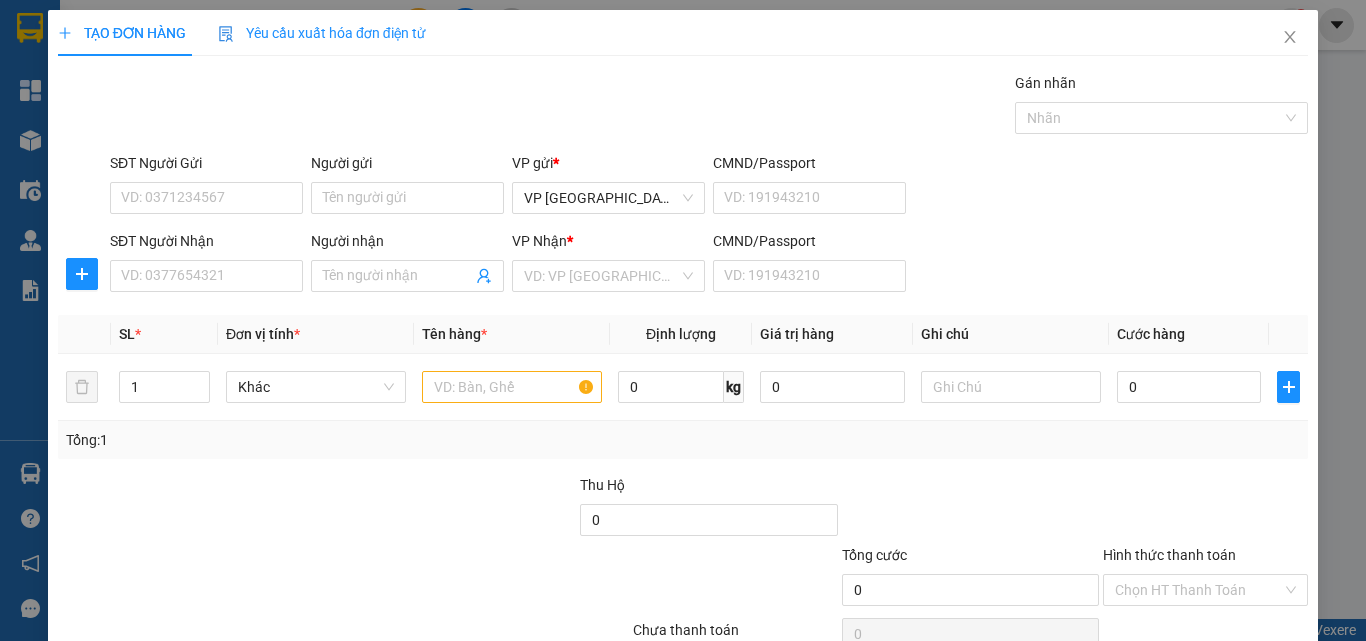 drag, startPoint x: 1017, startPoint y: 280, endPoint x: 711, endPoint y: 294, distance: 306.3201 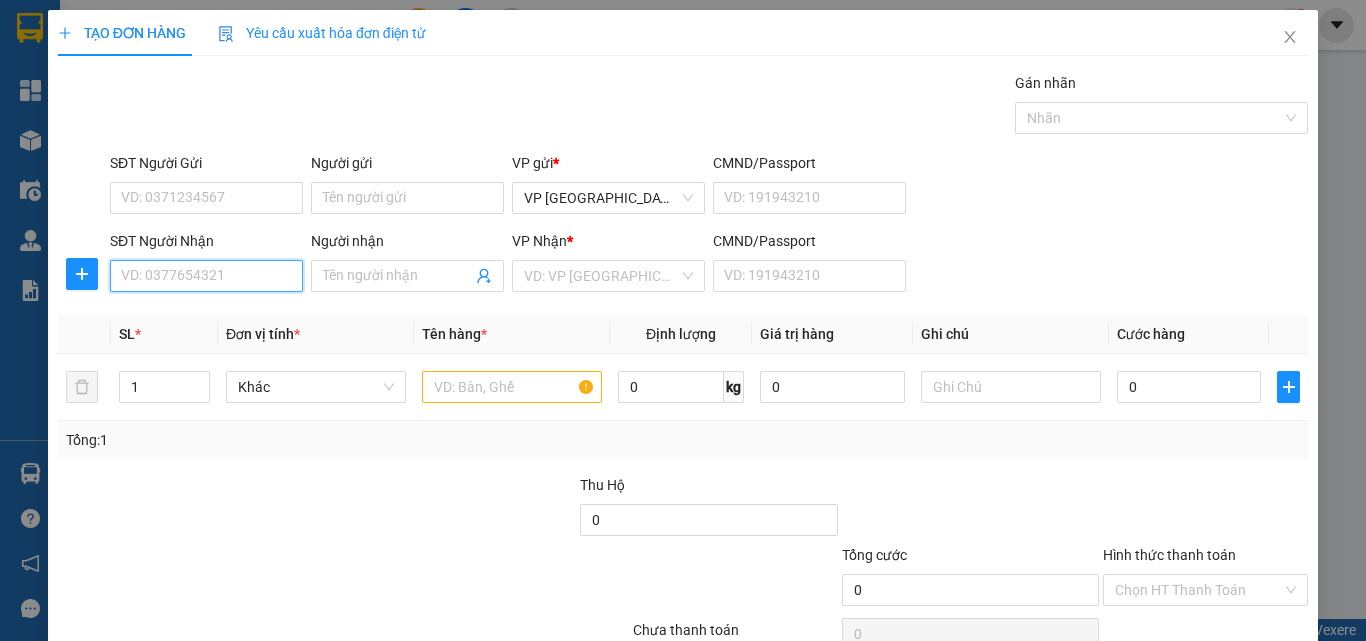 click on "SĐT Người Nhận" at bounding box center [206, 276] 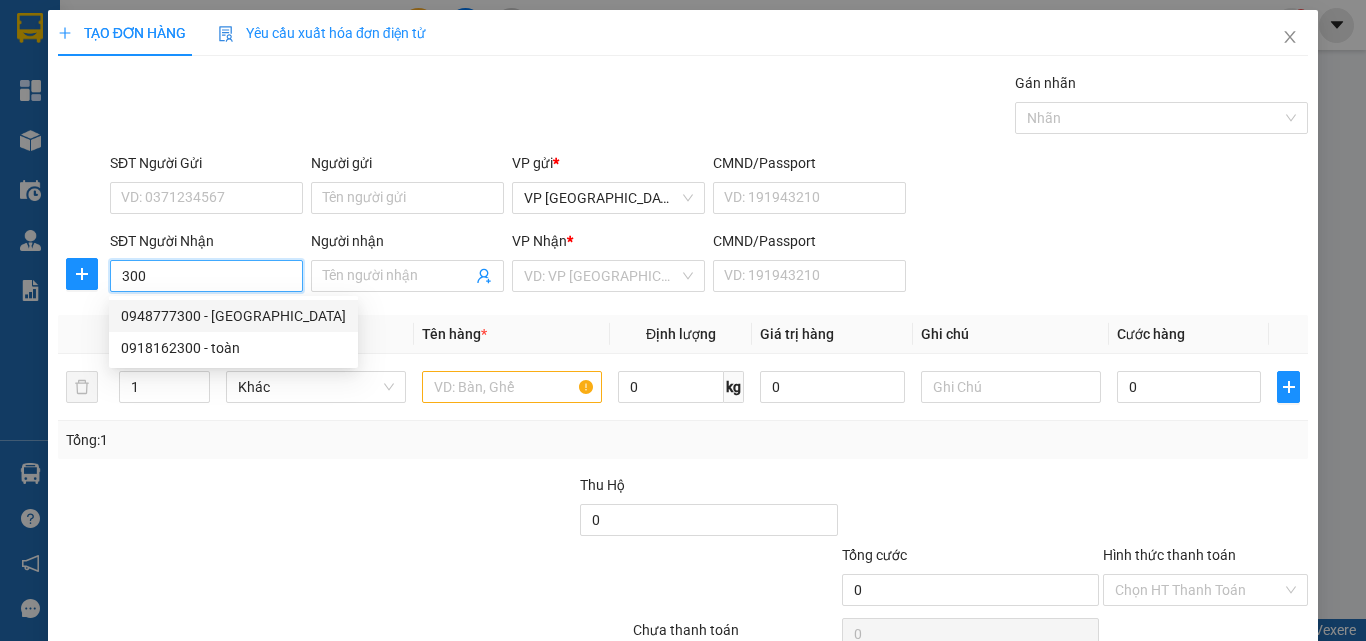 click on "0948777300 - [GEOGRAPHIC_DATA]" at bounding box center [233, 316] 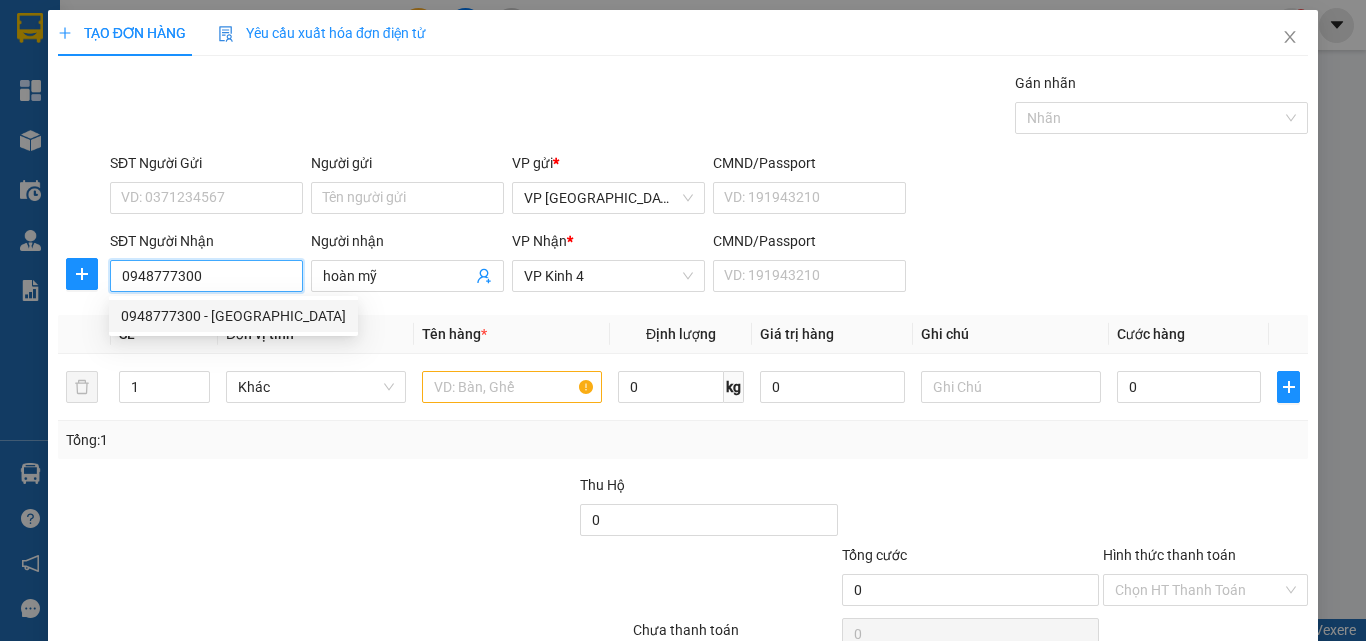 type on "30.000" 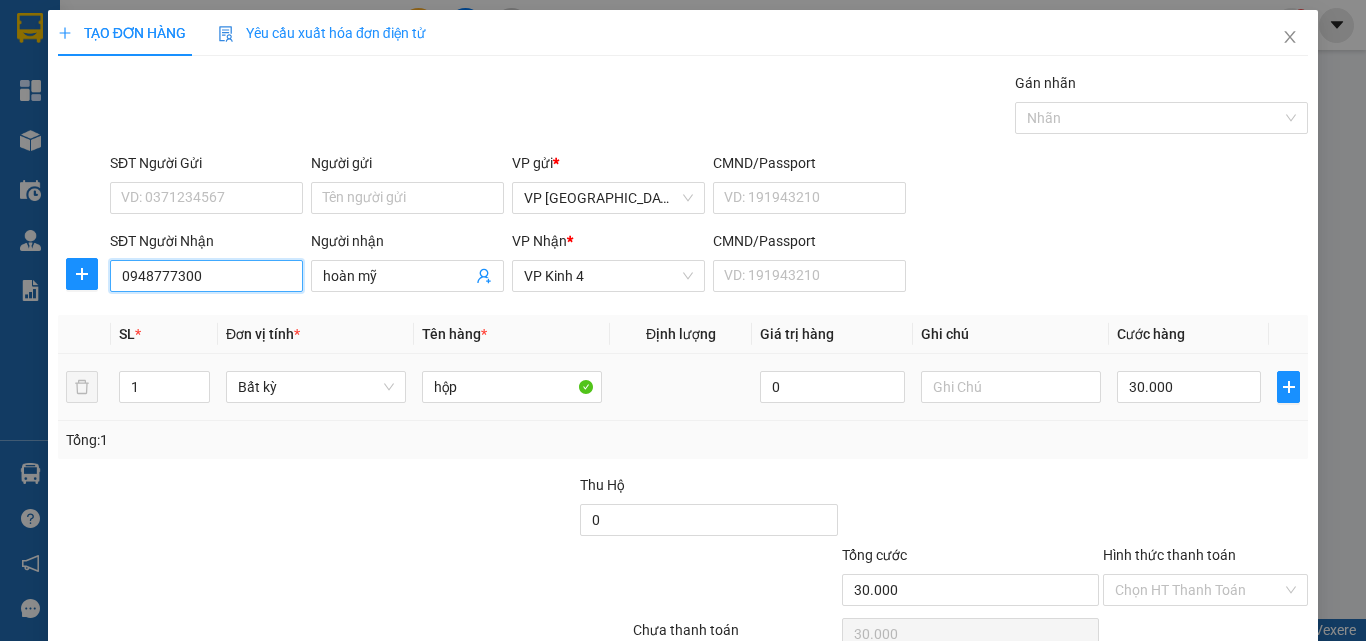 type on "0948777300" 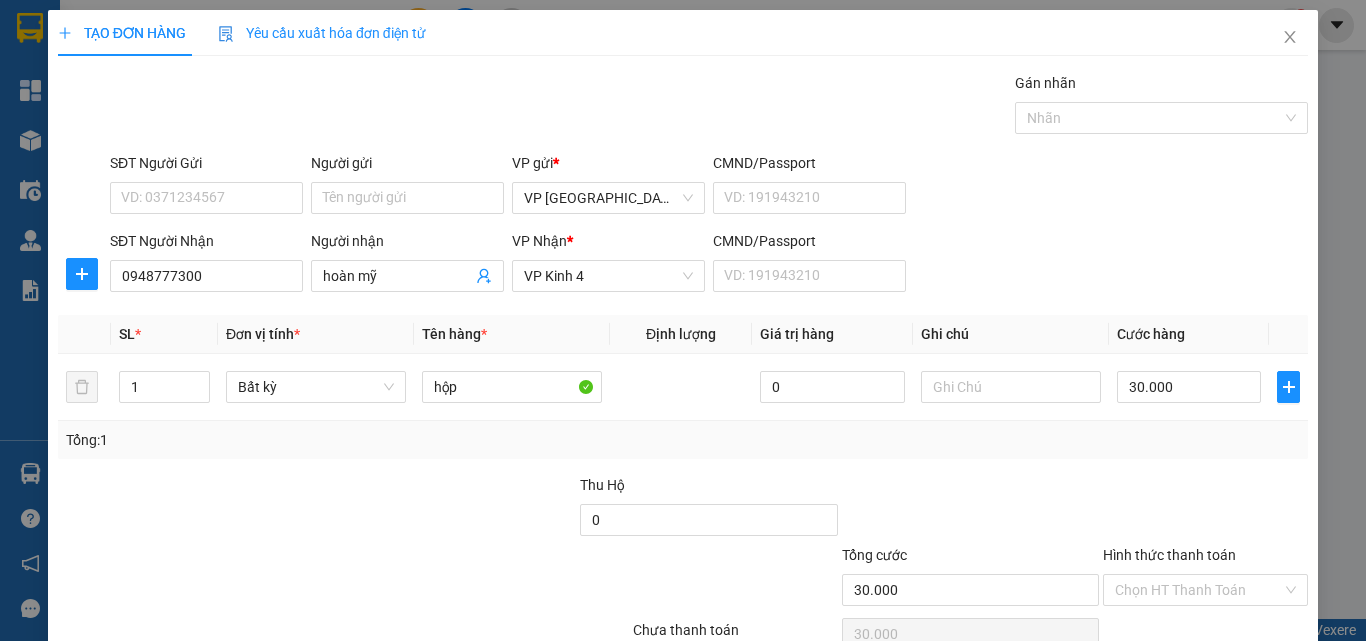 scroll, scrollTop: 99, scrollLeft: 0, axis: vertical 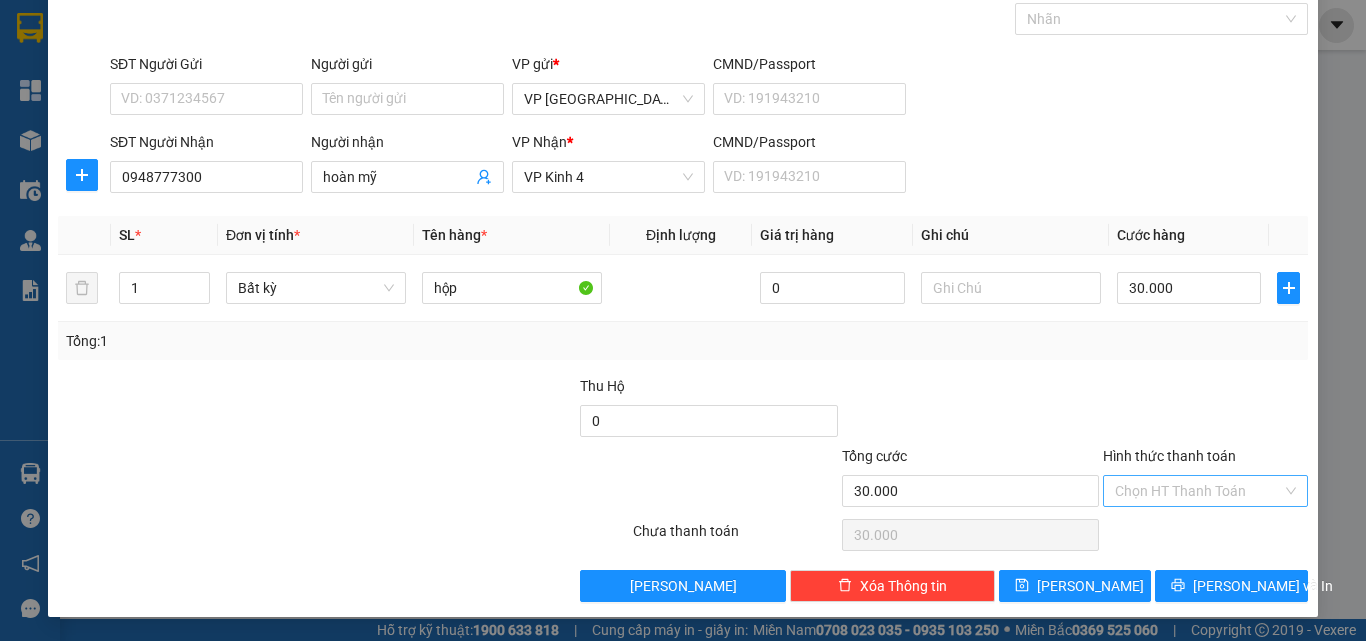 click on "Chọn HT Thanh Toán" at bounding box center [1205, 491] 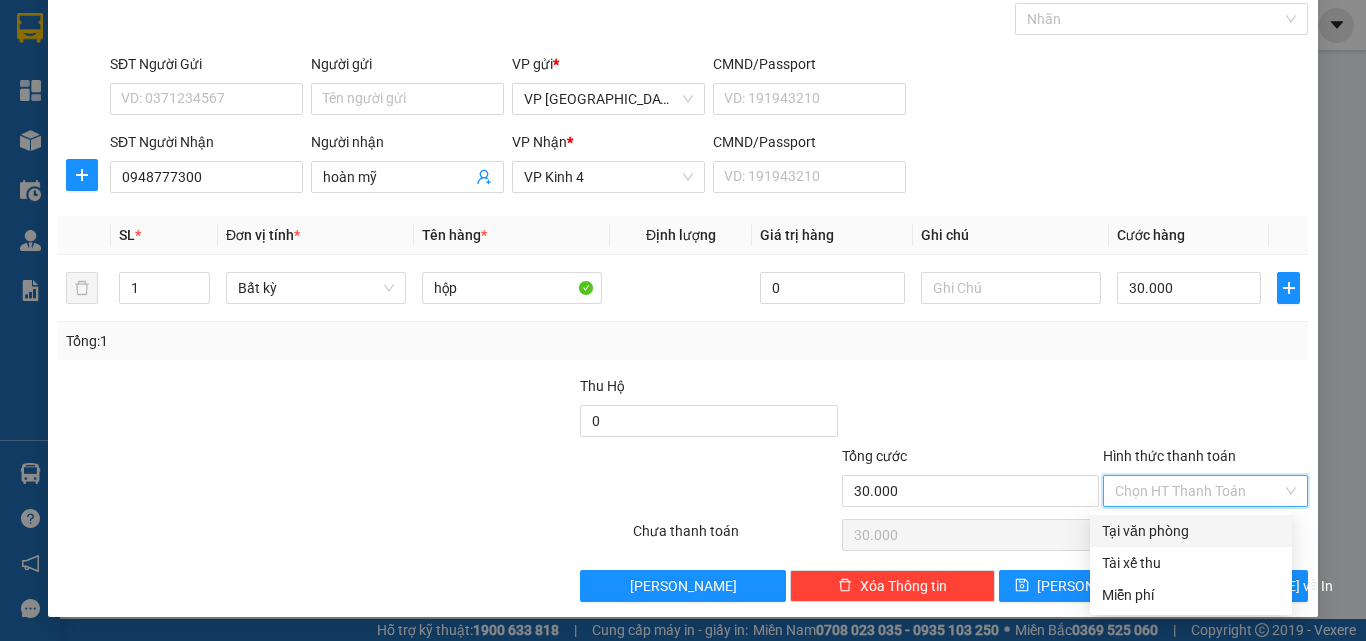 click on "Tại văn phòng" at bounding box center [1191, 531] 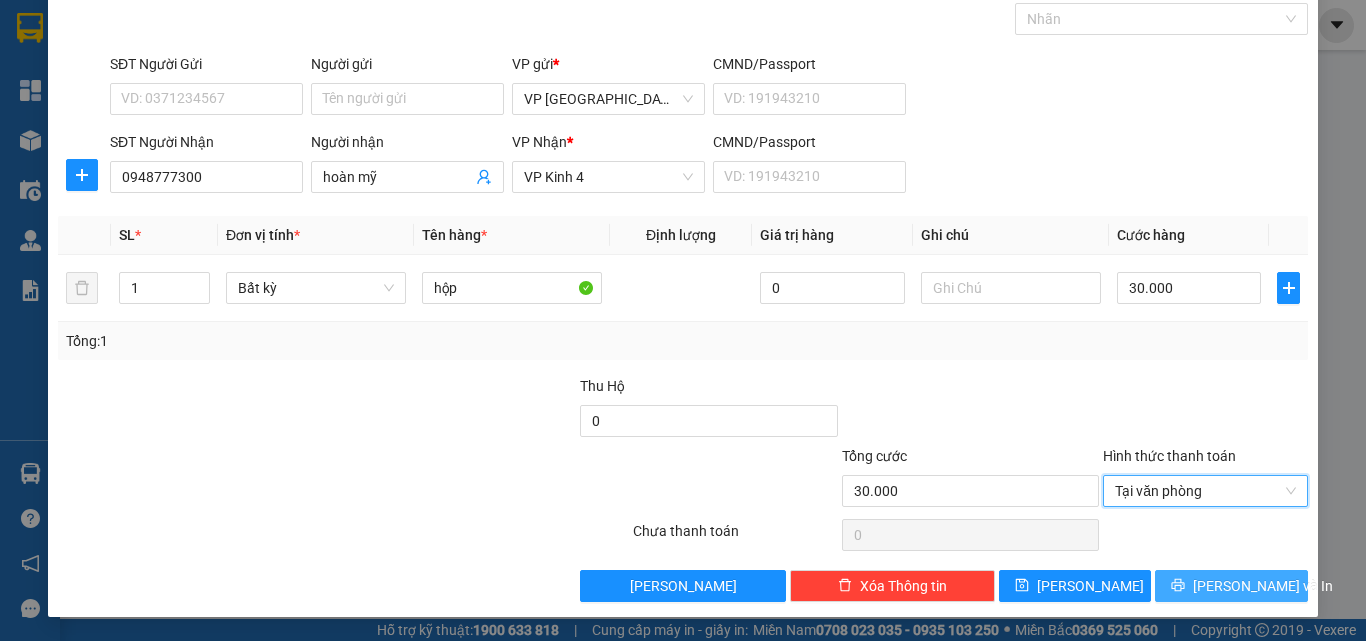 click on "[PERSON_NAME] và In" at bounding box center [1231, 586] 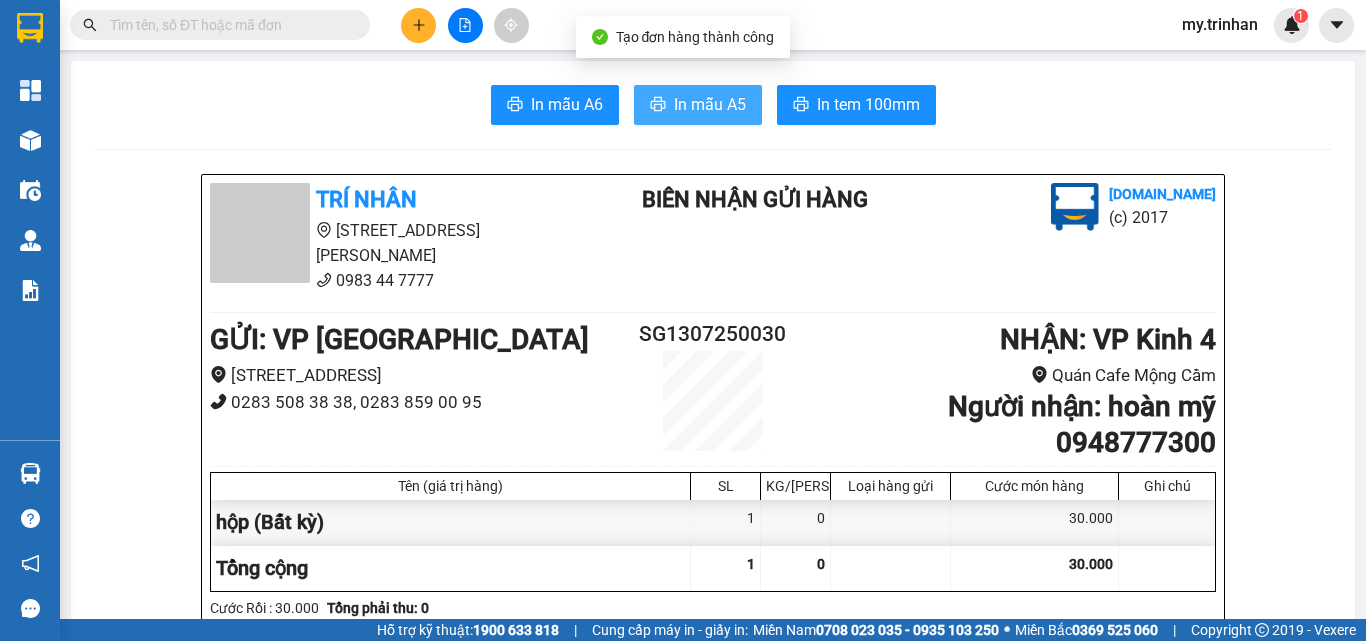 click on "In mẫu A5" at bounding box center (710, 104) 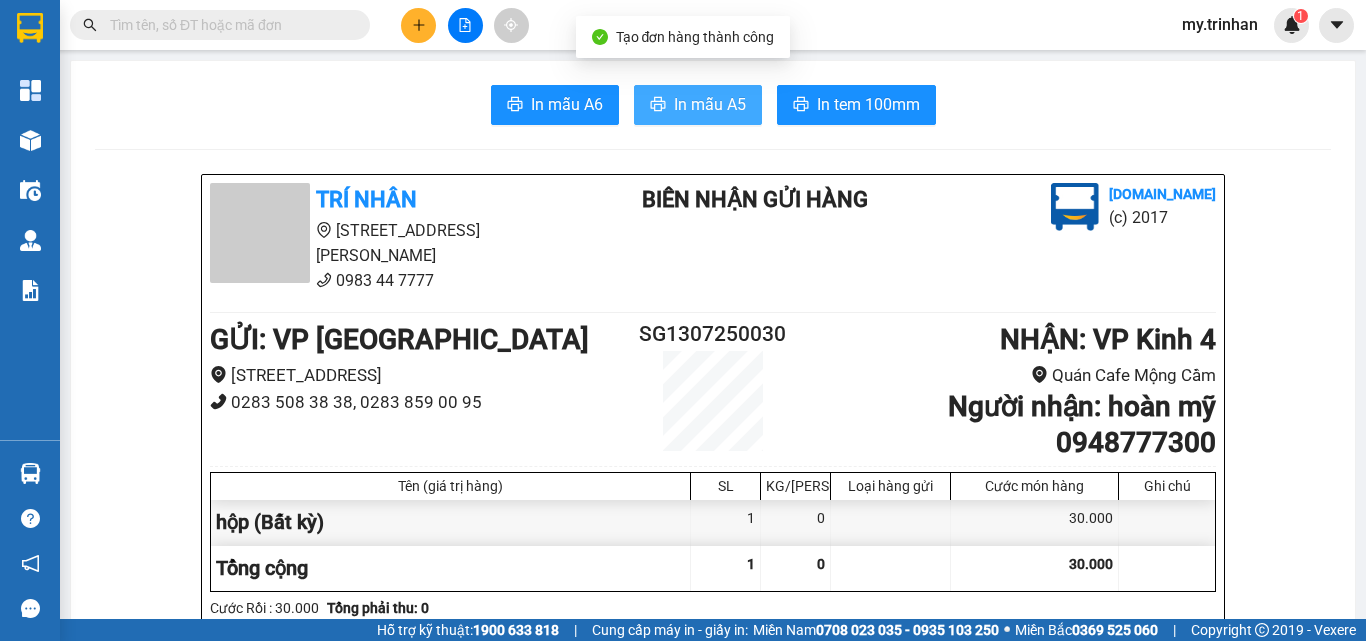 scroll, scrollTop: 0, scrollLeft: 0, axis: both 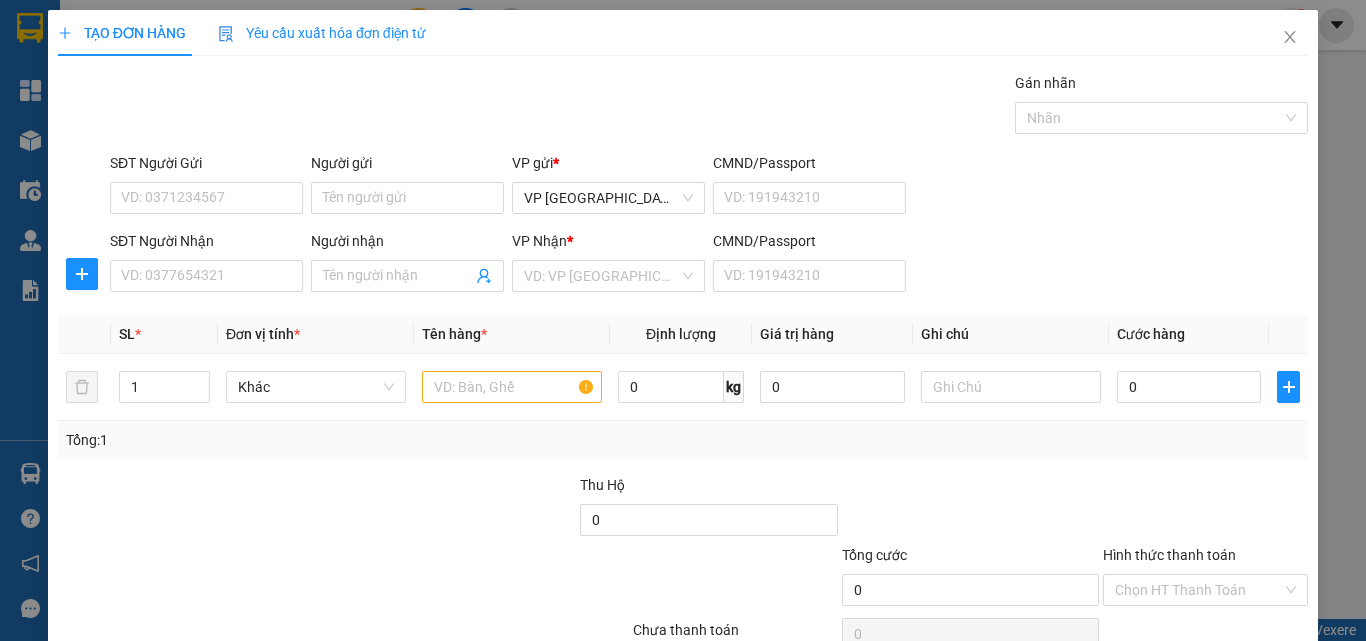 drag, startPoint x: 1066, startPoint y: 208, endPoint x: 868, endPoint y: 230, distance: 199.21848 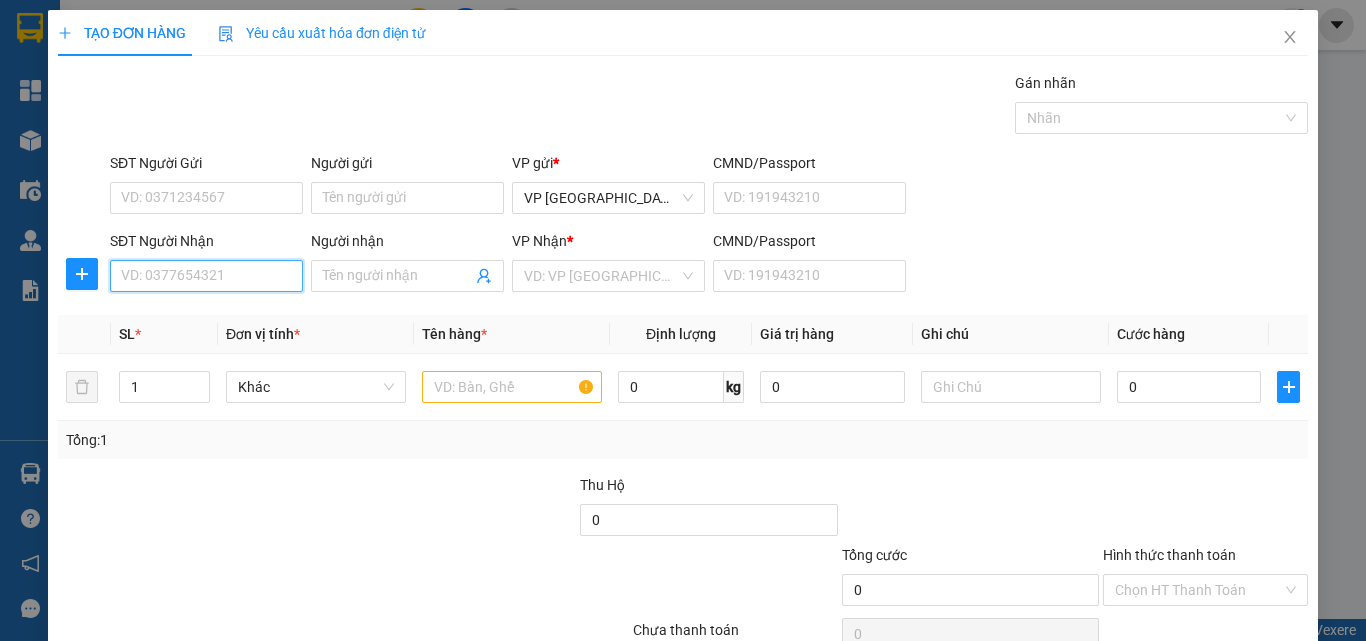 click on "SĐT Người Nhận" at bounding box center [206, 276] 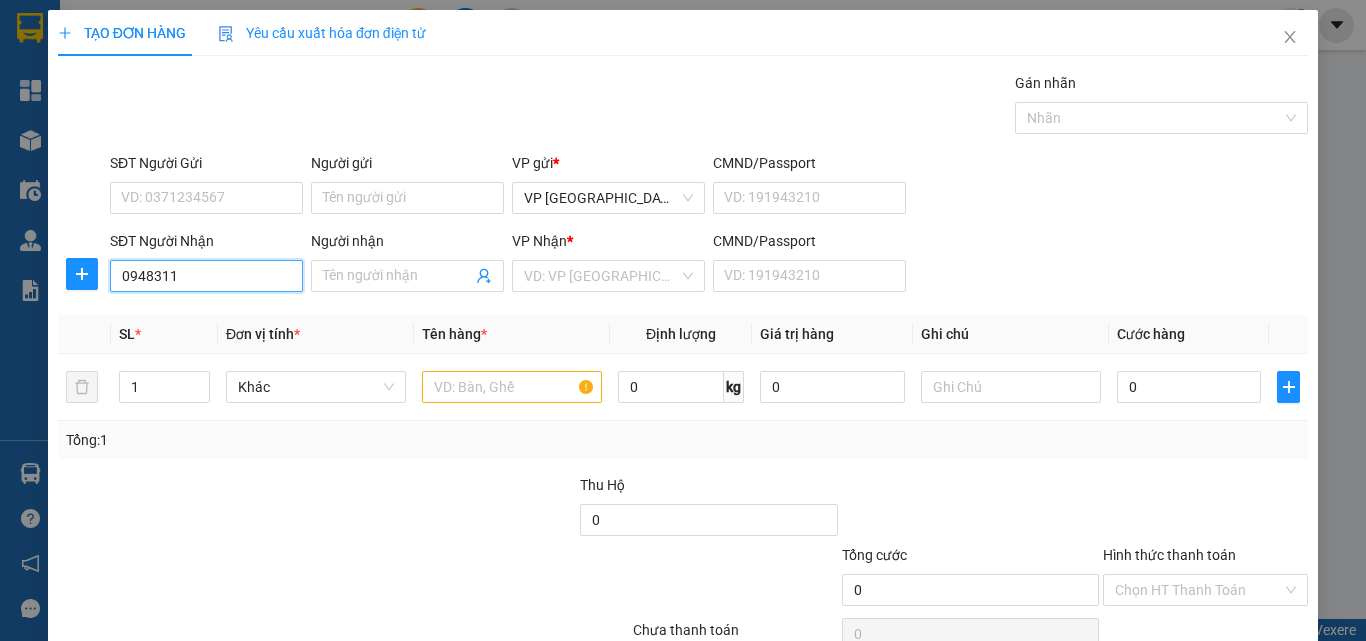 click on "0948311" at bounding box center [206, 276] 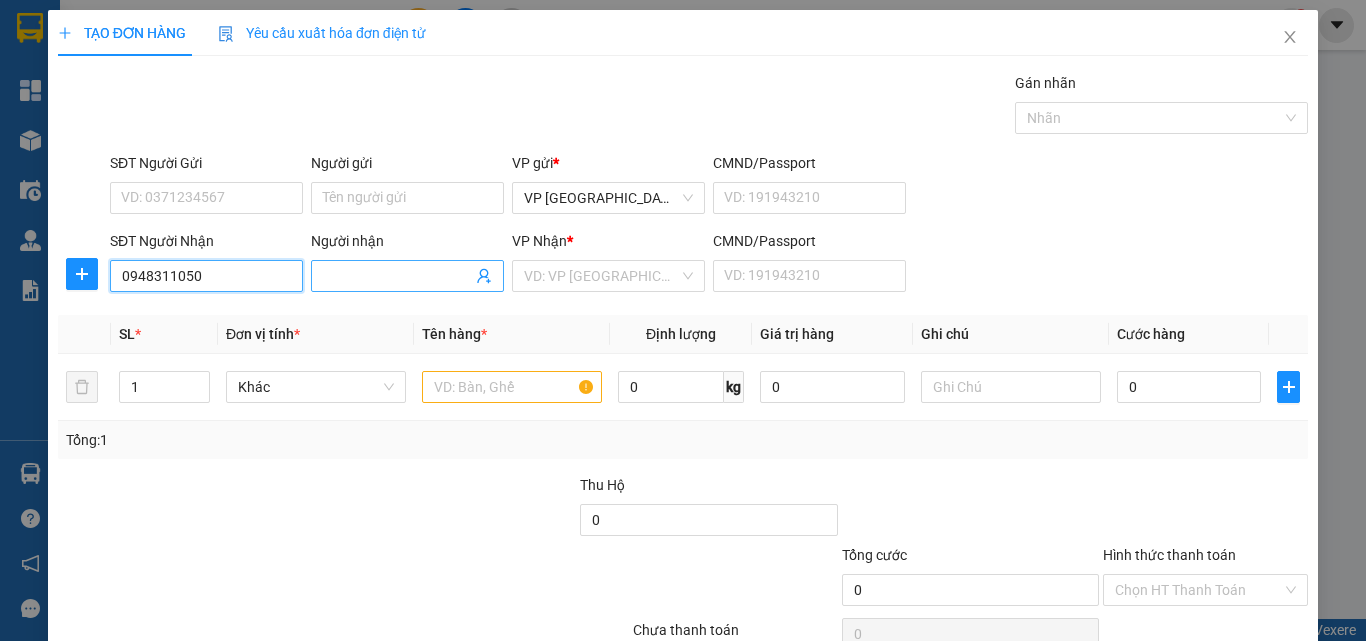 type on "0948311050" 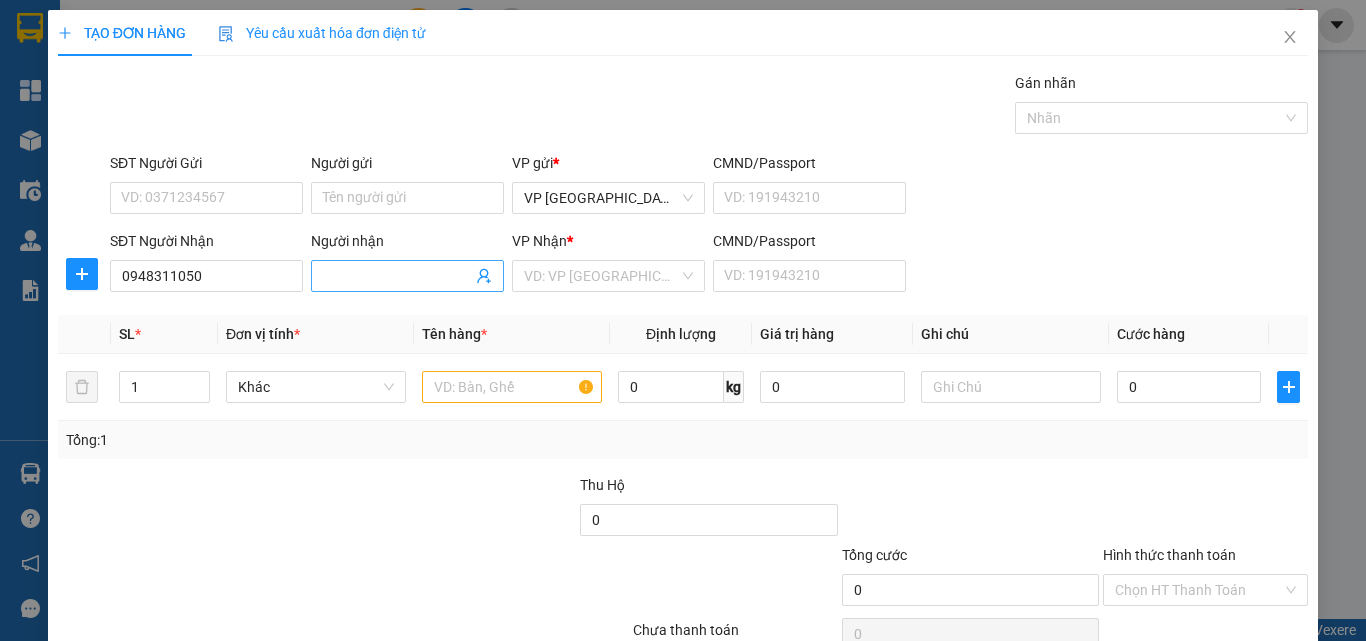 click on "Người nhận" at bounding box center [397, 276] 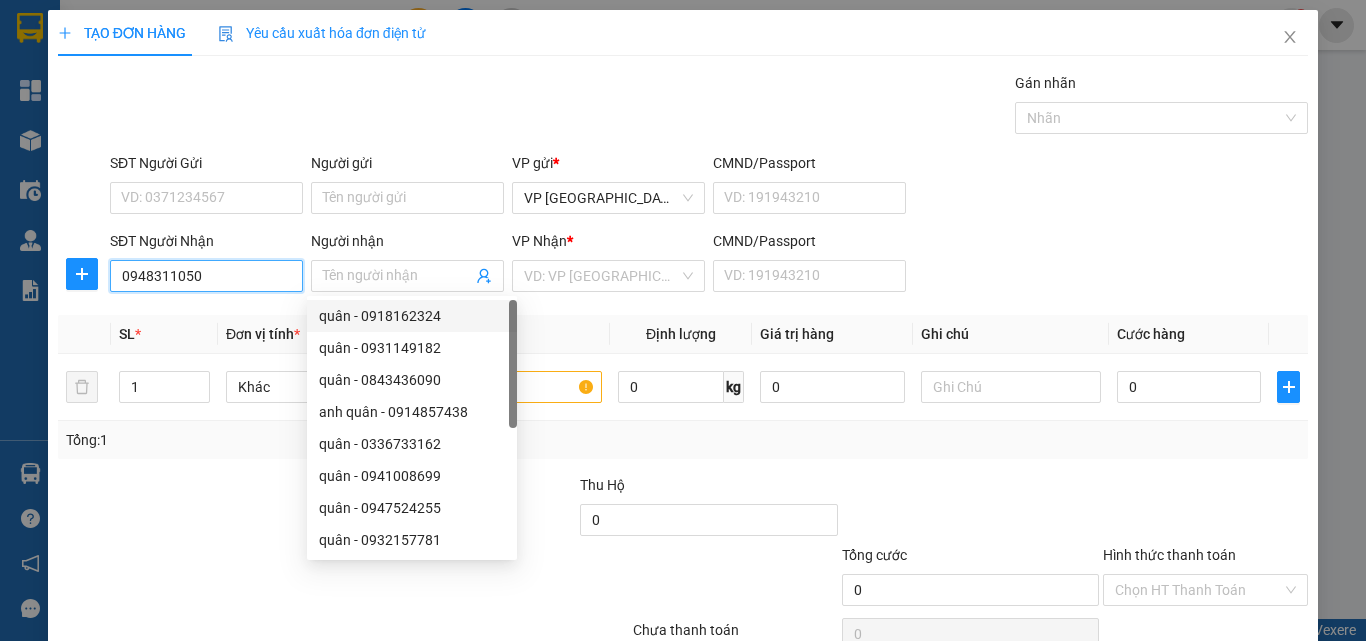 click on "0948311050" at bounding box center (206, 276) 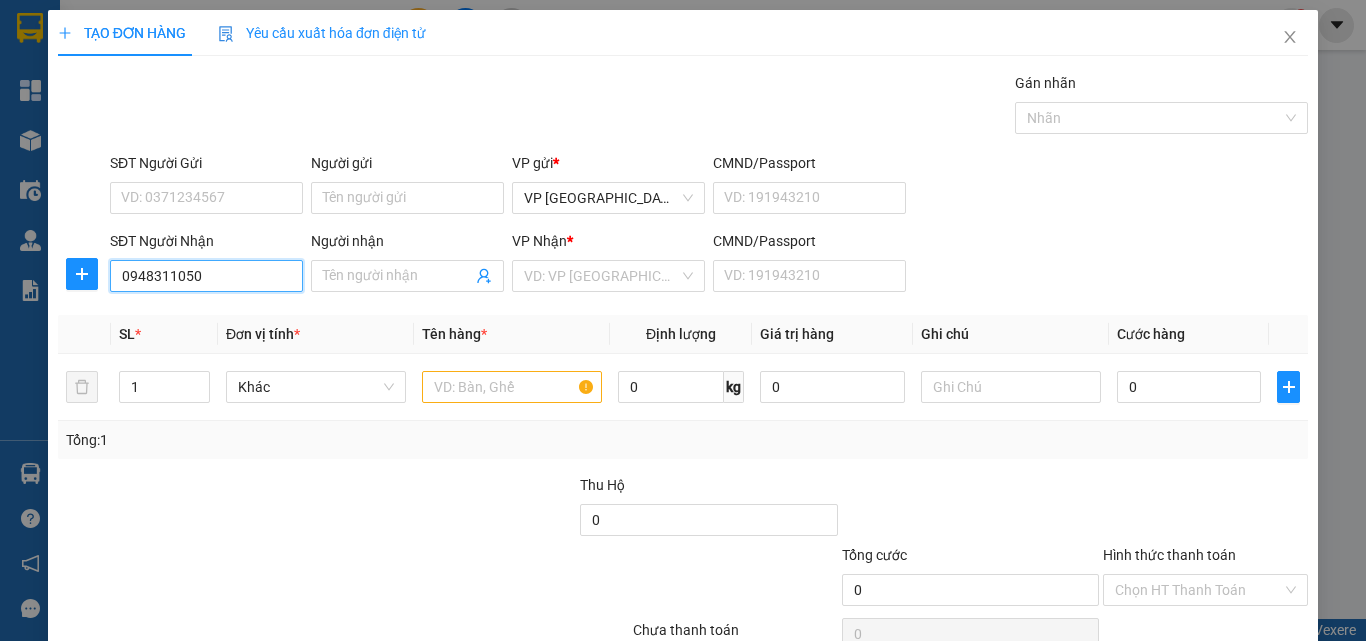click on "0948311050" at bounding box center (206, 276) 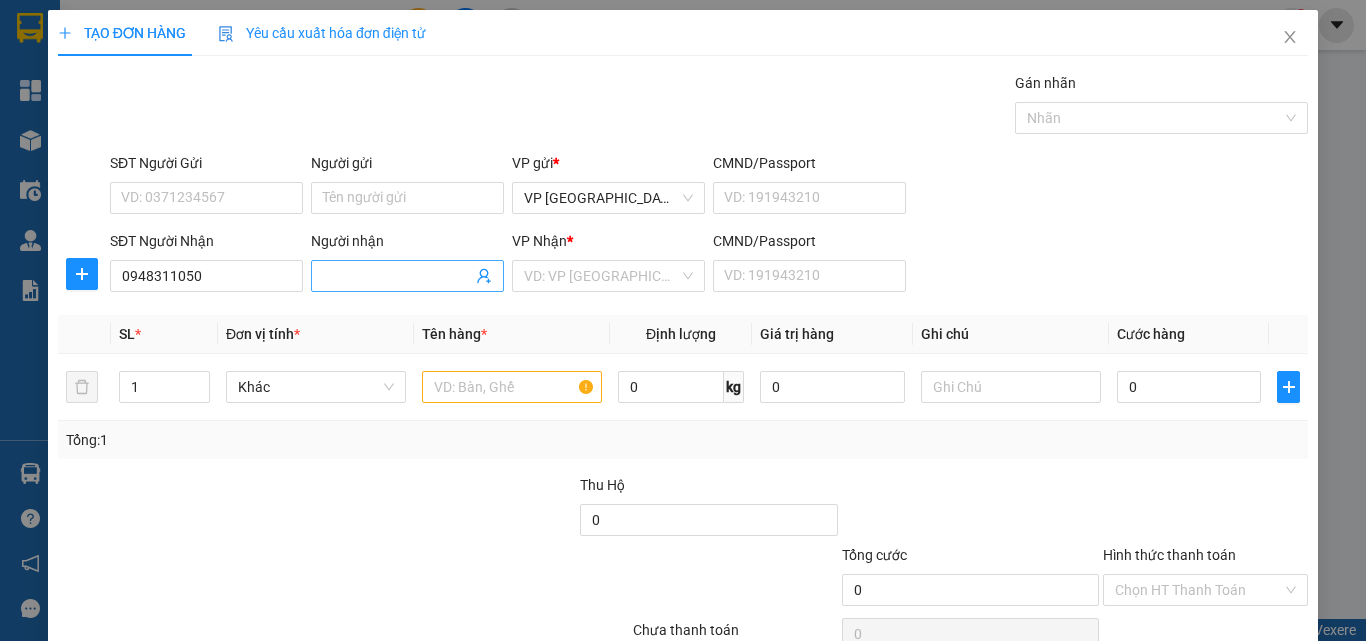 click on "Người nhận" at bounding box center (397, 276) 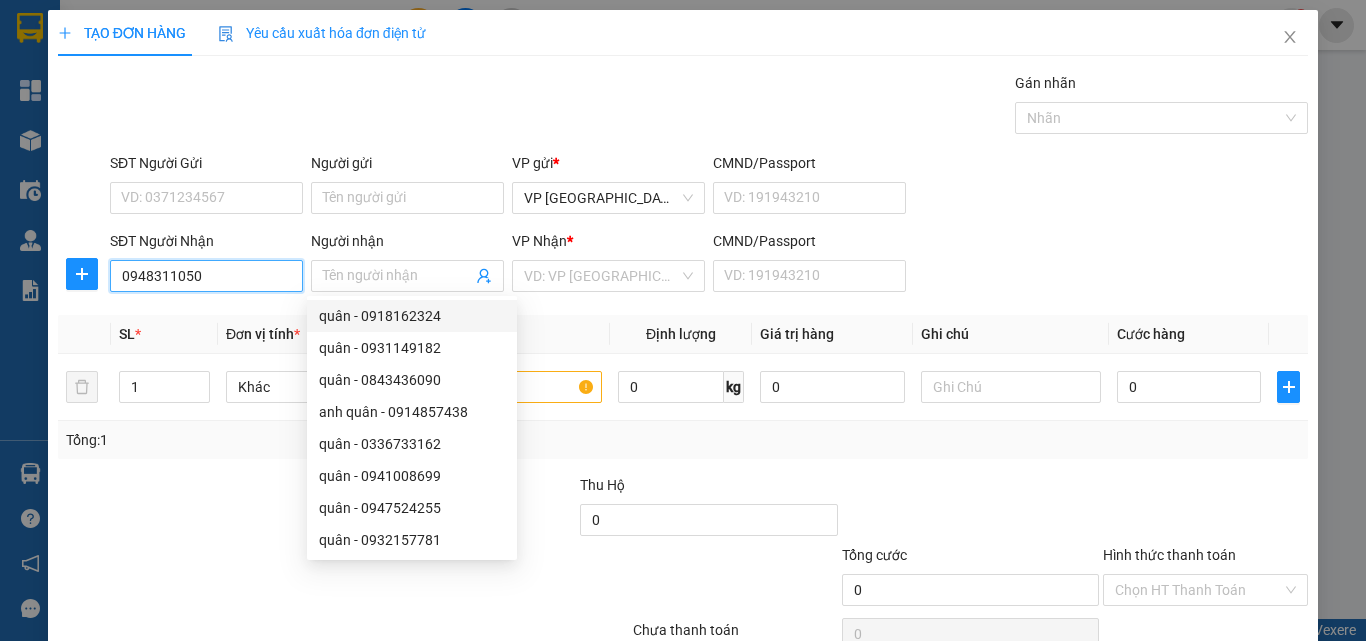 click on "0948311050" at bounding box center [206, 276] 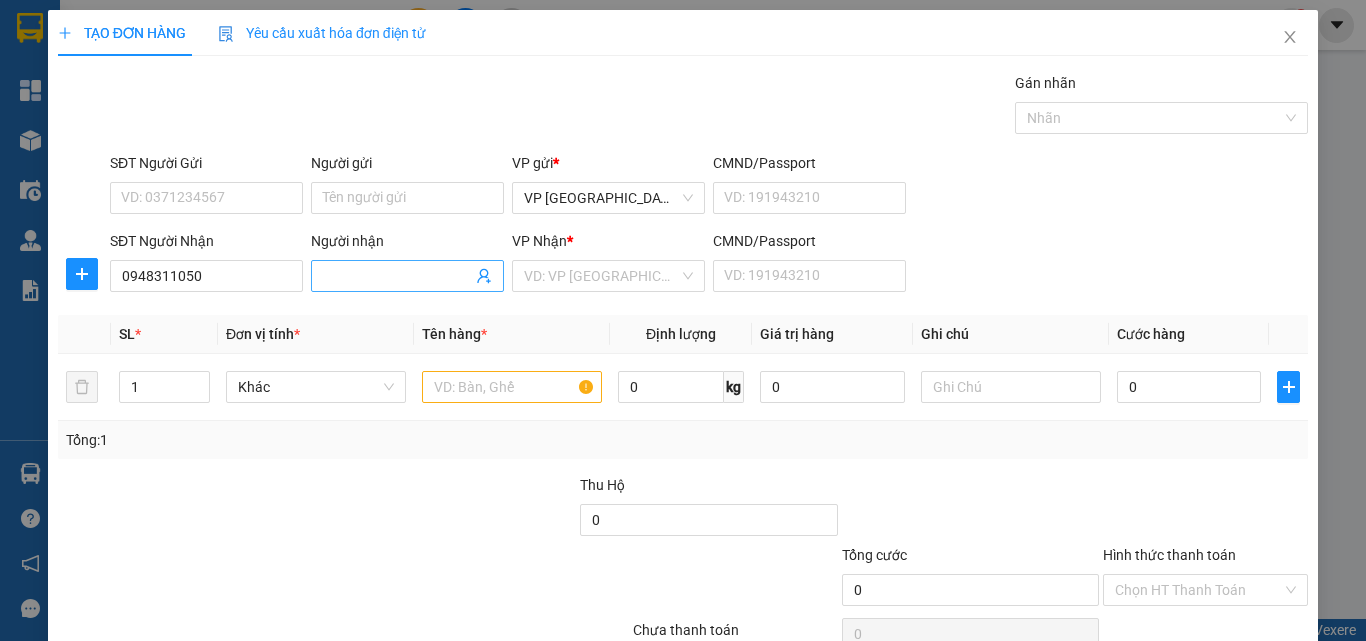 click on "Người nhận" at bounding box center (397, 276) 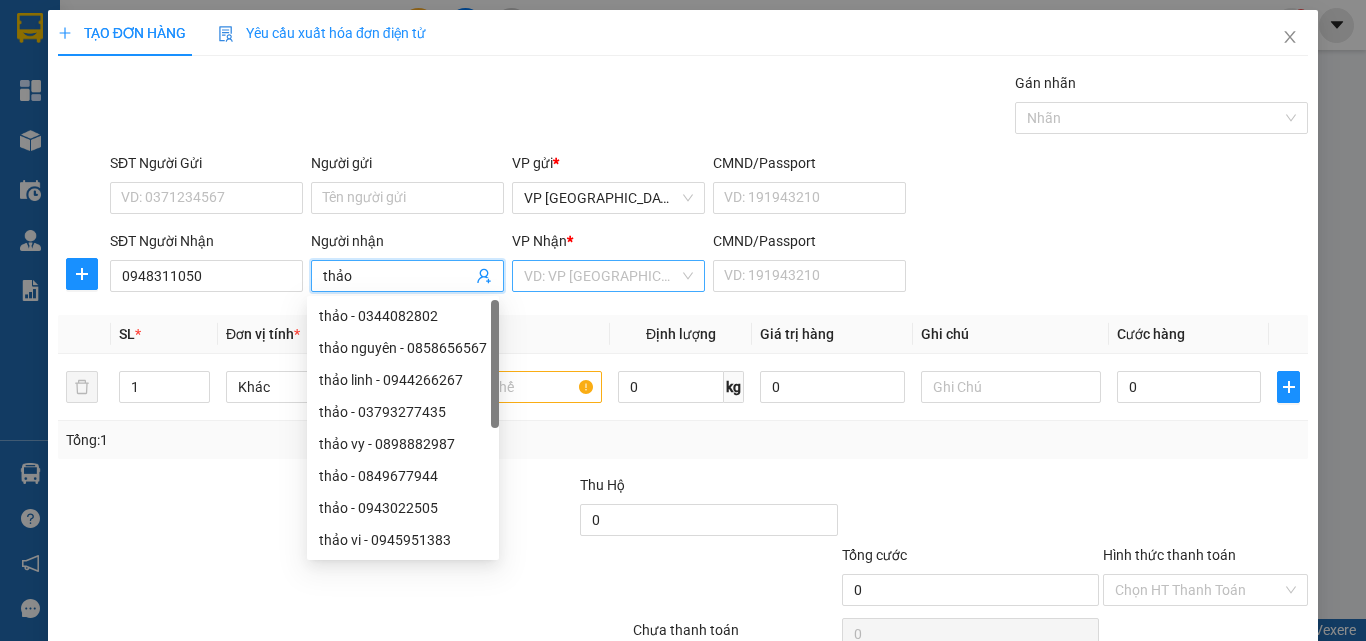 type on "thảo" 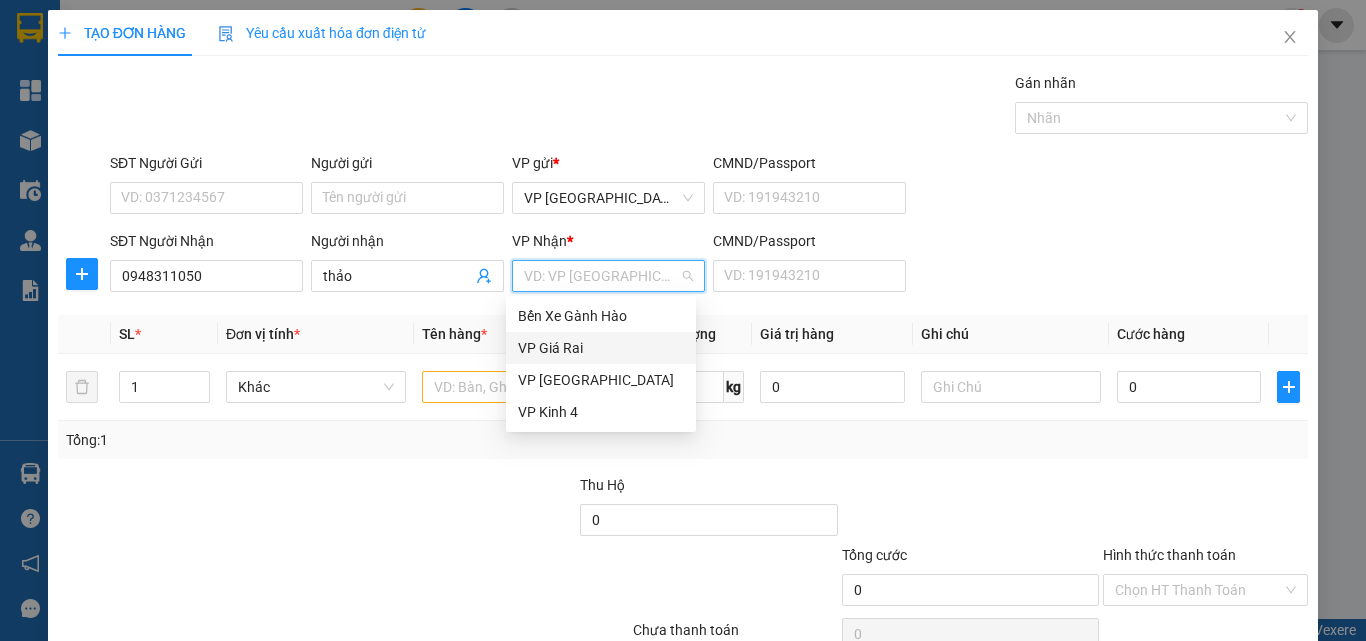 click on "VP Giá Rai" at bounding box center (601, 348) 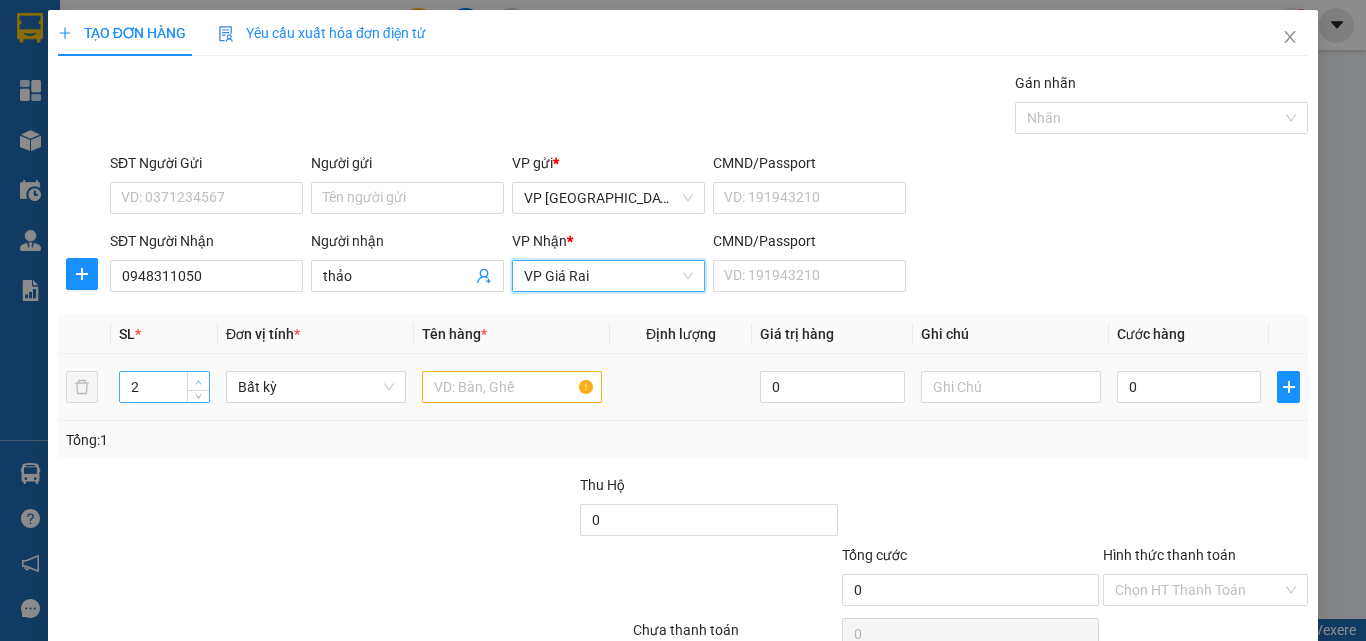 click at bounding box center [199, 382] 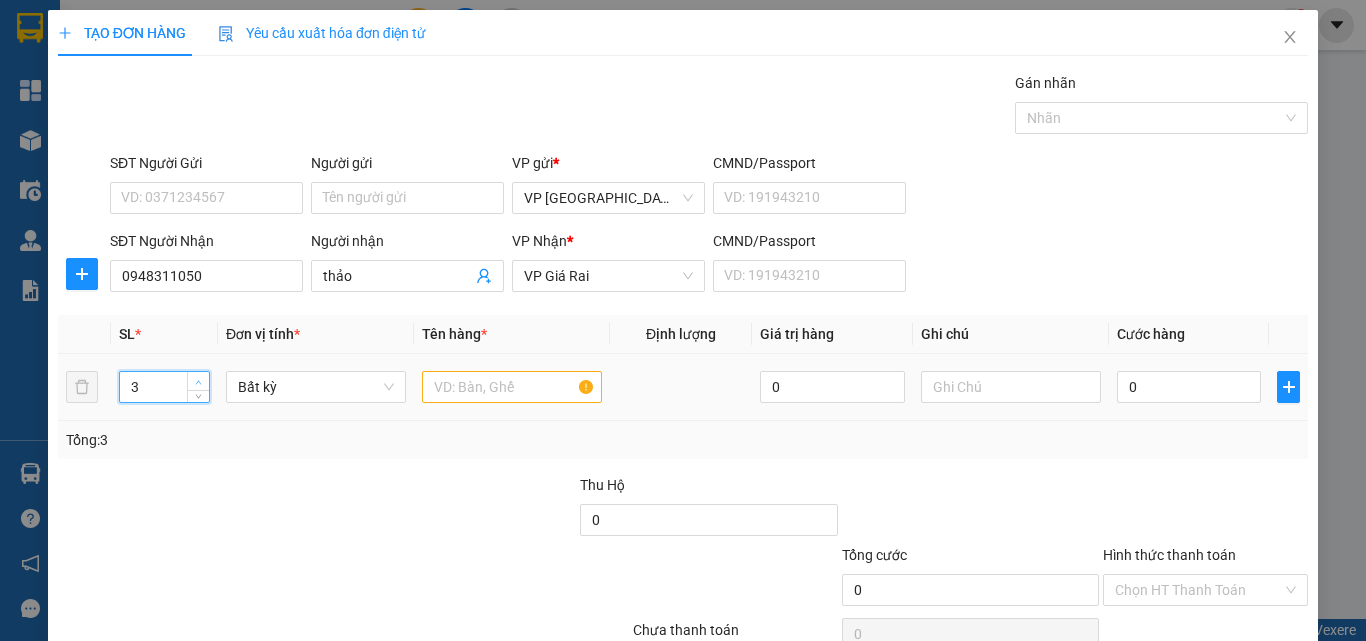 click at bounding box center [199, 382] 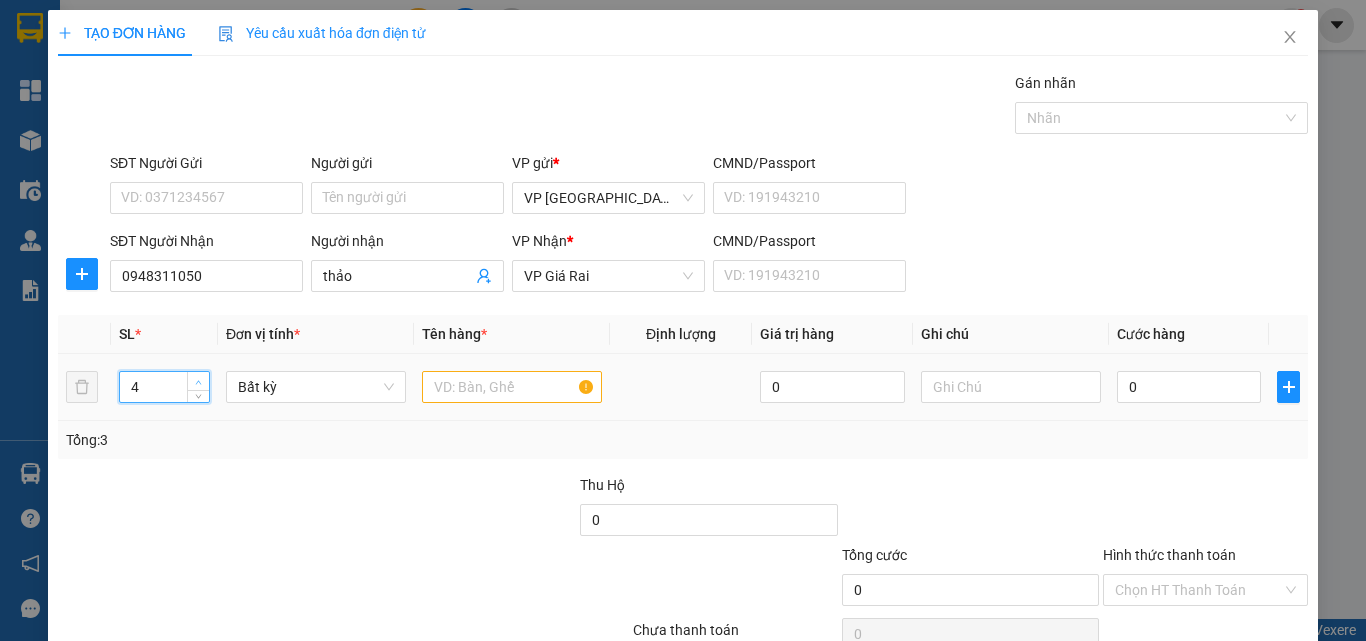 click at bounding box center [199, 382] 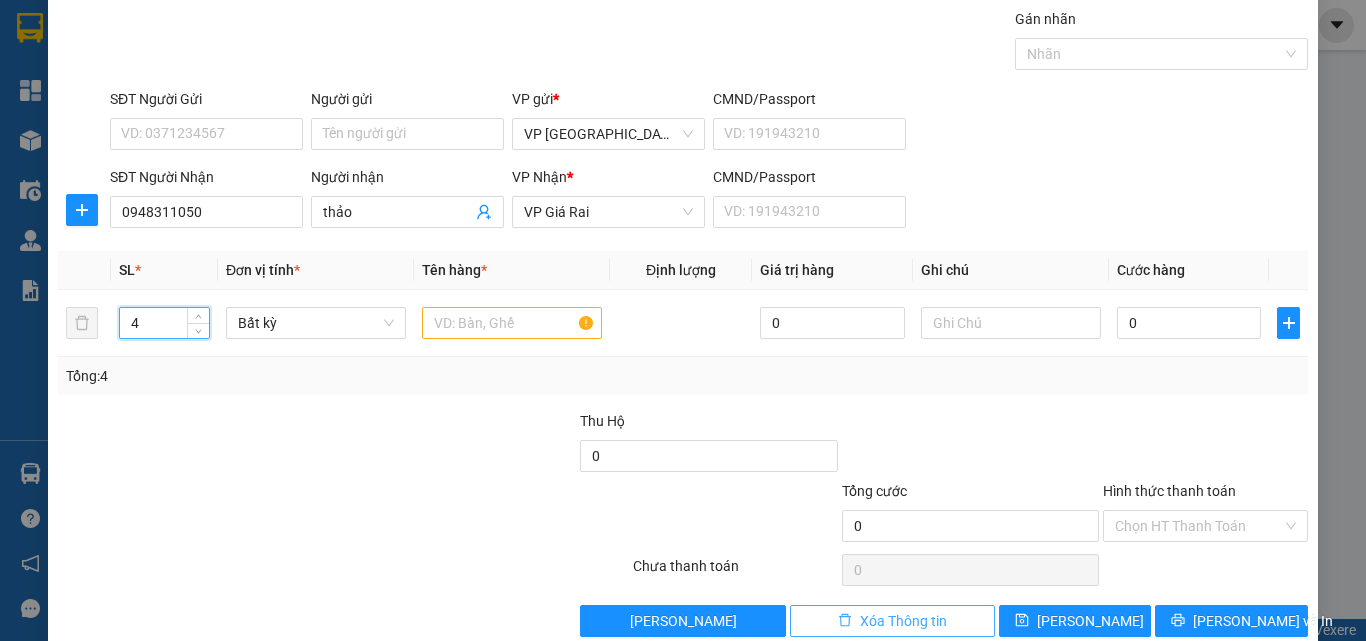 scroll, scrollTop: 99, scrollLeft: 0, axis: vertical 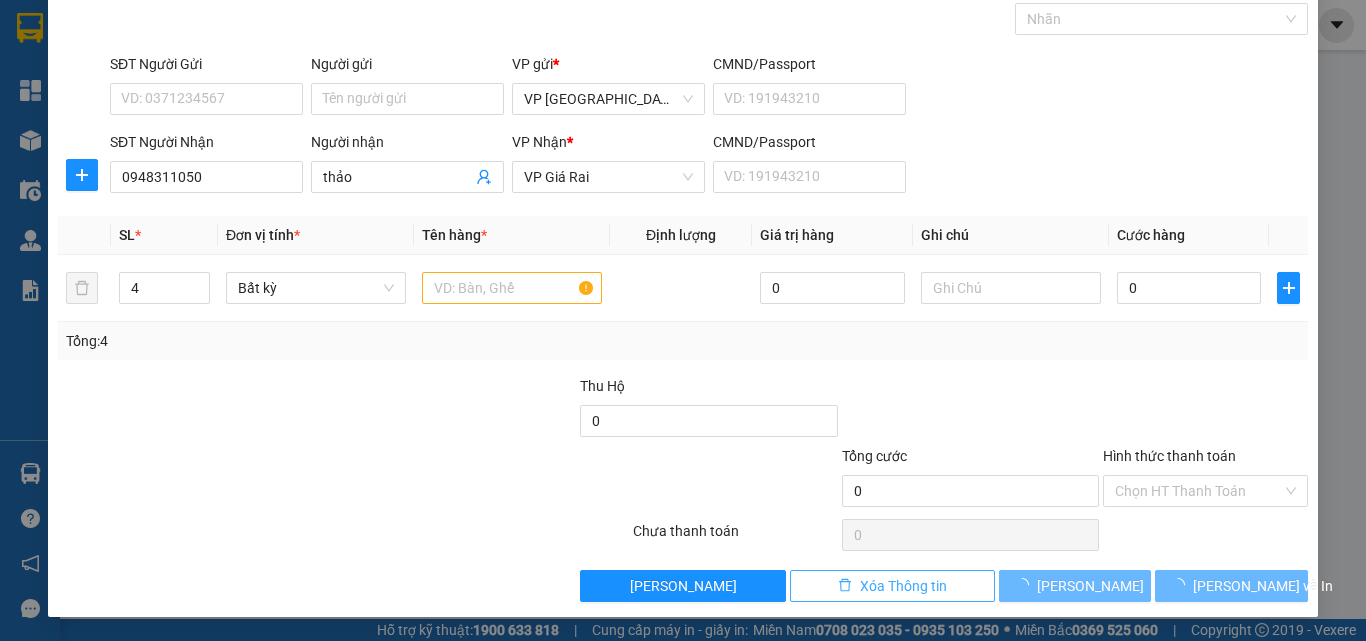 click on "Xóa Thông tin" at bounding box center (903, 586) 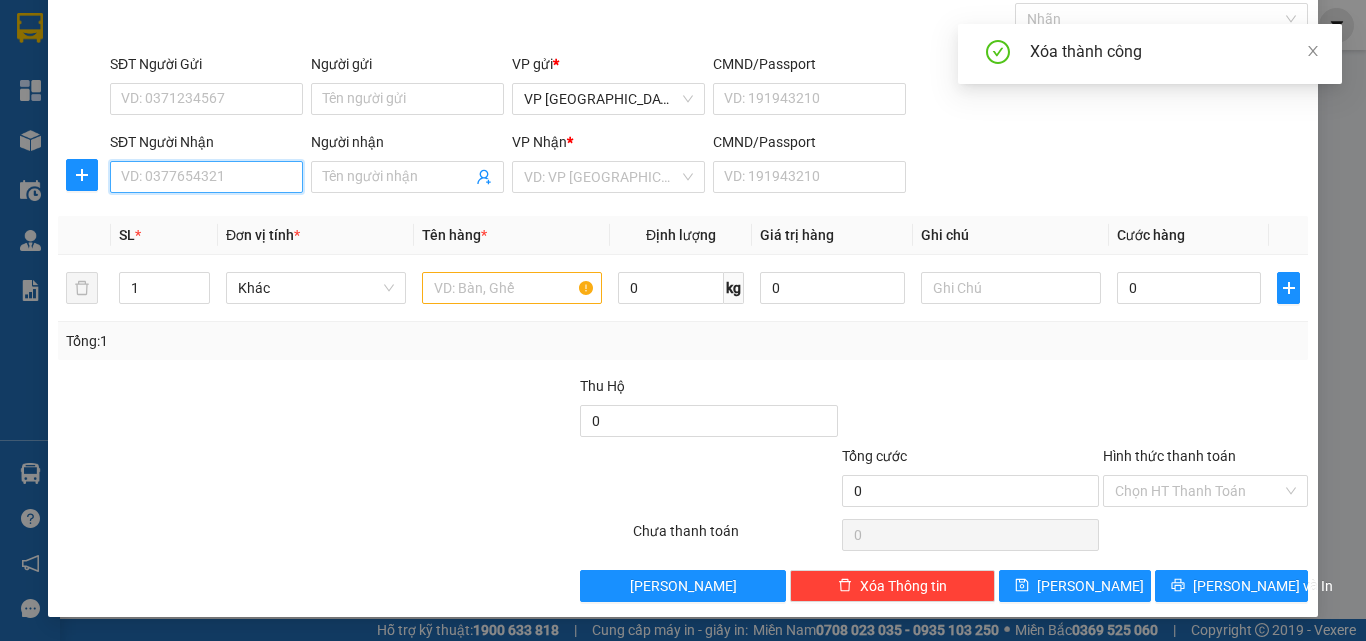 click on "SĐT Người Nhận" at bounding box center (206, 177) 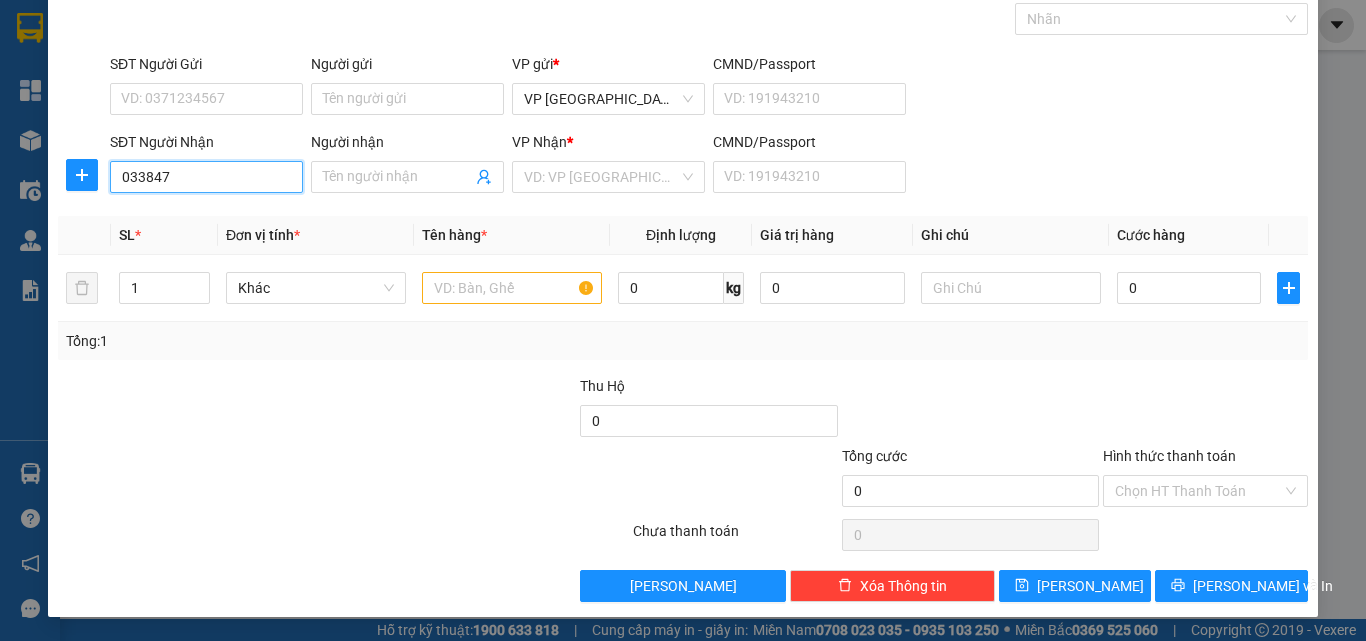 click on "033847" at bounding box center [206, 177] 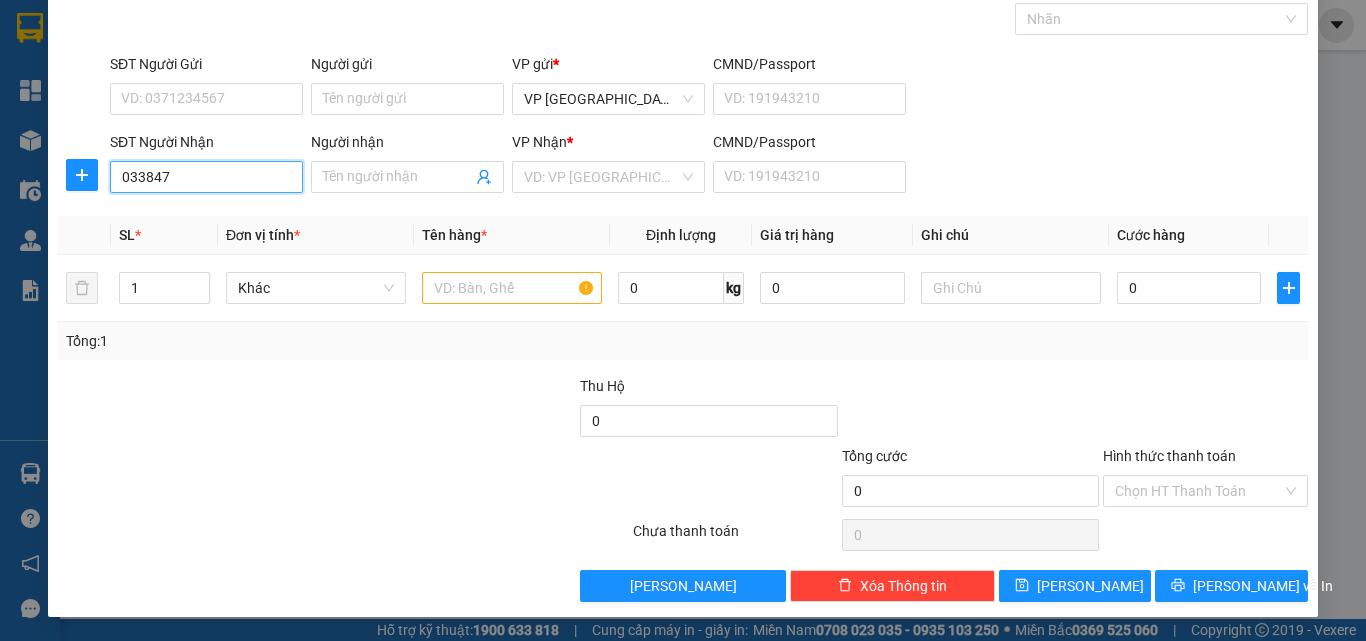 click on "033847" at bounding box center (206, 177) 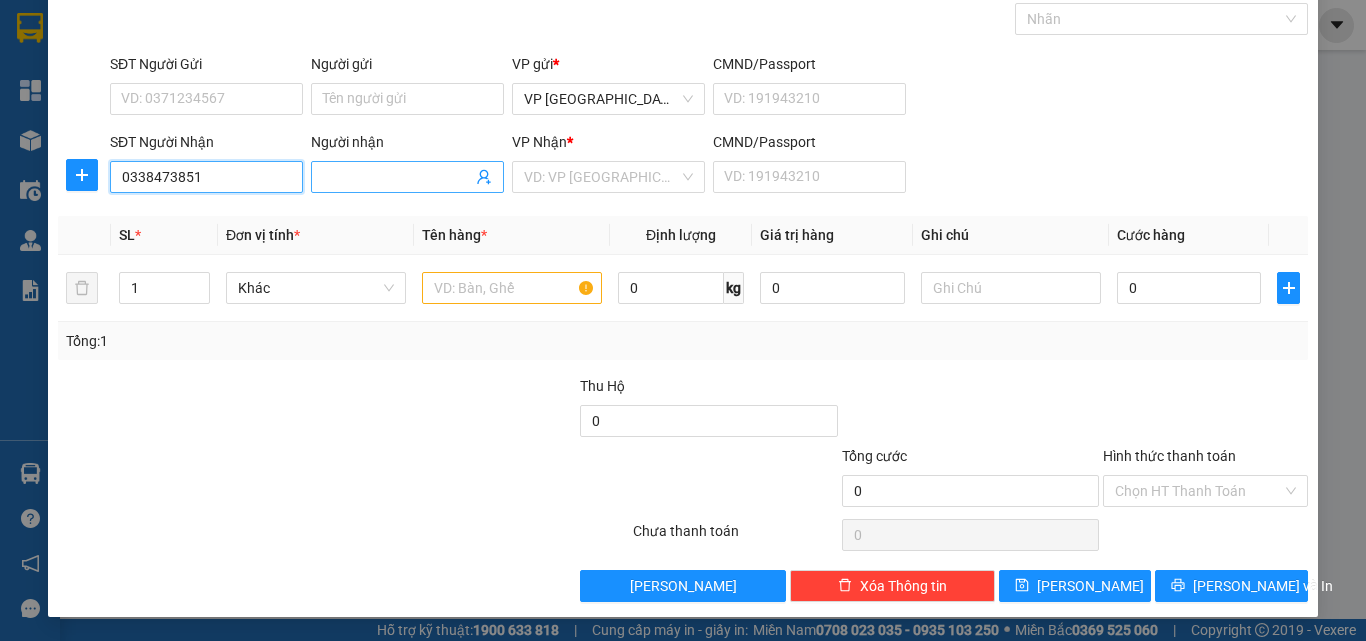 type on "0338473851" 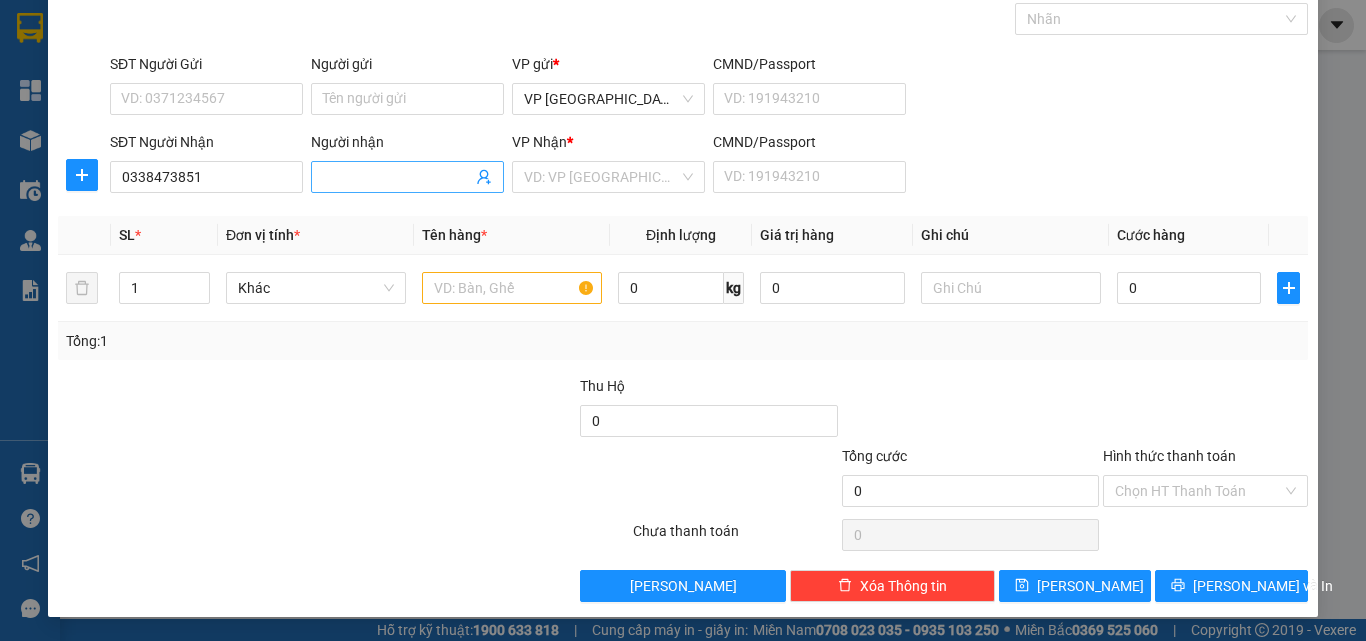 click on "Người nhận" at bounding box center (397, 177) 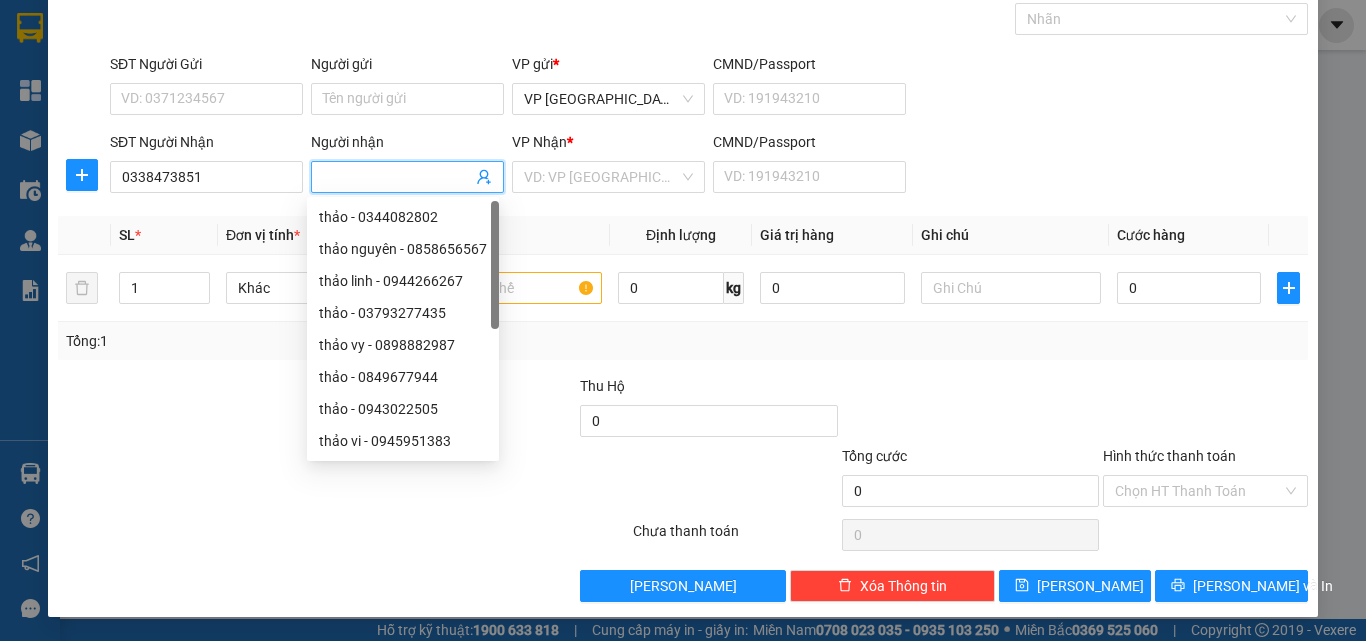 click on "Người nhận" at bounding box center [397, 177] 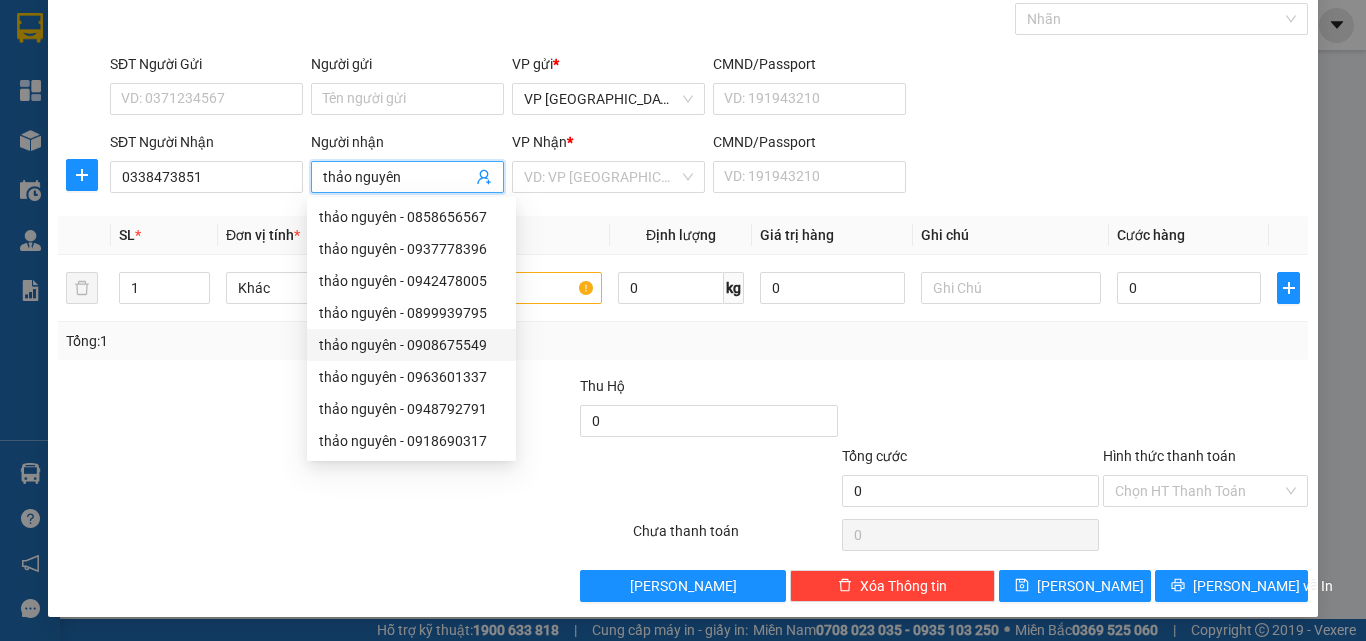 scroll, scrollTop: 64, scrollLeft: 0, axis: vertical 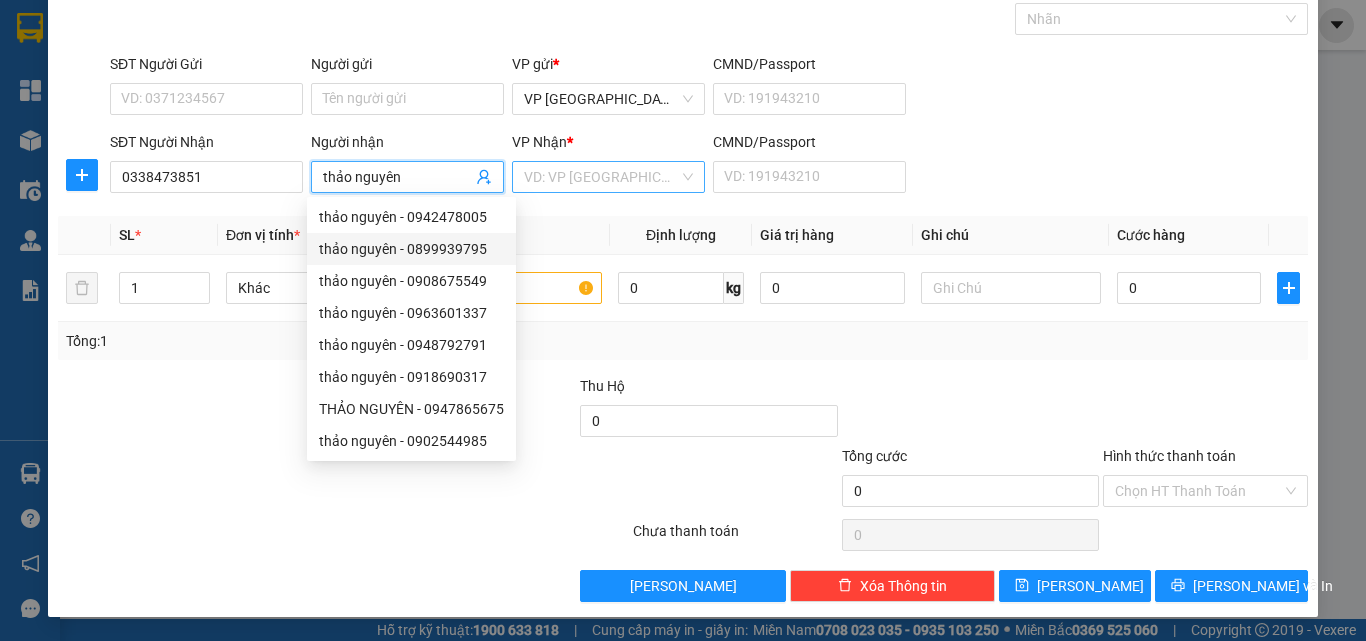 type on "thảo nguyên" 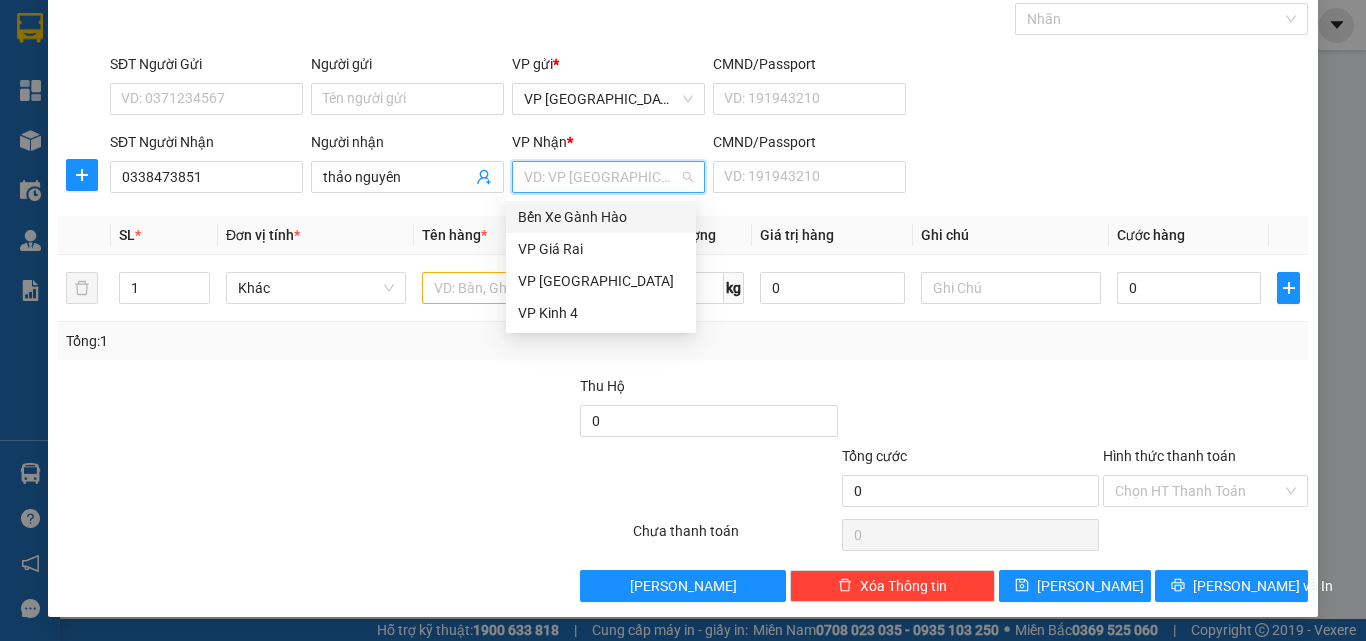 click on "Bến Xe Gành Hào" at bounding box center [601, 217] 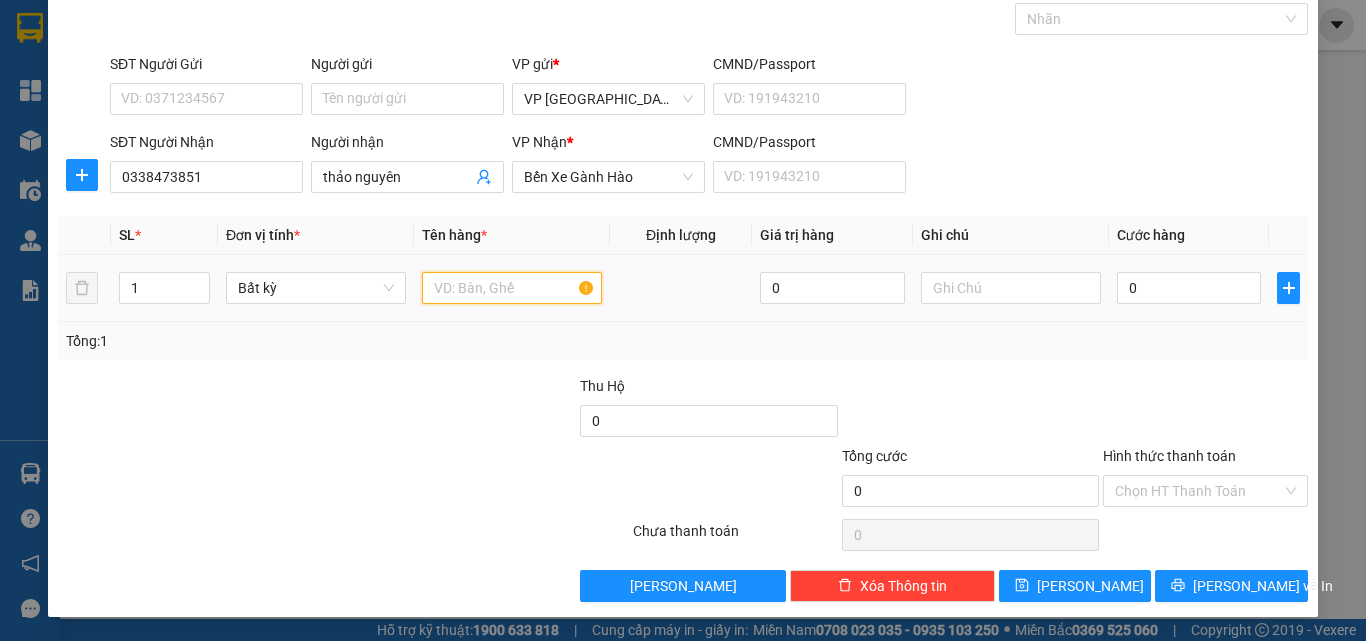 click at bounding box center [512, 288] 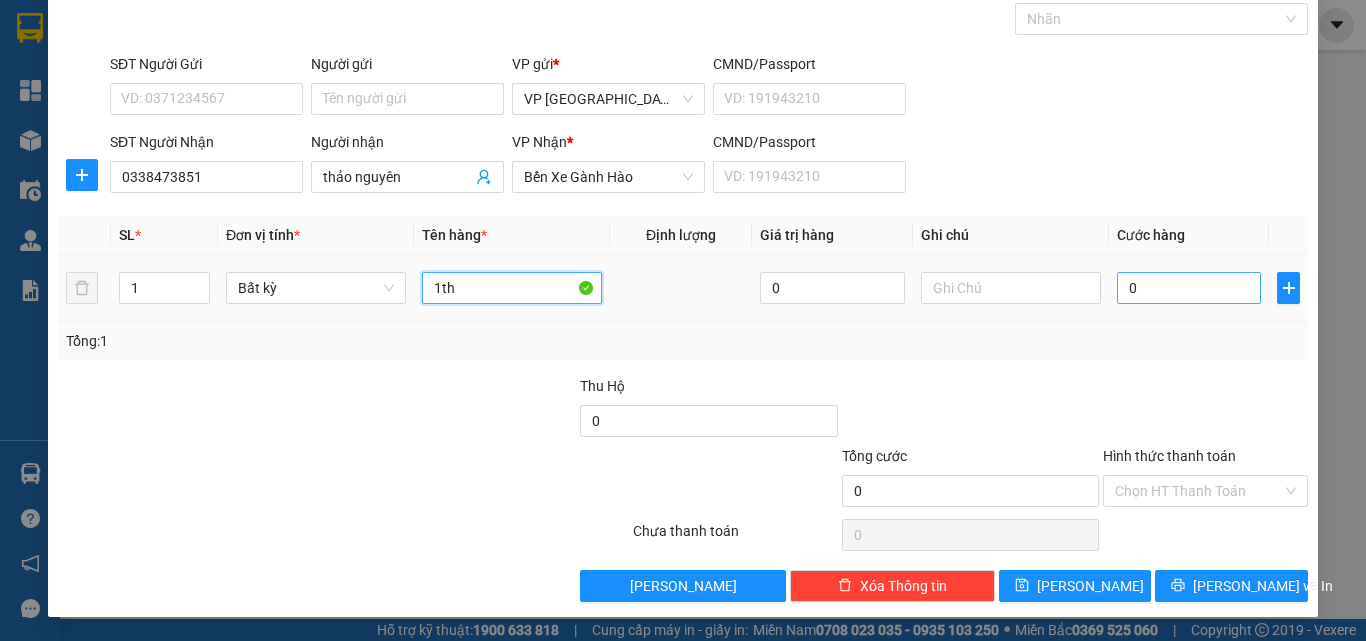type on "1th" 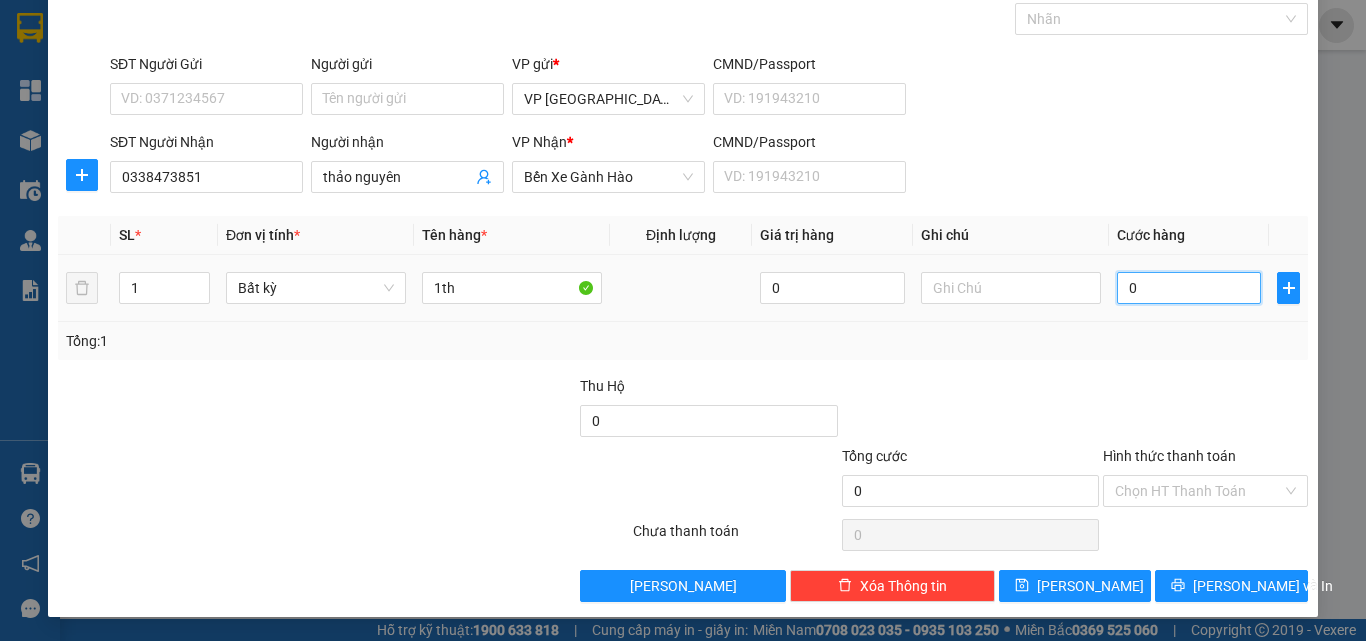 click on "0" at bounding box center (1189, 288) 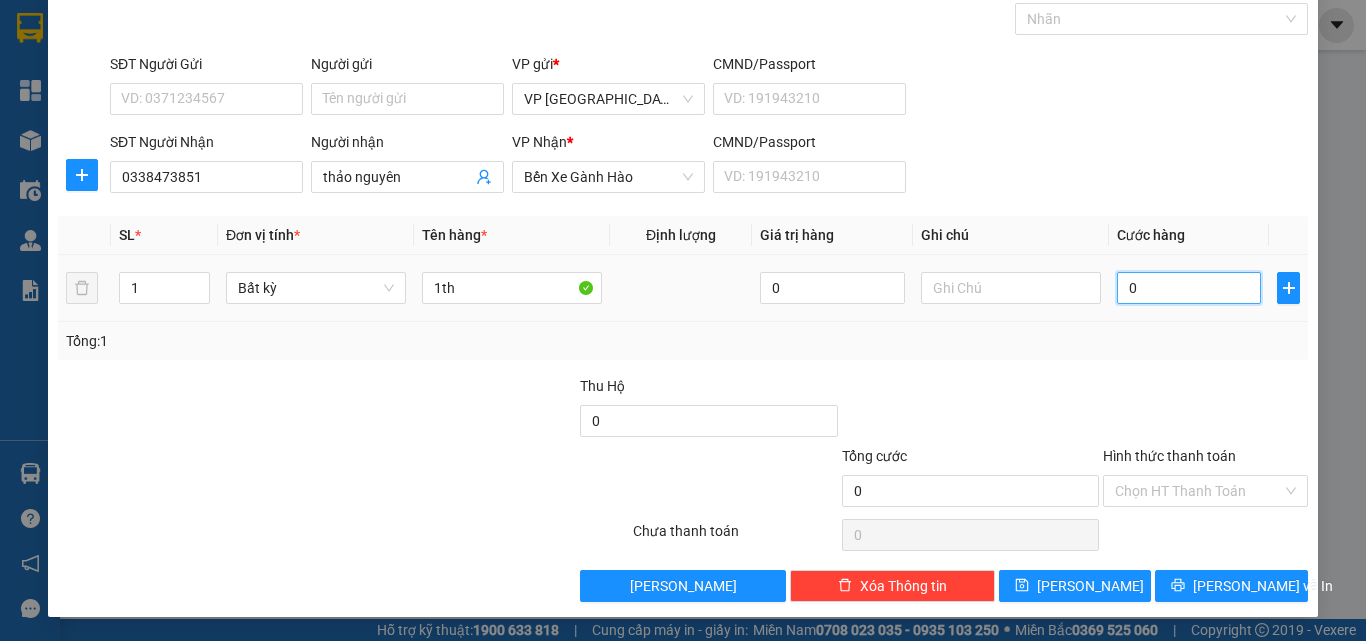 type on "4" 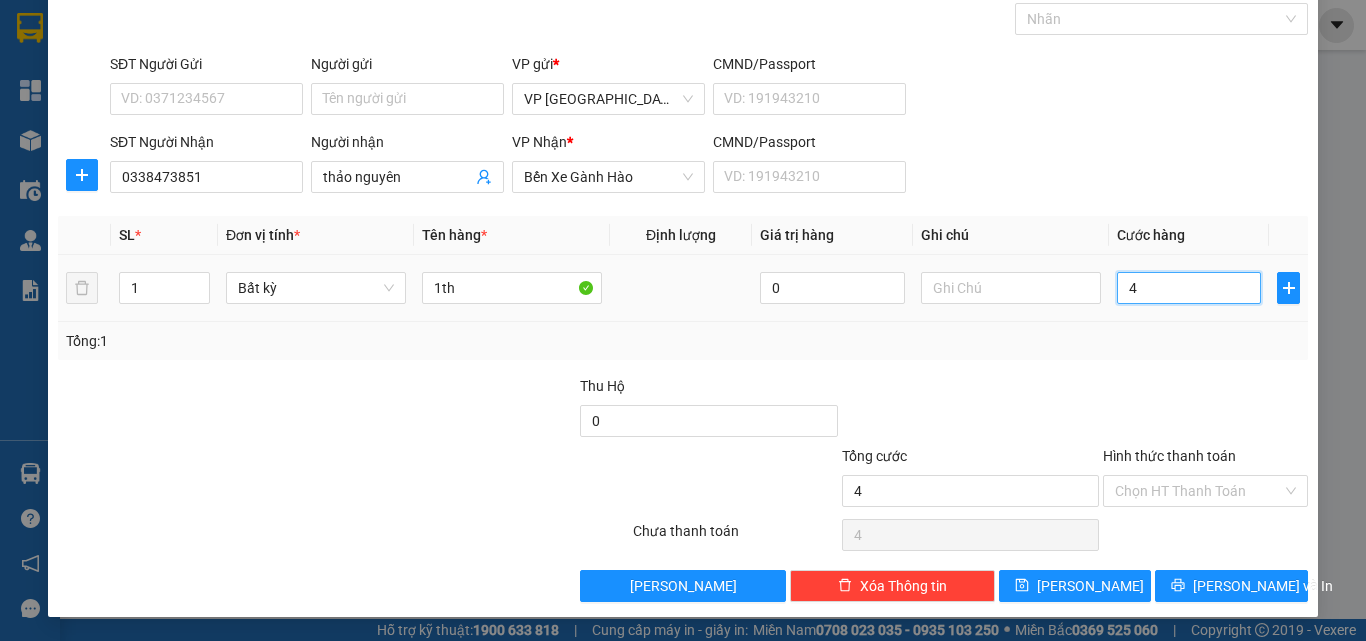 type on "40" 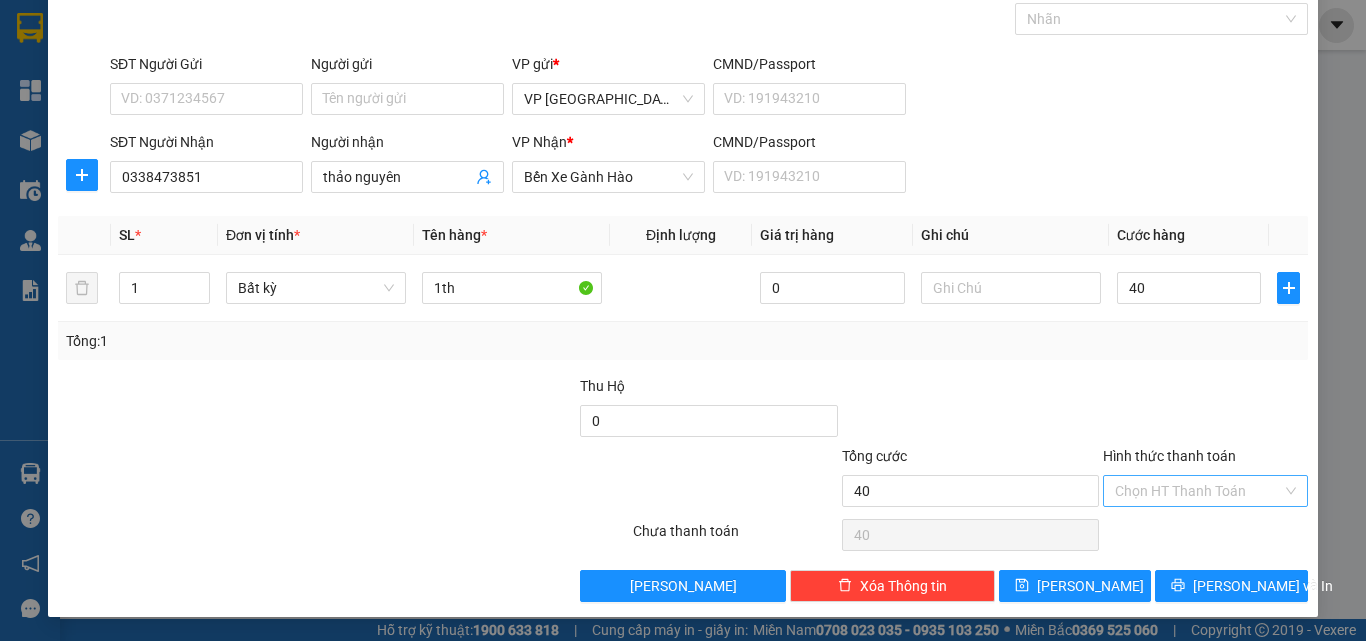 click on "Hình thức thanh toán" at bounding box center [1198, 491] 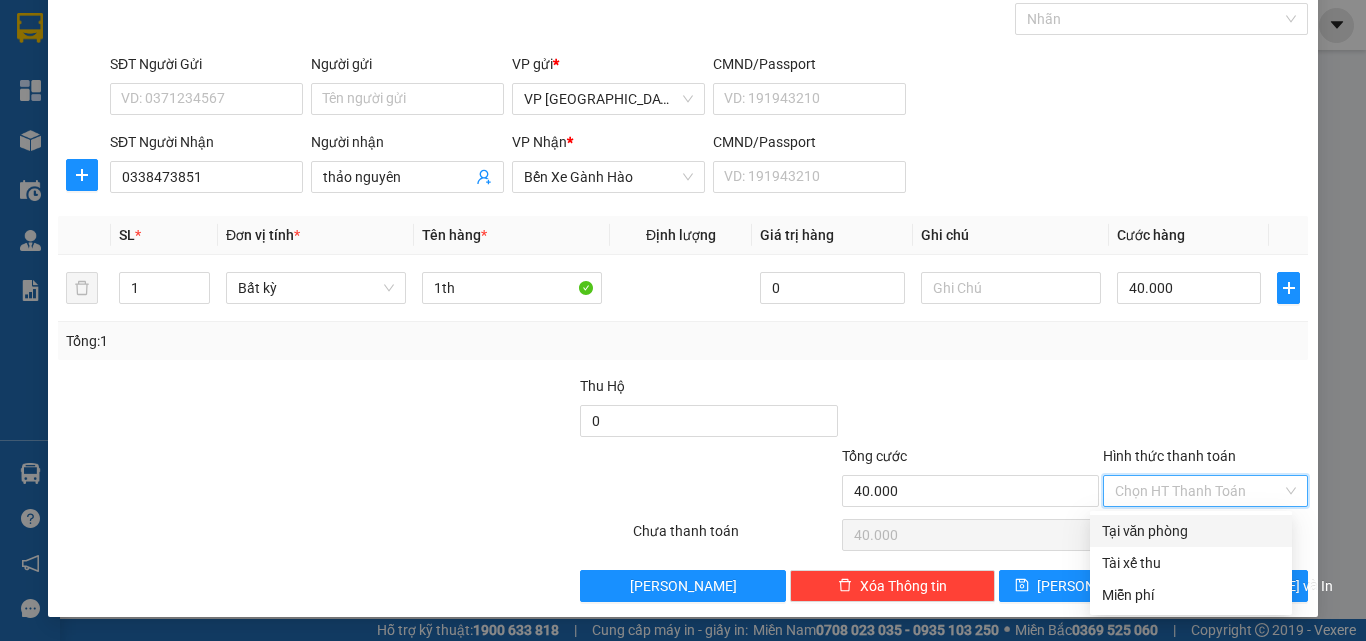 click on "Tại văn phòng" at bounding box center [1191, 531] 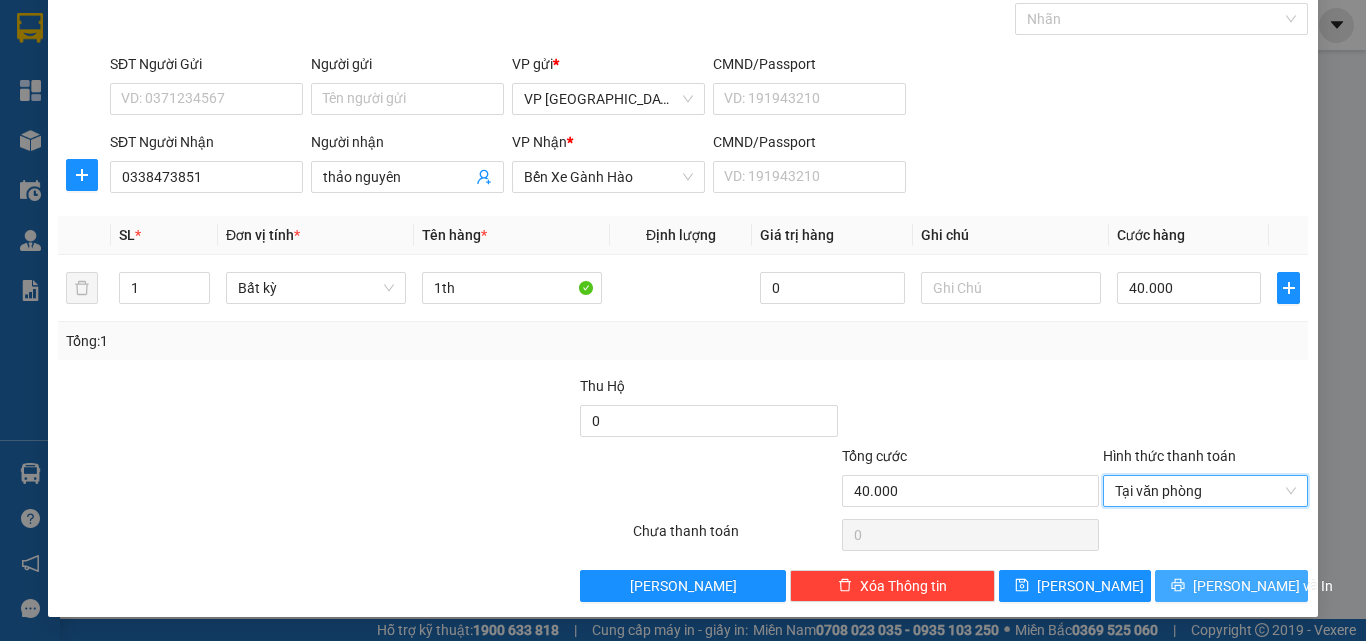 click on "[PERSON_NAME] và In" at bounding box center (1231, 586) 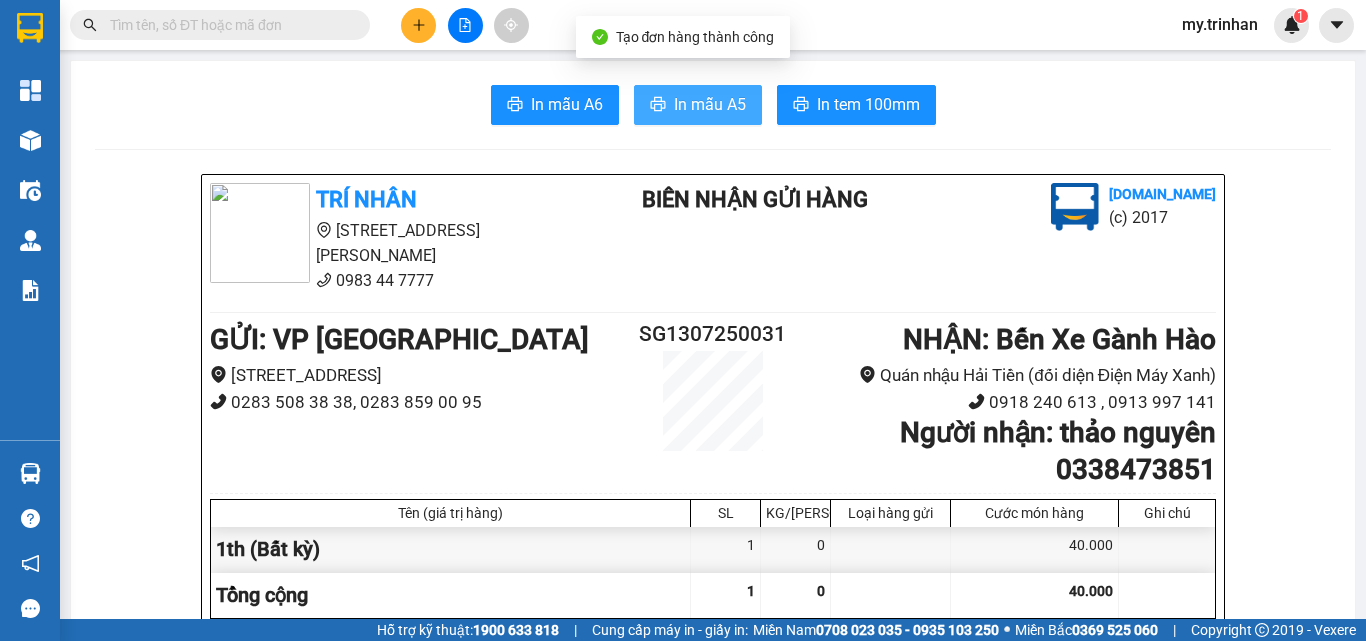 click on "In mẫu A5" at bounding box center [710, 104] 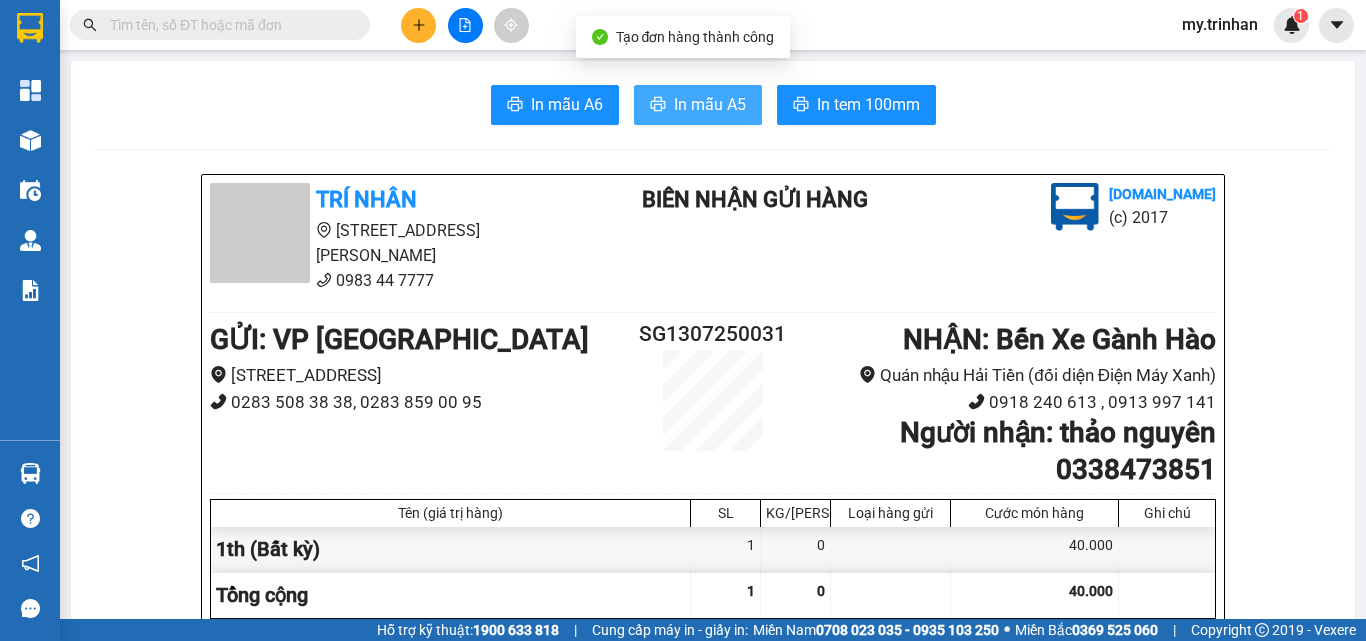 scroll, scrollTop: 0, scrollLeft: 0, axis: both 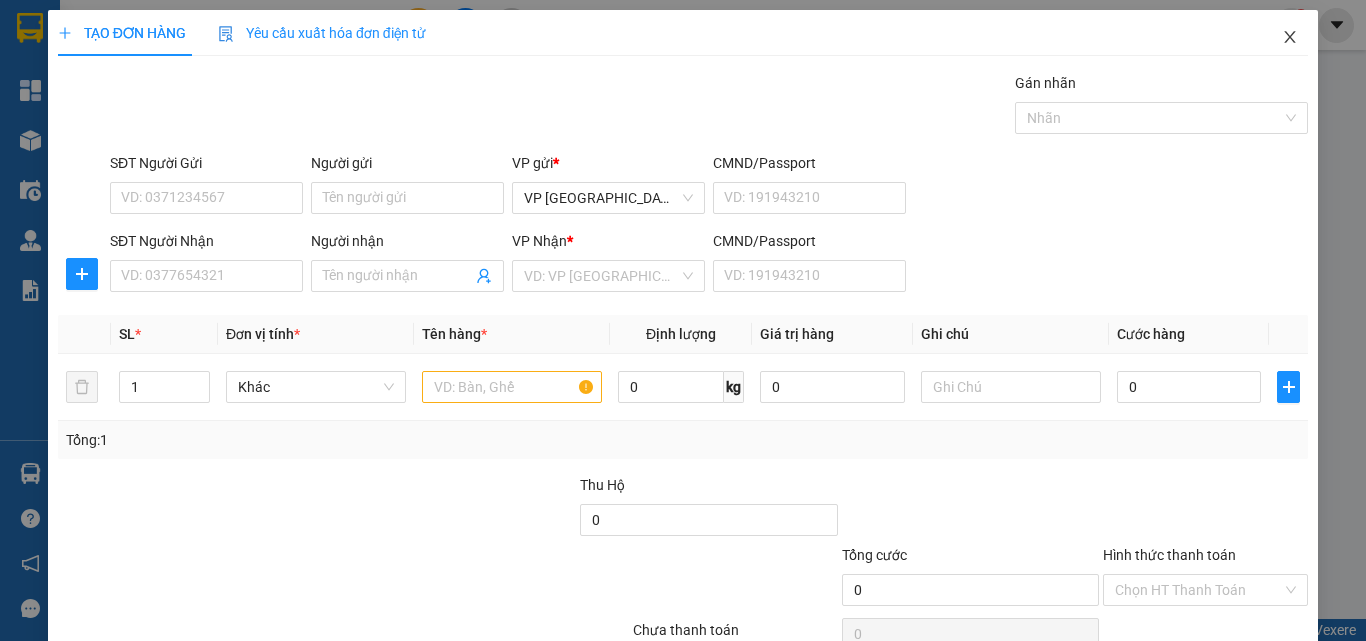 click 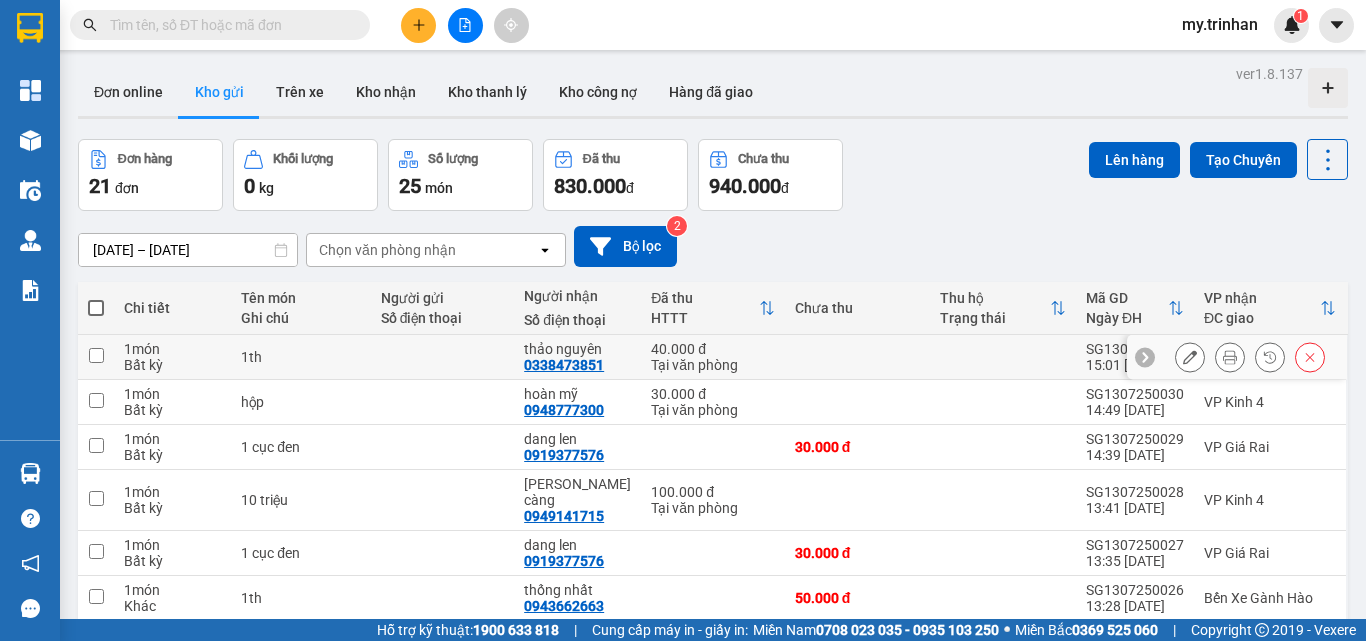 click at bounding box center (1230, 357) 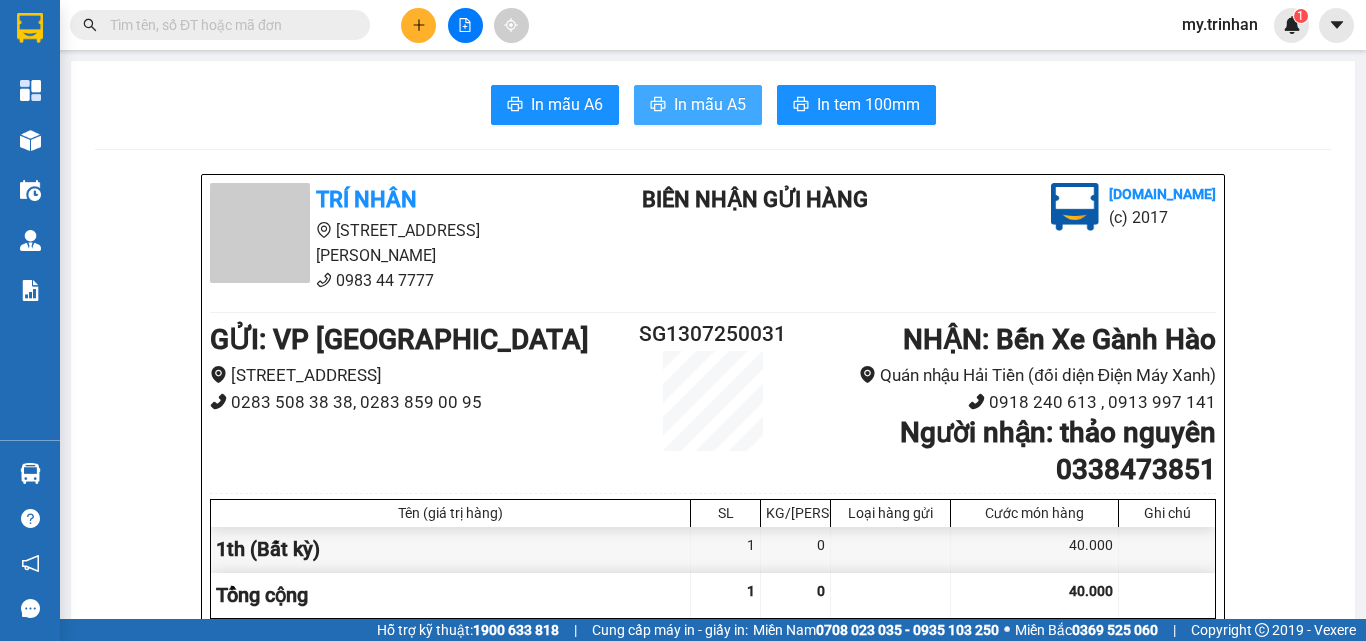 click on "In mẫu A5" at bounding box center [710, 104] 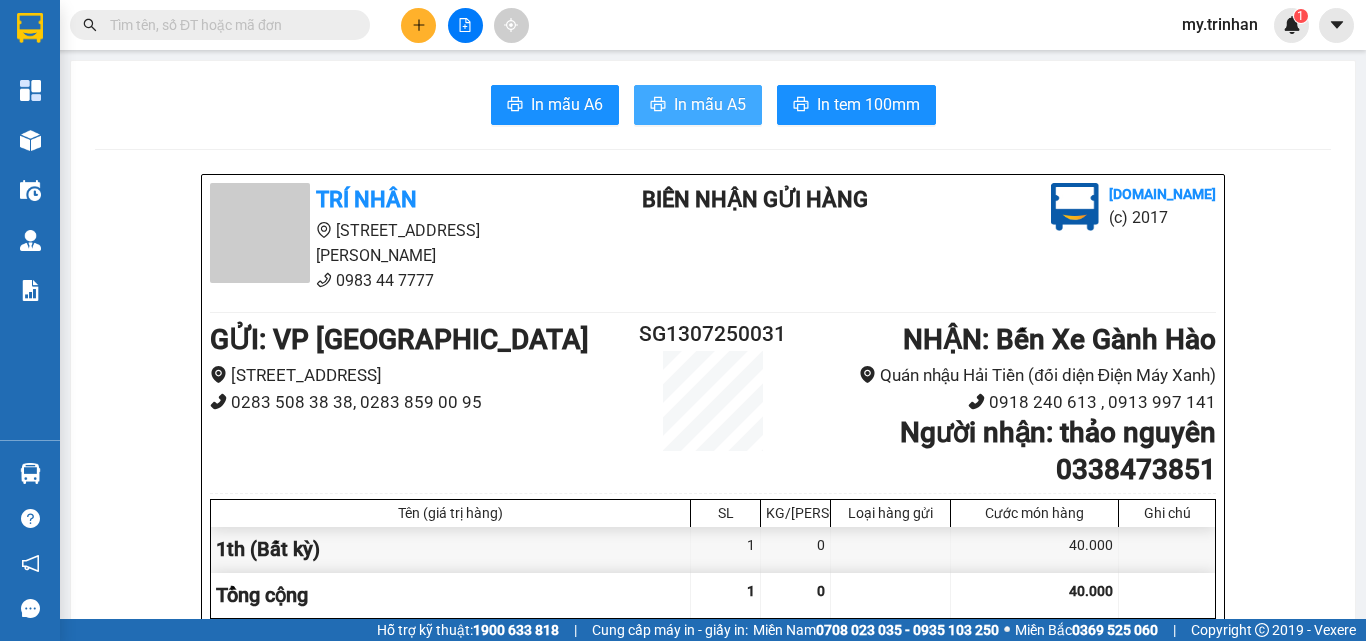 scroll, scrollTop: 0, scrollLeft: 0, axis: both 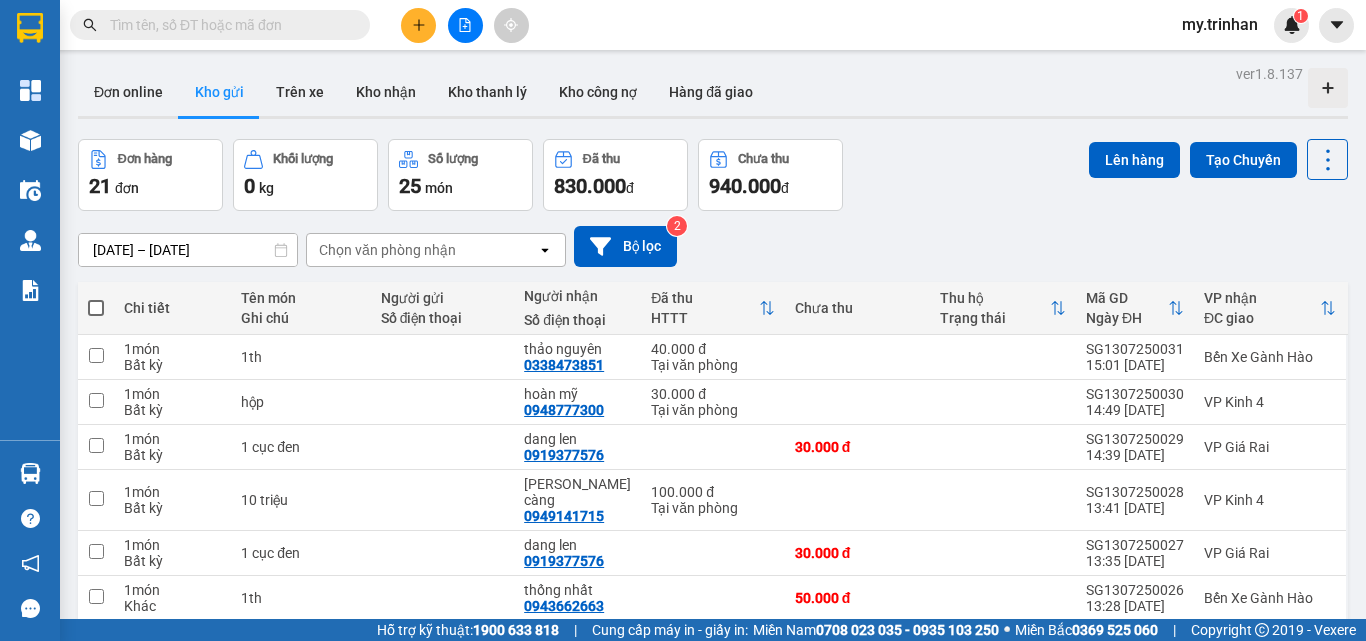 click on "[DATE] – [DATE] Press the down arrow key to interact with the calendar and select a date. Press the escape button to close the calendar. Selected date range is from [DATE] to [DATE]. Chọn văn phòng nhận open Bộ lọc 2" at bounding box center [713, 246] 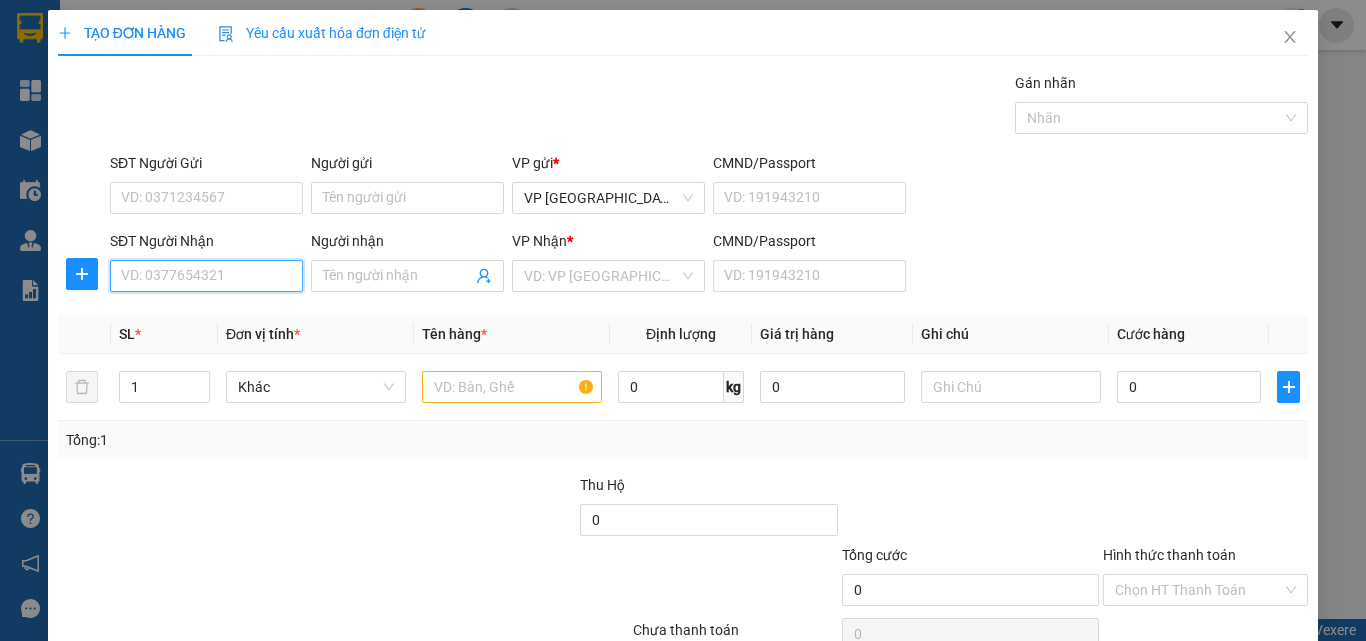 click on "SĐT Người Nhận" at bounding box center [206, 276] 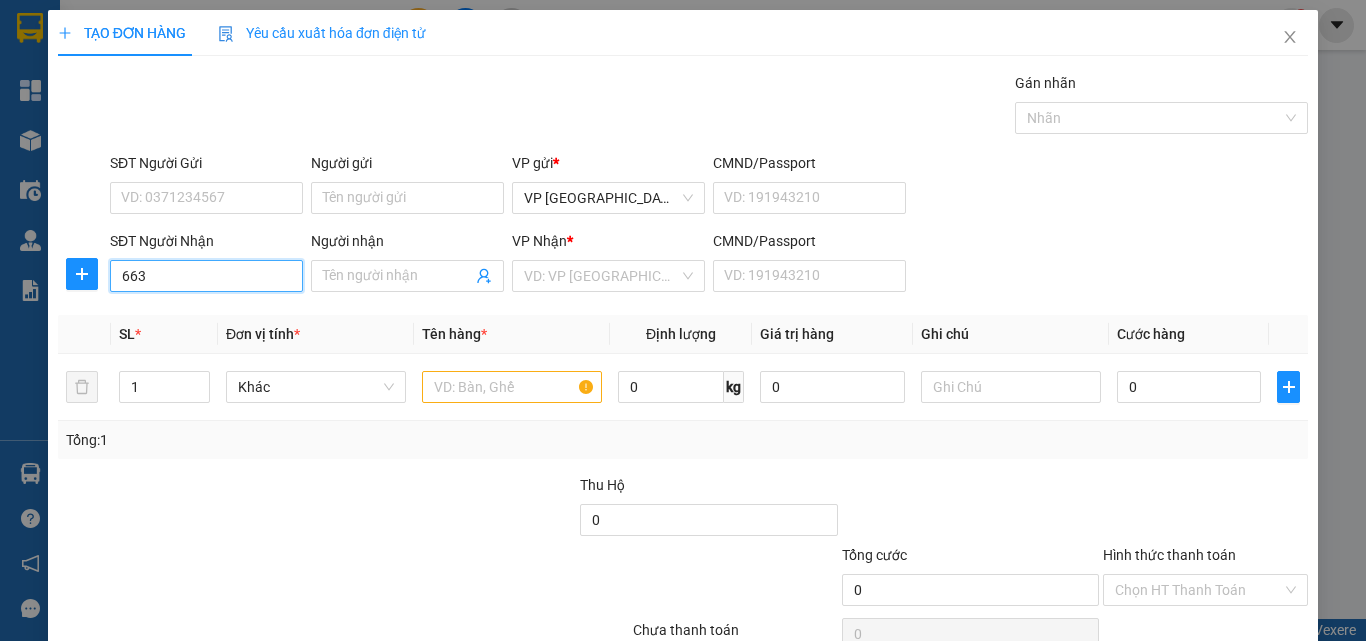 click on "663" at bounding box center (206, 276) 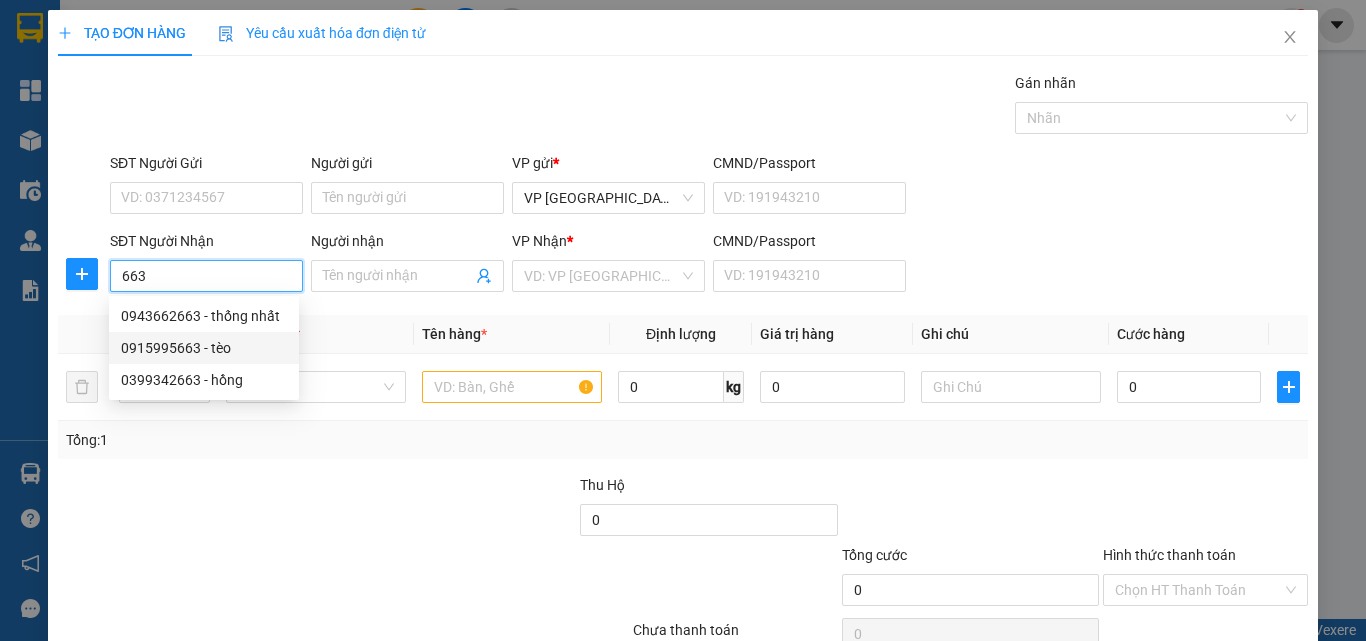 click on "0915995663 - tèo" at bounding box center (204, 348) 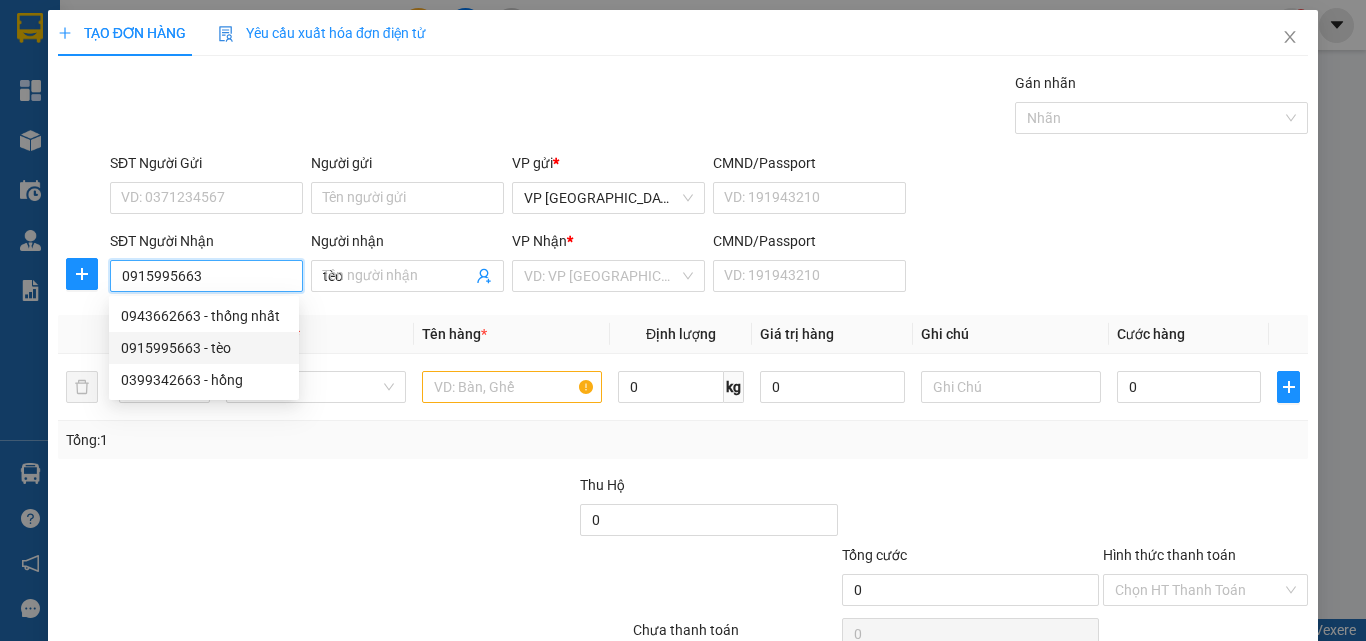 type on "100.000" 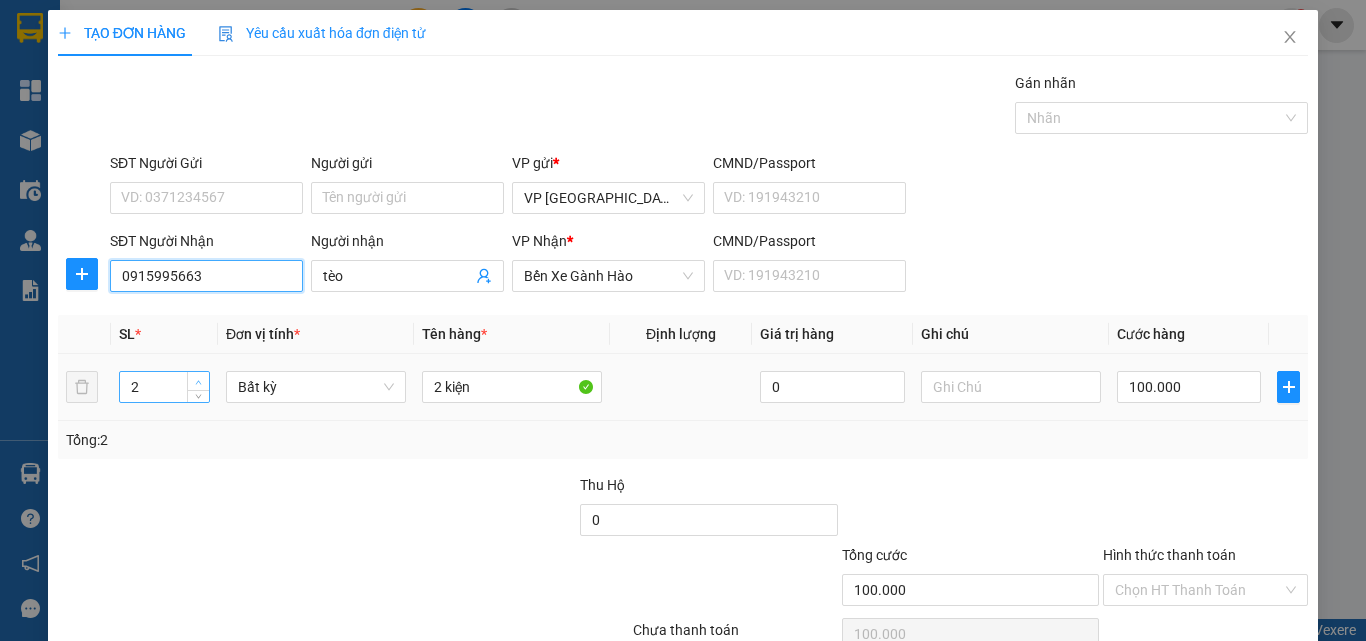 type on "0915995663" 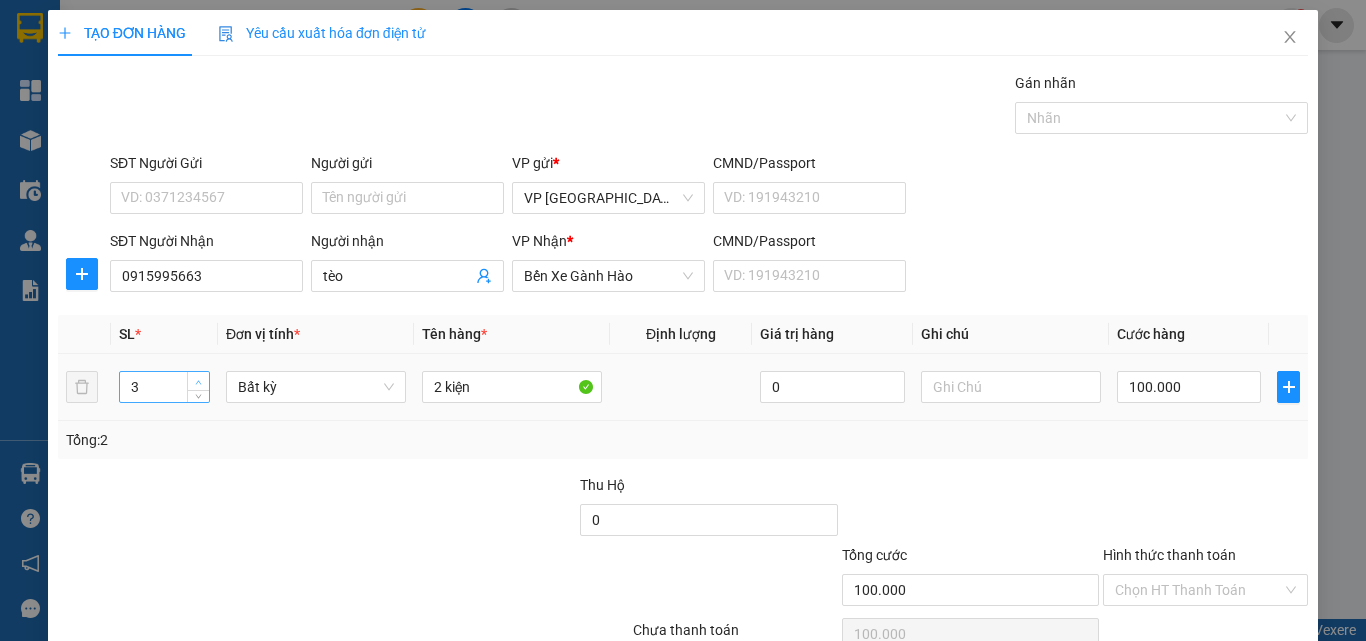 click 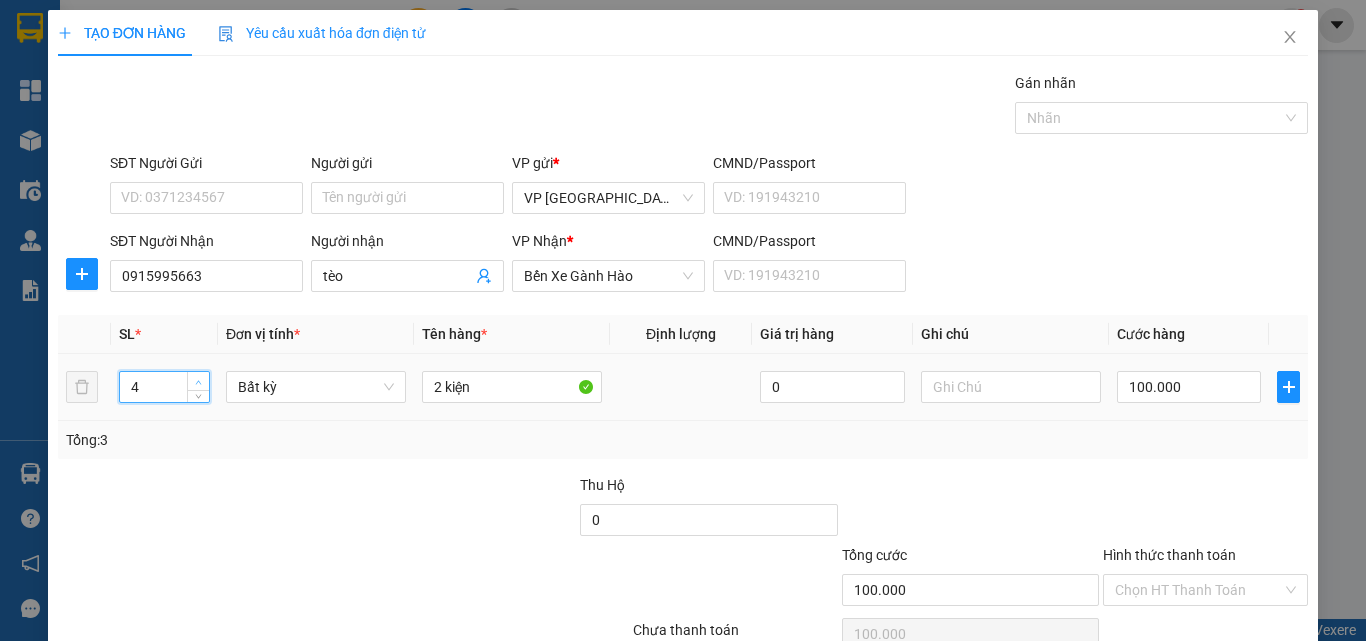click 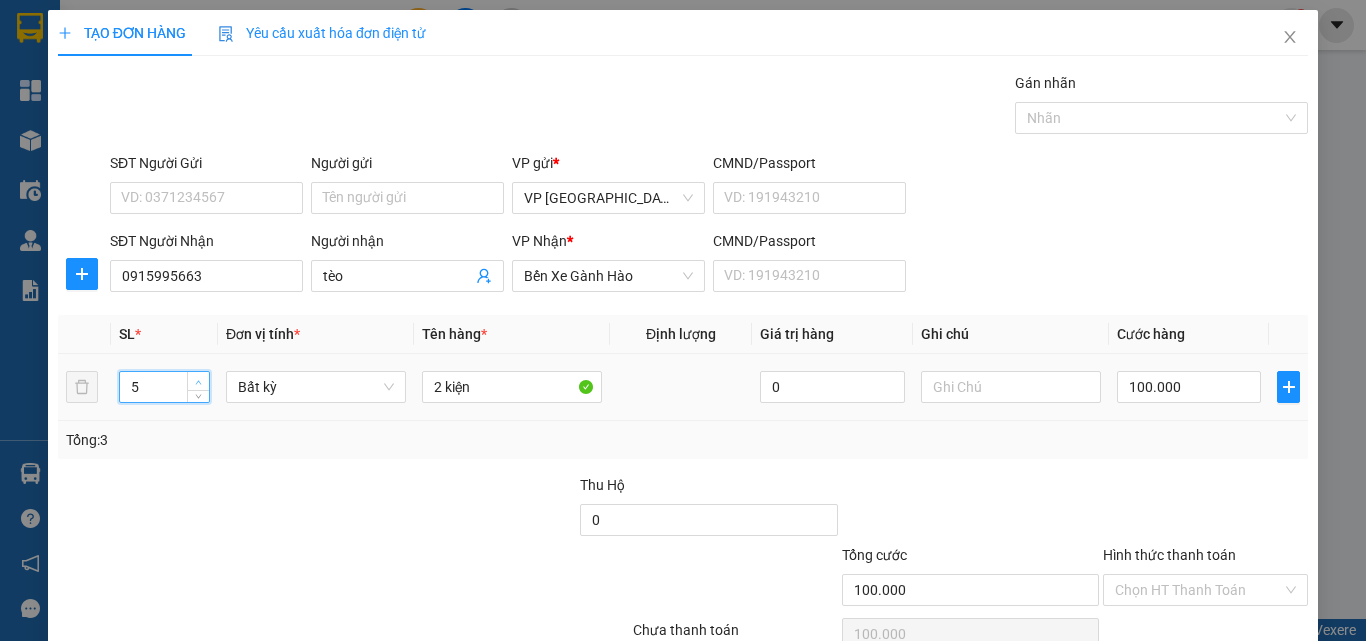 click 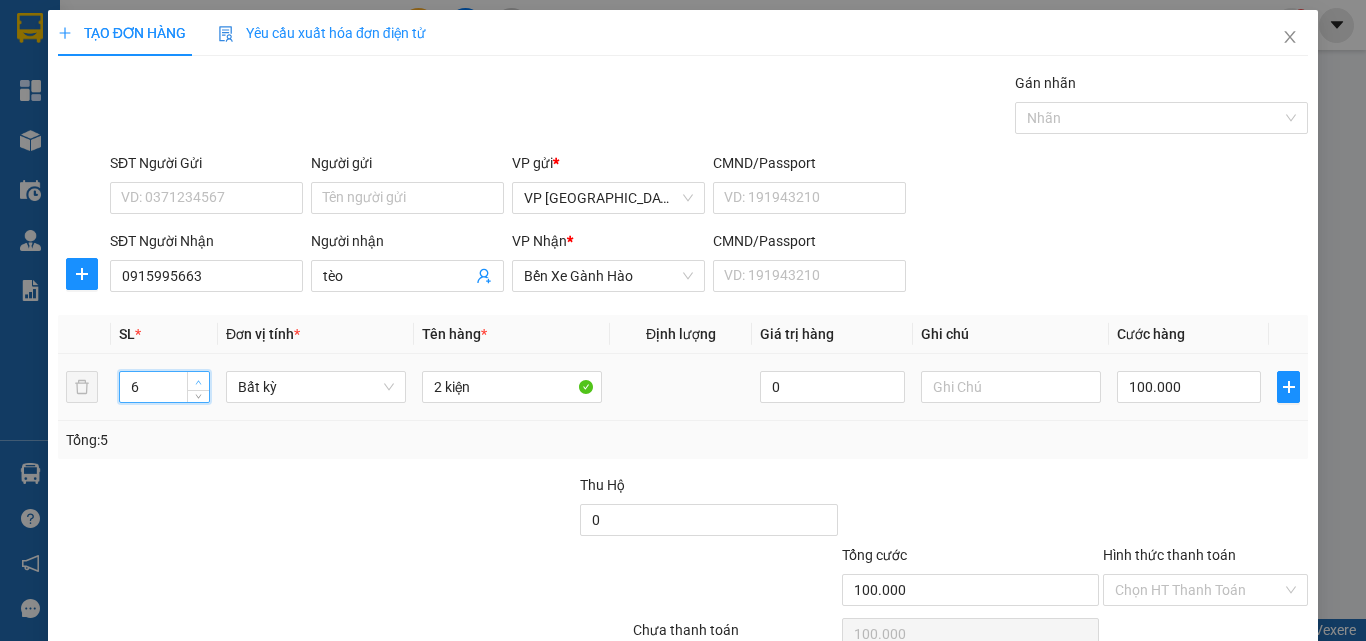 click 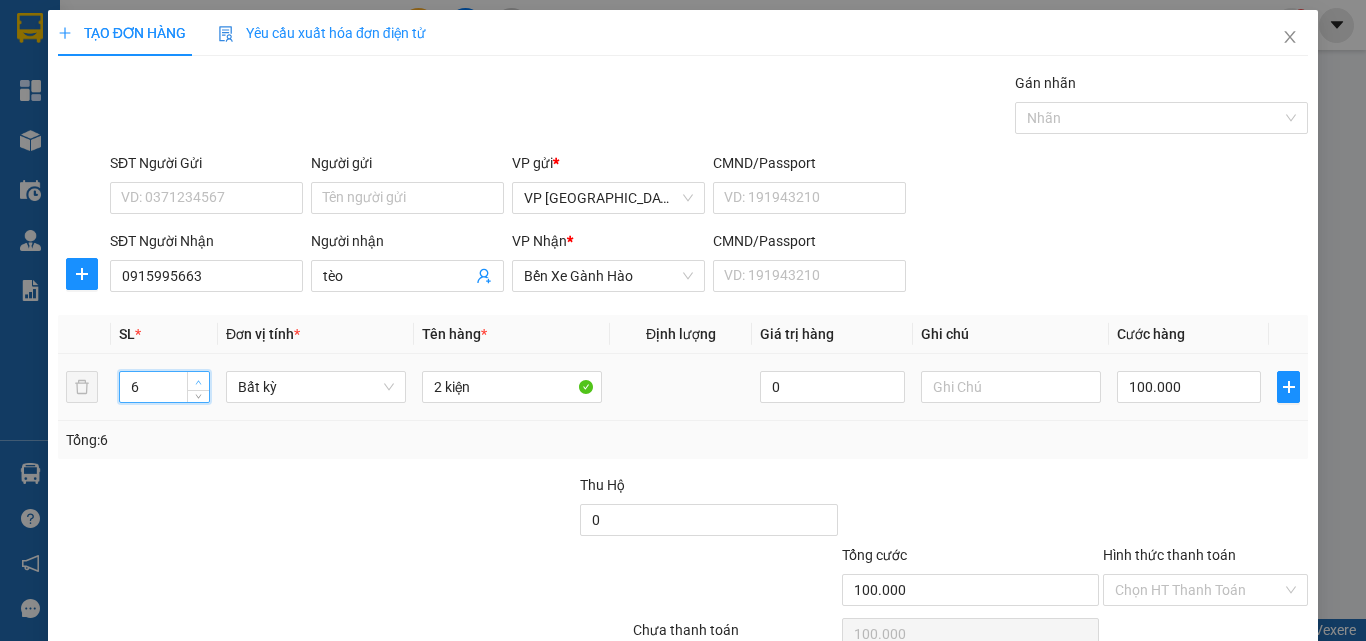 type on "7" 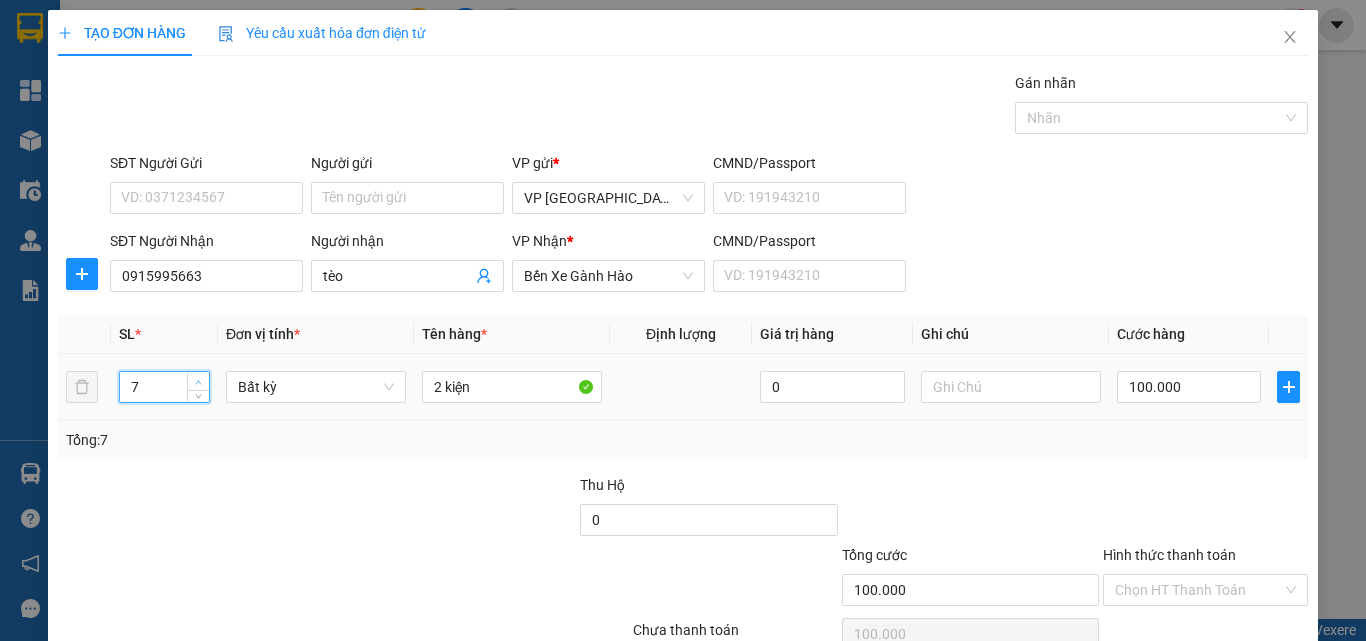 click 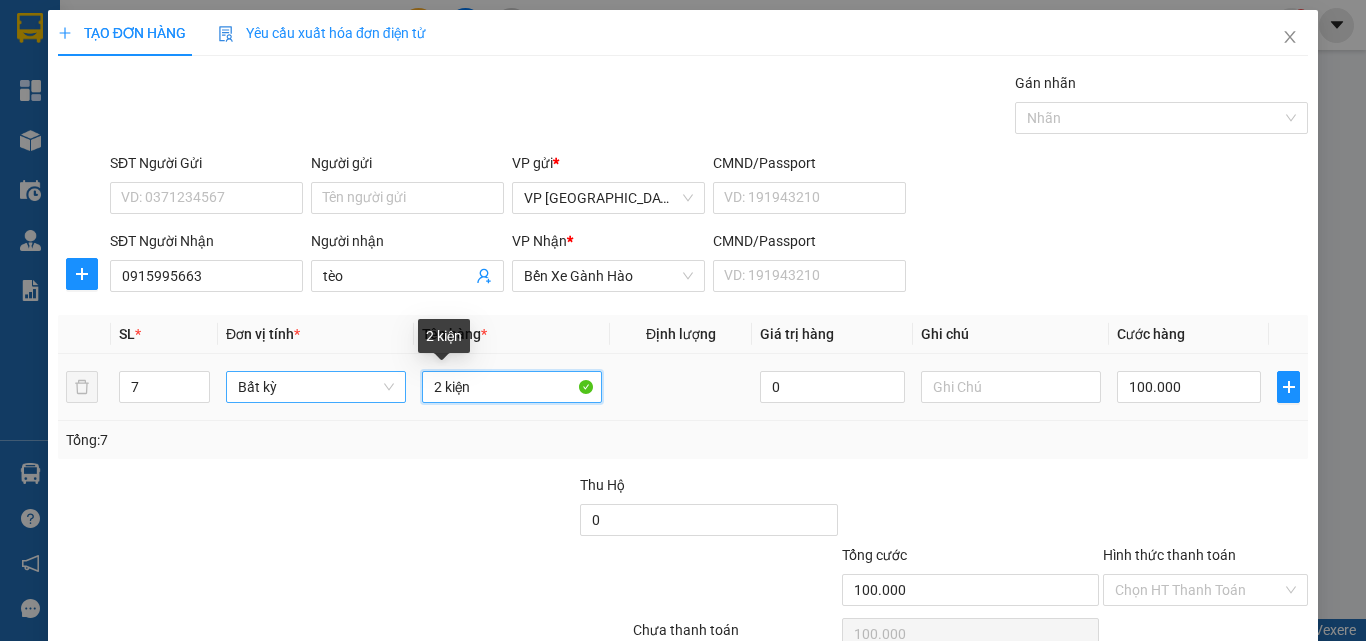 drag, startPoint x: 437, startPoint y: 391, endPoint x: 383, endPoint y: 382, distance: 54.74486 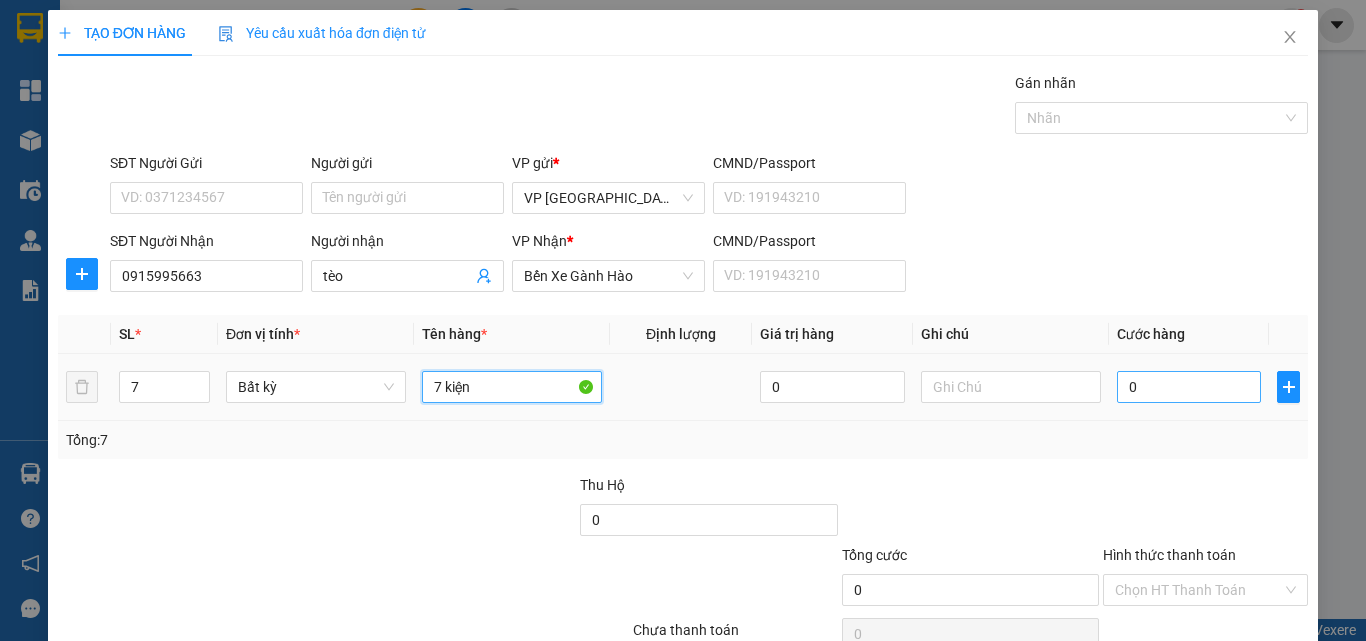 type on "7 kiện" 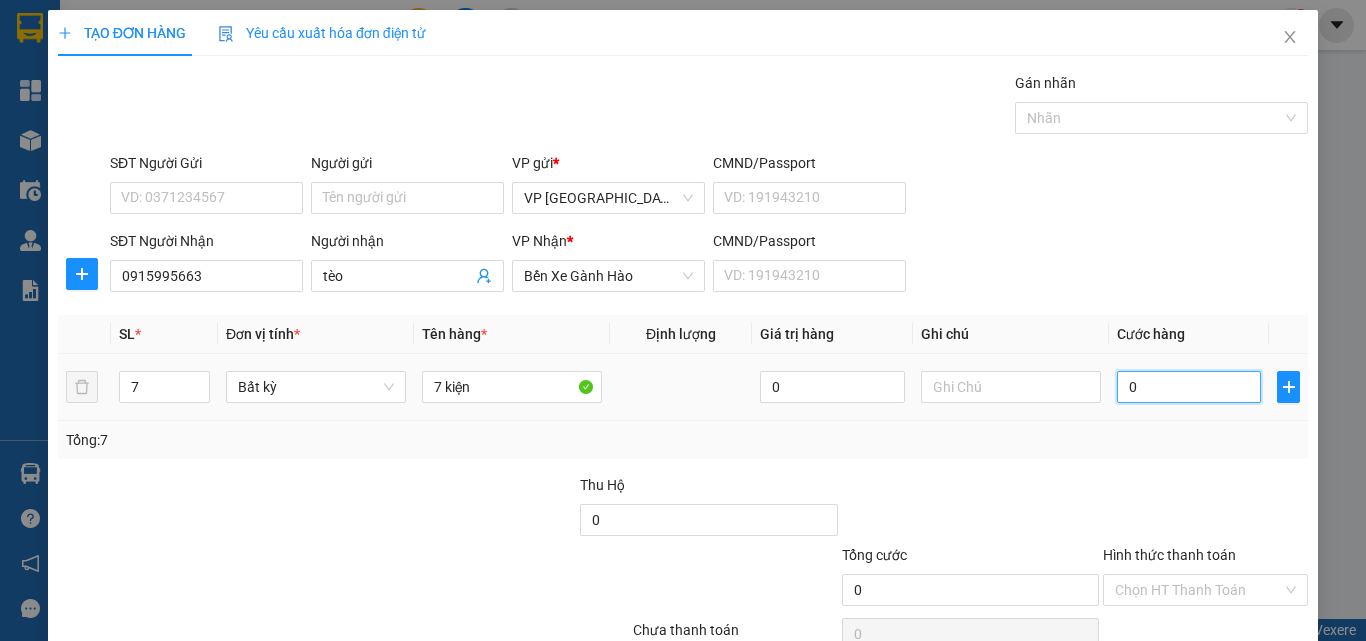 click on "0" at bounding box center [1189, 387] 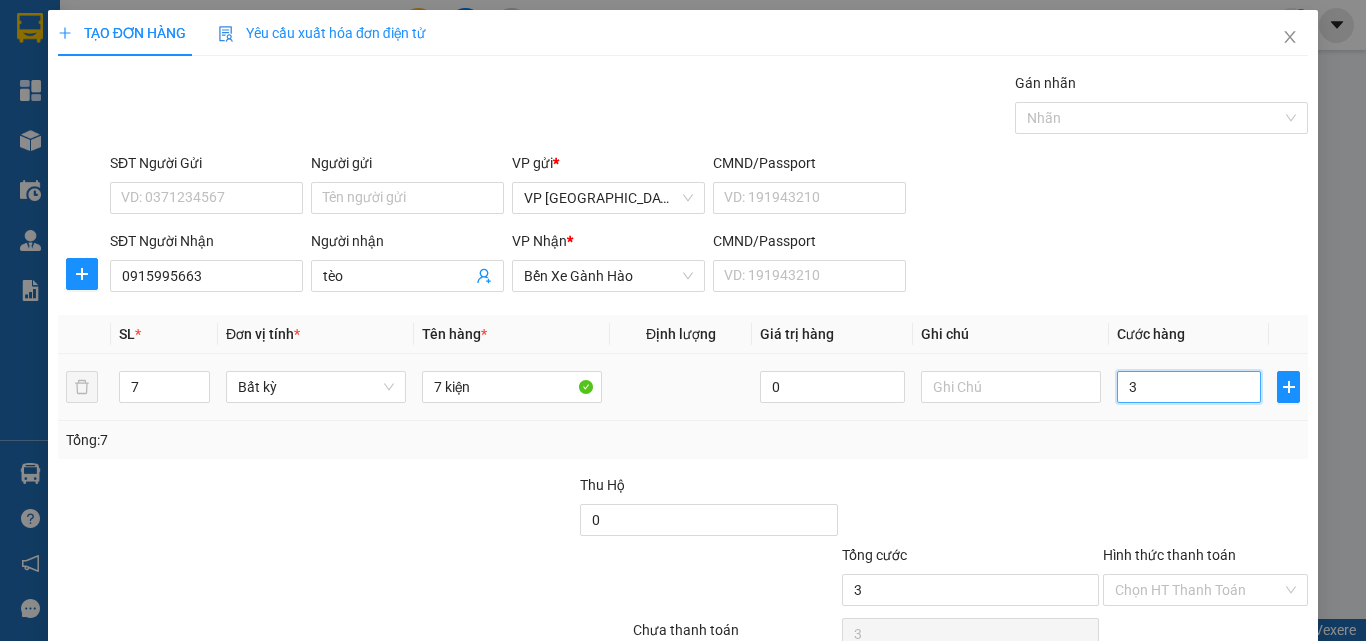 type on "35" 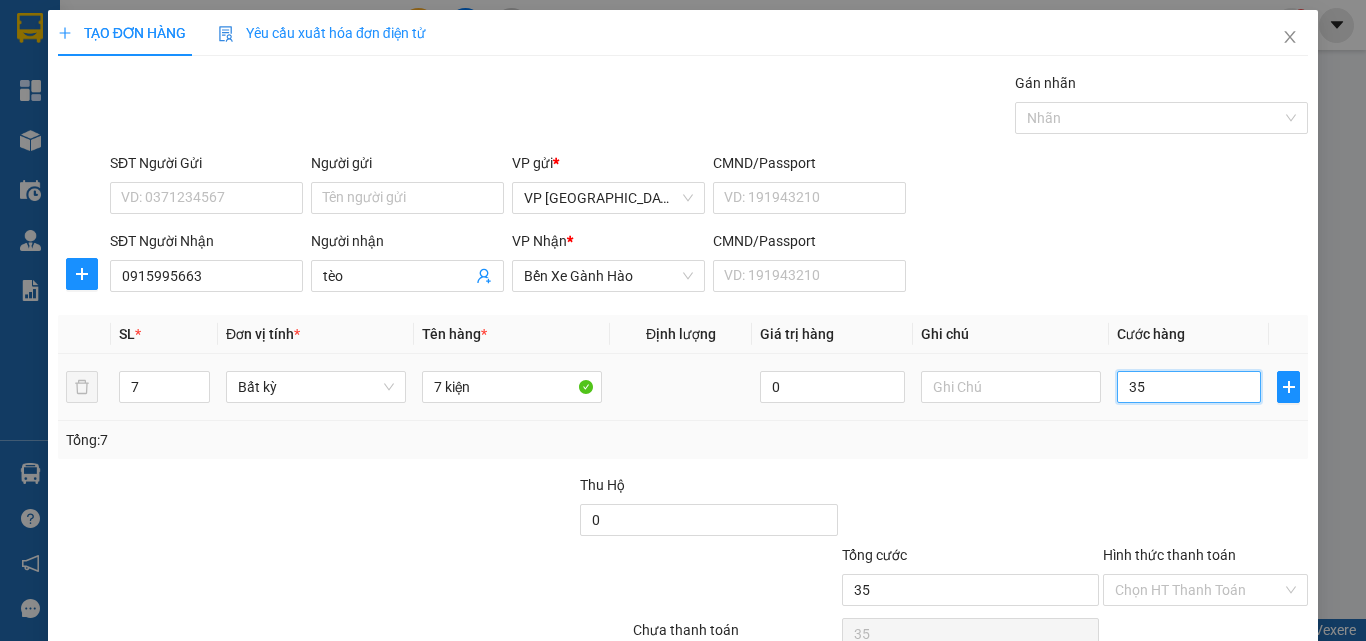 type on "350" 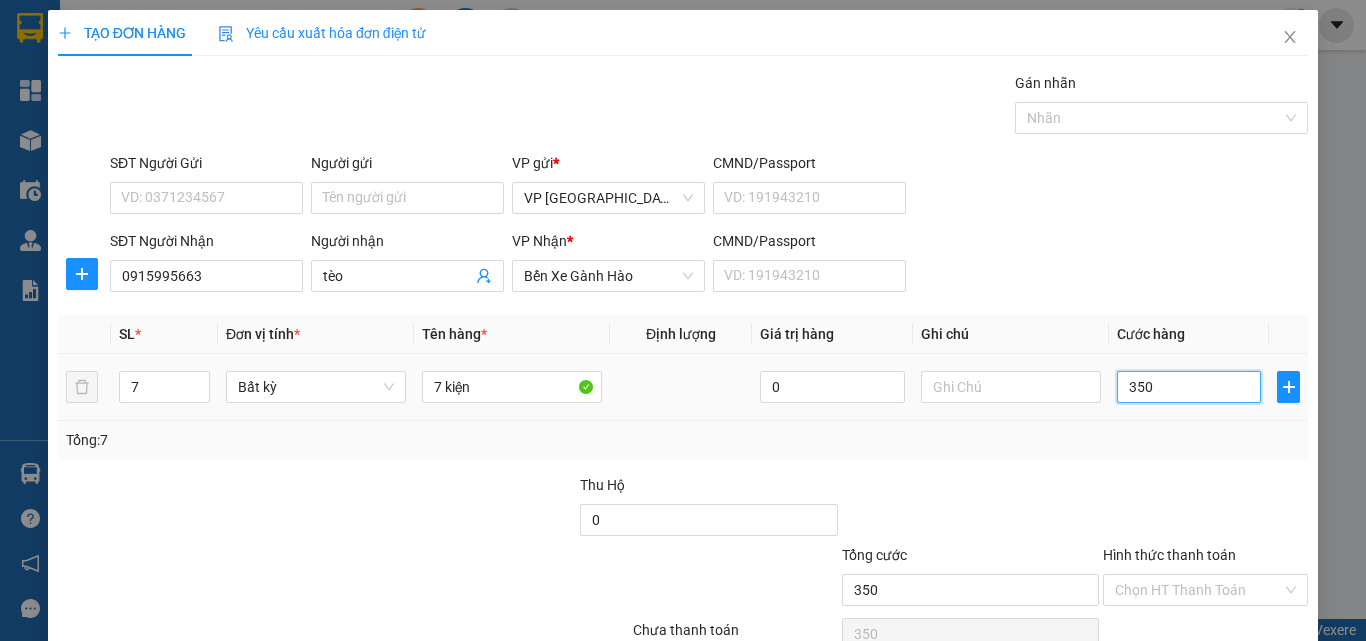 type on "350" 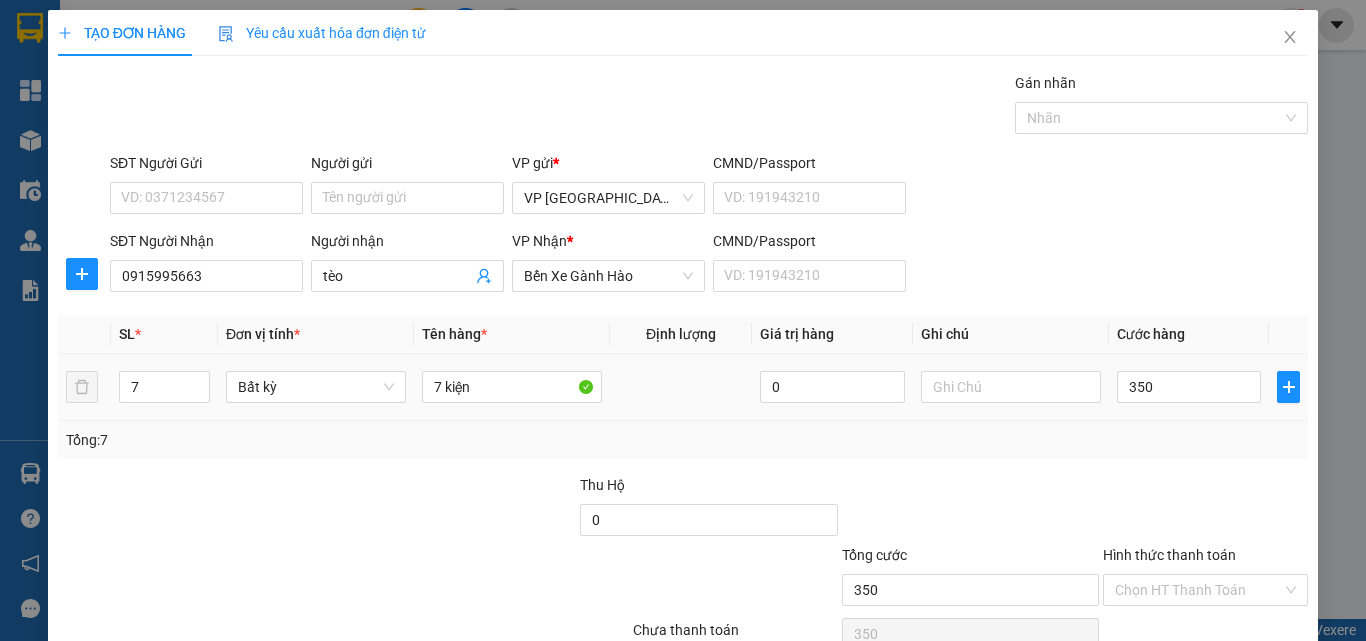 type on "350.000" 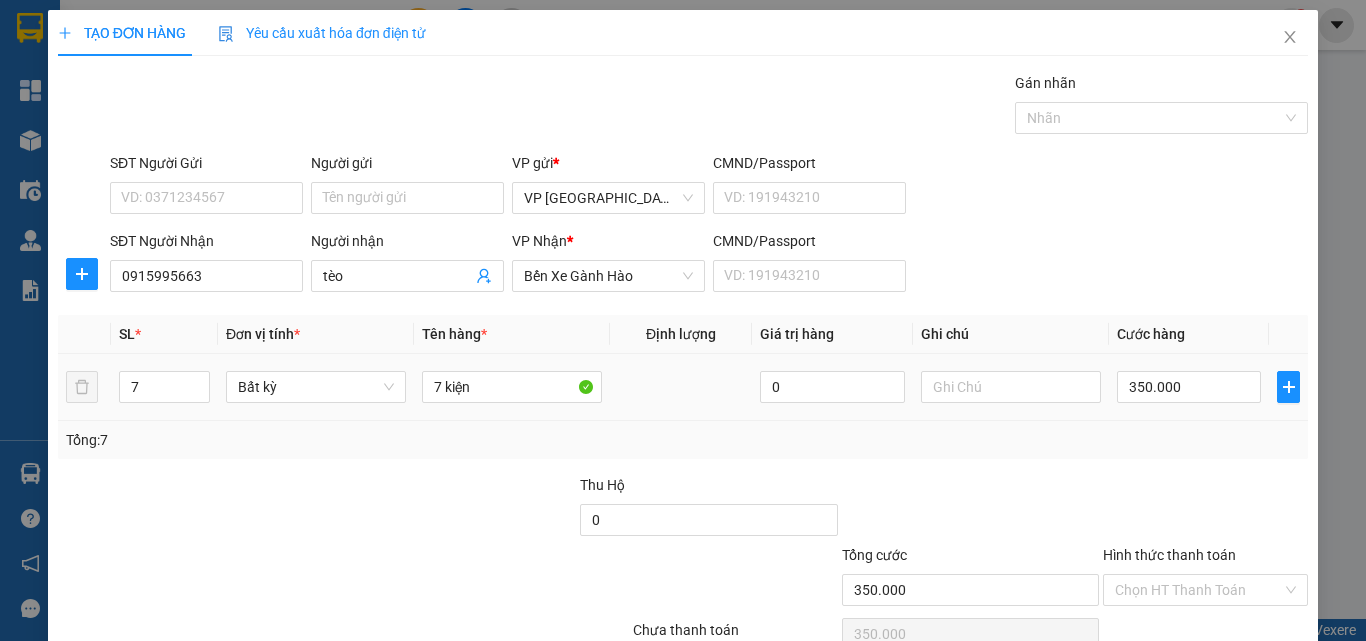 scroll, scrollTop: 99, scrollLeft: 0, axis: vertical 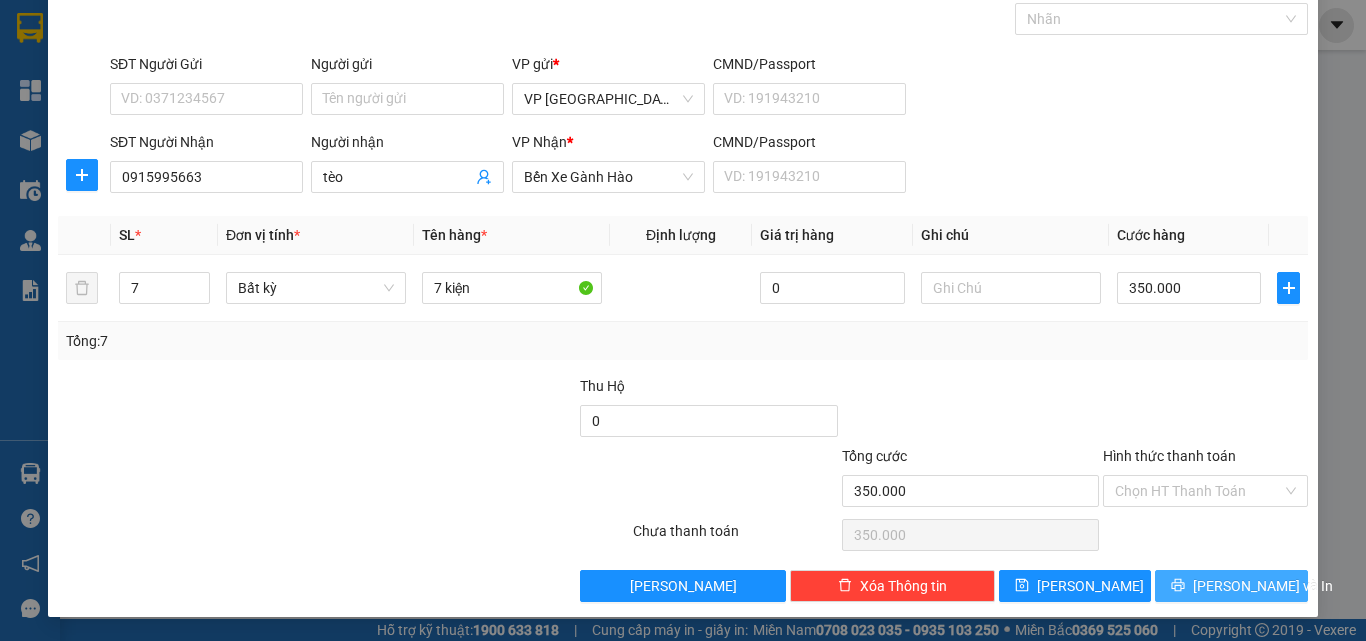 click on "[PERSON_NAME] và In" at bounding box center [1231, 586] 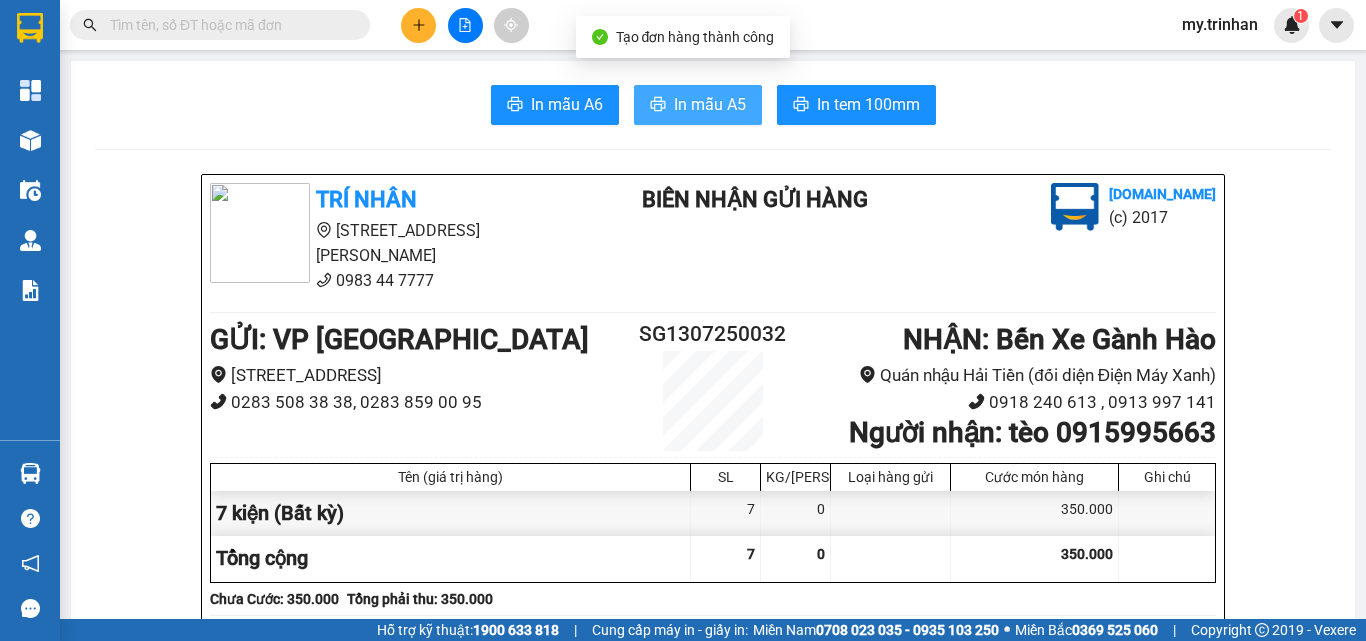 click on "In mẫu A5" at bounding box center [710, 104] 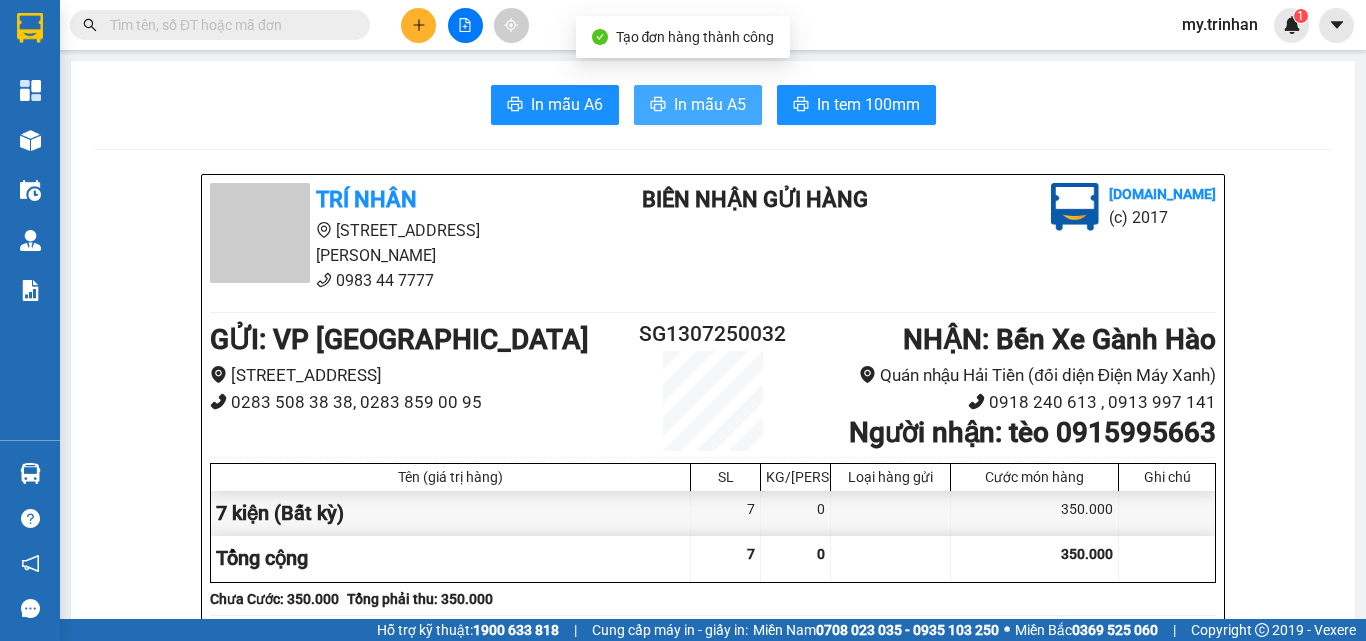 scroll, scrollTop: 0, scrollLeft: 0, axis: both 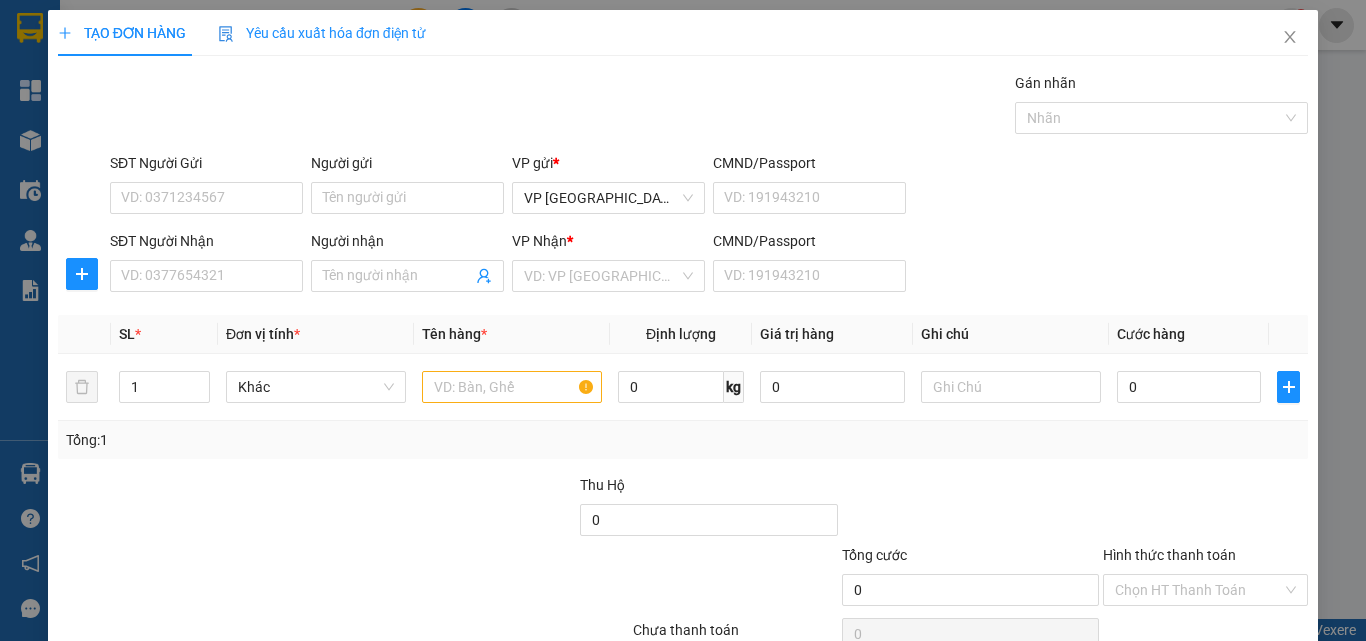 drag, startPoint x: 1019, startPoint y: 267, endPoint x: 910, endPoint y: 269, distance: 109.01835 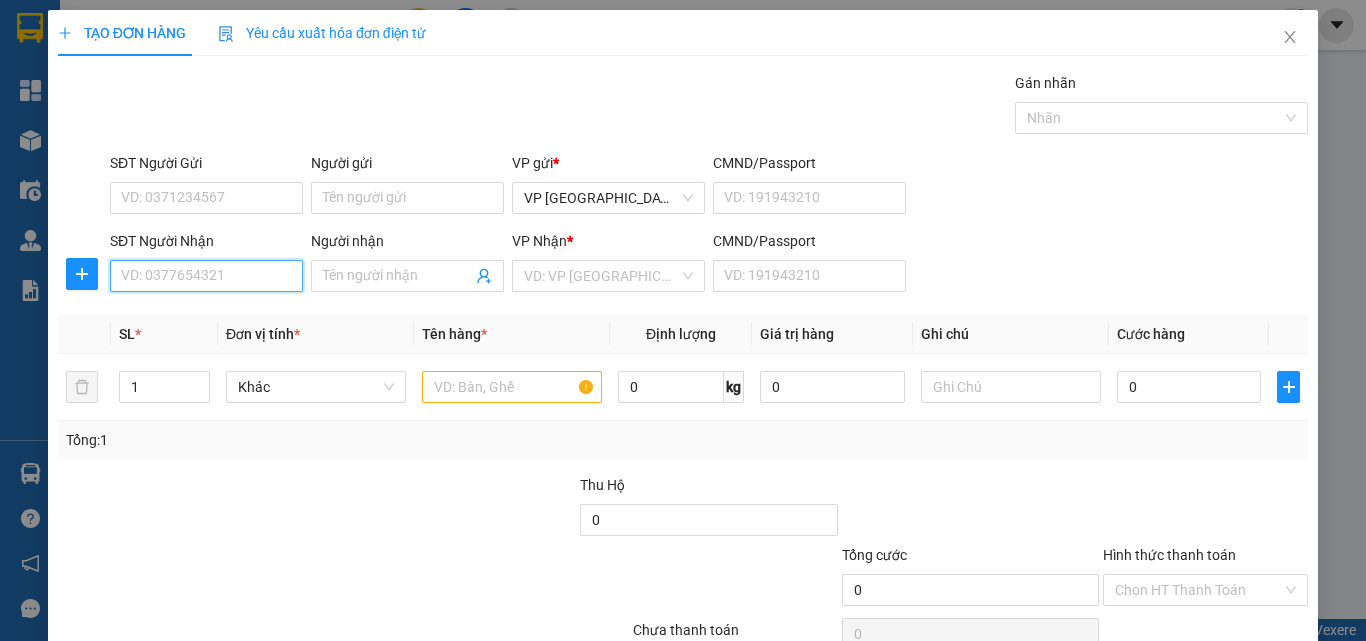 click on "SĐT Người Nhận" at bounding box center [206, 276] 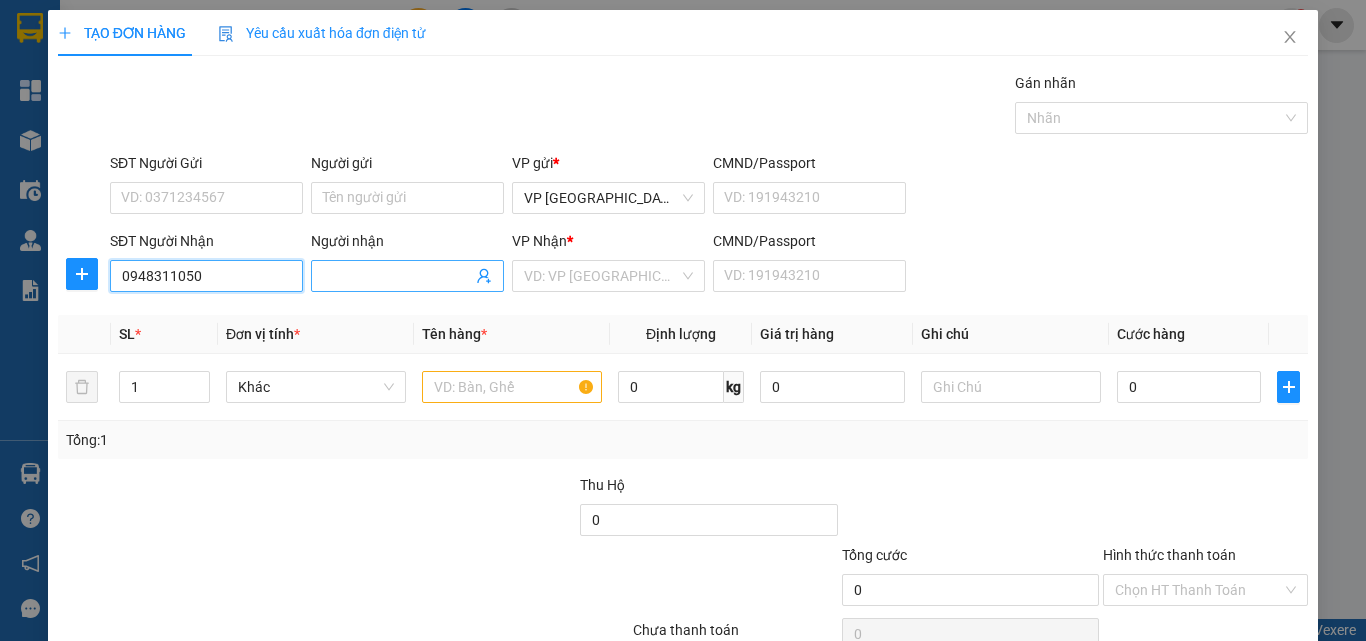 type on "0948311050" 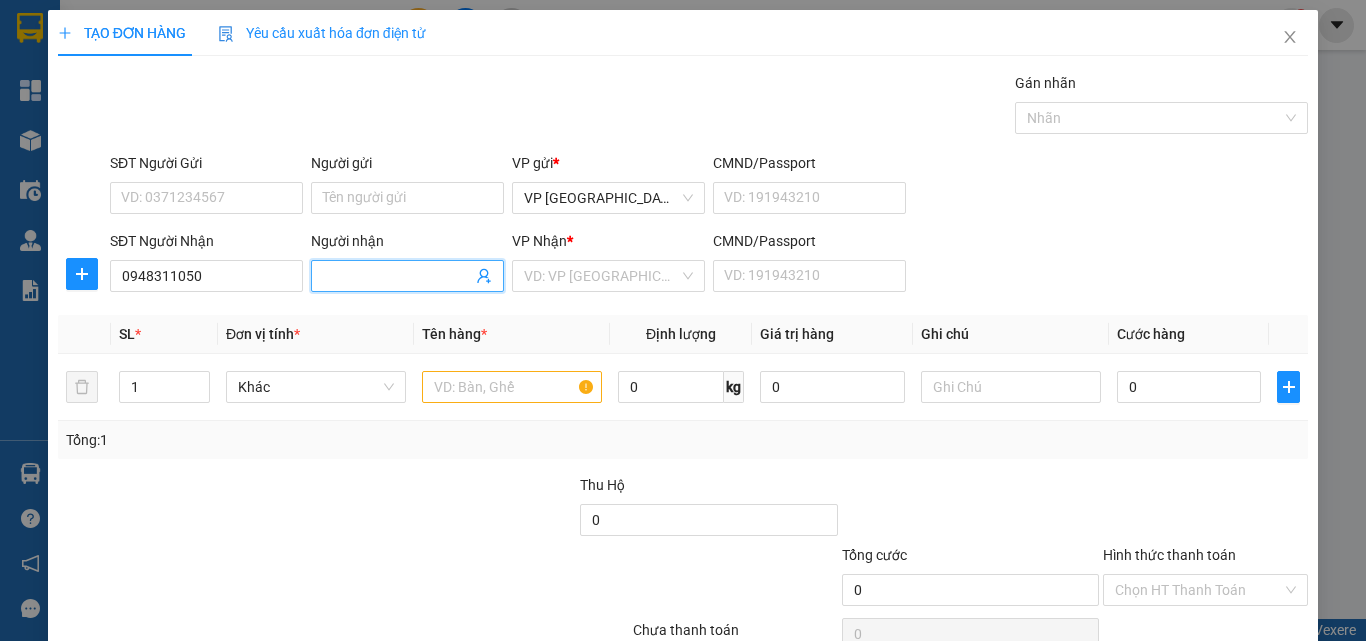 click on "Người nhận" at bounding box center [397, 276] 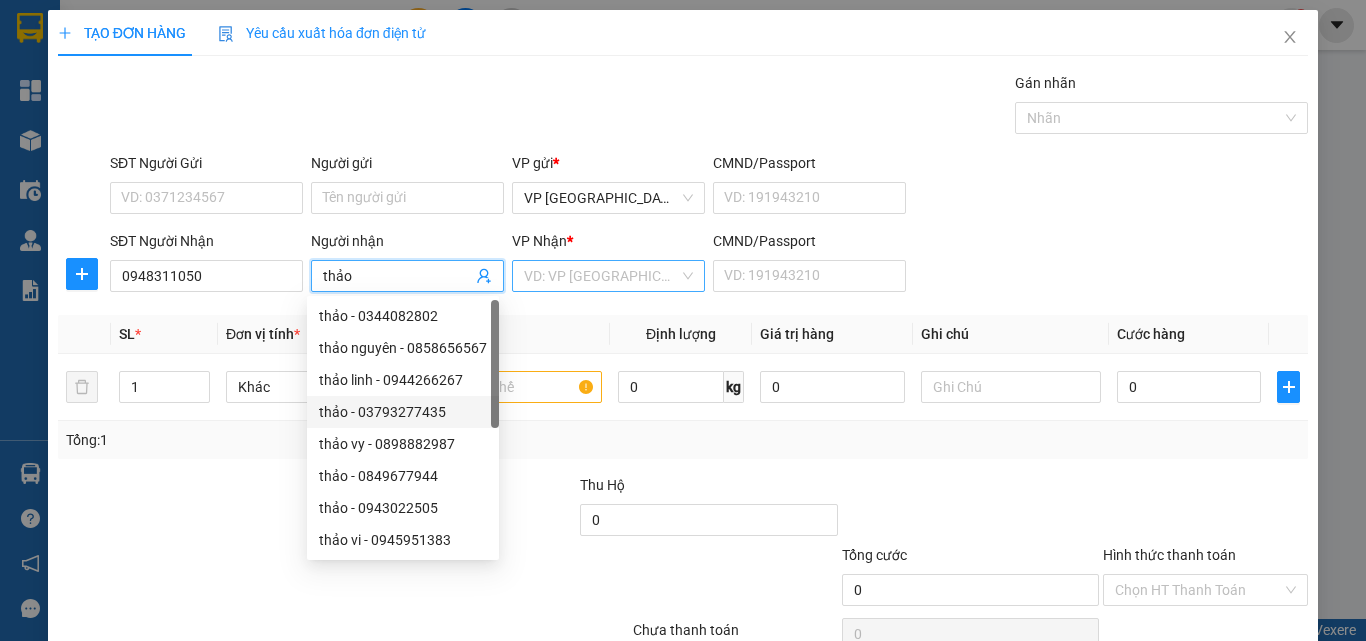 type on "thảo" 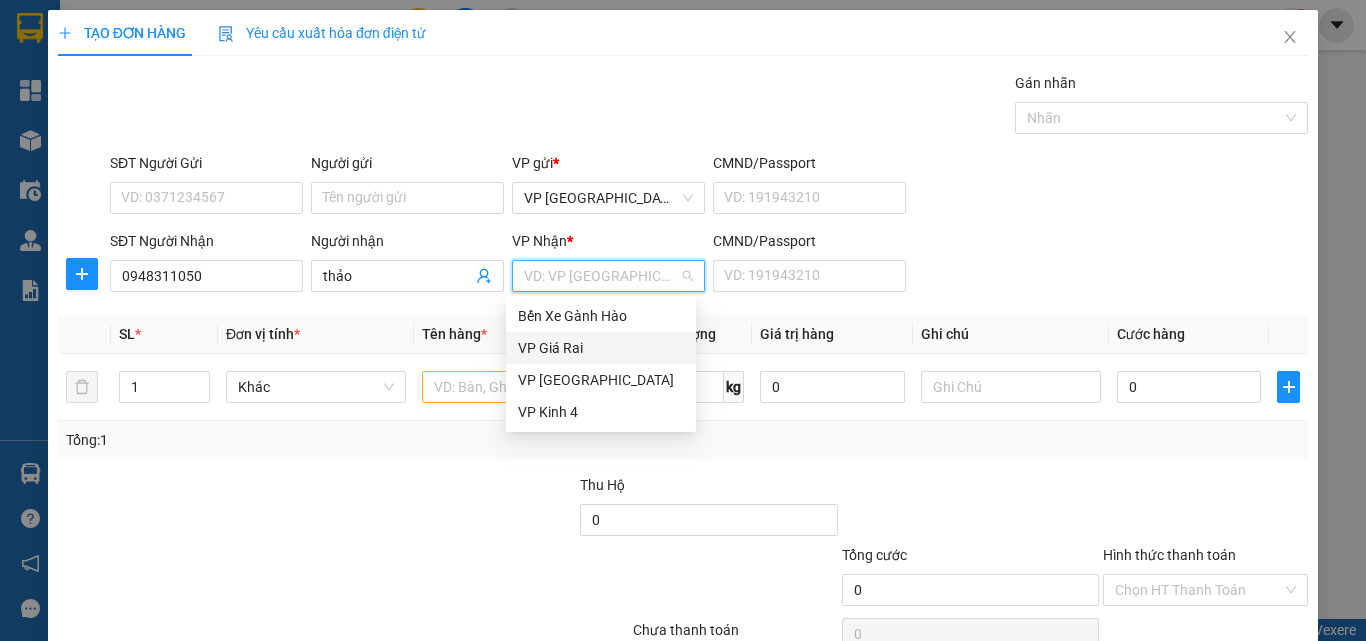 click on "VP Giá Rai" at bounding box center [601, 348] 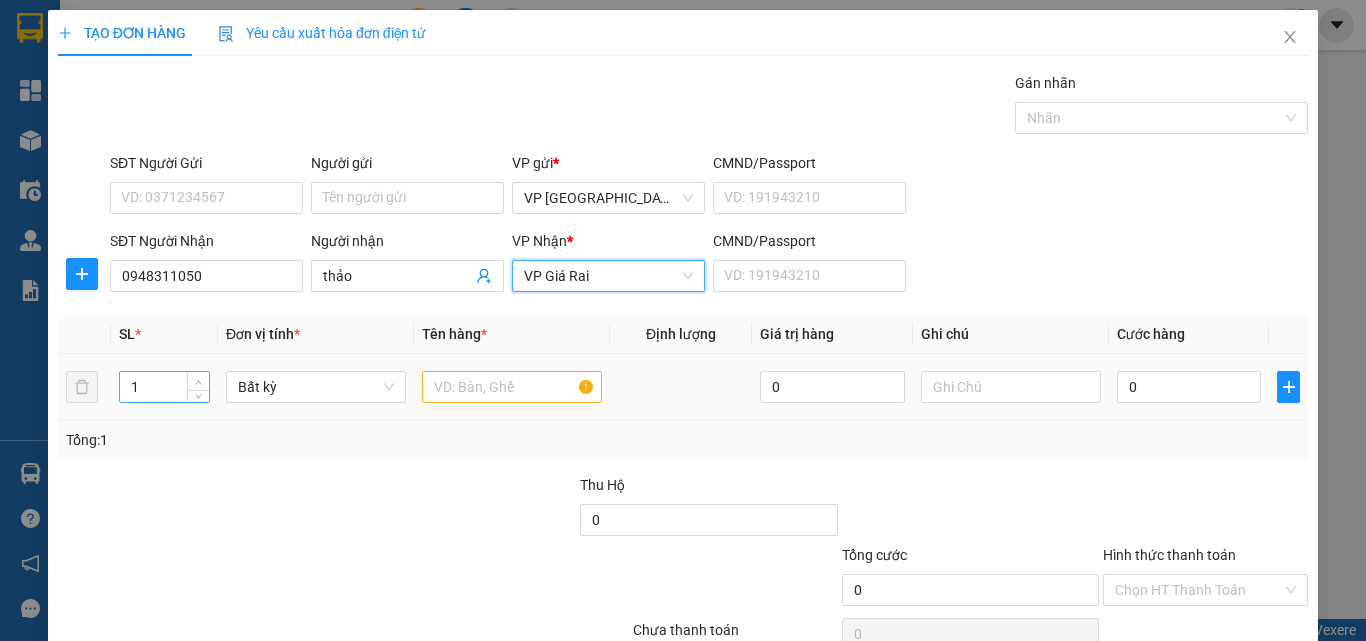 click at bounding box center (198, 381) 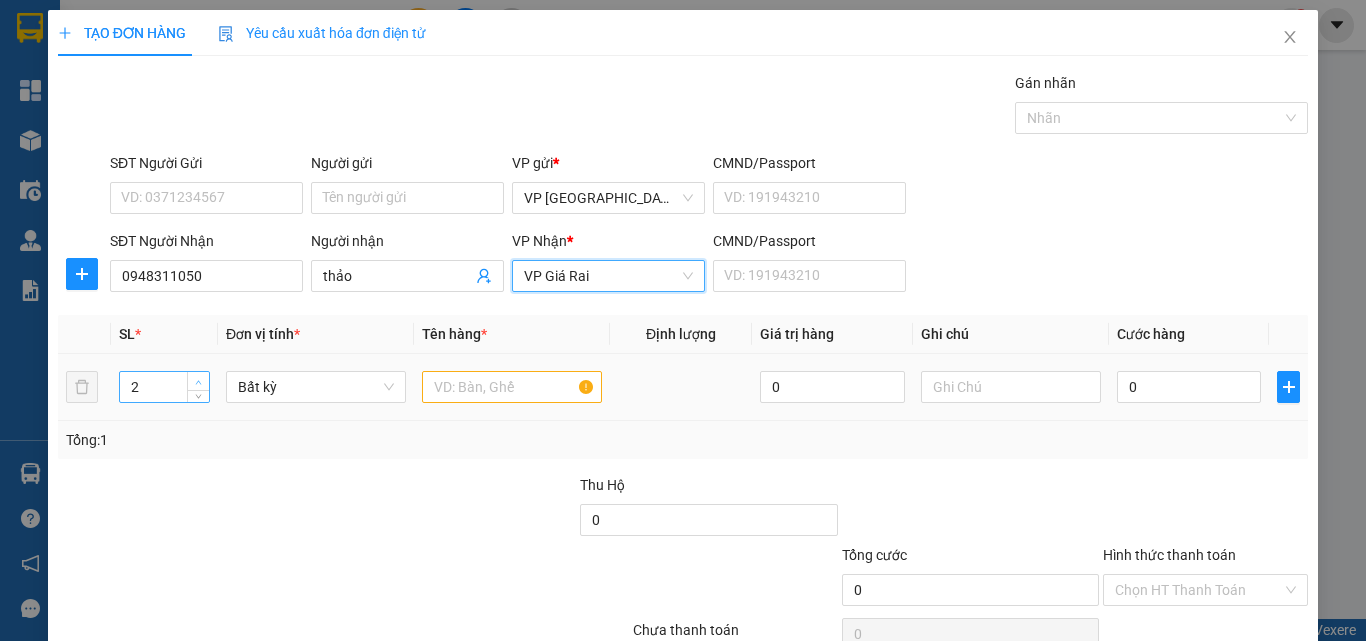 click at bounding box center (198, 381) 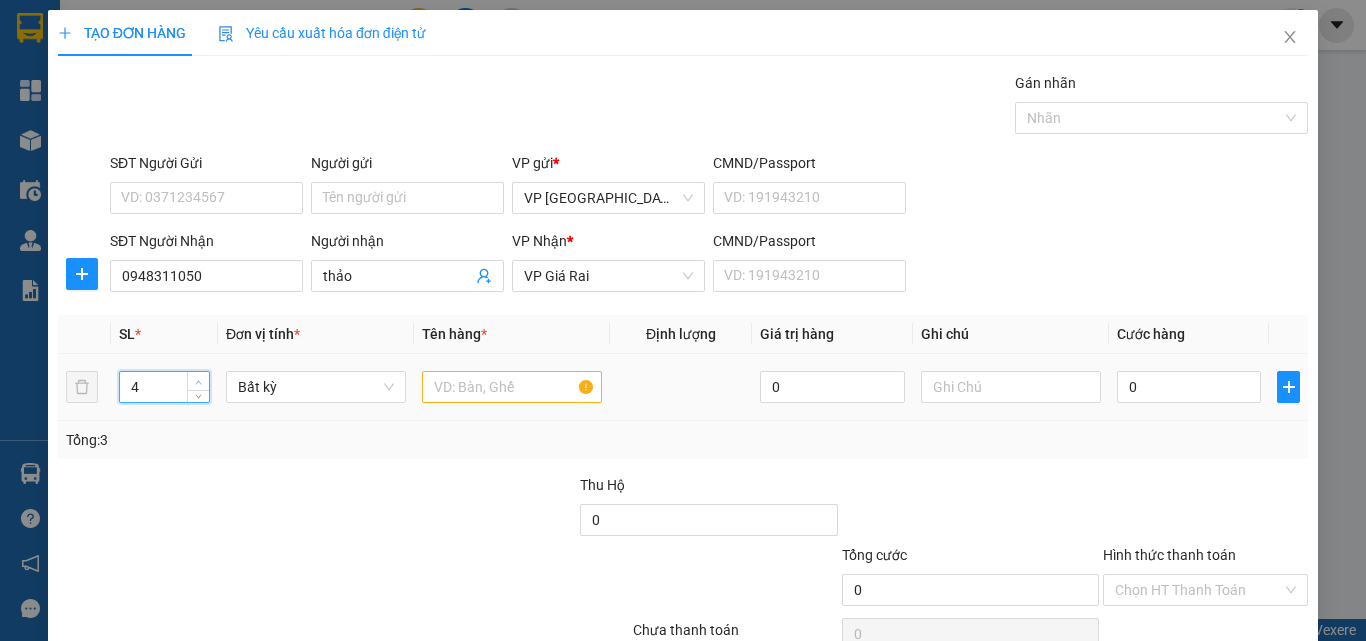 click at bounding box center (198, 381) 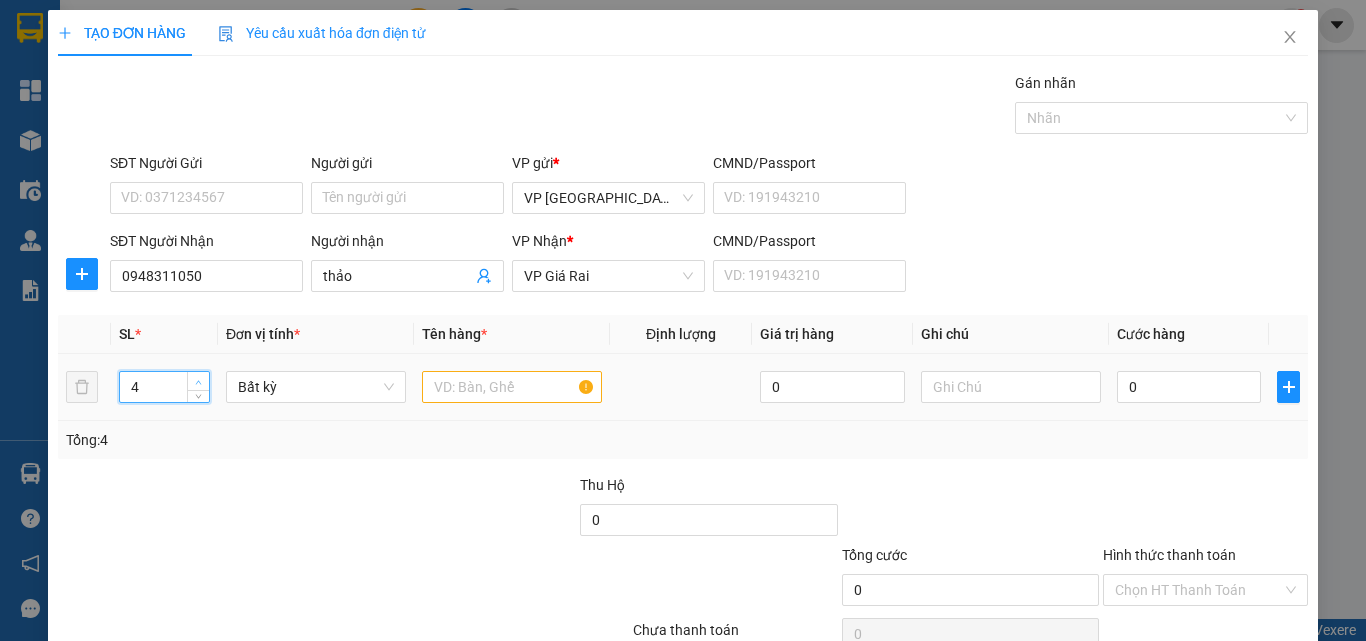 click at bounding box center [198, 381] 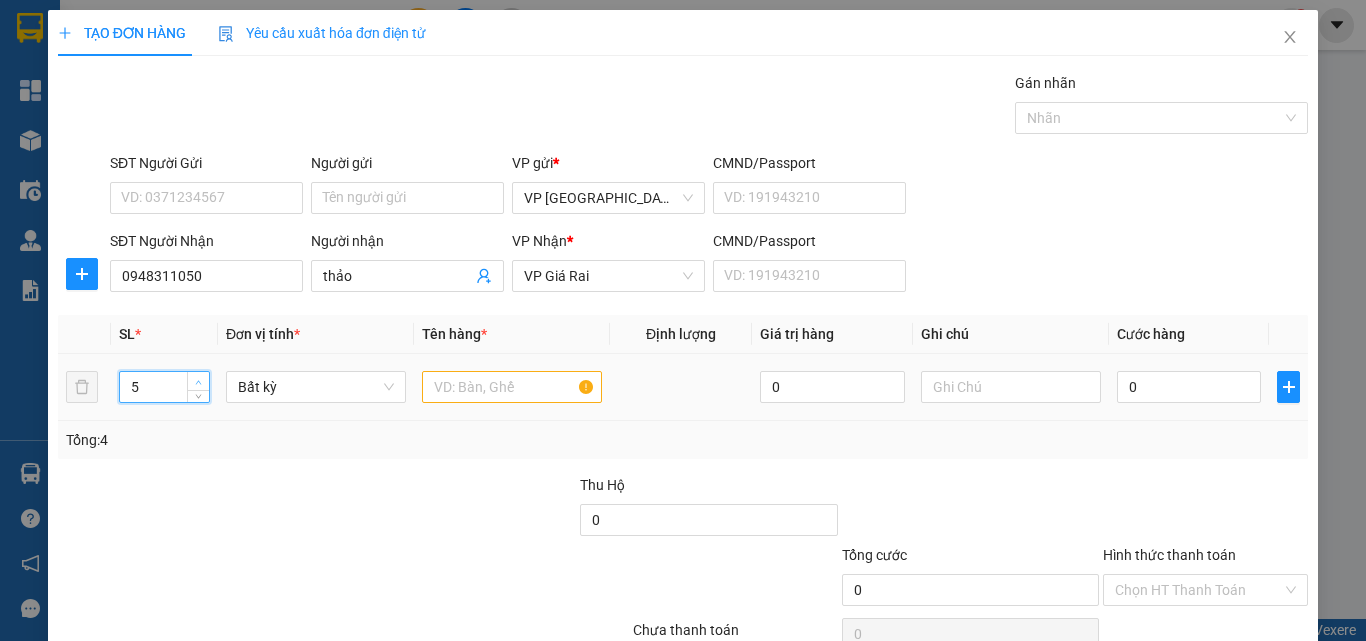 click at bounding box center [198, 381] 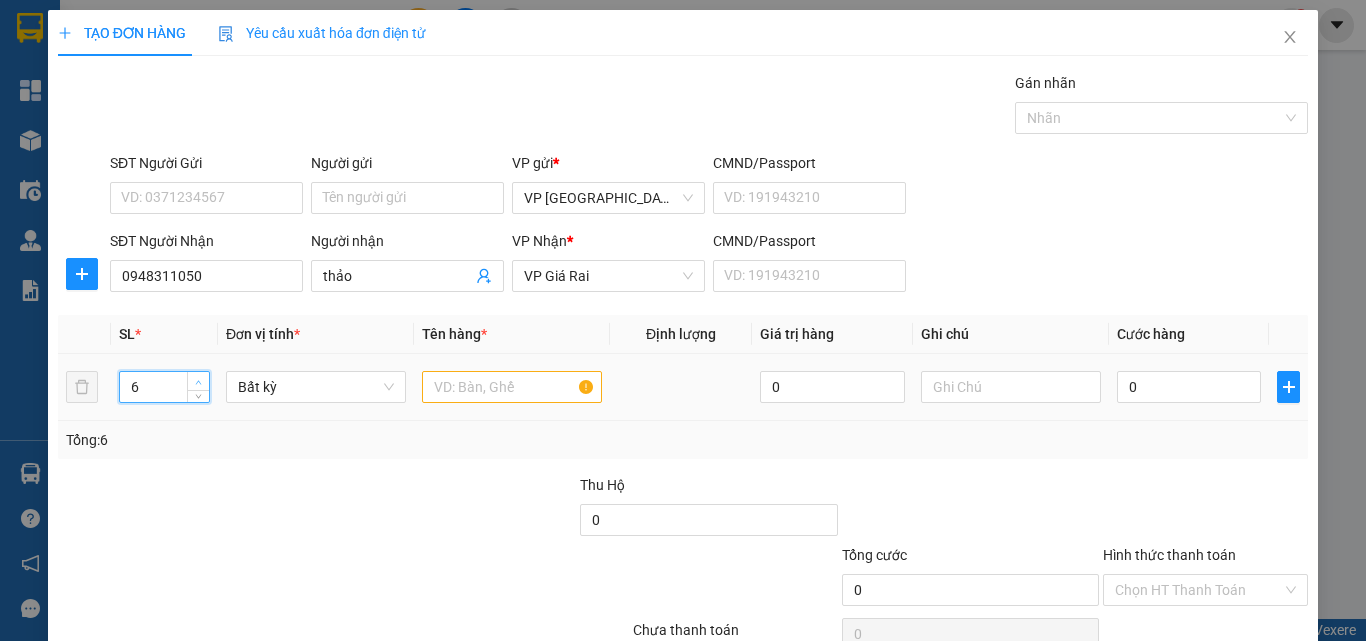 click at bounding box center (198, 381) 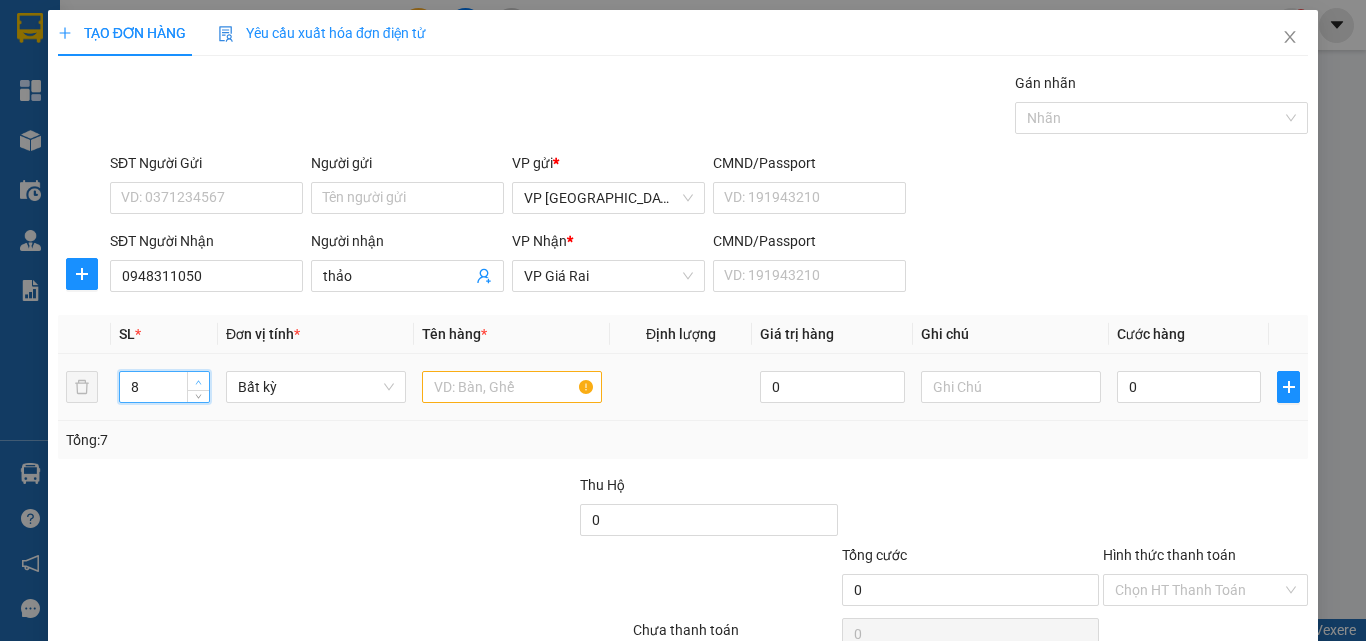 click at bounding box center [198, 381] 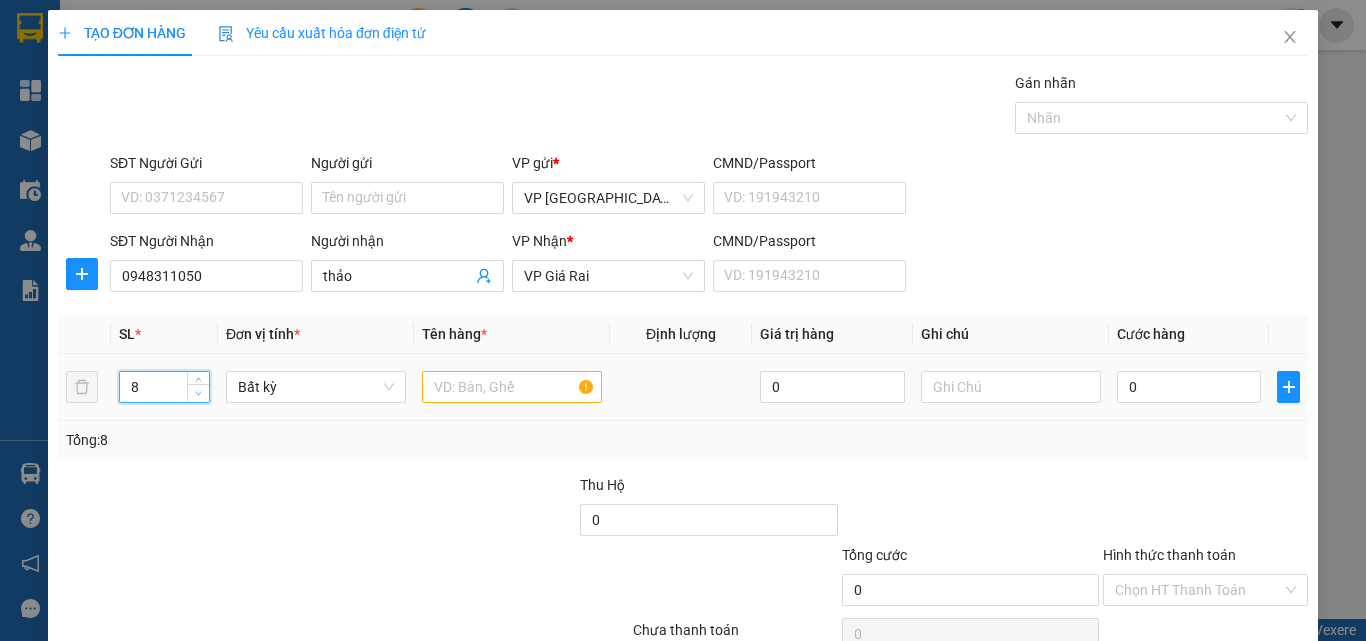 type on "7" 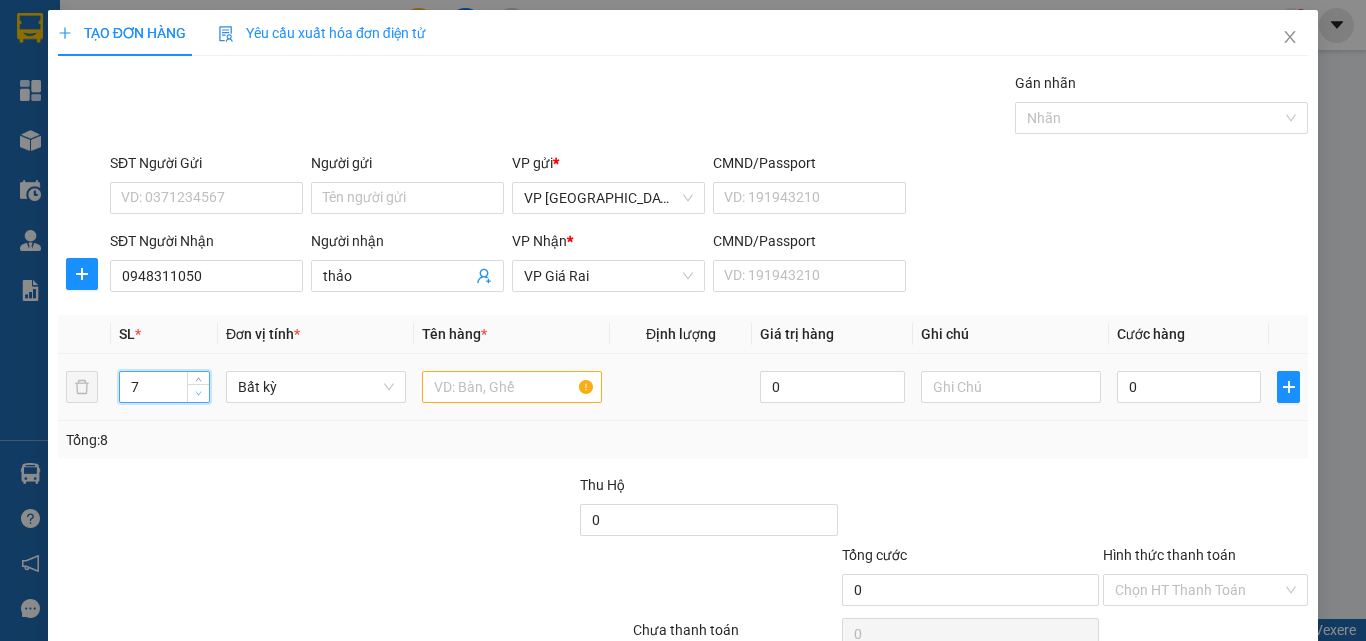 click 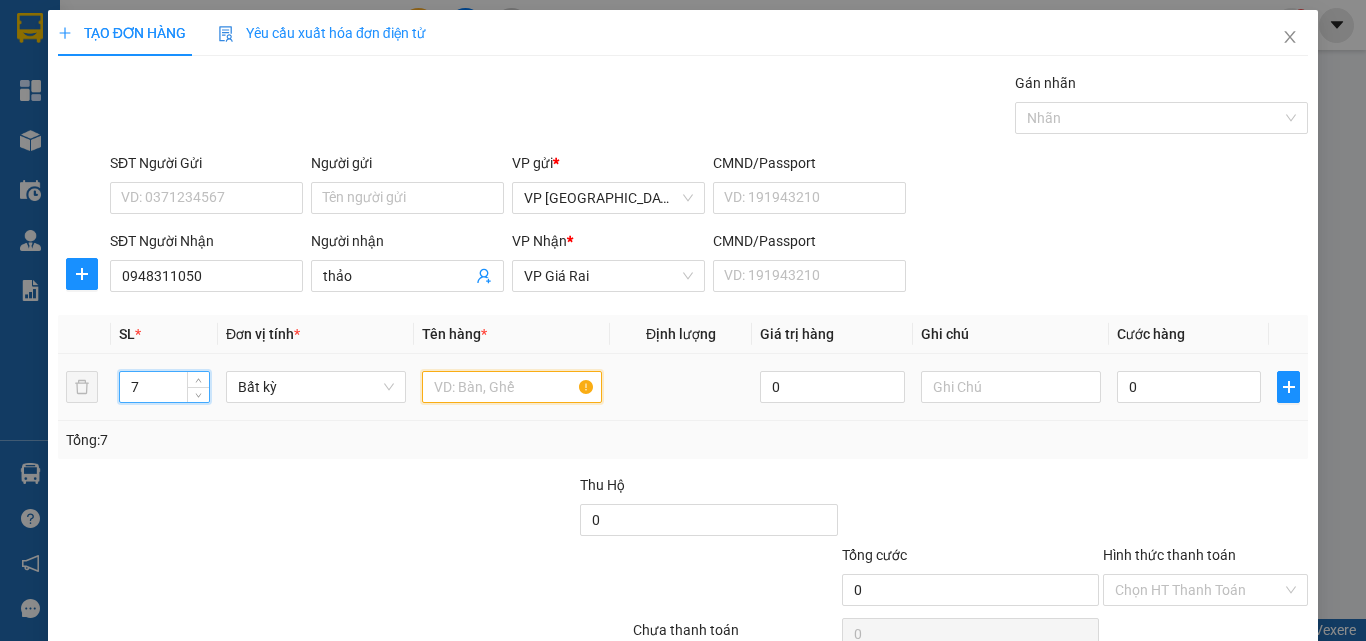 click at bounding box center (512, 387) 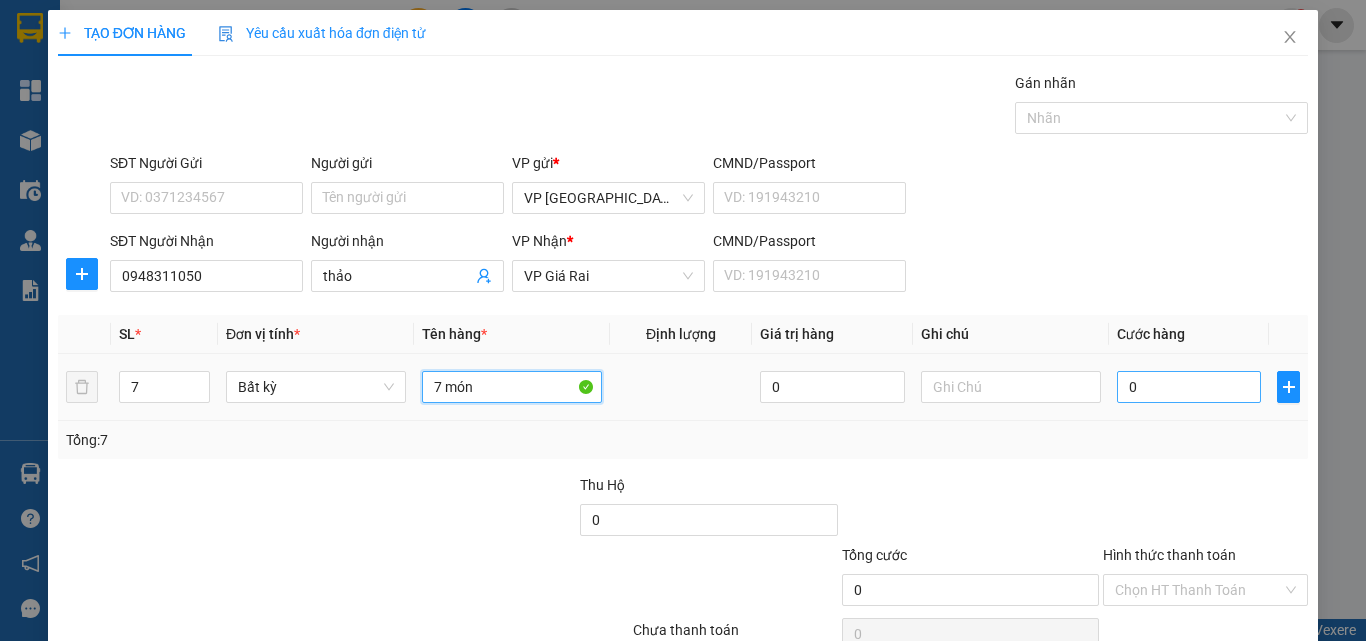 type on "7 món" 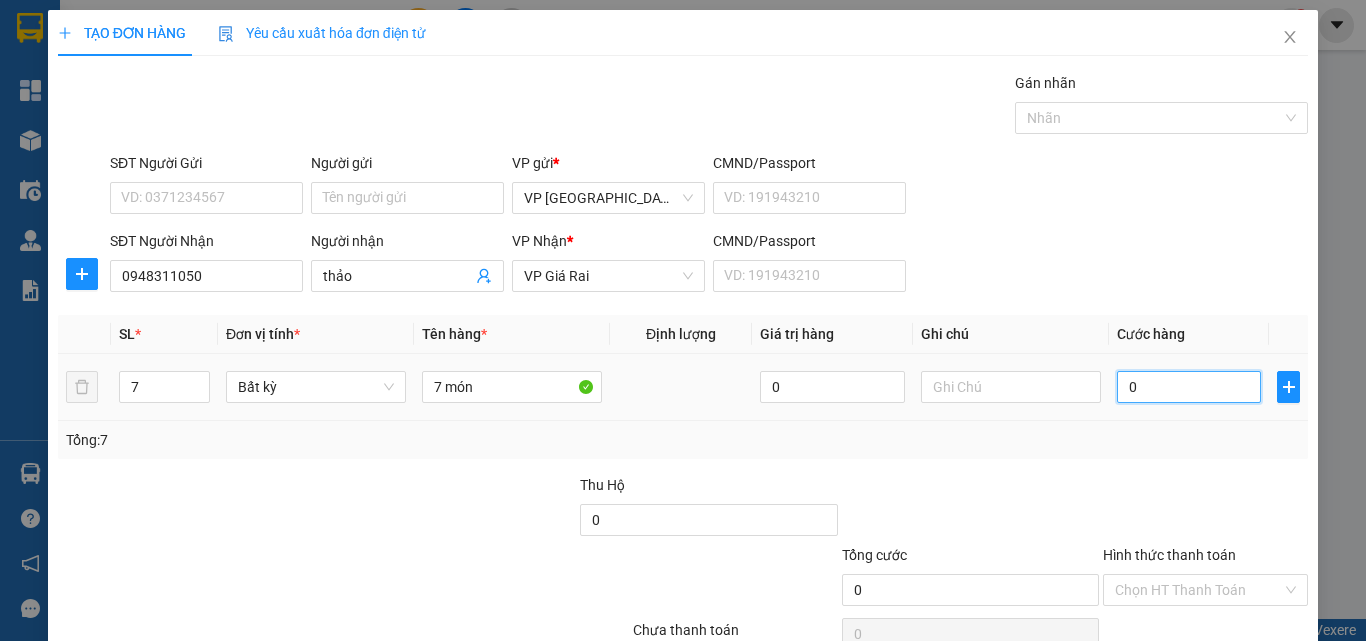 click on "0" at bounding box center (1189, 387) 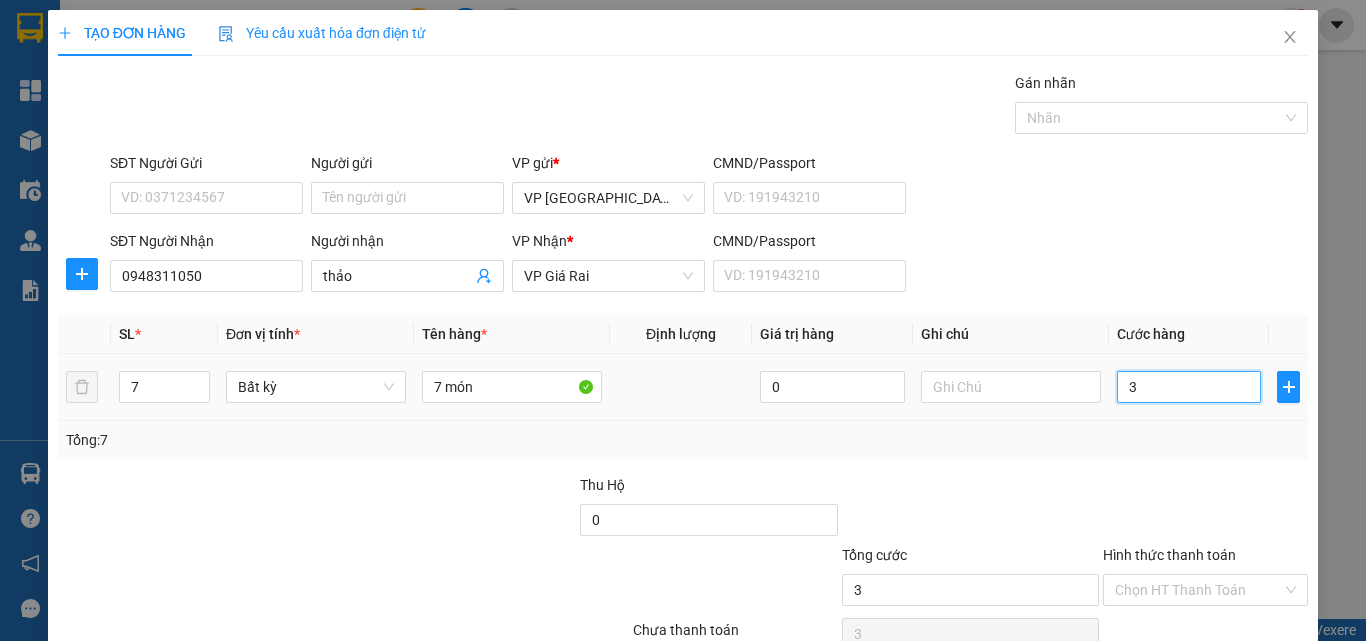 type on "31" 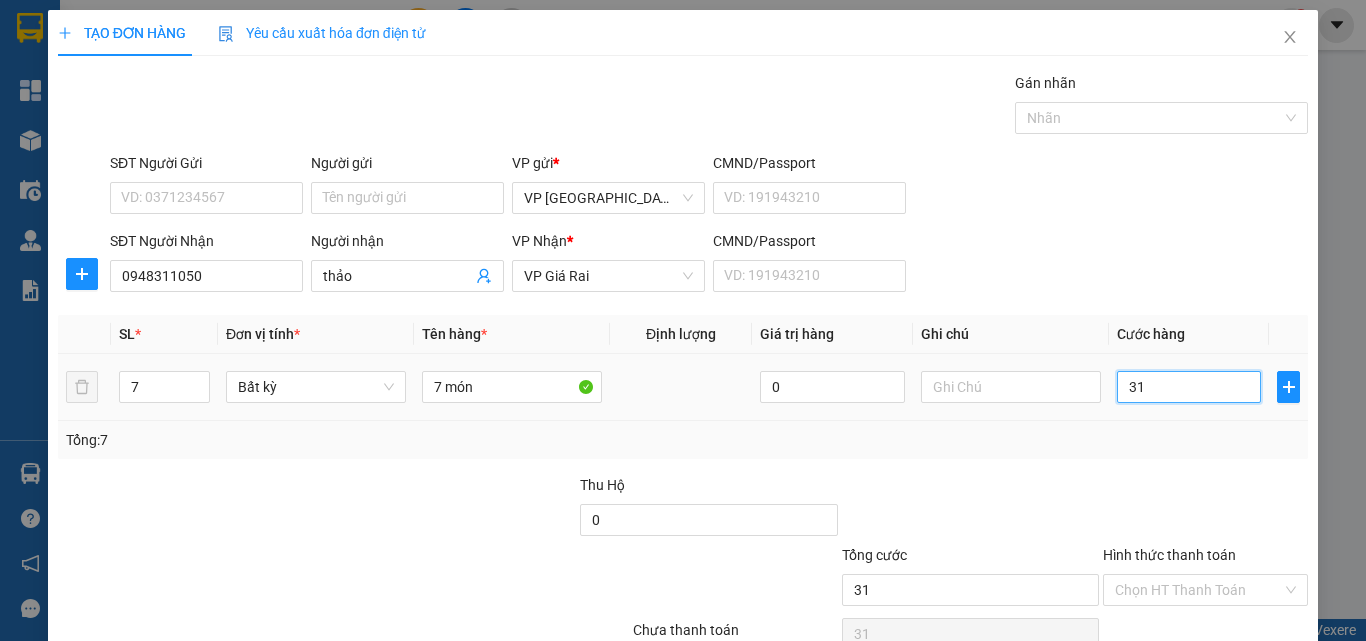 type on "310" 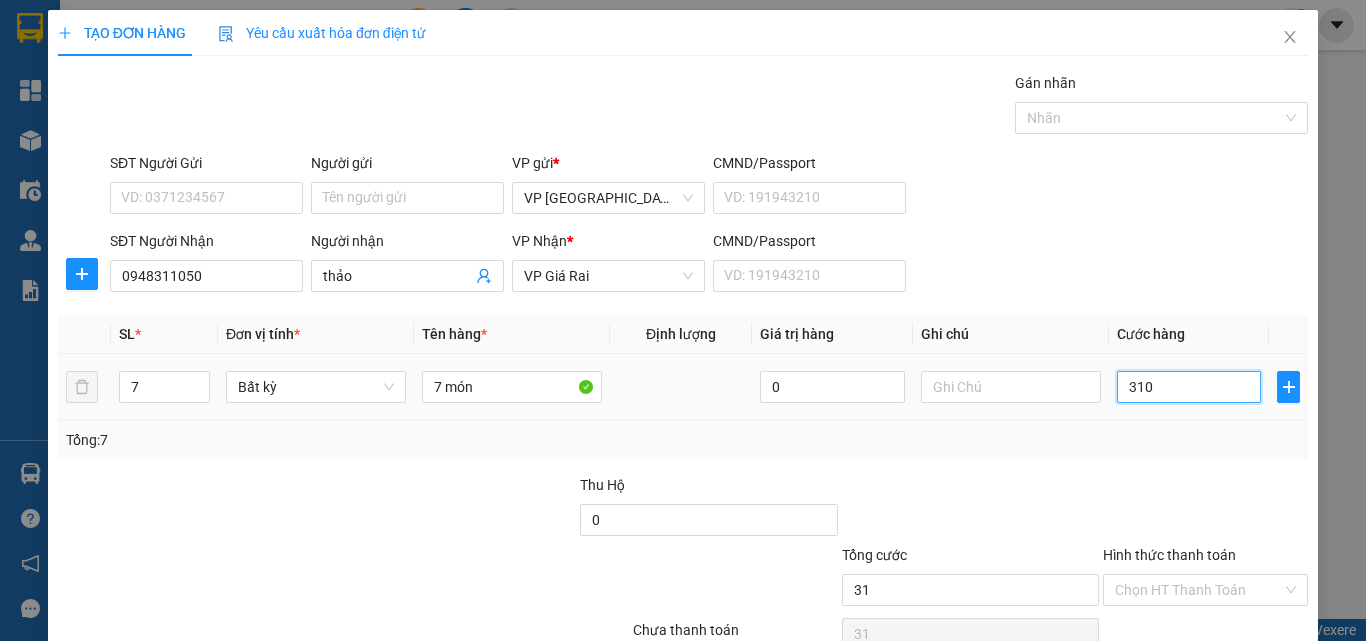 type on "310" 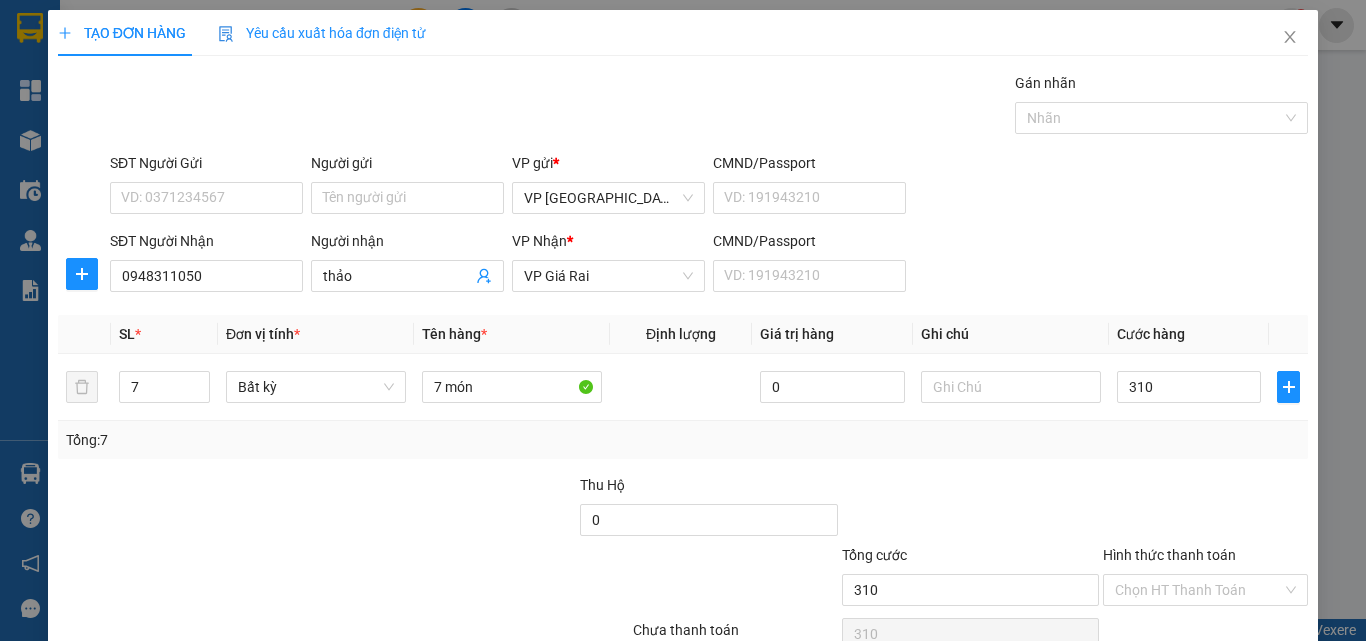 type on "310.000" 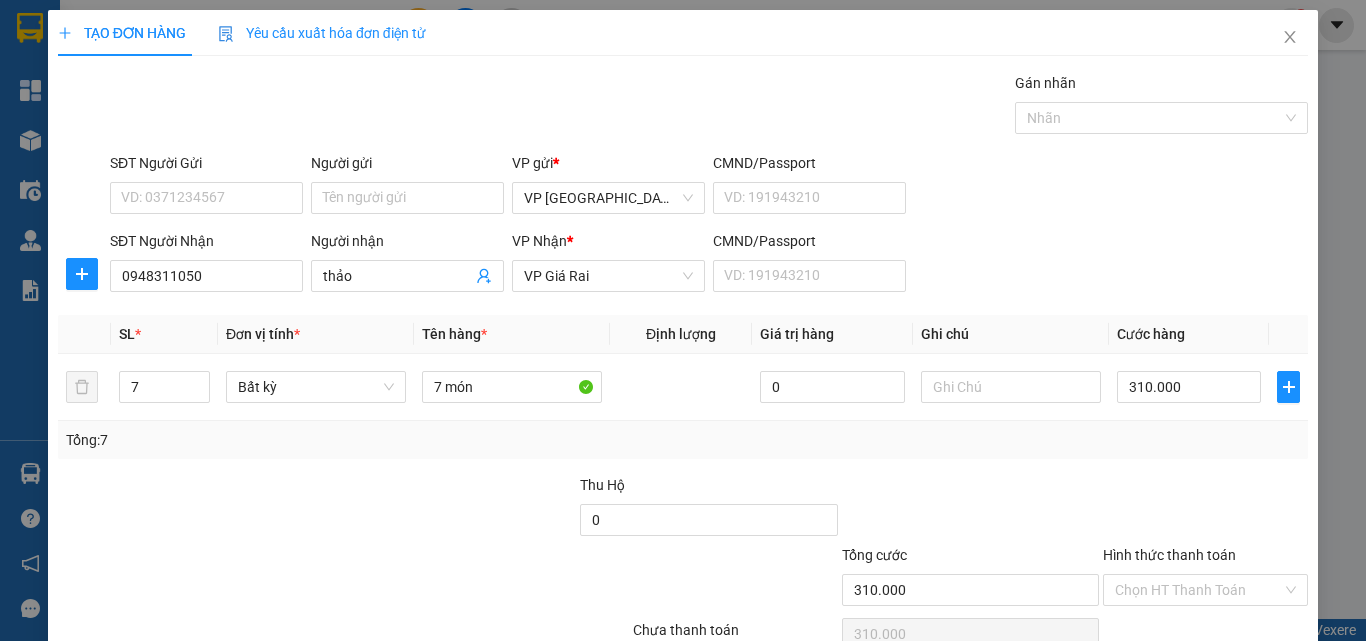 scroll, scrollTop: 99, scrollLeft: 0, axis: vertical 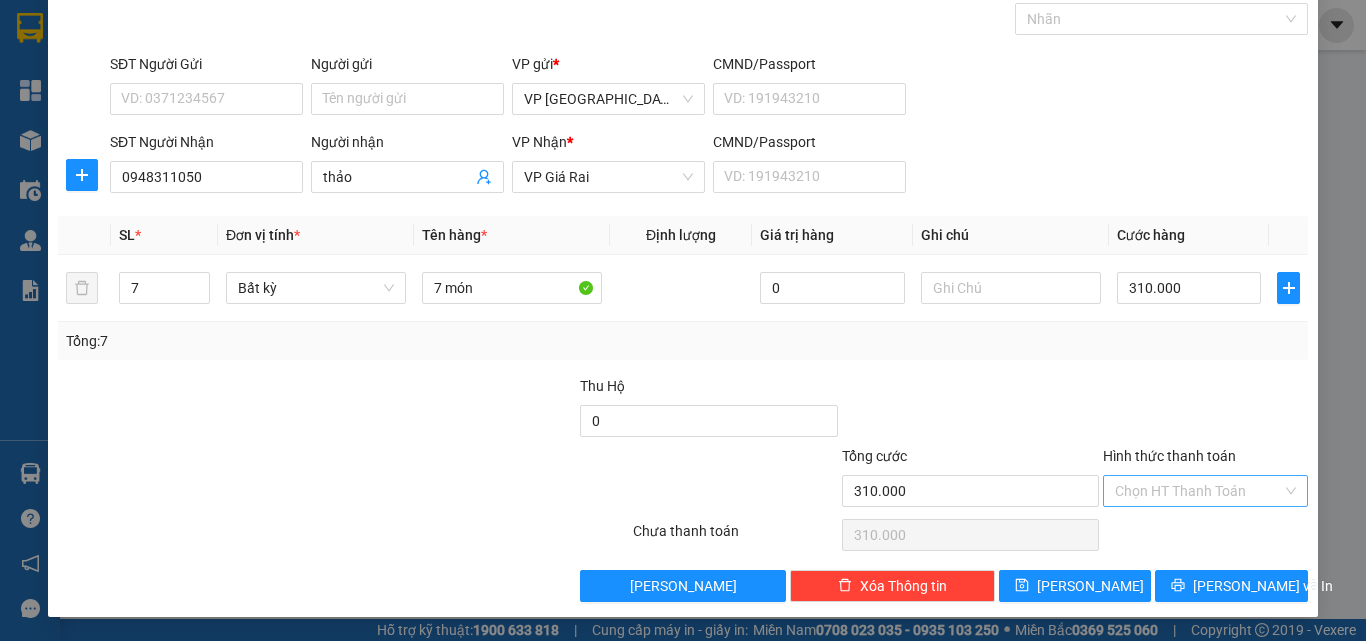 click on "Hình thức thanh toán" at bounding box center (1198, 491) 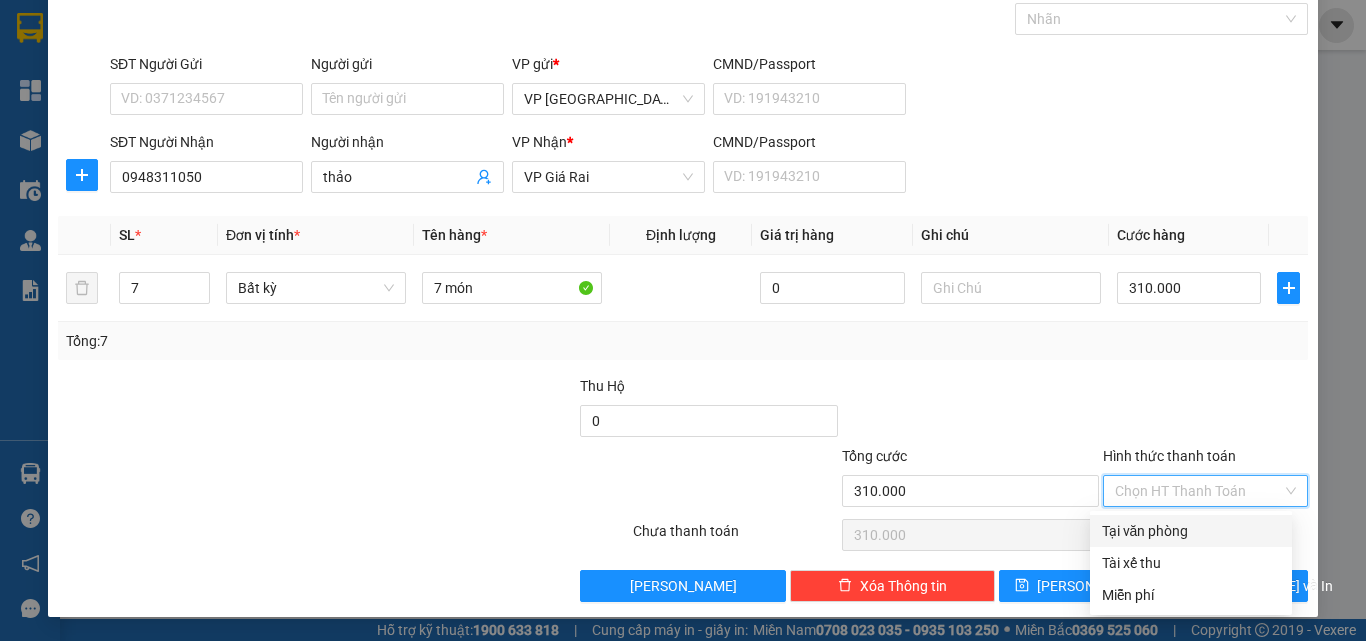click on "Tại văn phòng" at bounding box center [1191, 531] 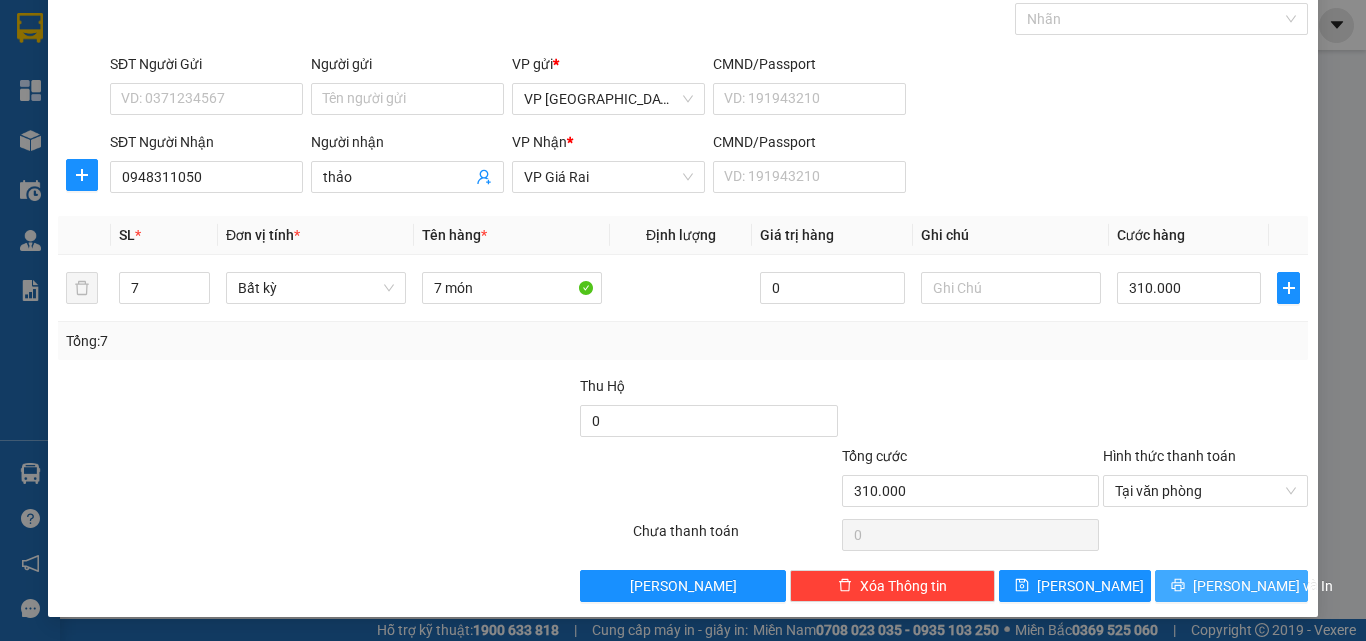 click on "[PERSON_NAME] và In" at bounding box center [1231, 586] 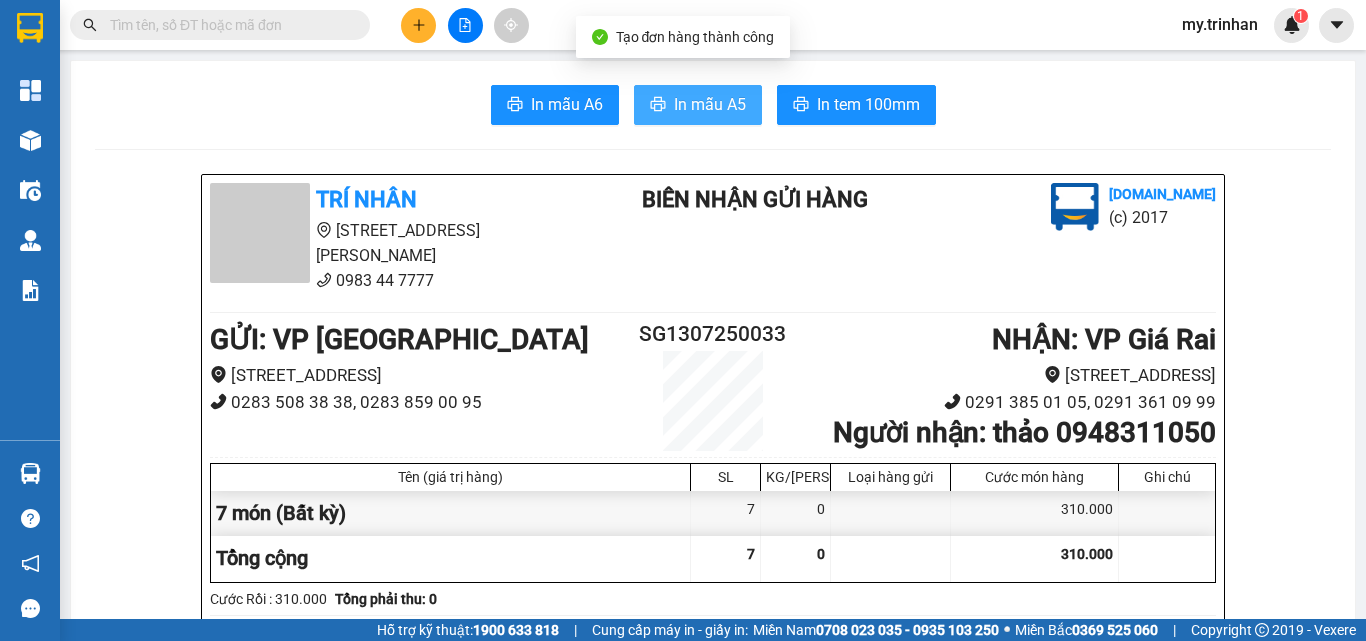 click on "In mẫu A5" at bounding box center (710, 104) 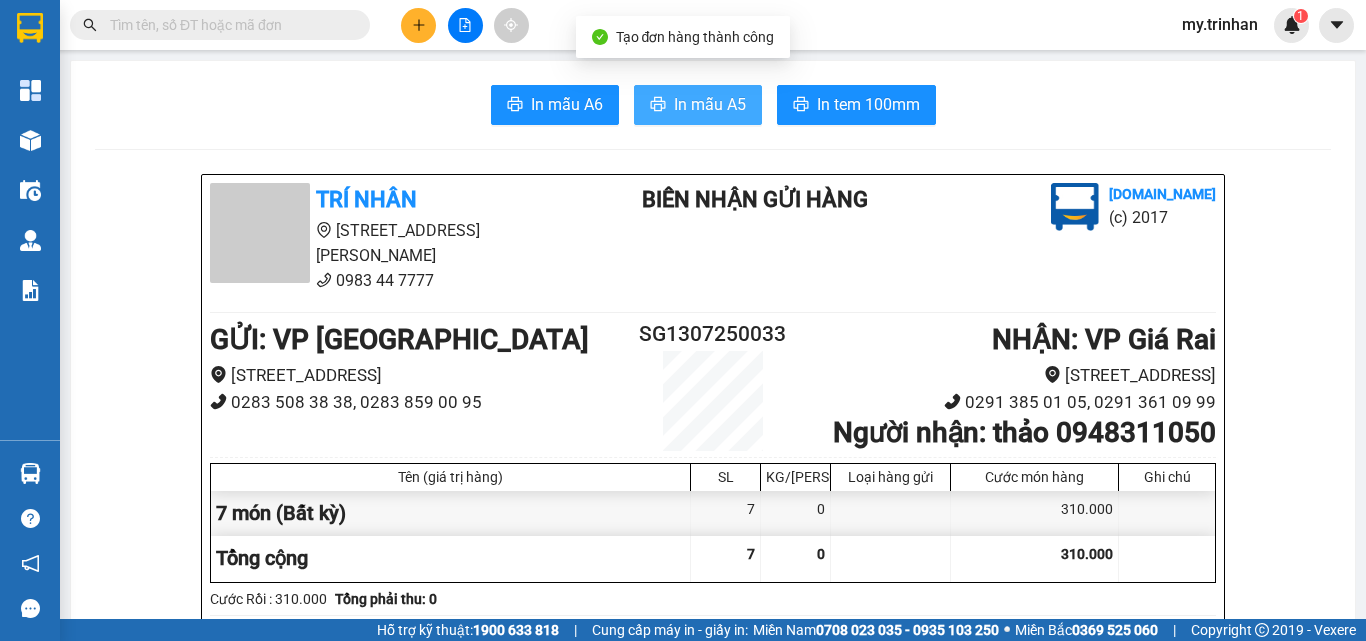 scroll, scrollTop: 0, scrollLeft: 0, axis: both 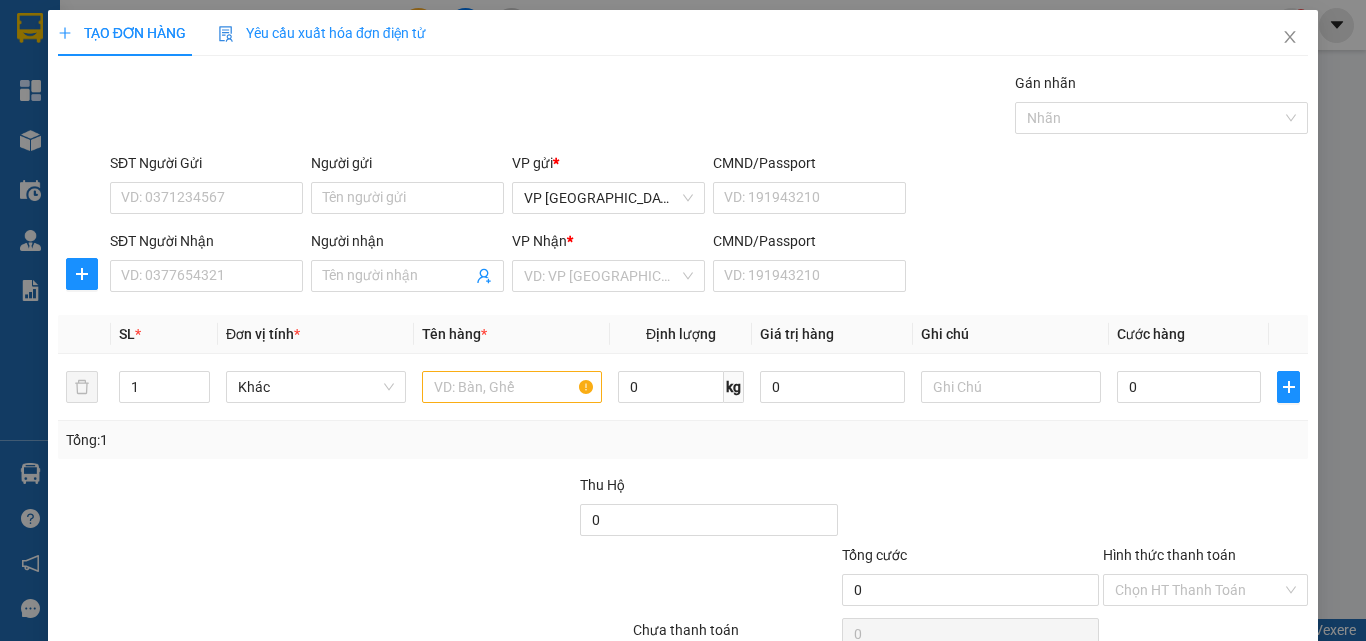 click on "SĐT Người Nhận VD: 0377654321 Người nhận Tên người nhận VP Nhận  * VD: VP Sài Gòn CMND/Passport VD: [PASSPORT]" at bounding box center [709, 265] 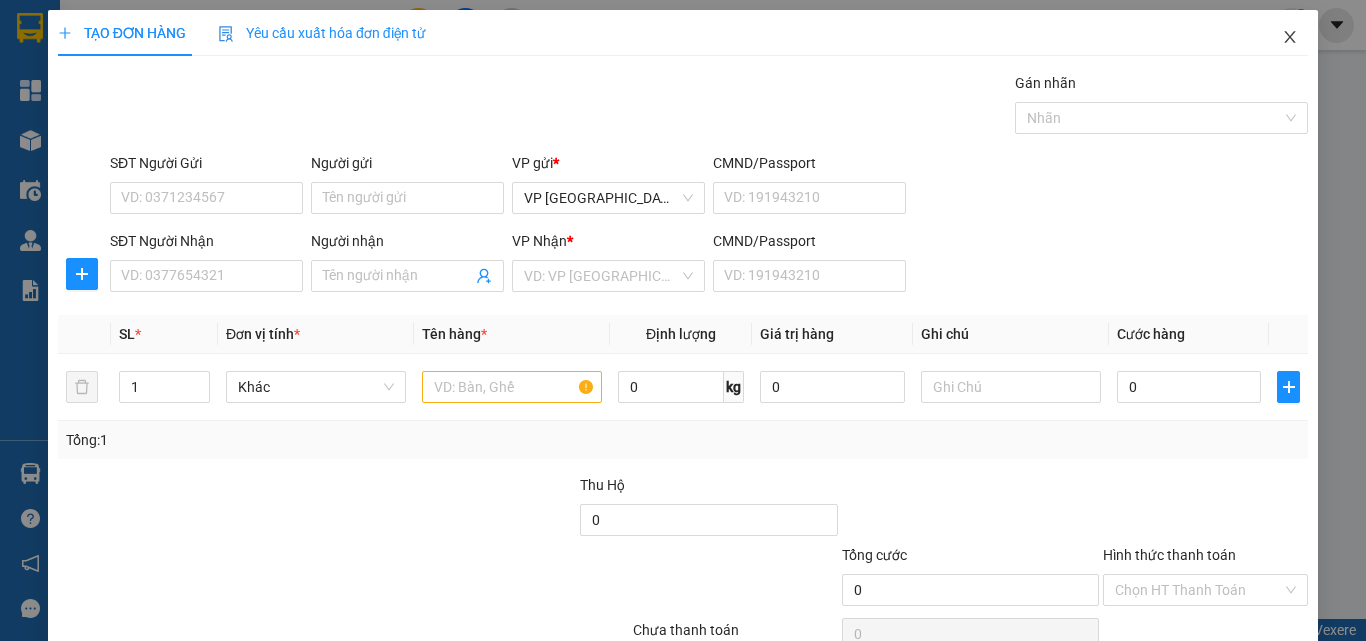 click at bounding box center (1290, 38) 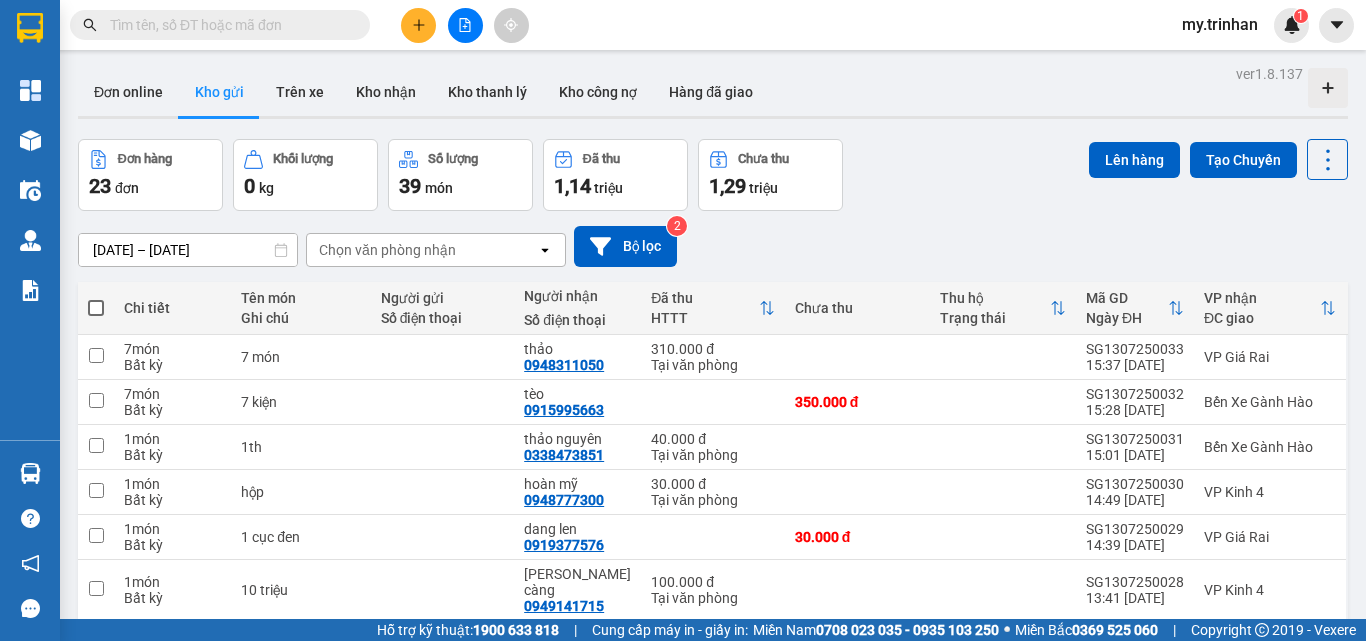 click on "[DATE] – [DATE] Press the down arrow key to interact with the calendar and select a date. Press the escape button to close the calendar. Selected date range is from [DATE] to [DATE]. Chọn văn phòng nhận open Bộ lọc 2" at bounding box center [713, 246] 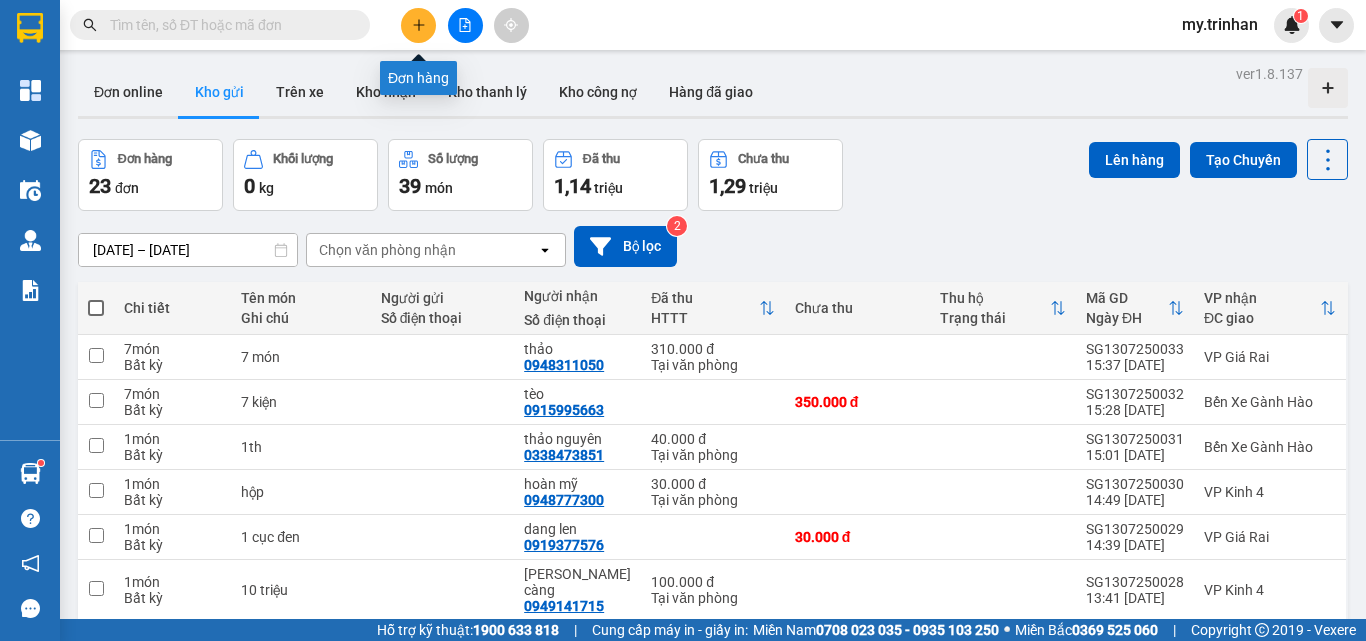 click 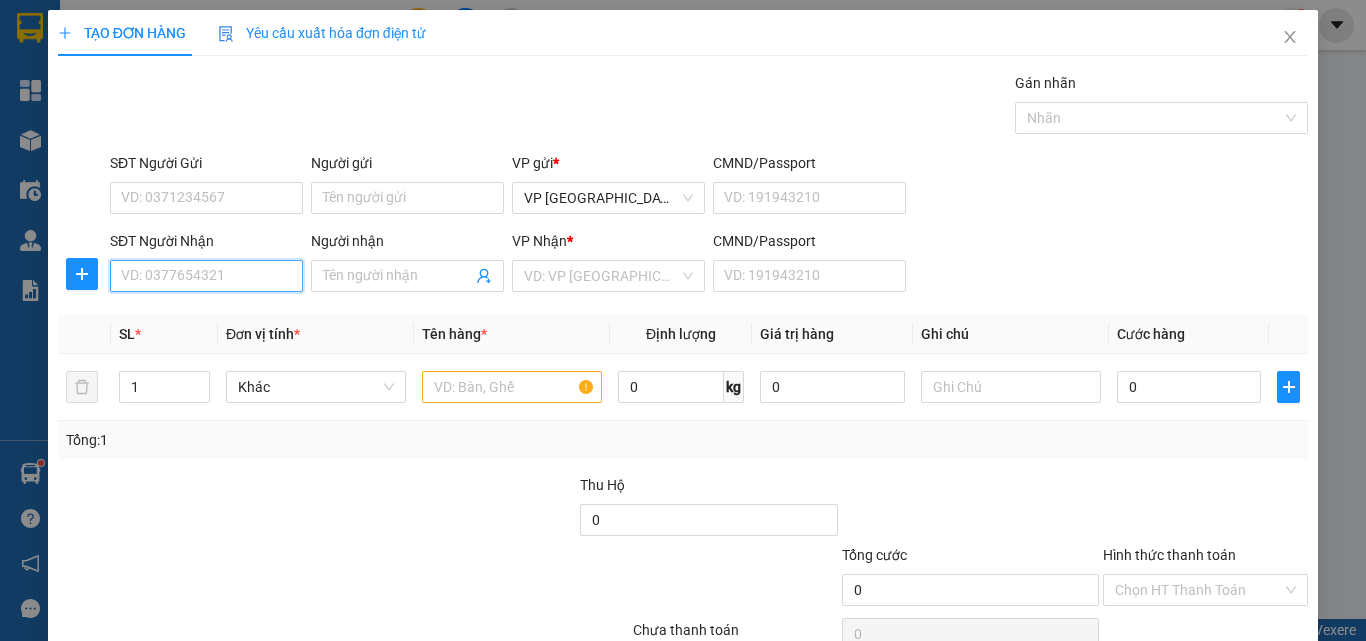 click on "SĐT Người Nhận" at bounding box center [206, 276] 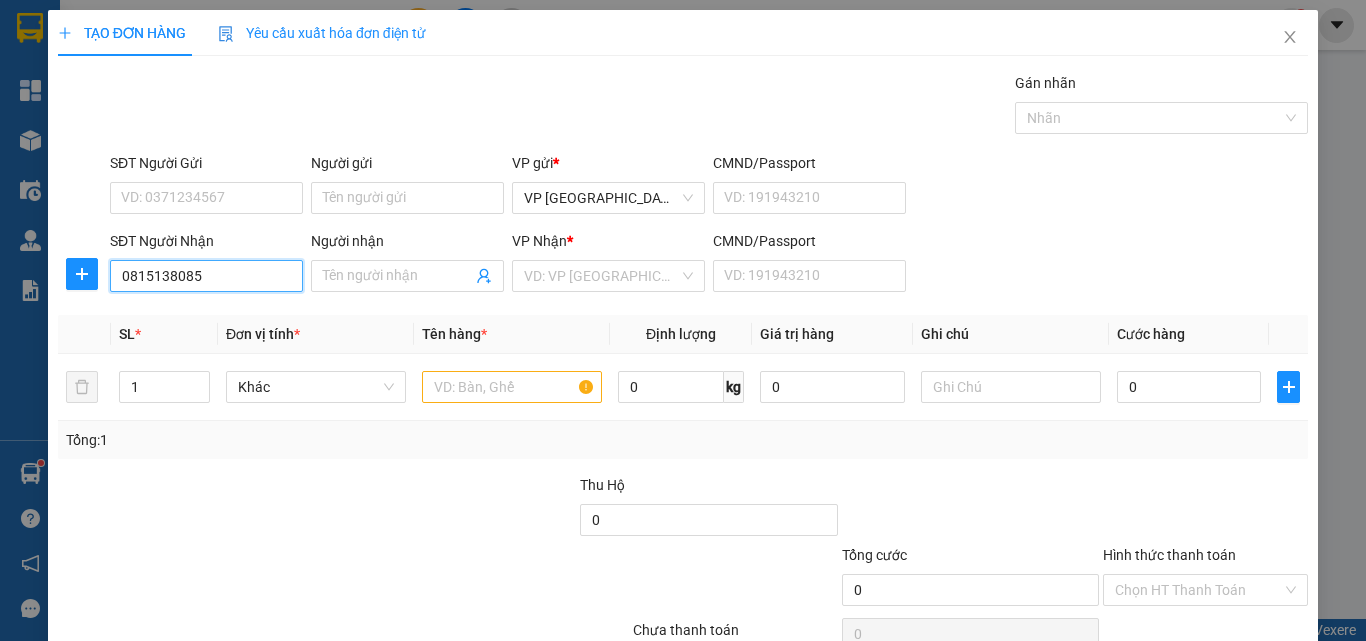 click on "0815138085" at bounding box center [206, 276] 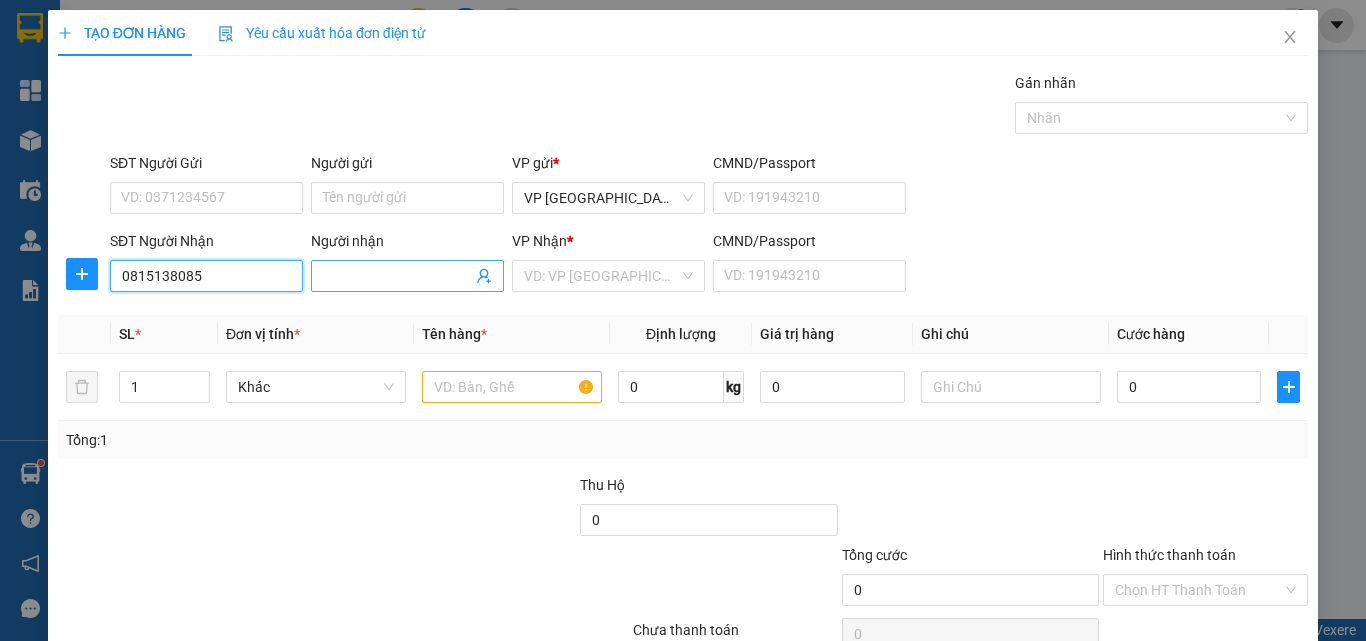 type on "0815138085" 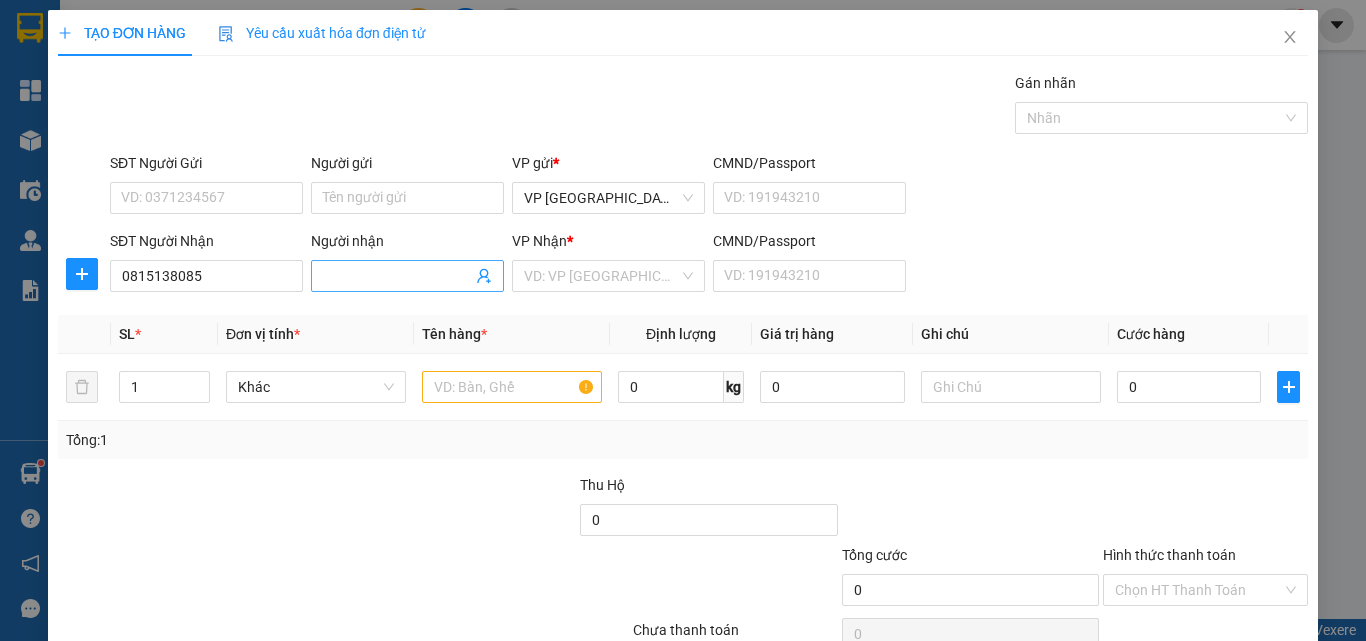 click on "Người nhận" at bounding box center [397, 276] 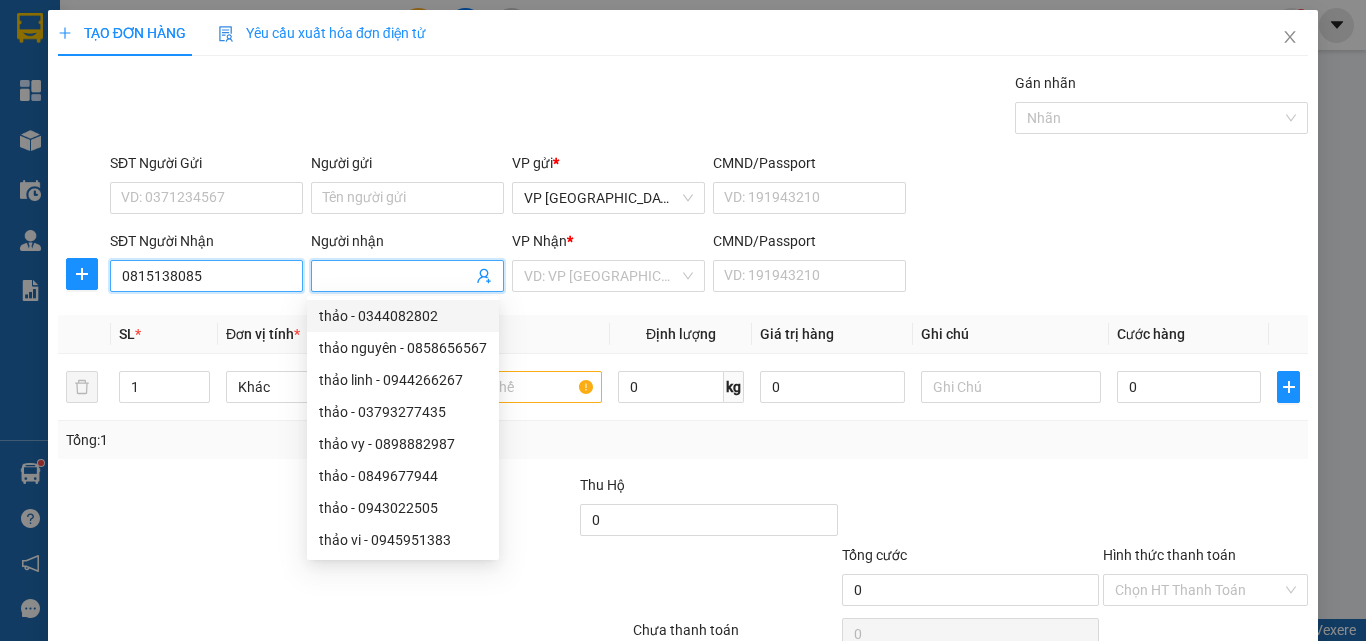 click on "0815138085" at bounding box center (206, 276) 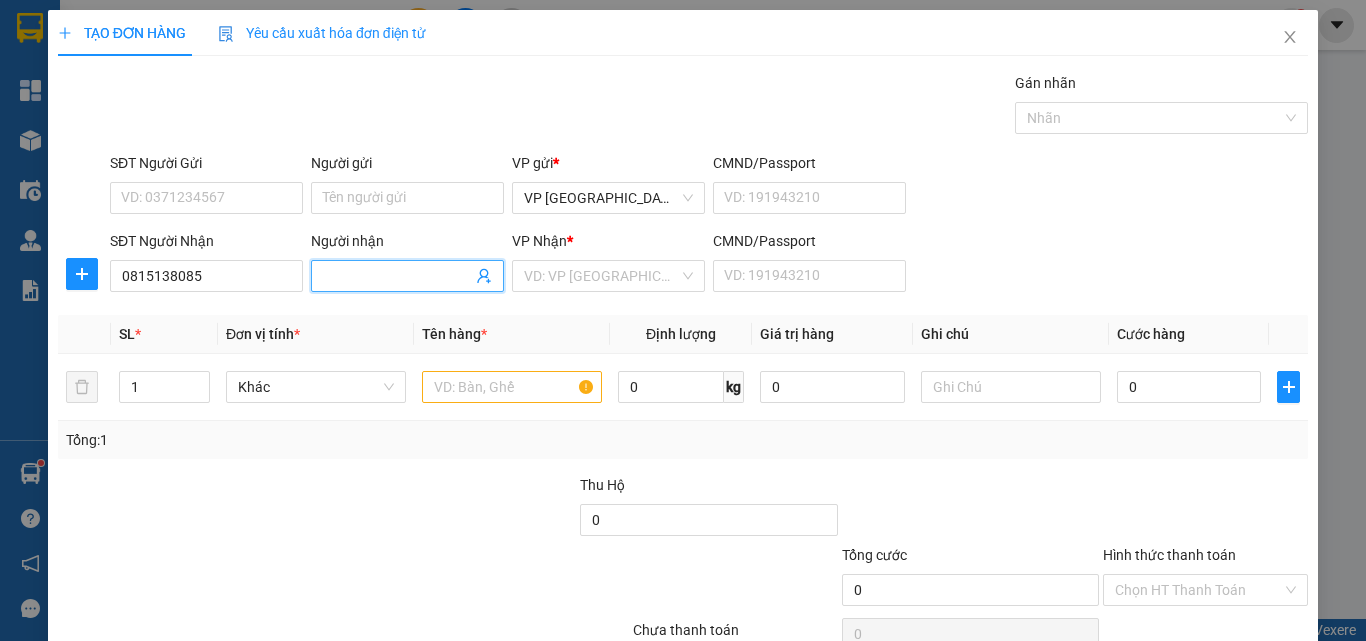 click on "Người nhận" at bounding box center (397, 276) 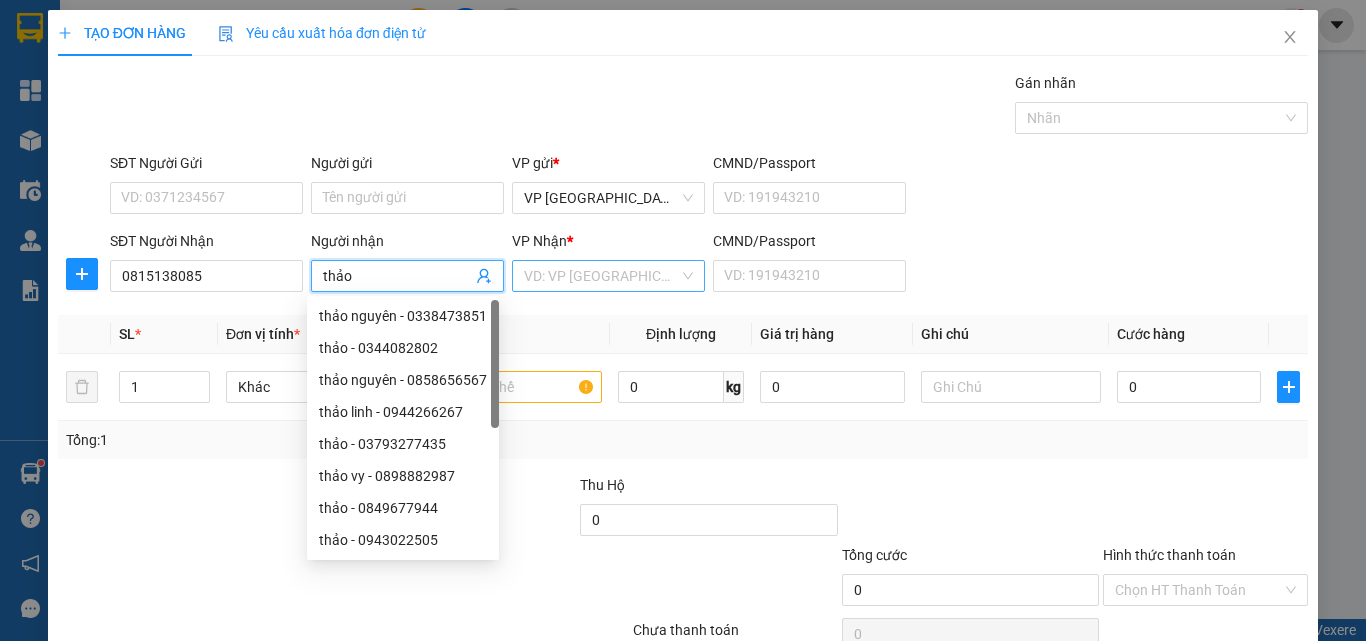 type on "thảo" 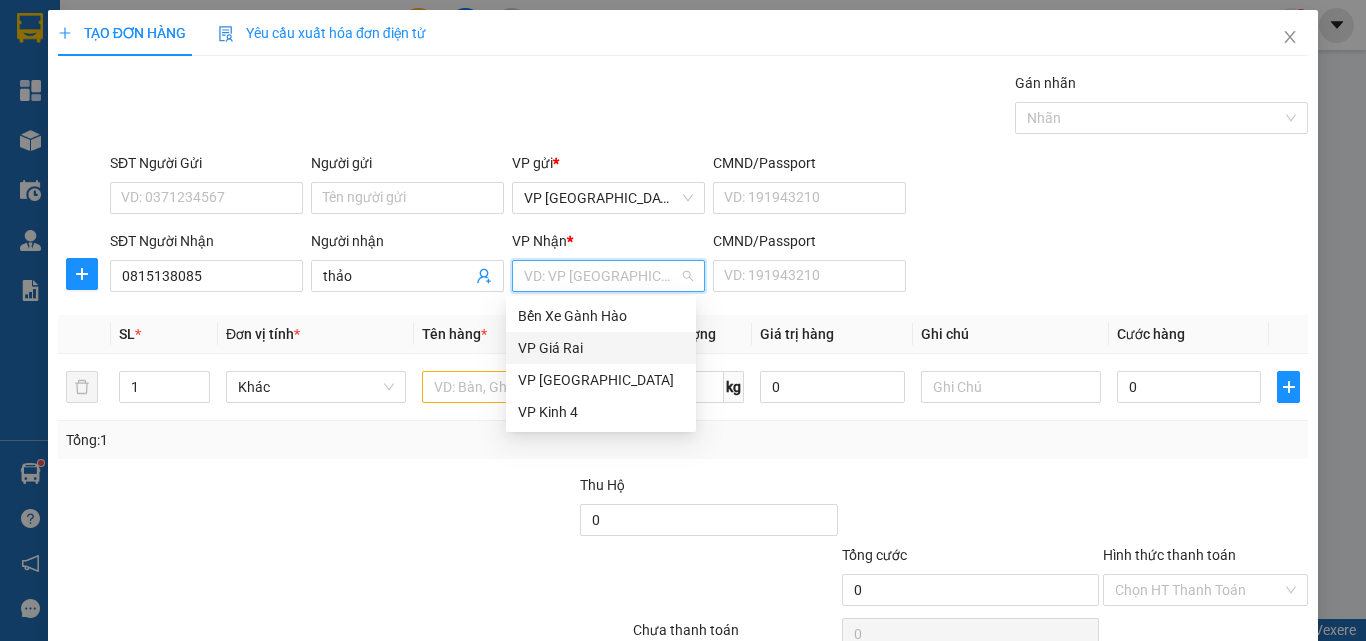 click on "VP Giá Rai" at bounding box center [601, 348] 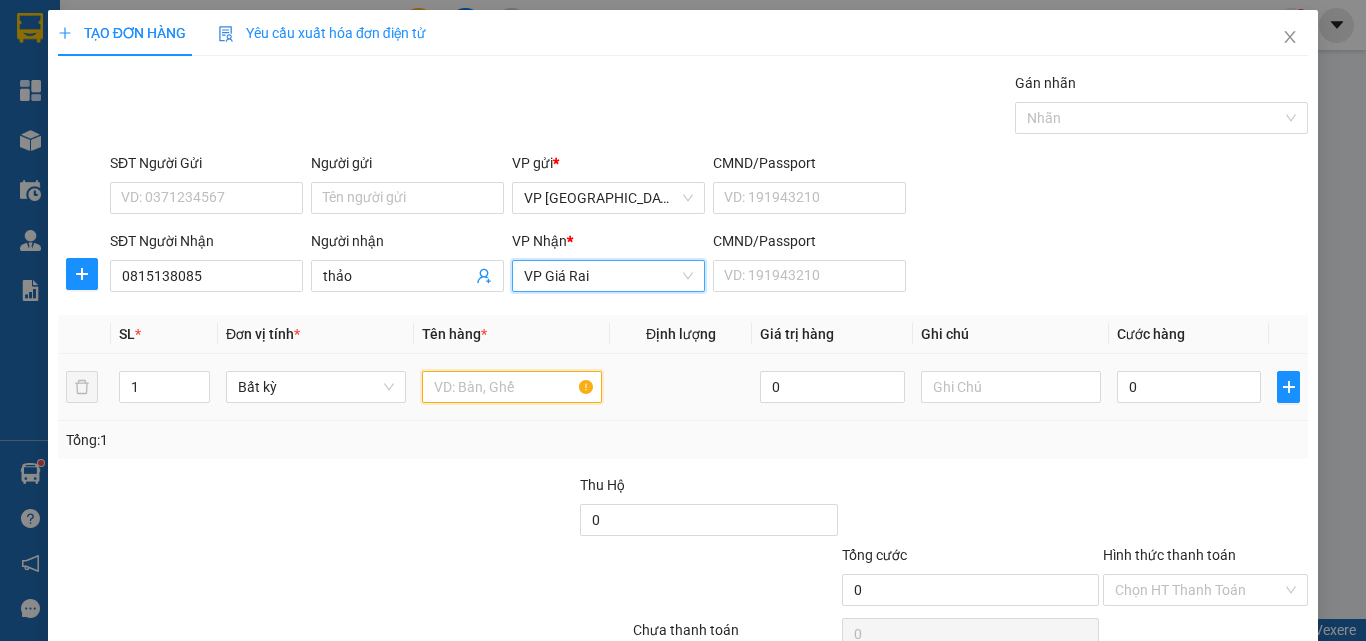 click at bounding box center [512, 387] 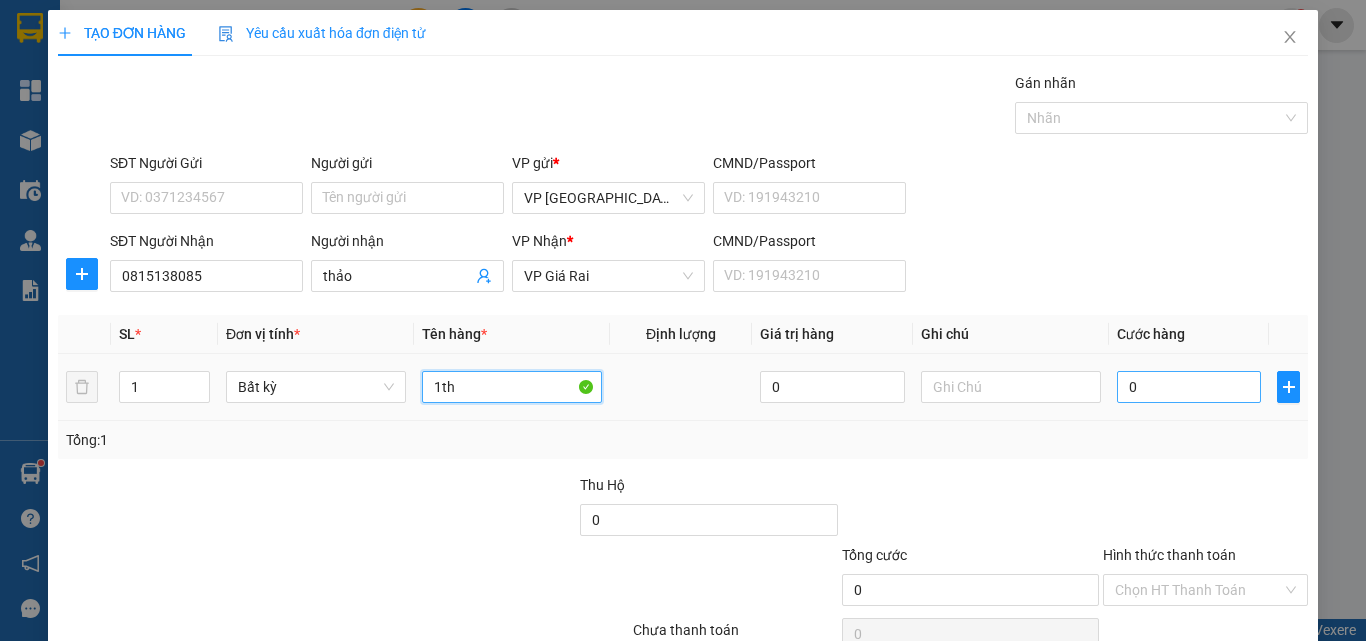 type on "1th" 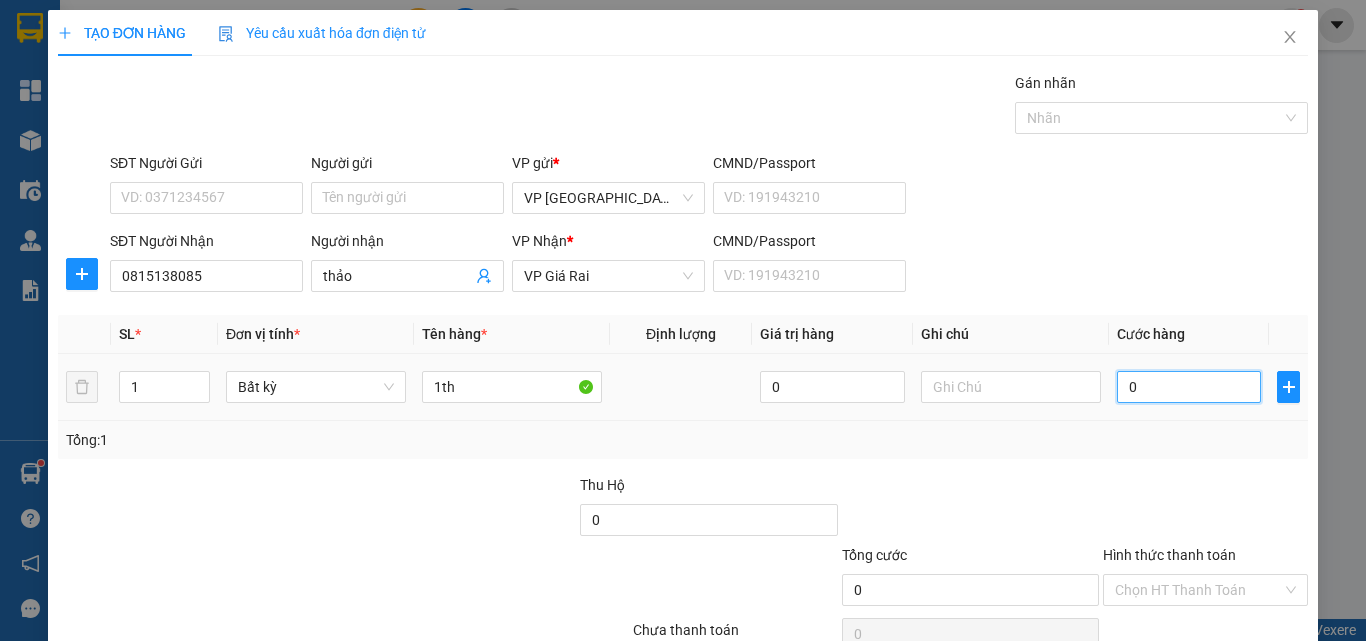 click on "0" at bounding box center [1189, 387] 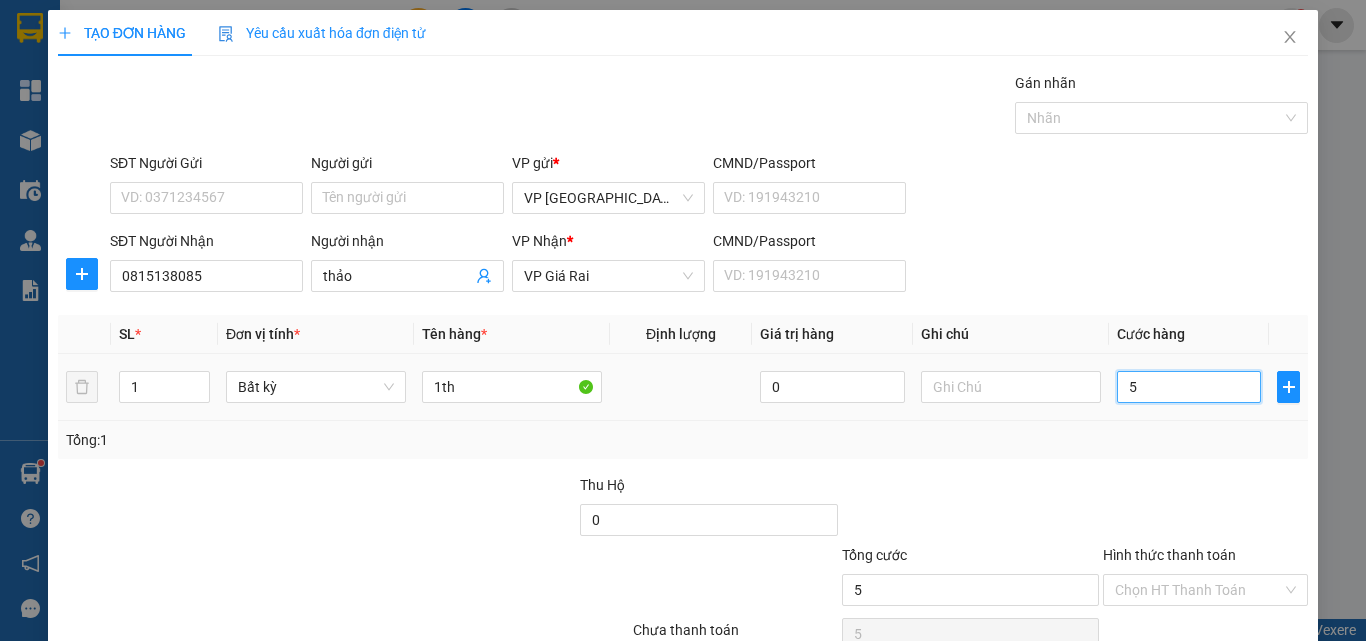 type on "50" 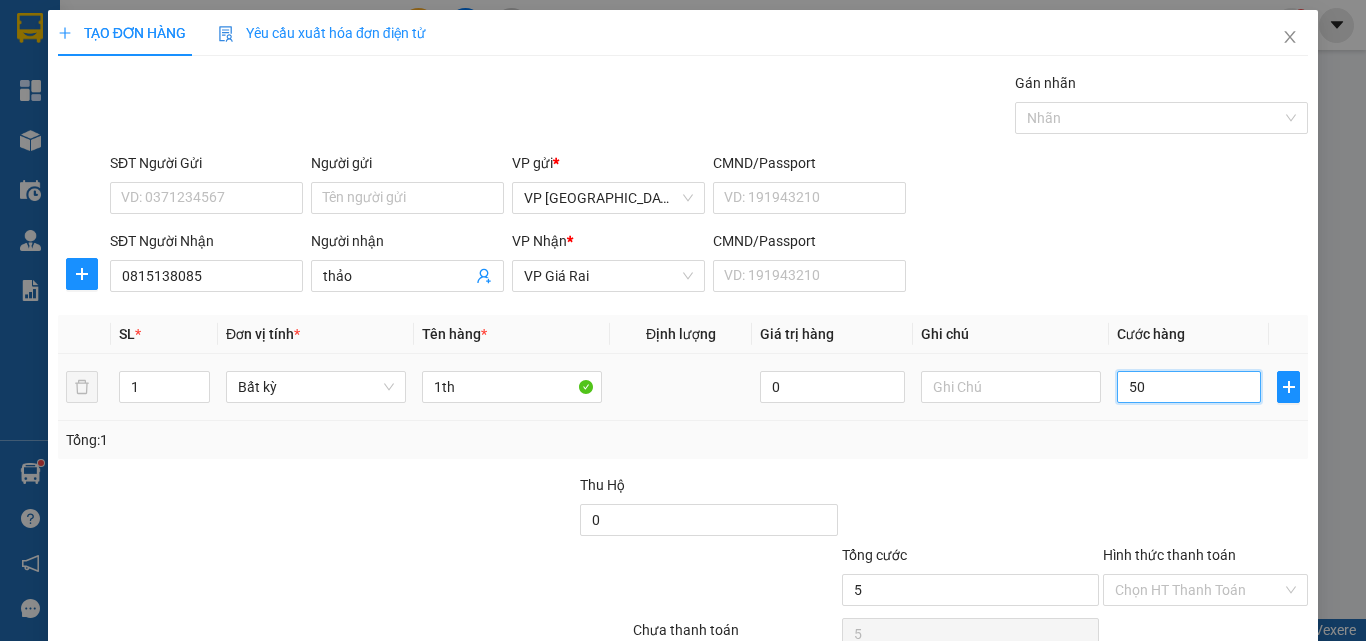 type on "50" 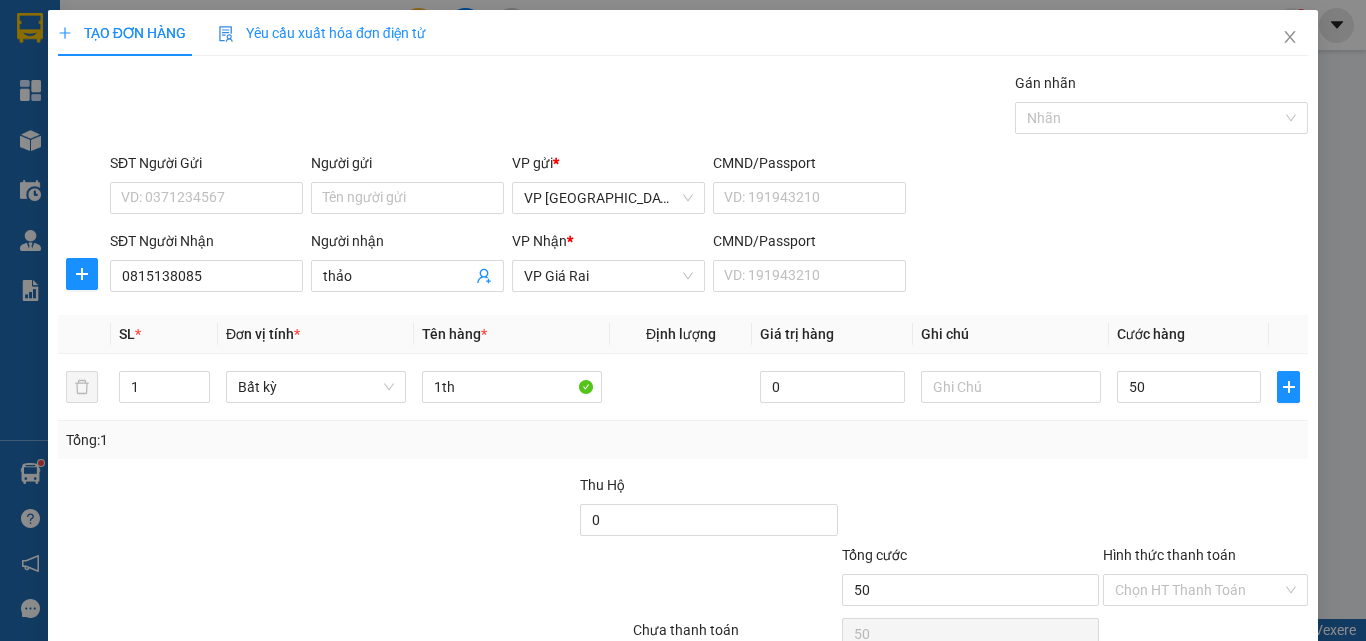 type on "50.000" 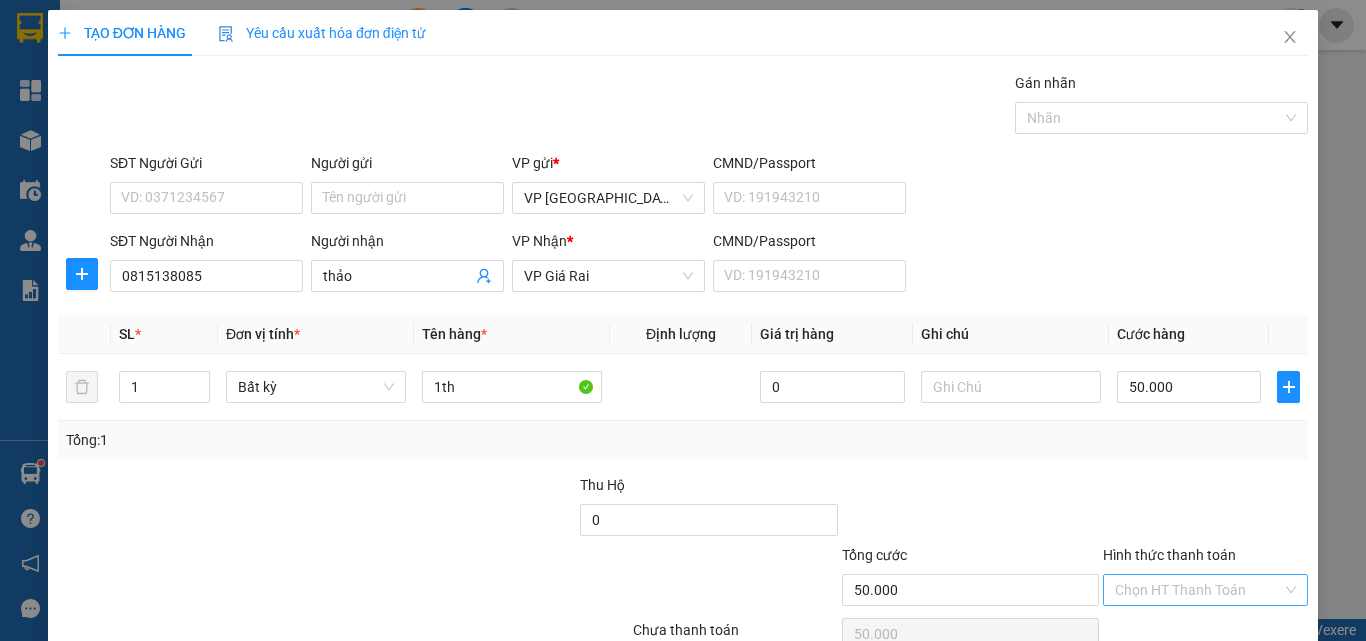 click on "Hình thức thanh toán" at bounding box center [1198, 590] 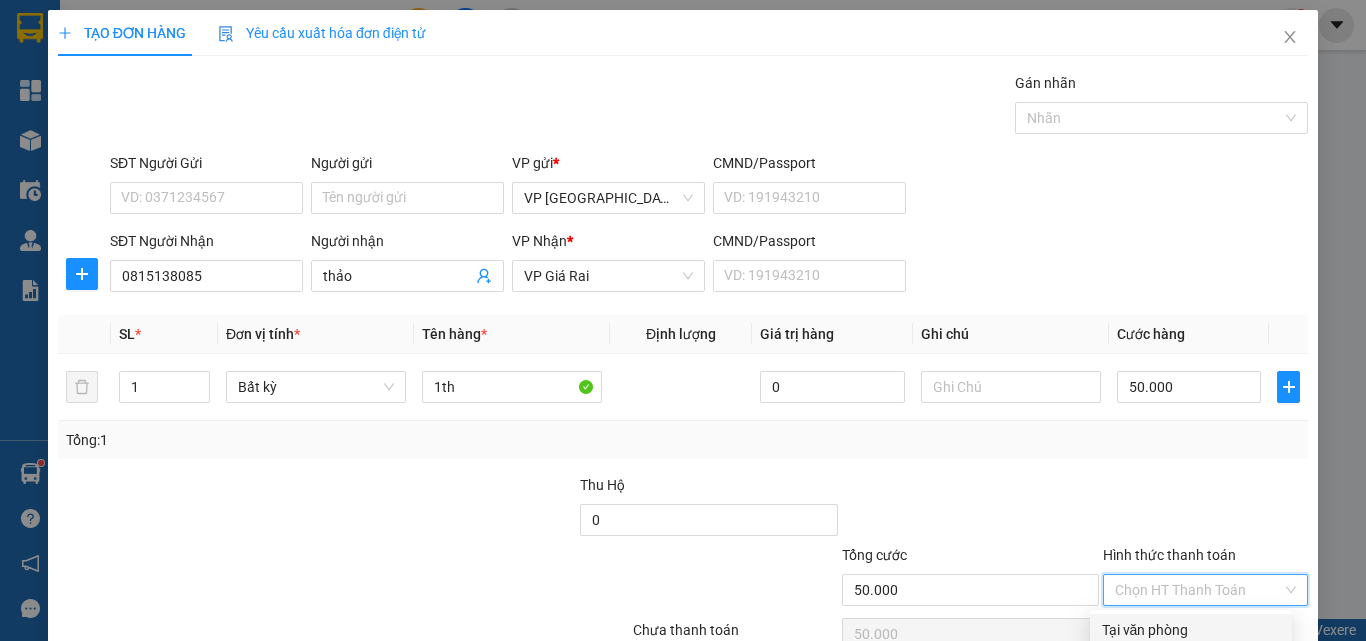 click on "Tại văn phòng" at bounding box center [1191, 630] 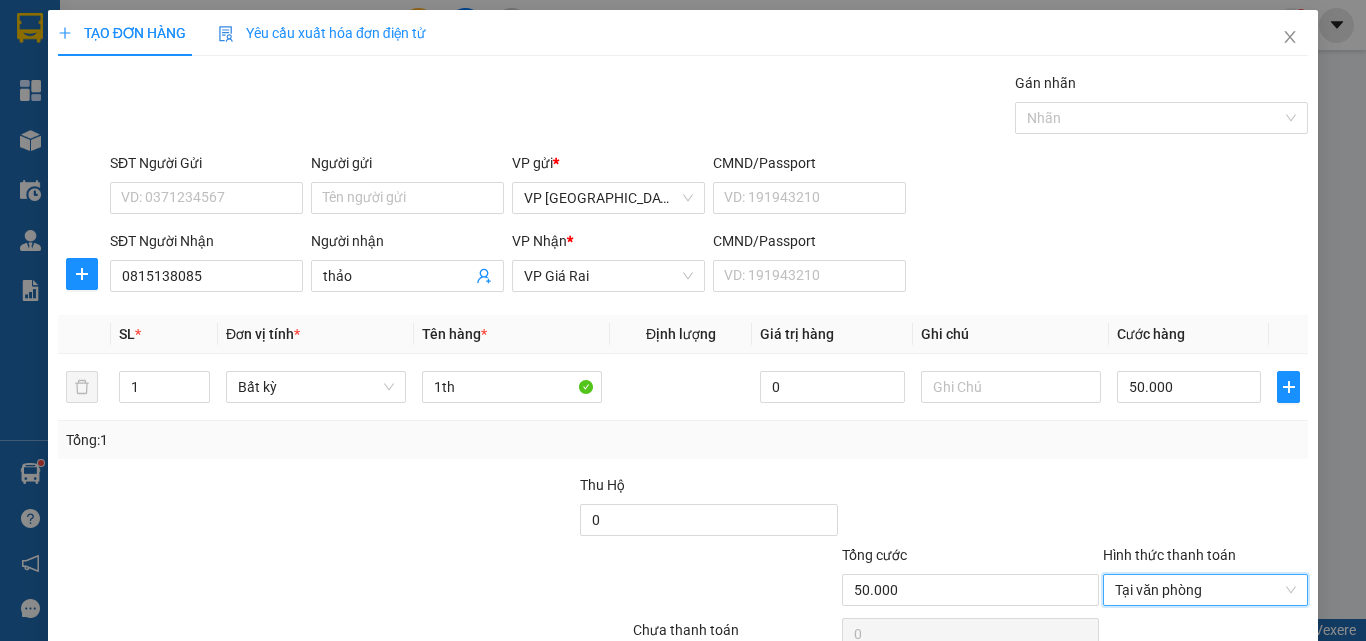 click on "[PERSON_NAME] và In" at bounding box center [1231, 685] 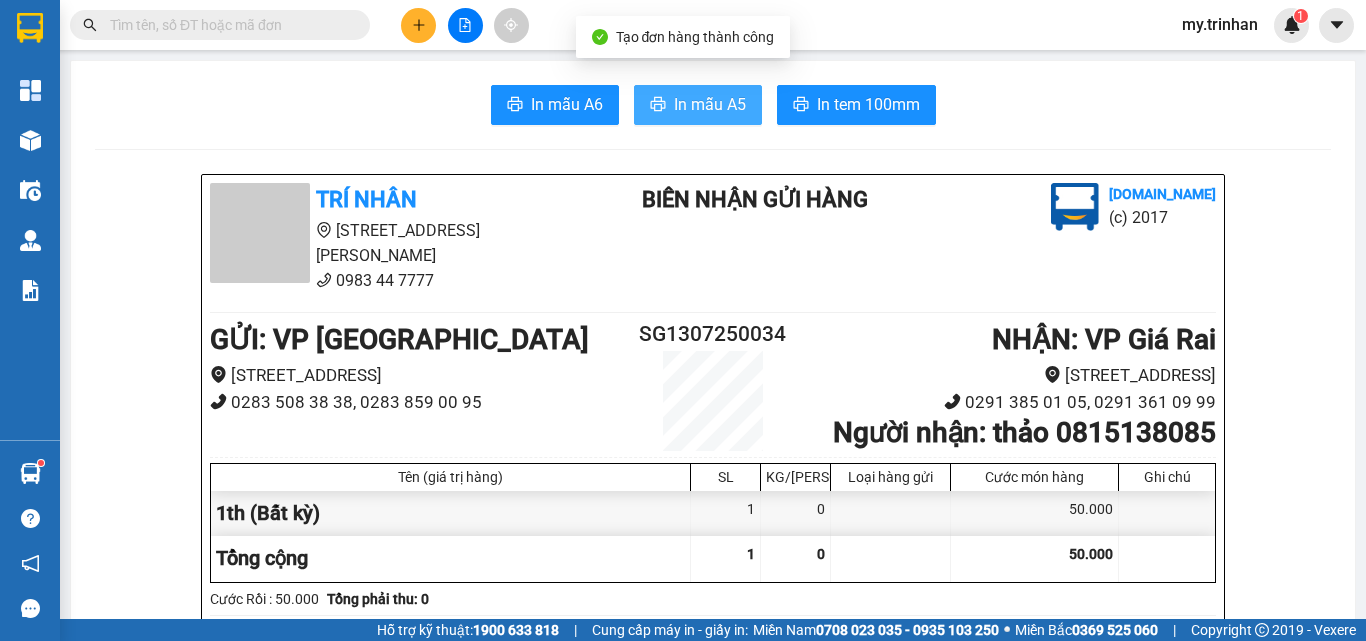 drag, startPoint x: 753, startPoint y: -87, endPoint x: 689, endPoint y: 109, distance: 206.18439 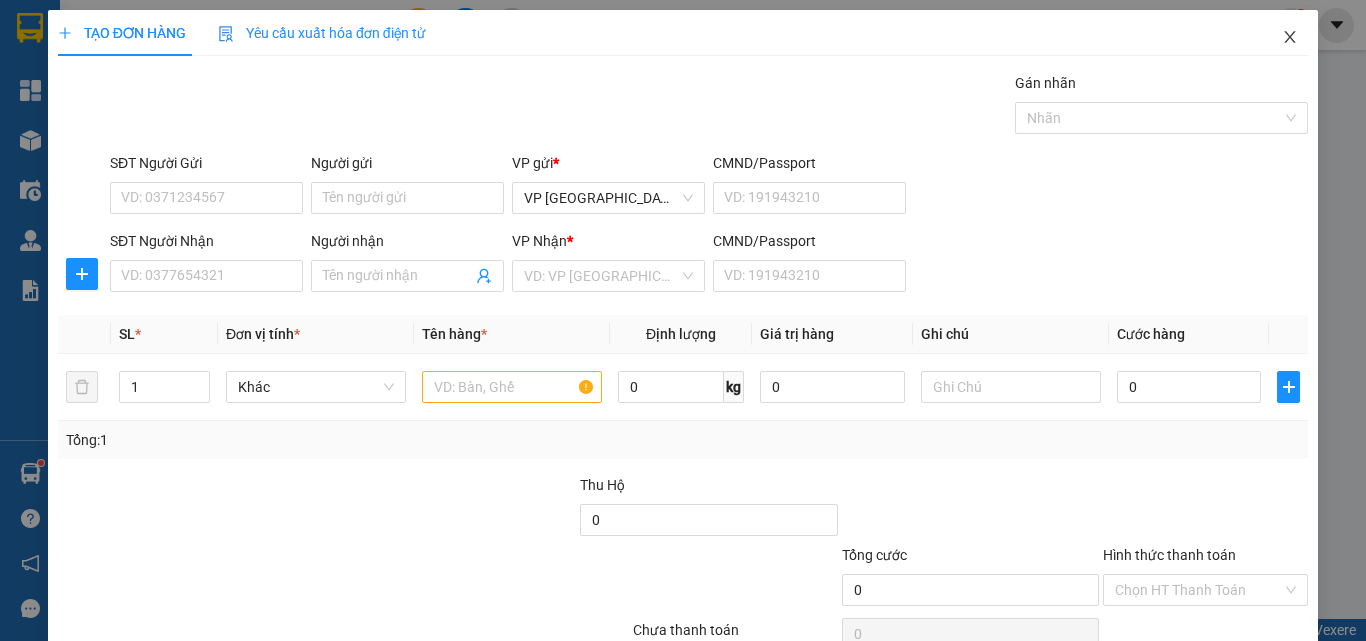 click 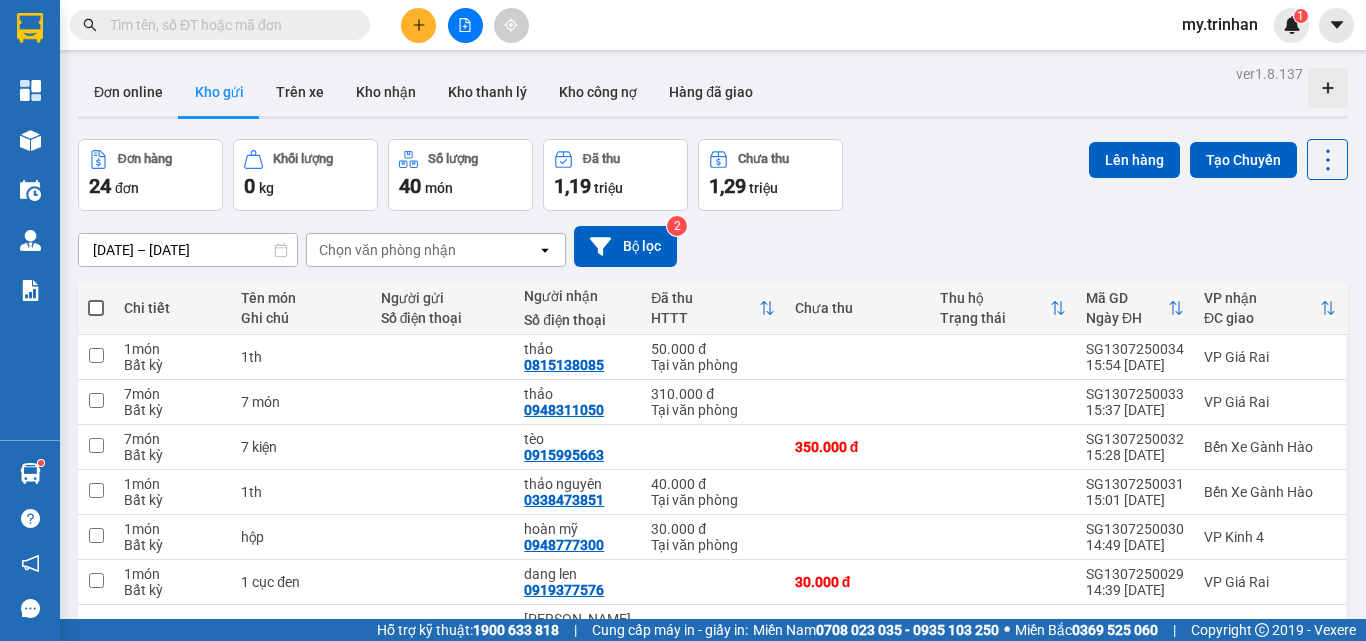 click on "[DATE] – [DATE] Press the down arrow key to interact with the calendar and select a date. Press the escape button to close the calendar. Selected date range is from [DATE] to [DATE]. Chọn văn phòng nhận open Bộ lọc 2" at bounding box center (713, 246) 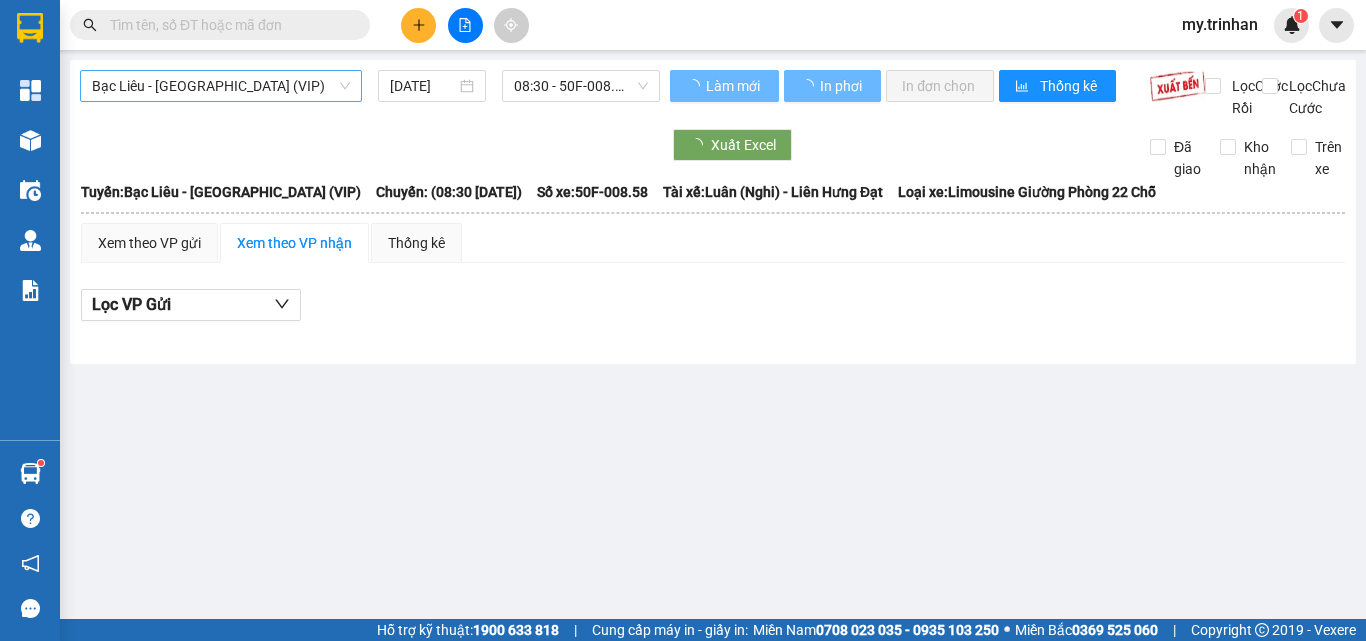 click on "Bạc Liêu - [GEOGRAPHIC_DATA] (VIP)" at bounding box center [221, 86] 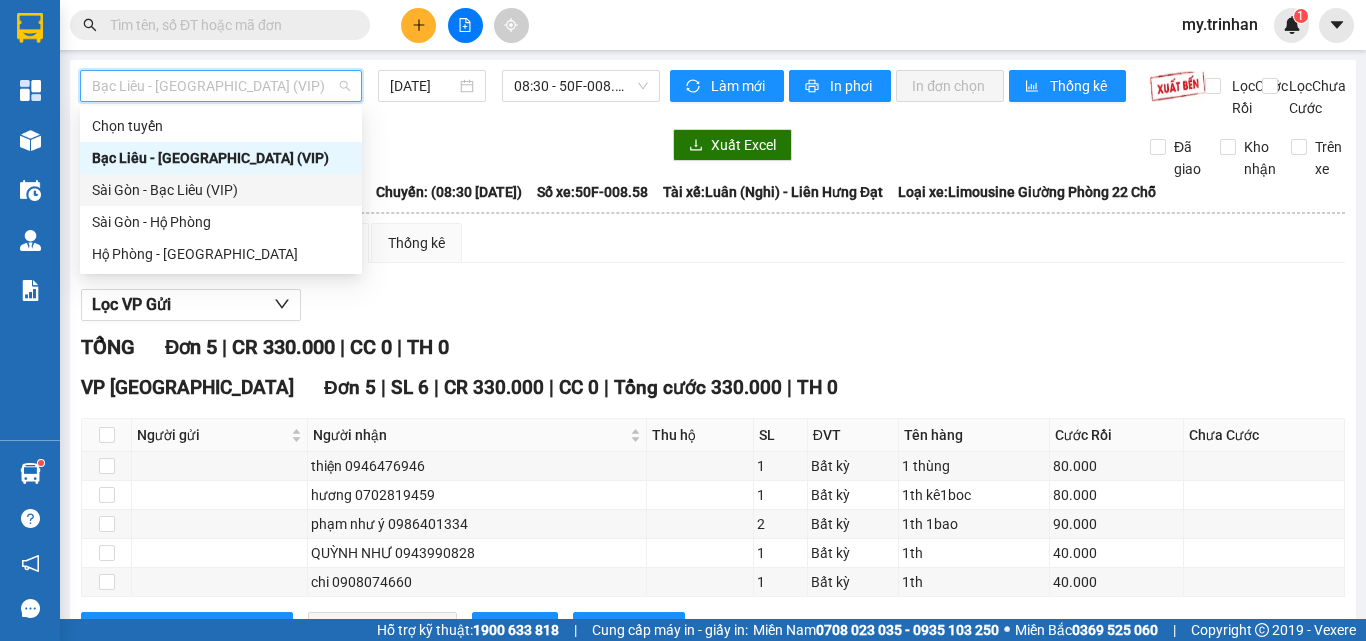 click on "VP [GEOGRAPHIC_DATA] Đơn   5 | SL   6 | CR   330.000 | CC   0 | Tổng cước   330.000 | TH   0" at bounding box center [713, 388] 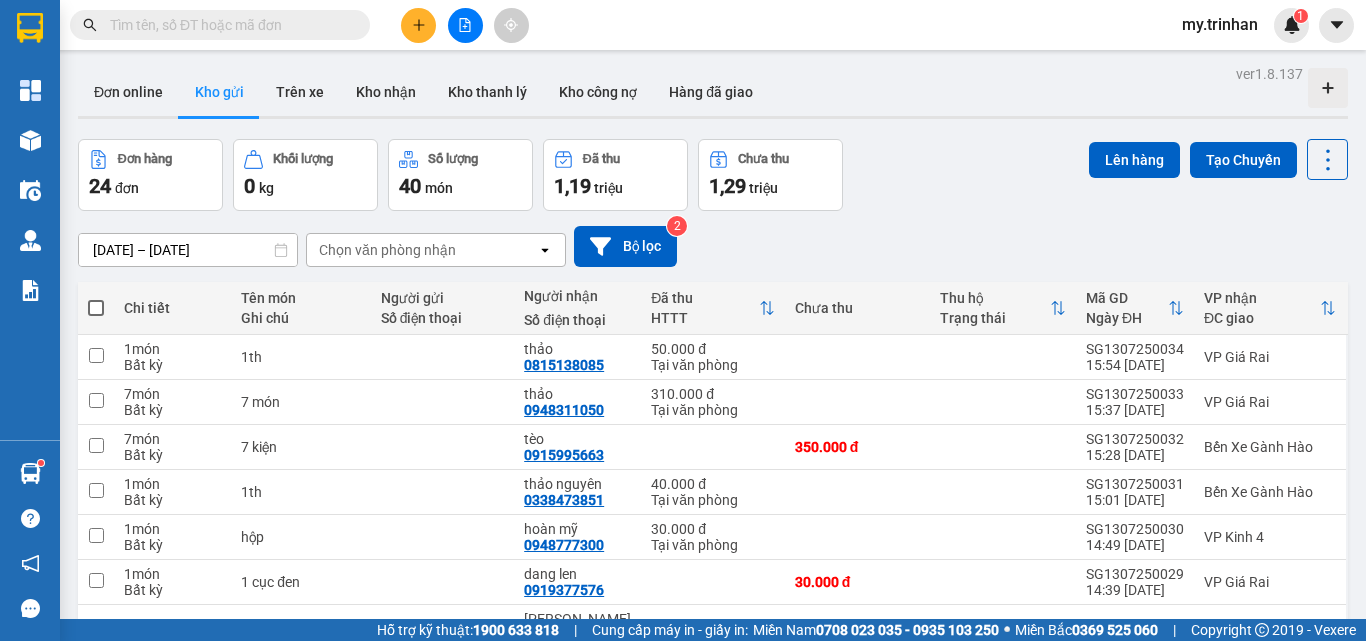 click on "[DATE] – [DATE] Press the down arrow key to interact with the calendar and select a date. Press the escape button to close the calendar. Selected date range is from [DATE] to [DATE]. Chọn văn phòng nhận open Bộ lọc 2" at bounding box center [713, 246] 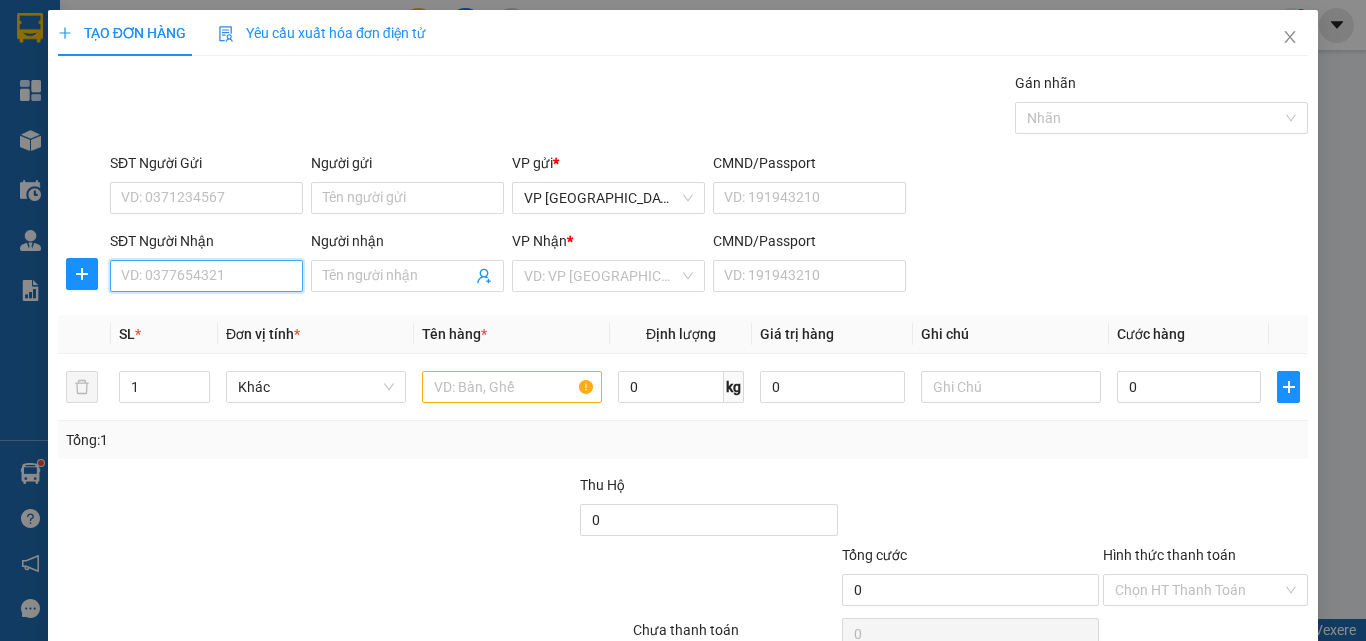 click on "SĐT Người Nhận" at bounding box center [206, 276] 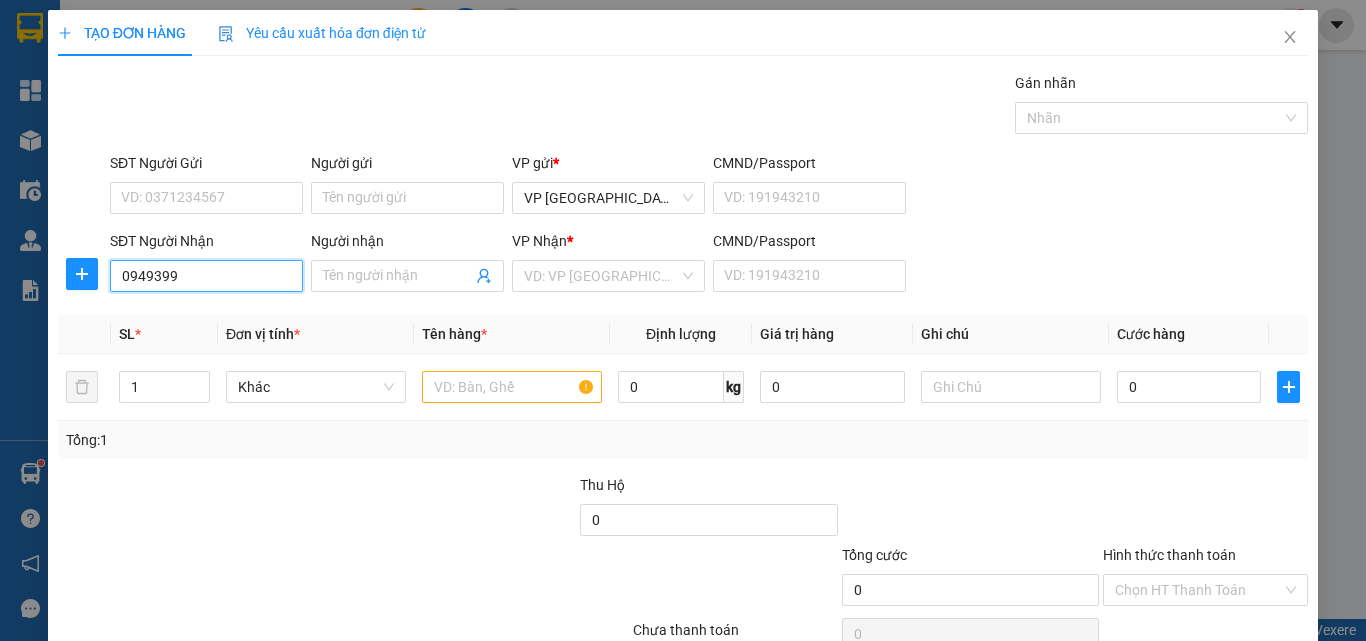 click on "0949399" at bounding box center (206, 276) 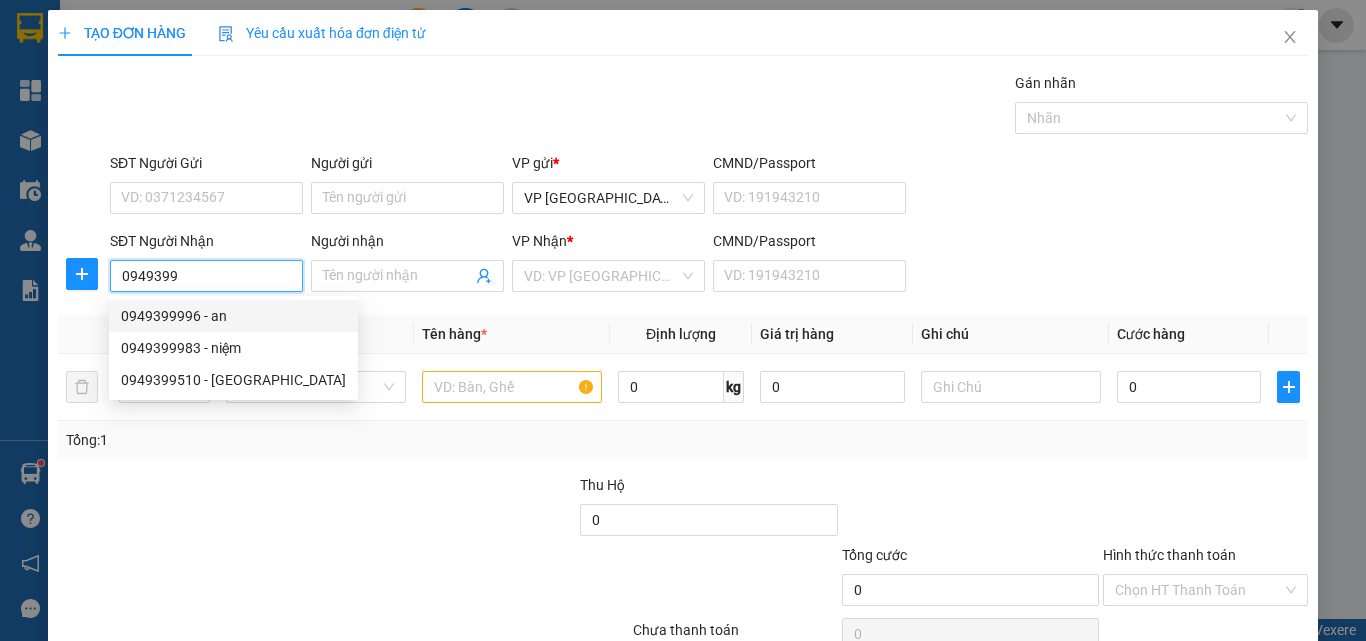 click on "0949399996 - an" at bounding box center (233, 316) 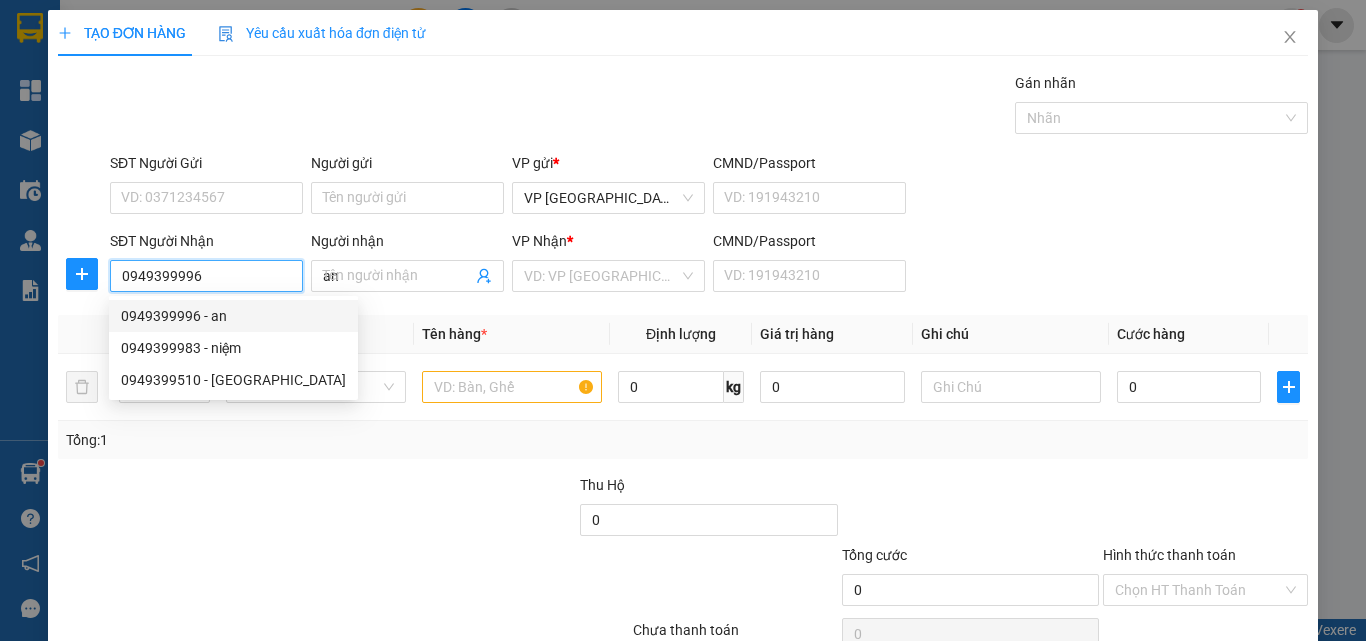 type on "100.000" 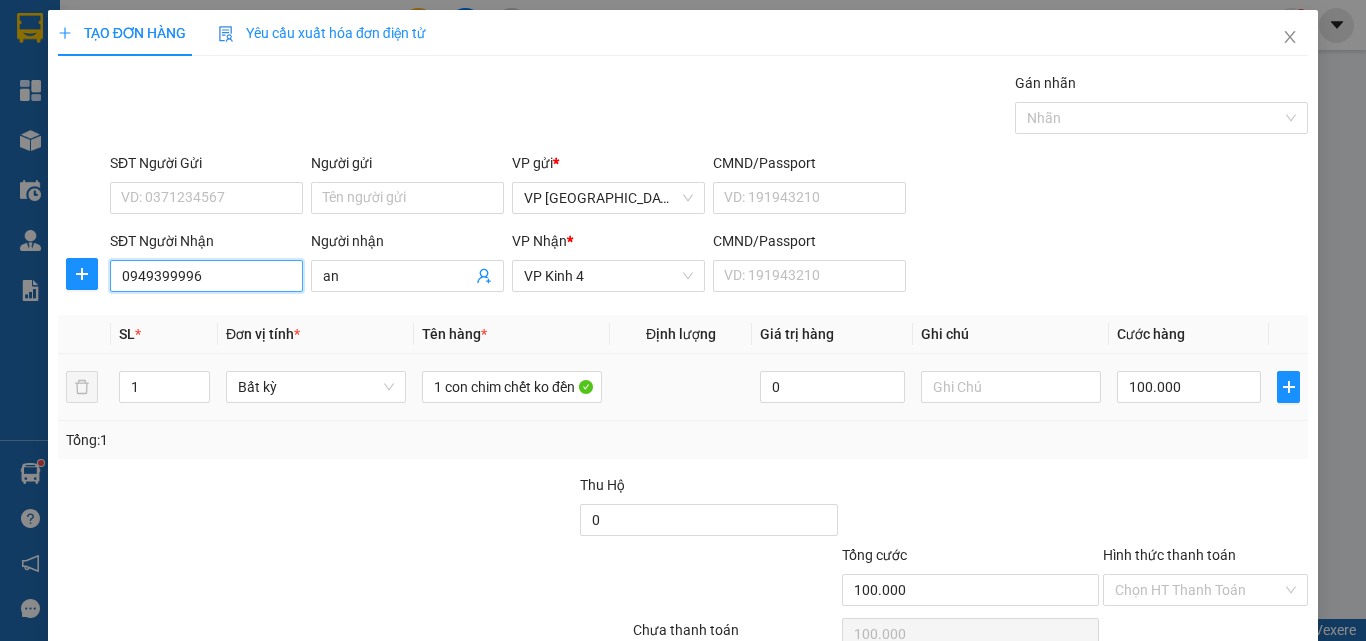 type on "0949399996" 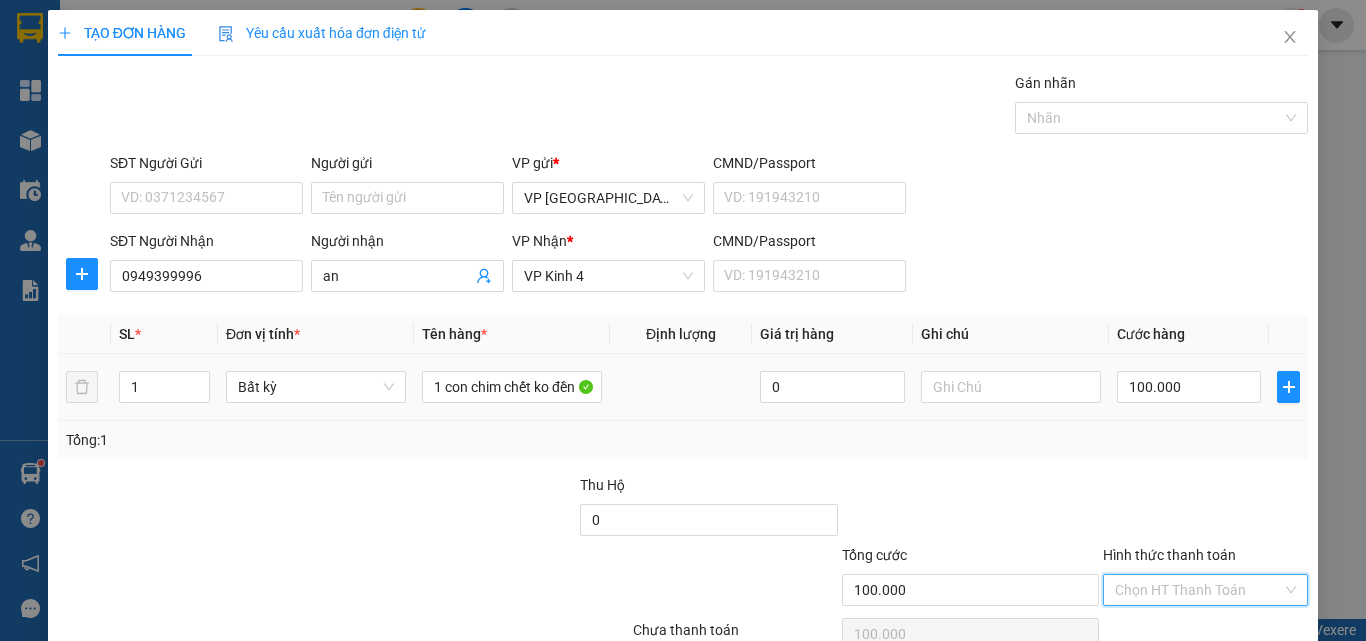 click on "Hình thức thanh toán" at bounding box center (1198, 590) 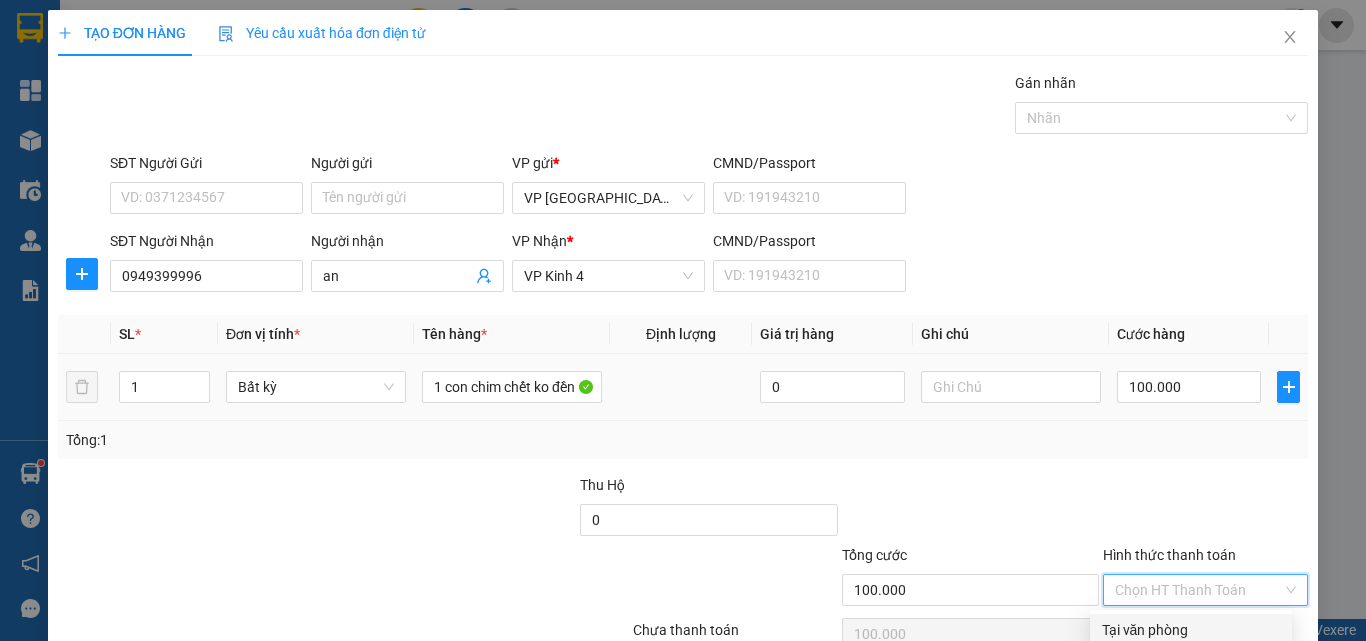 click on "Tại văn phòng" at bounding box center [1191, 630] 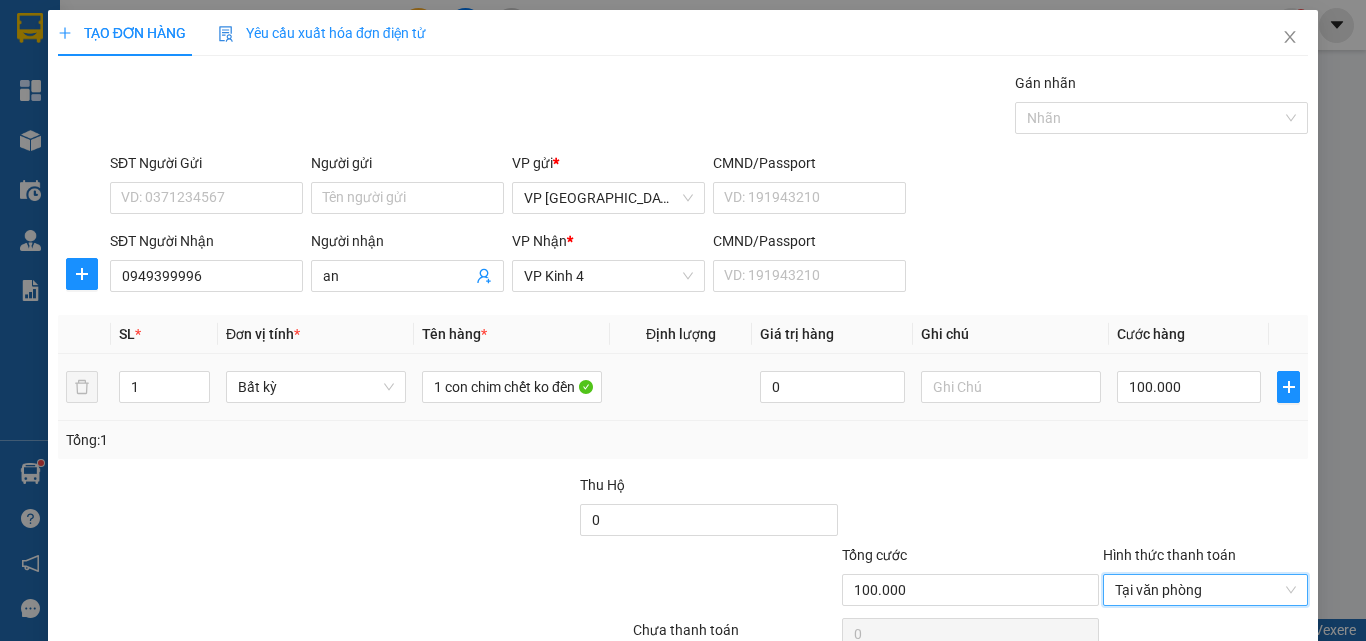 click on "[PERSON_NAME] và In" at bounding box center [1231, 685] 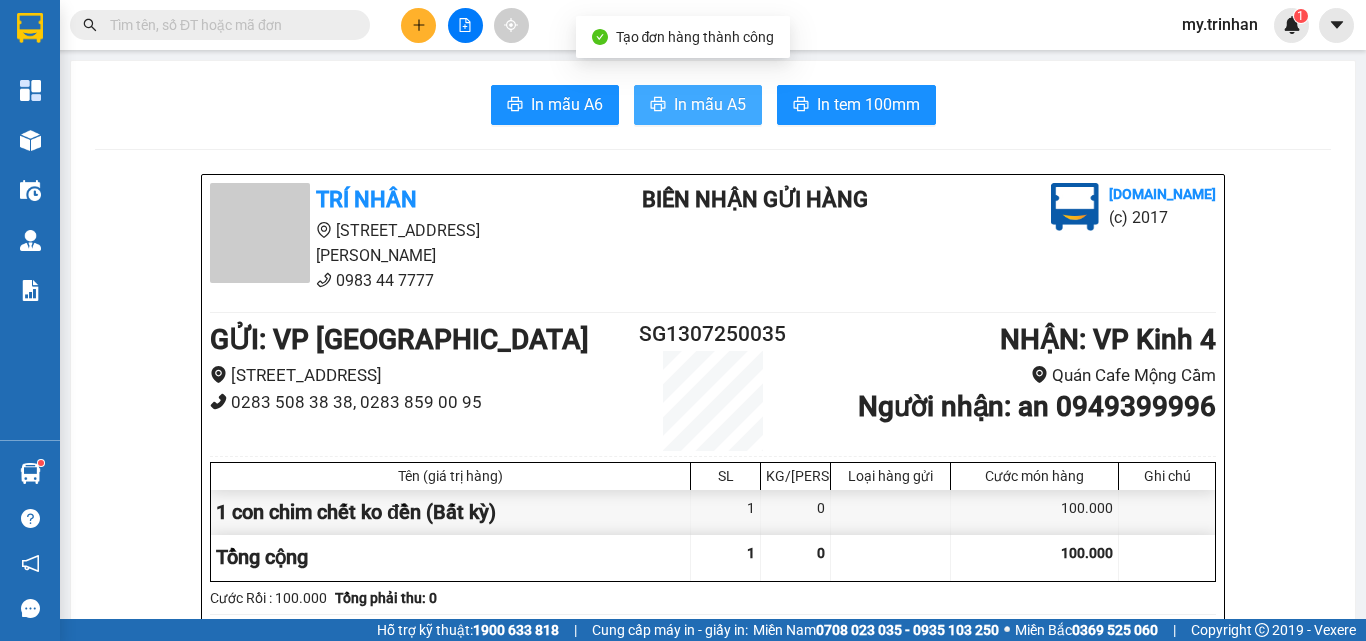 click on "In mẫu A5" at bounding box center [710, 104] 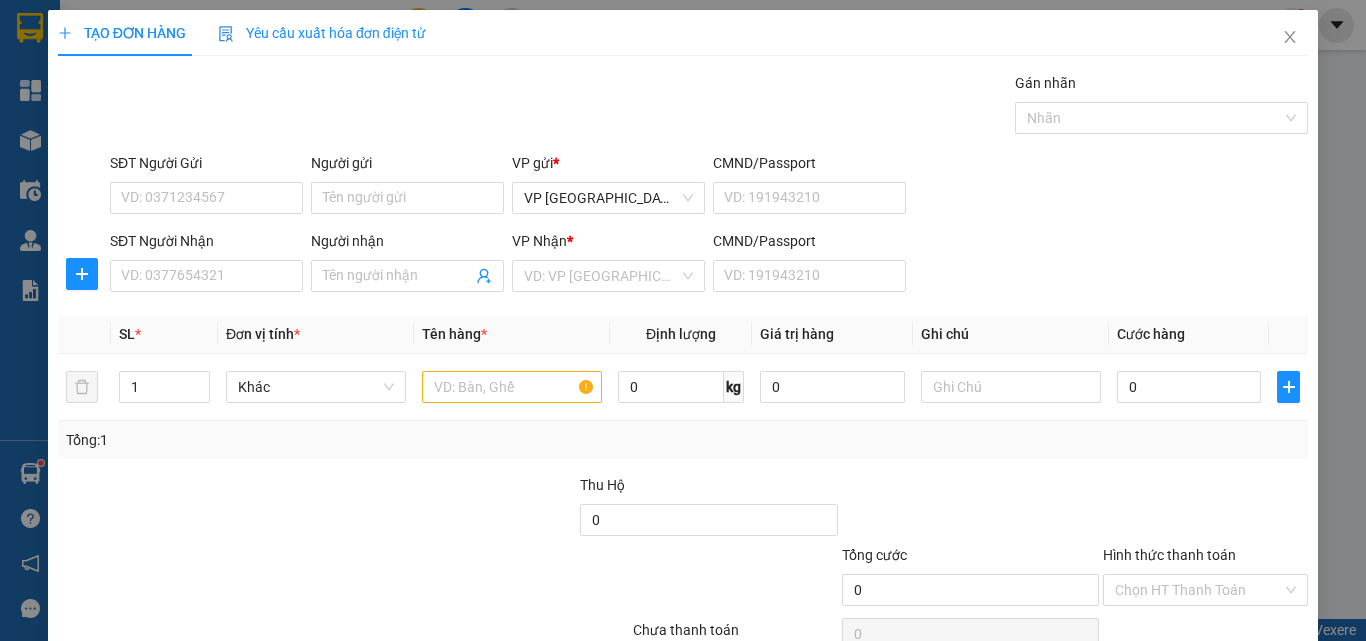 click on "SĐT Người Nhận VD: 0377654321 Người nhận Tên người nhận VP Nhận  * VD: VP Sài Gòn CMND/Passport VD: [PASSPORT]" at bounding box center [709, 265] 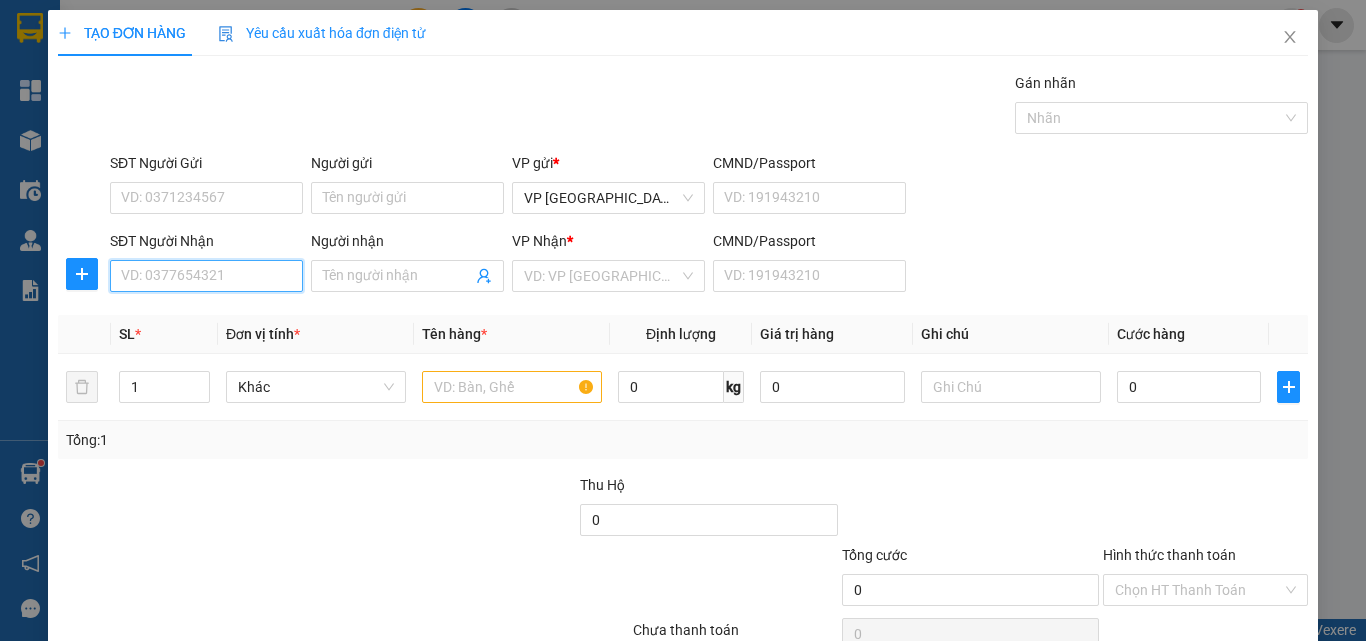 click on "SĐT Người Nhận" at bounding box center [206, 276] 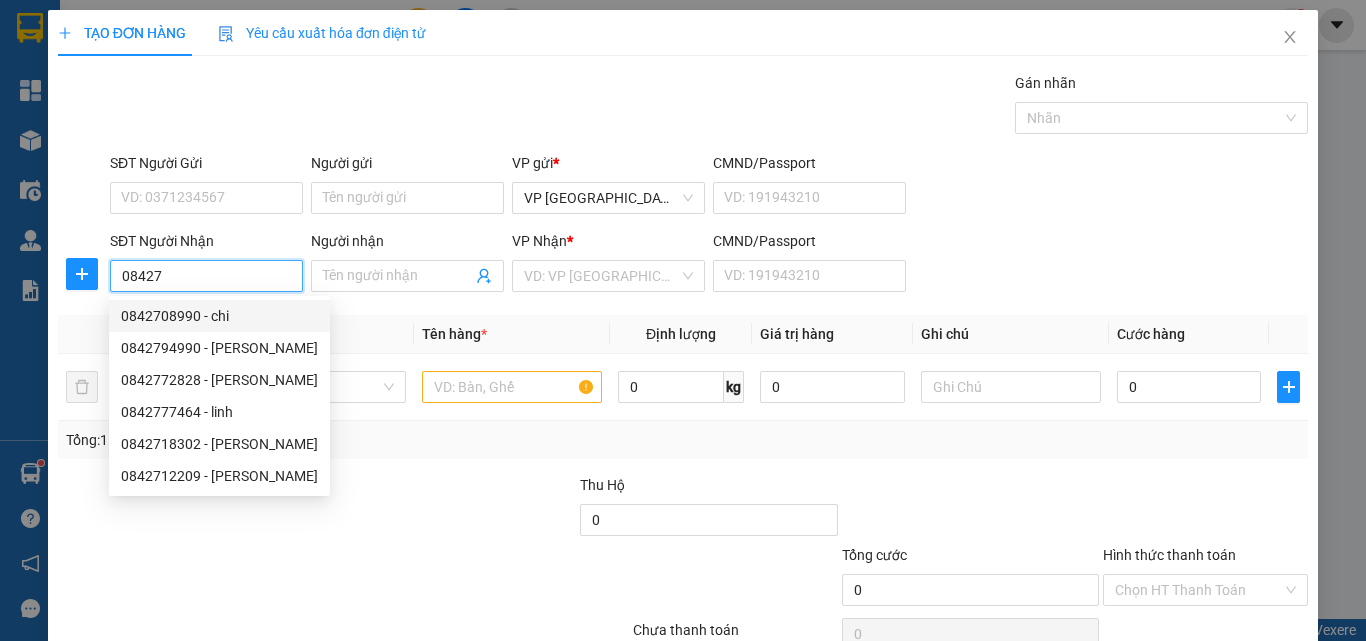 click on "0842708990 - chi" at bounding box center [219, 316] 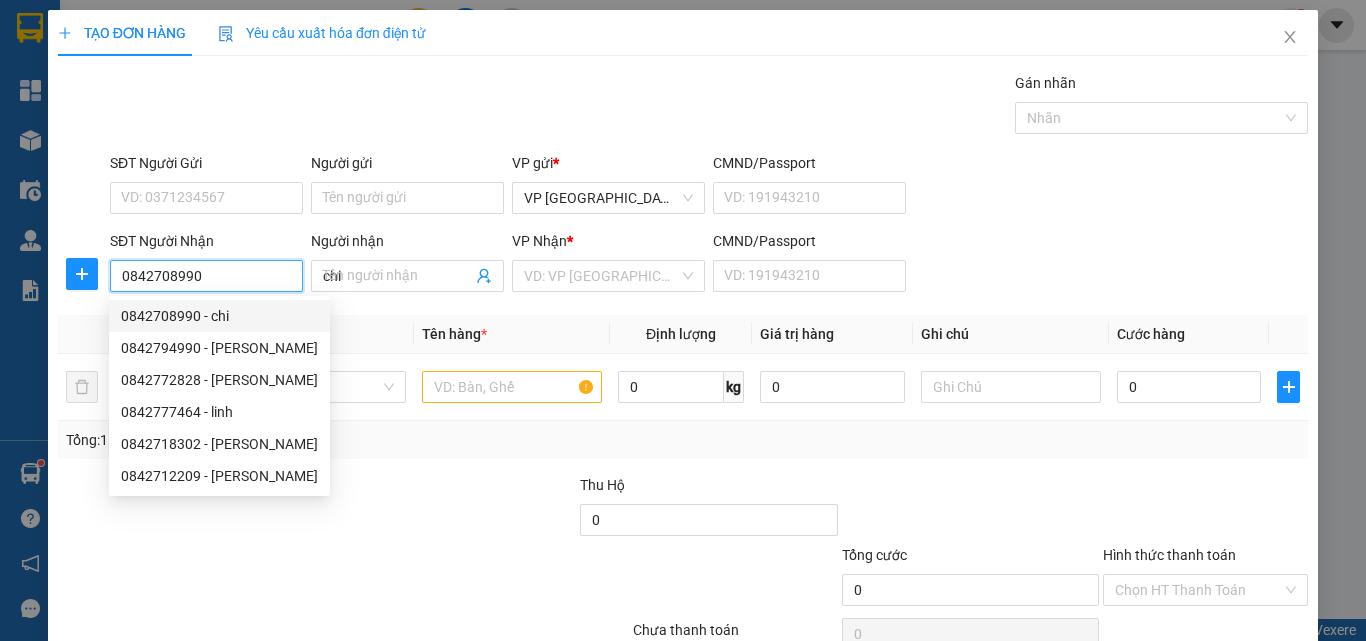 type on "130.000" 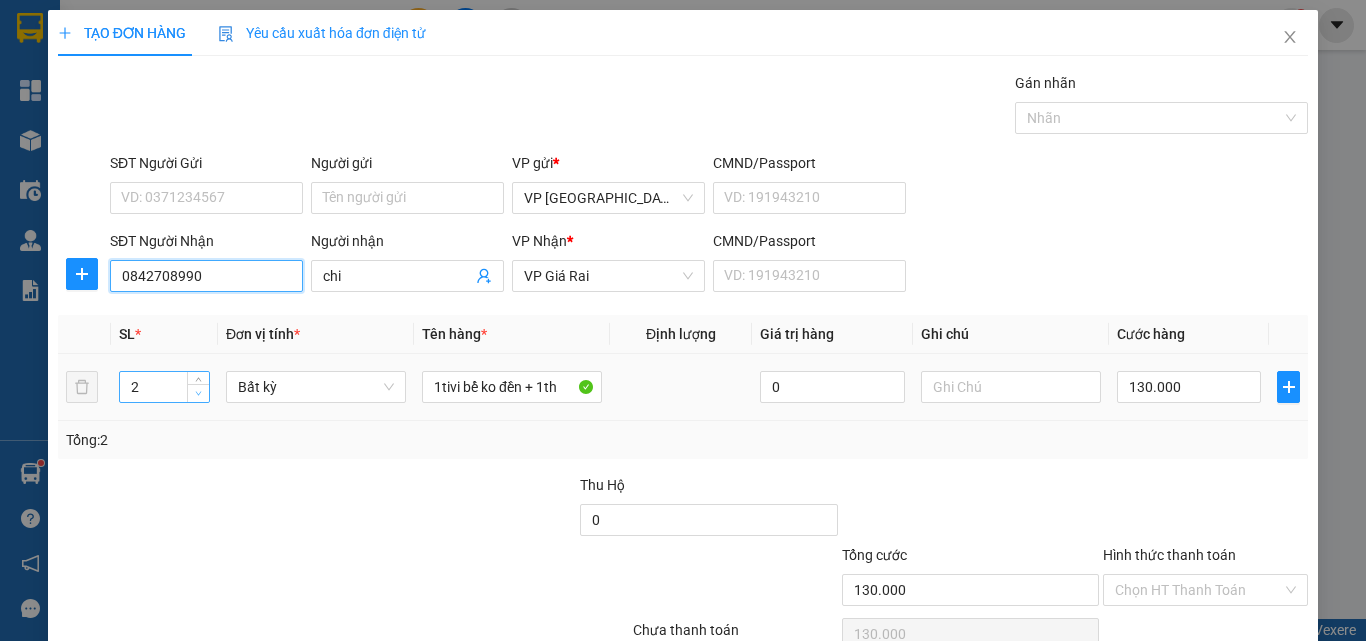 type on "0842708990" 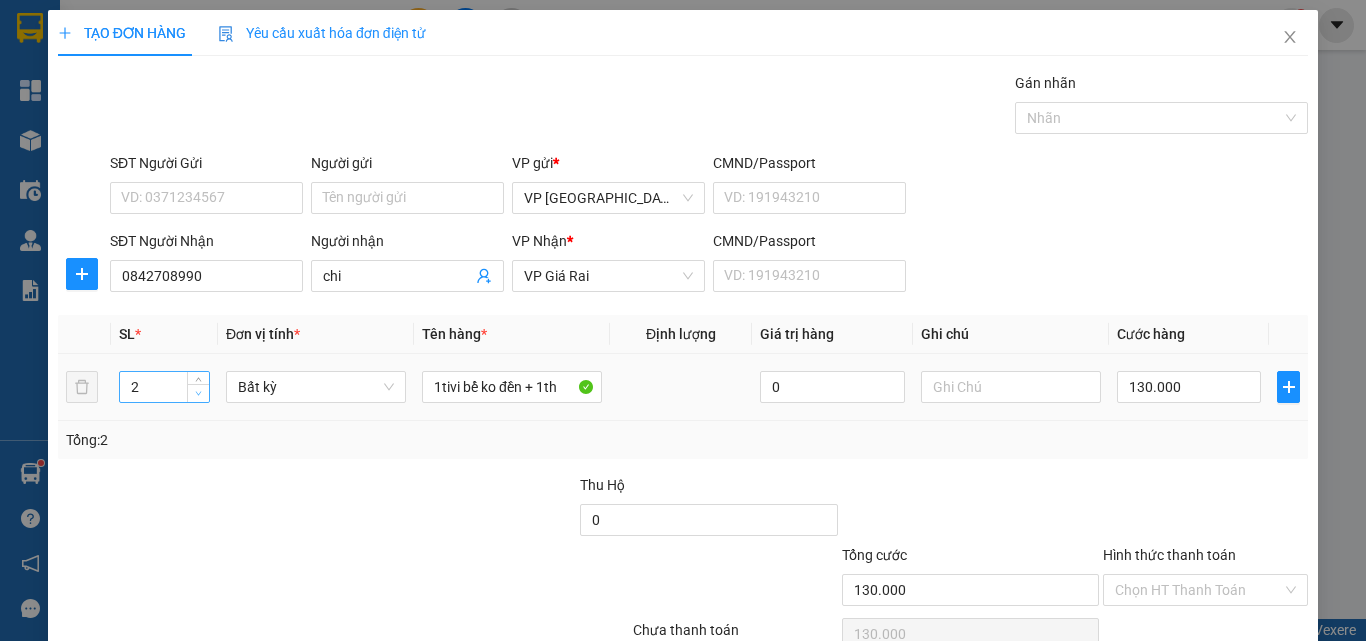 type on "1" 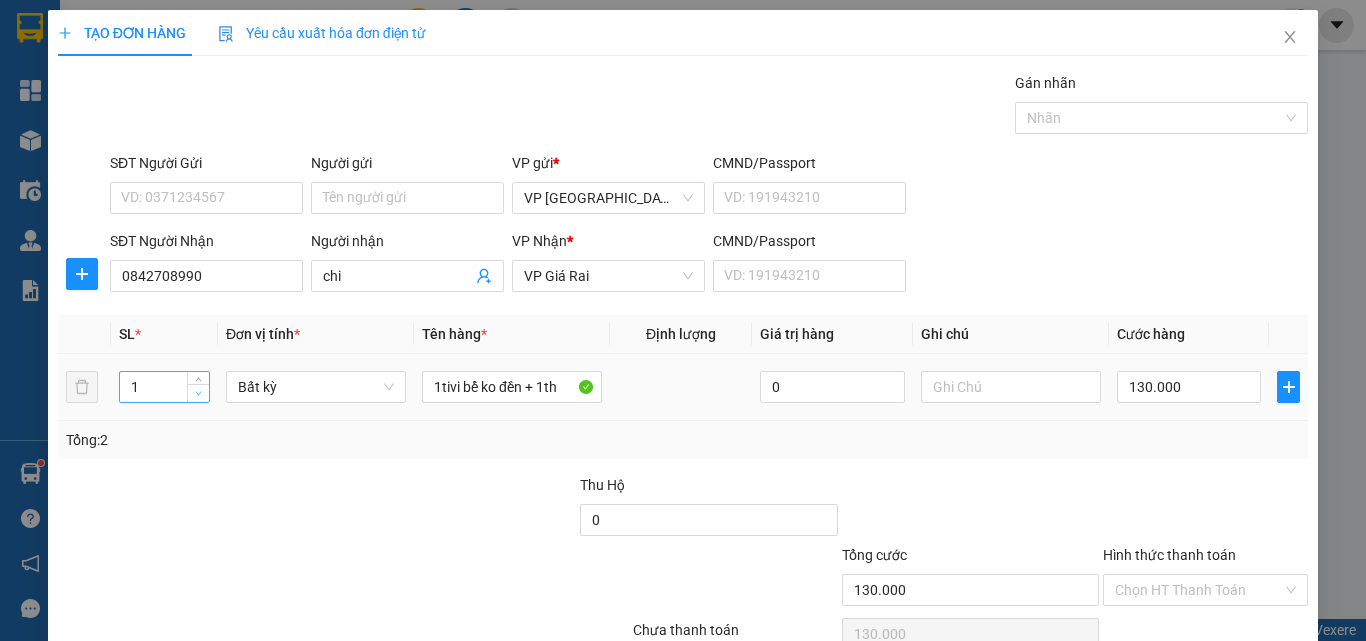 click at bounding box center (198, 393) 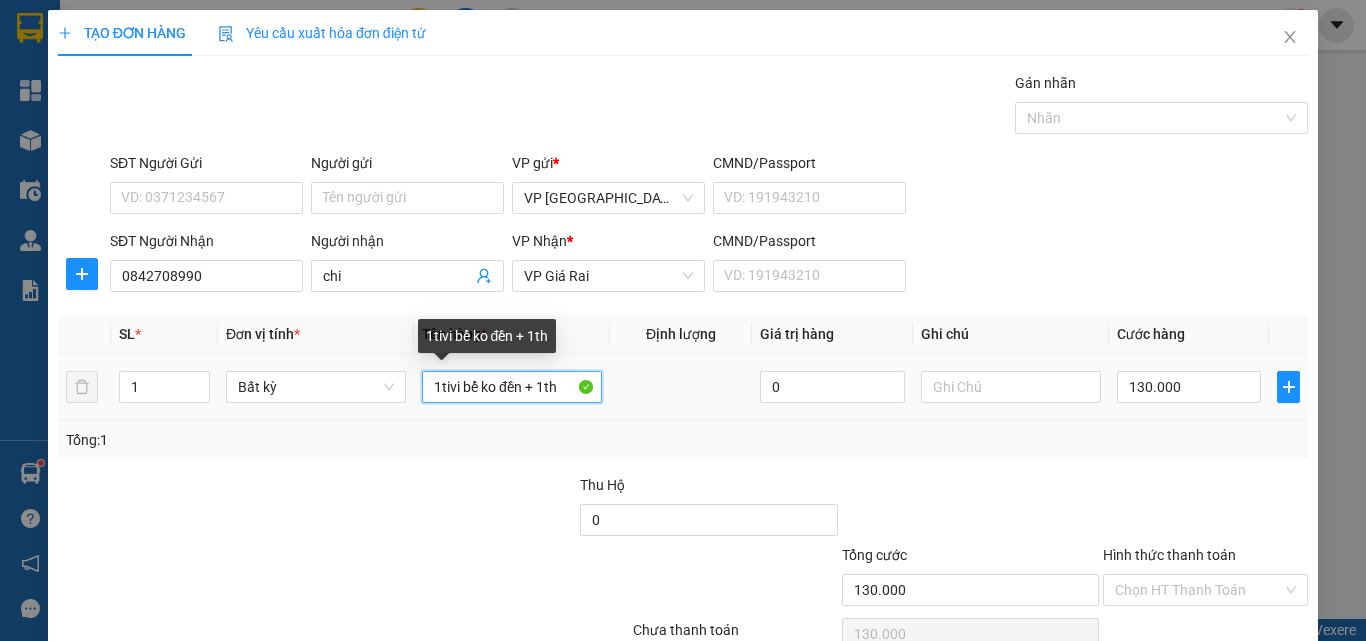 drag, startPoint x: 535, startPoint y: 393, endPoint x: 405, endPoint y: 389, distance: 130.06152 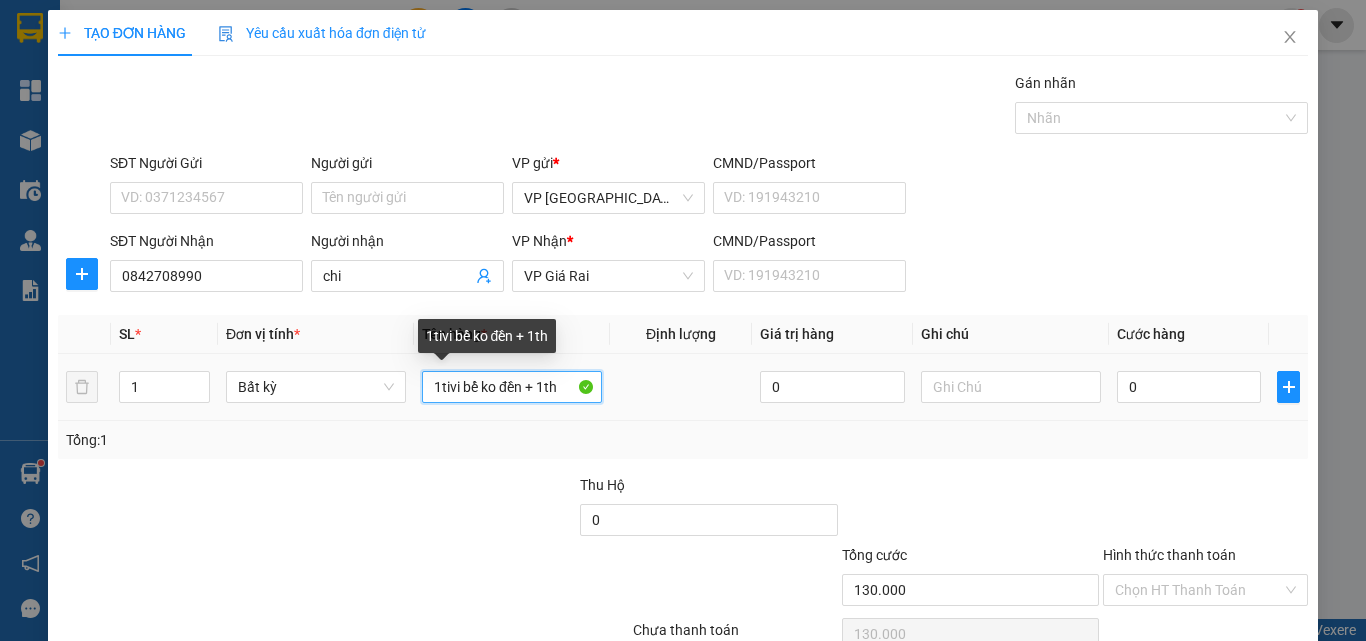 type on "0" 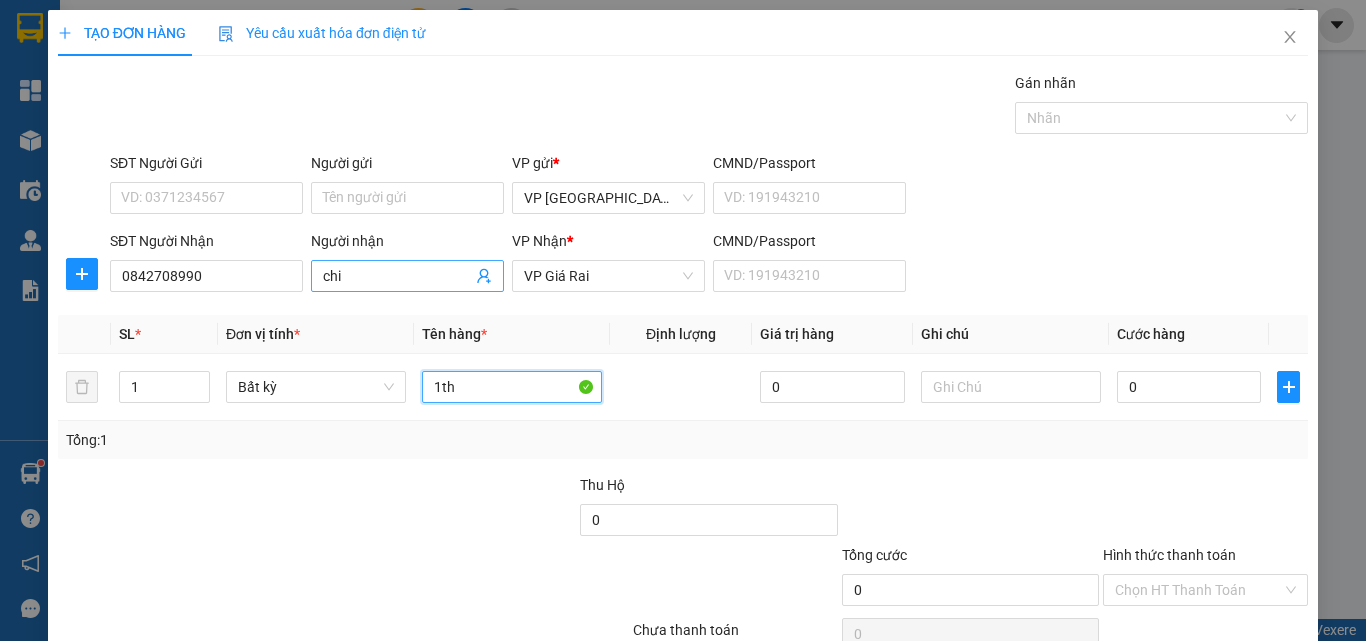 type on "1th" 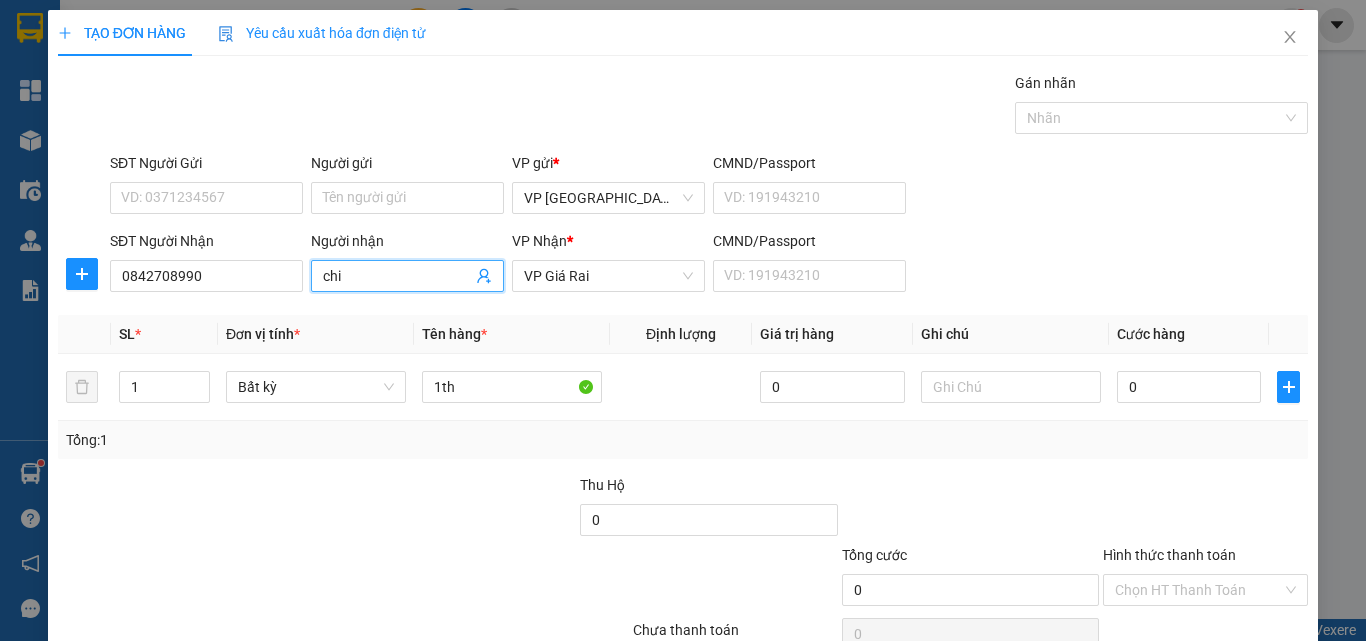 click on "chi" at bounding box center (397, 276) 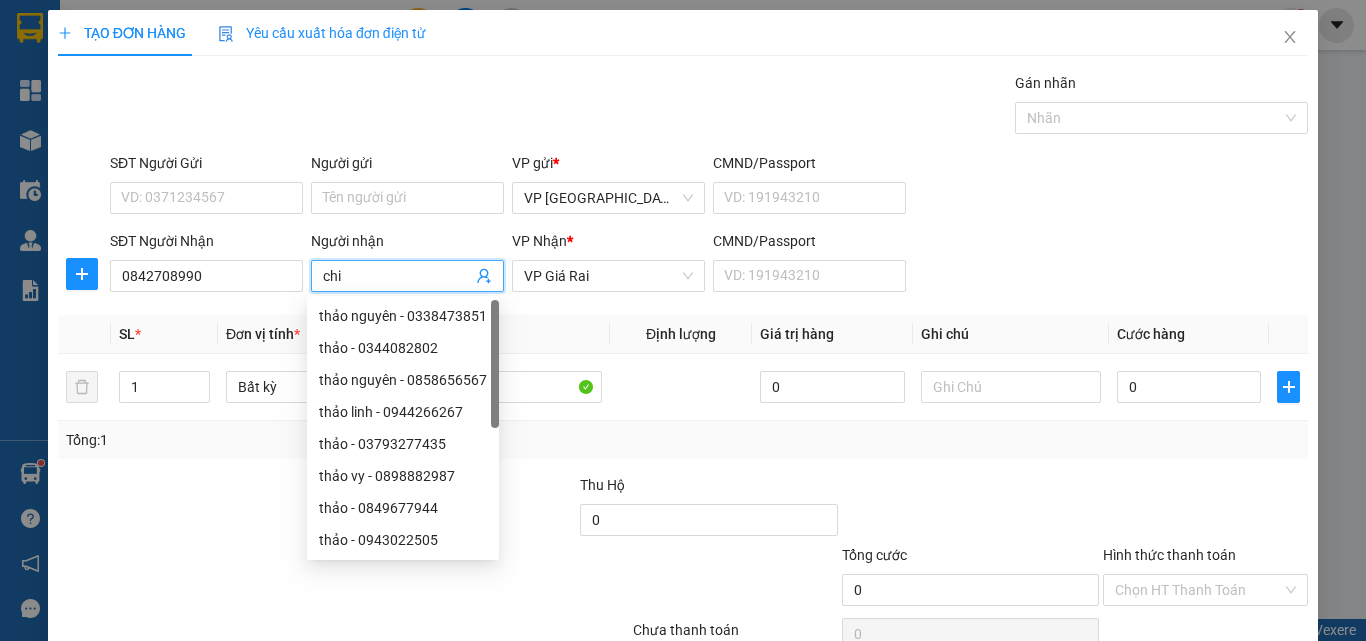 click on "chi" at bounding box center [397, 276] 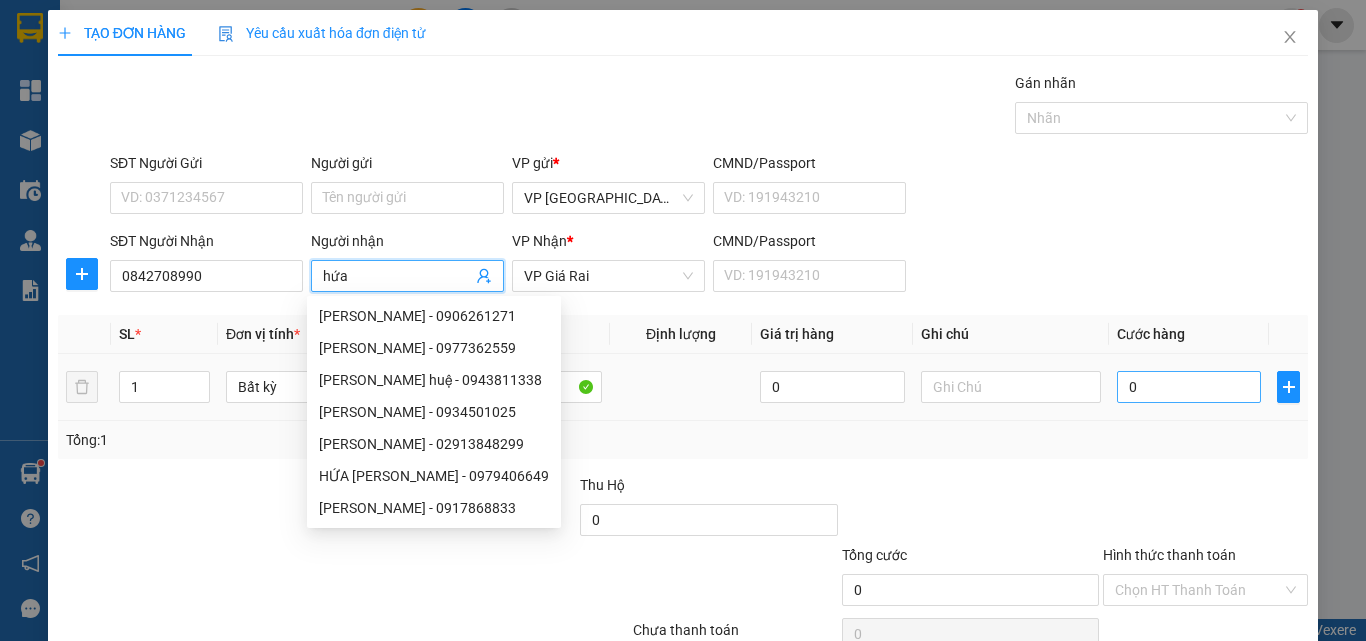 type on "hứa" 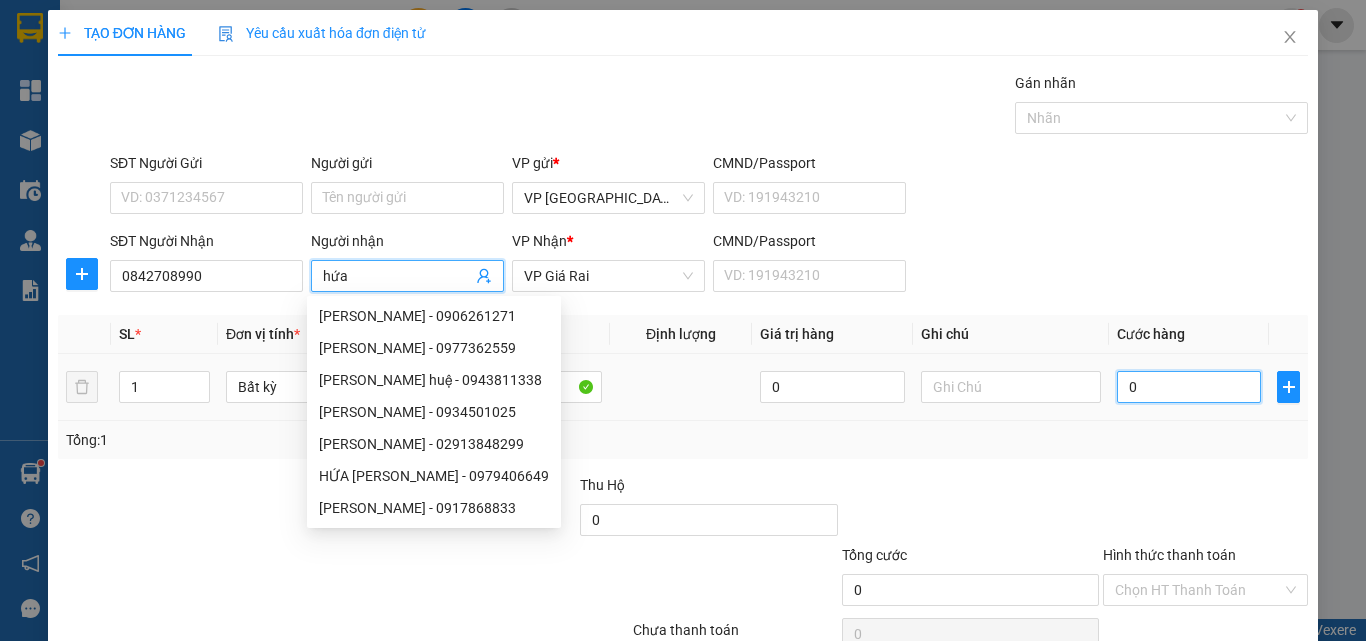 click on "0" at bounding box center [1189, 387] 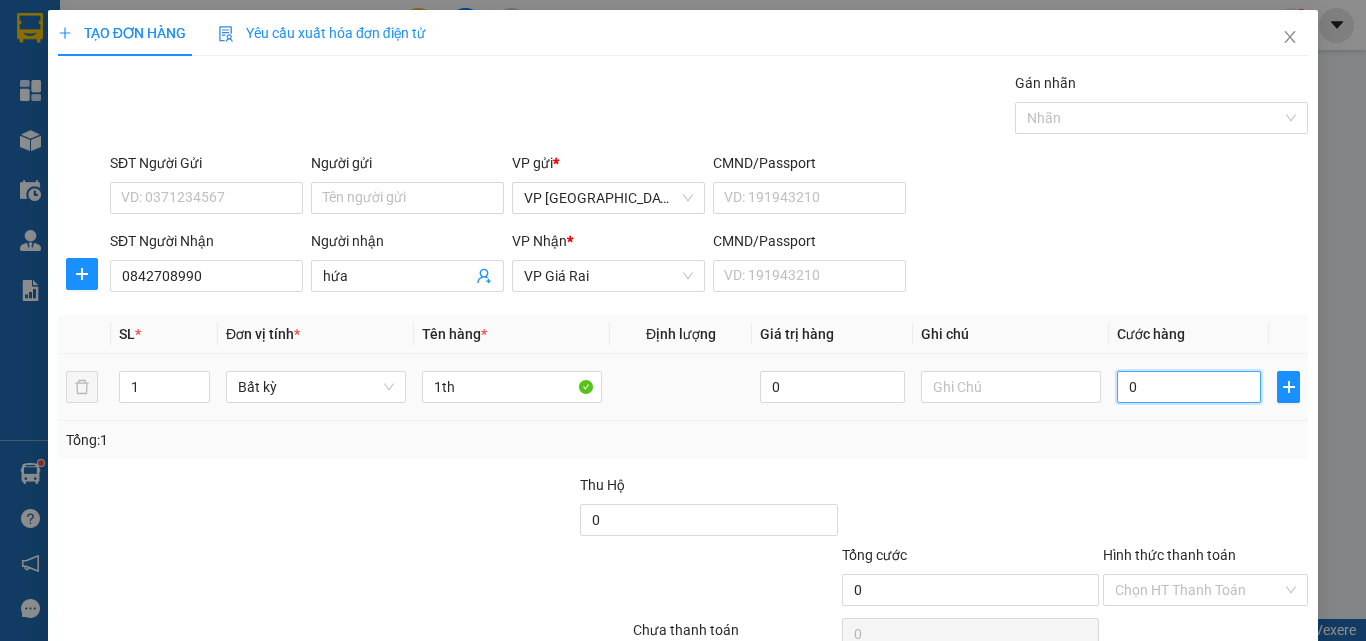 type on "4" 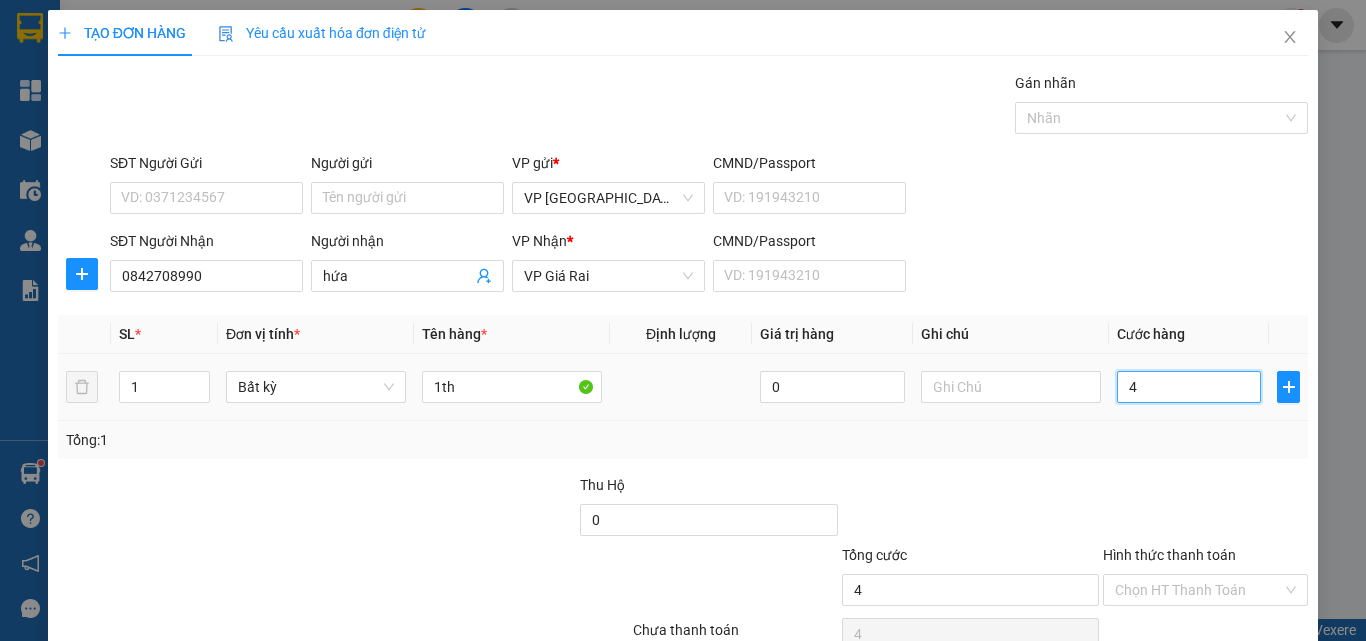type on "40" 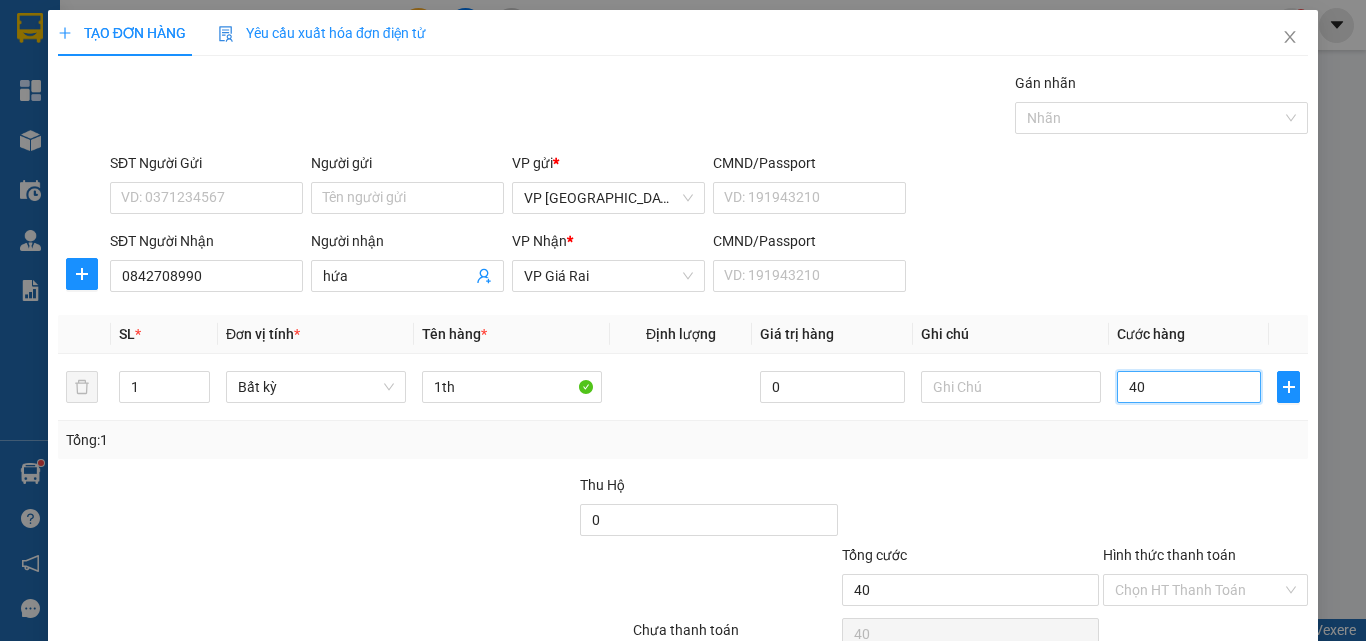 type on "40" 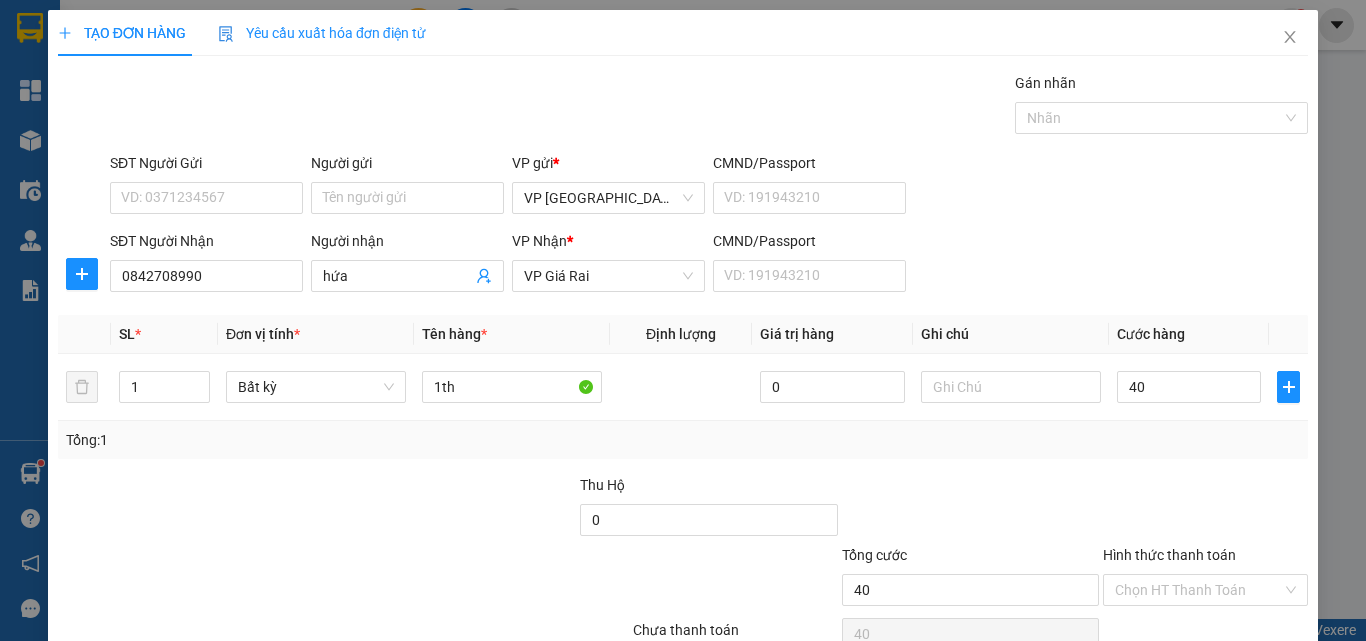 type on "40.000" 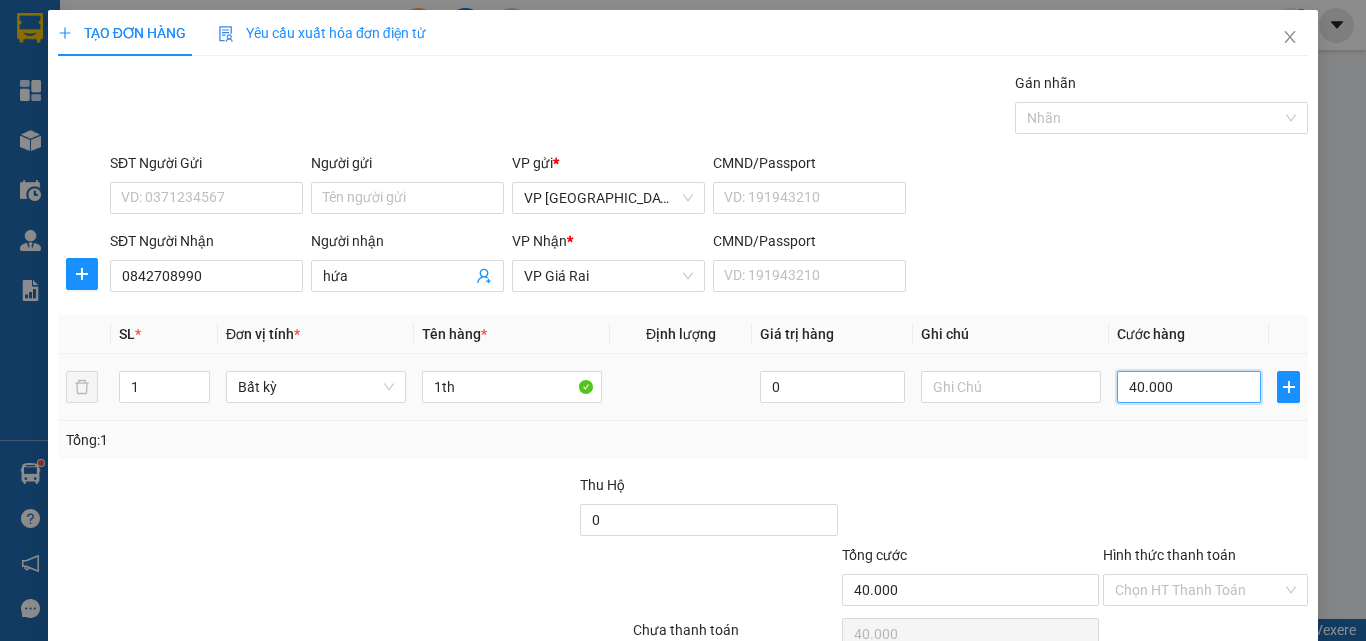 click on "40.000" at bounding box center (1189, 387) 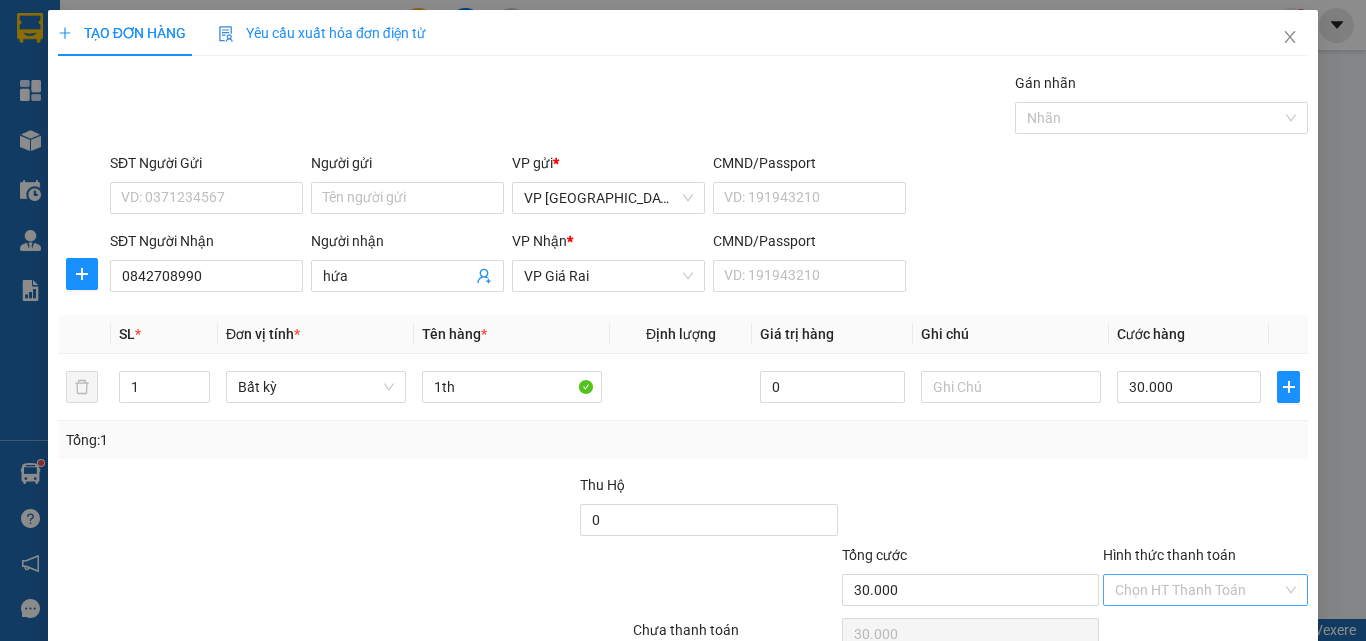 click on "Hình thức thanh toán" at bounding box center [1205, 559] 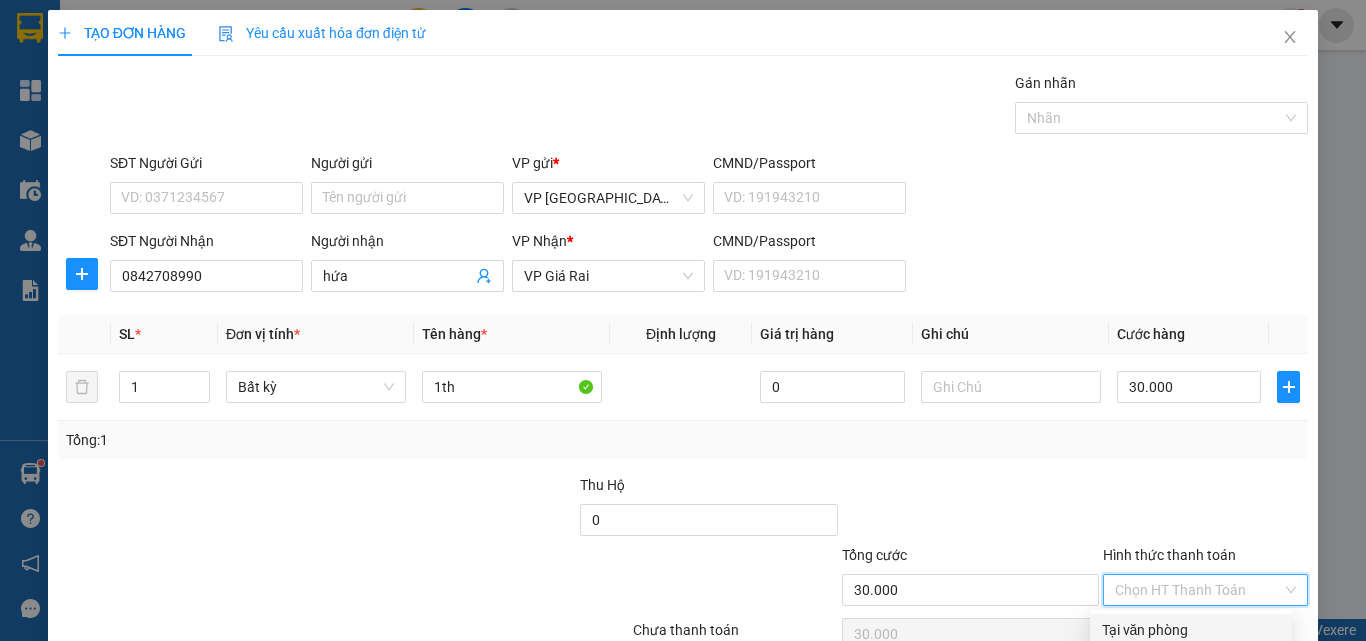 click on "Tại văn phòng" at bounding box center (1191, 630) 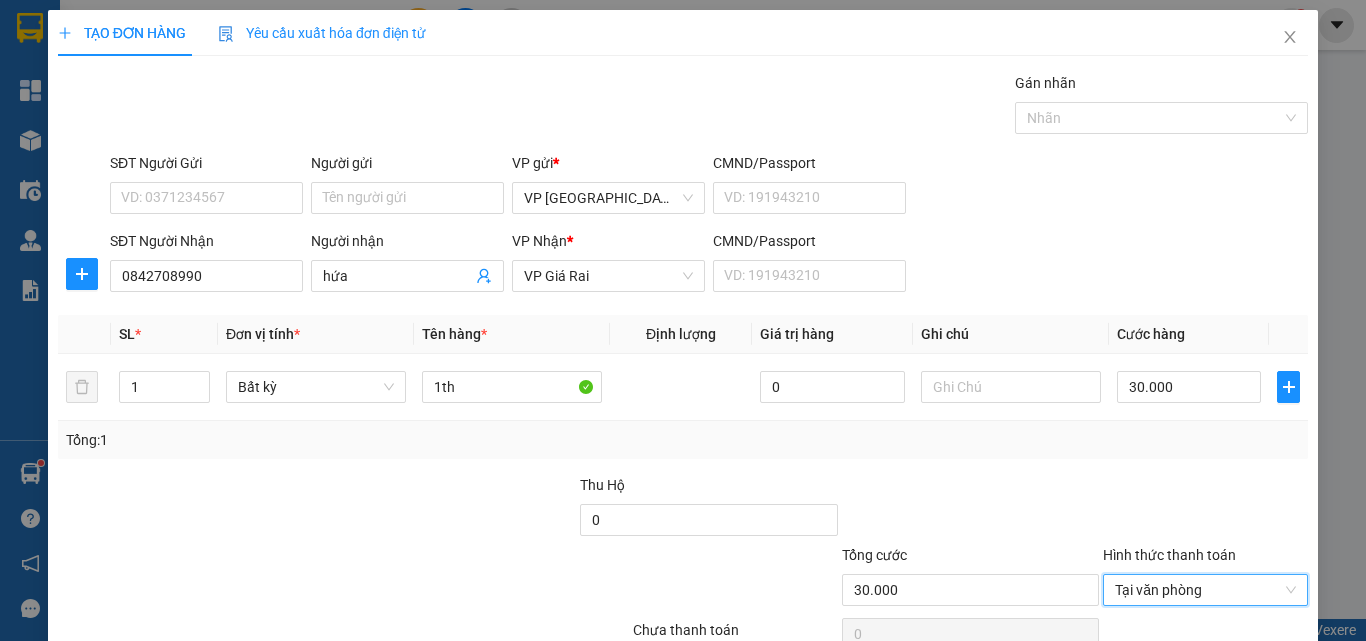 drag, startPoint x: 1185, startPoint y: 572, endPoint x: 1161, endPoint y: 563, distance: 25.632011 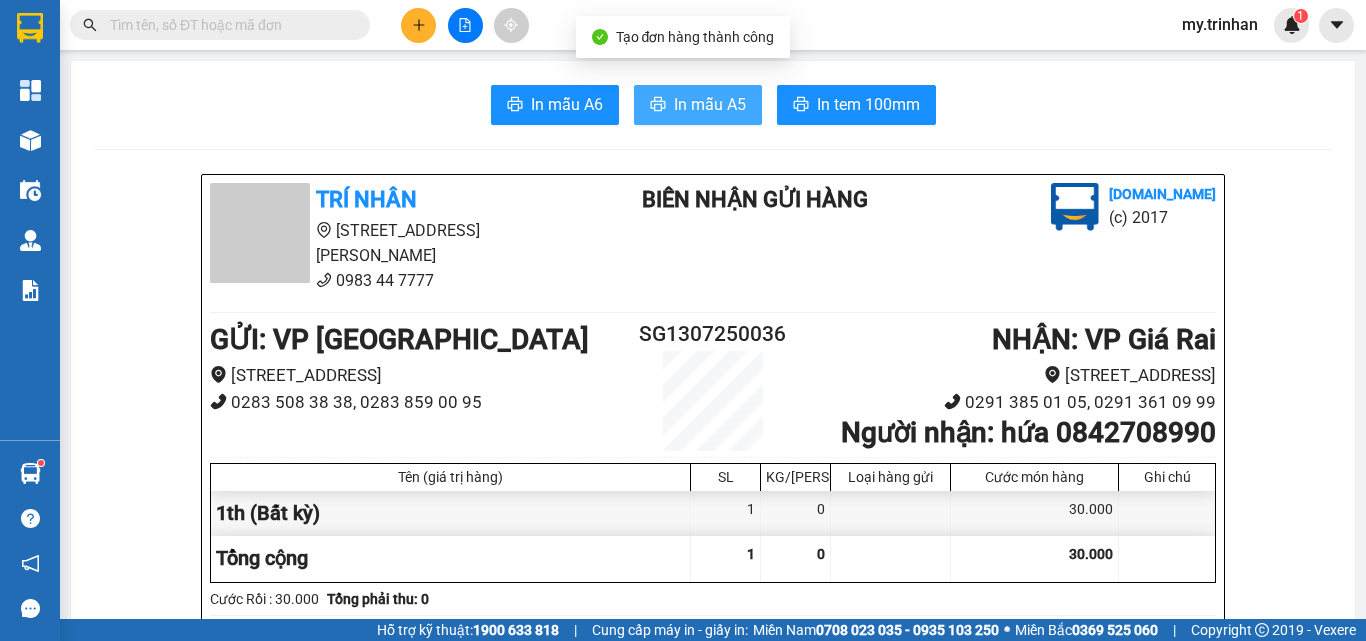 click on "In mẫu A5" at bounding box center (710, 104) 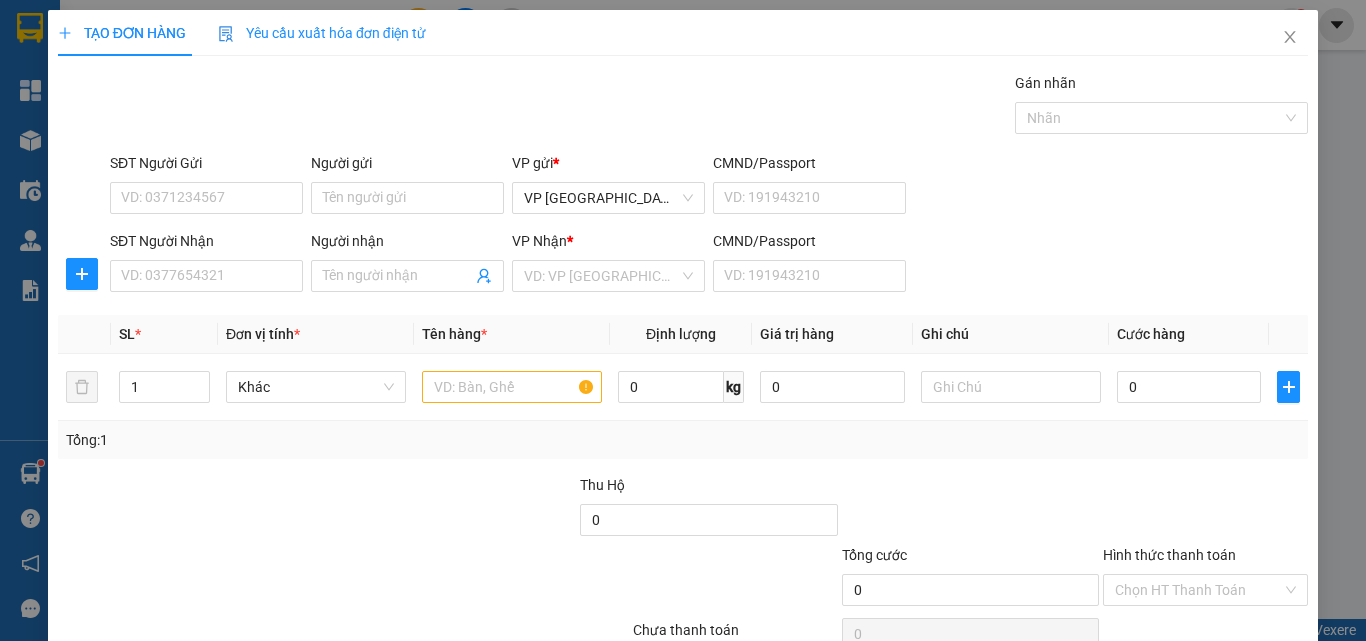 click on "SĐT Người Nhận VD: 0377654321 Người nhận Tên người nhận VP Nhận  * VD: VP Sài Gòn CMND/Passport VD: [PASSPORT]" at bounding box center (709, 265) 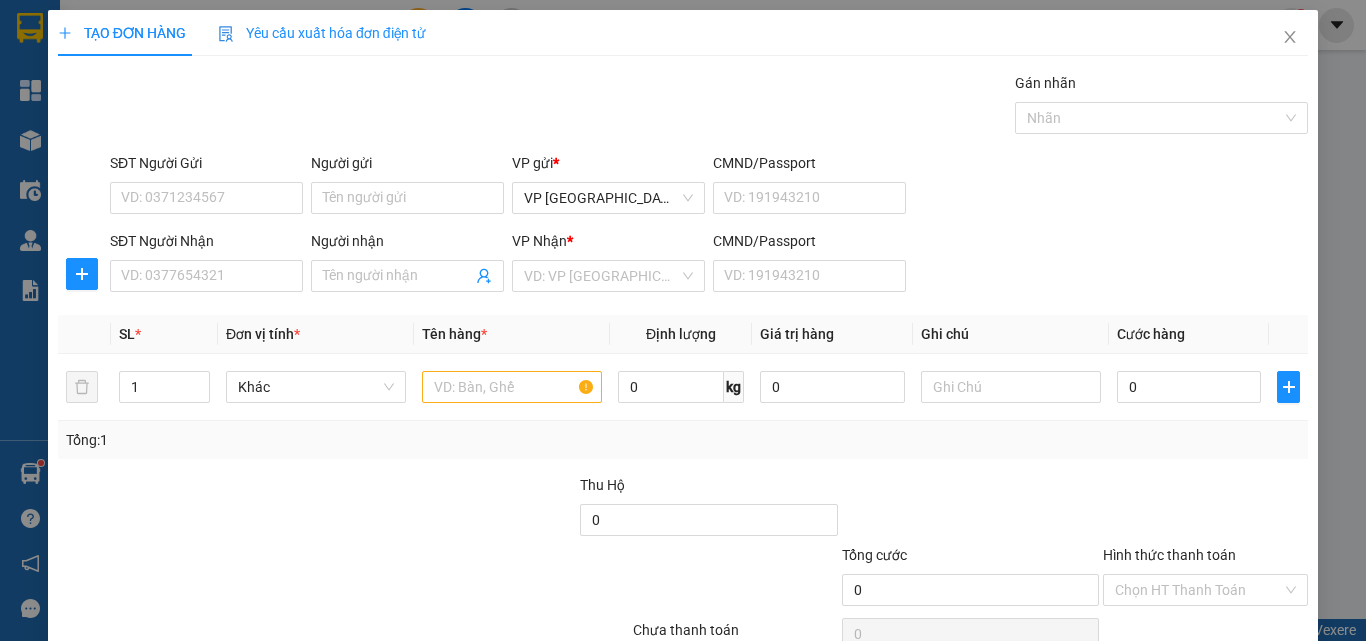 click on "SĐT Người Nhận VD: 0377654321 Người nhận Tên người nhận VP Nhận  * VD: VP Sài Gòn CMND/Passport VD: [PASSPORT]" at bounding box center [709, 265] 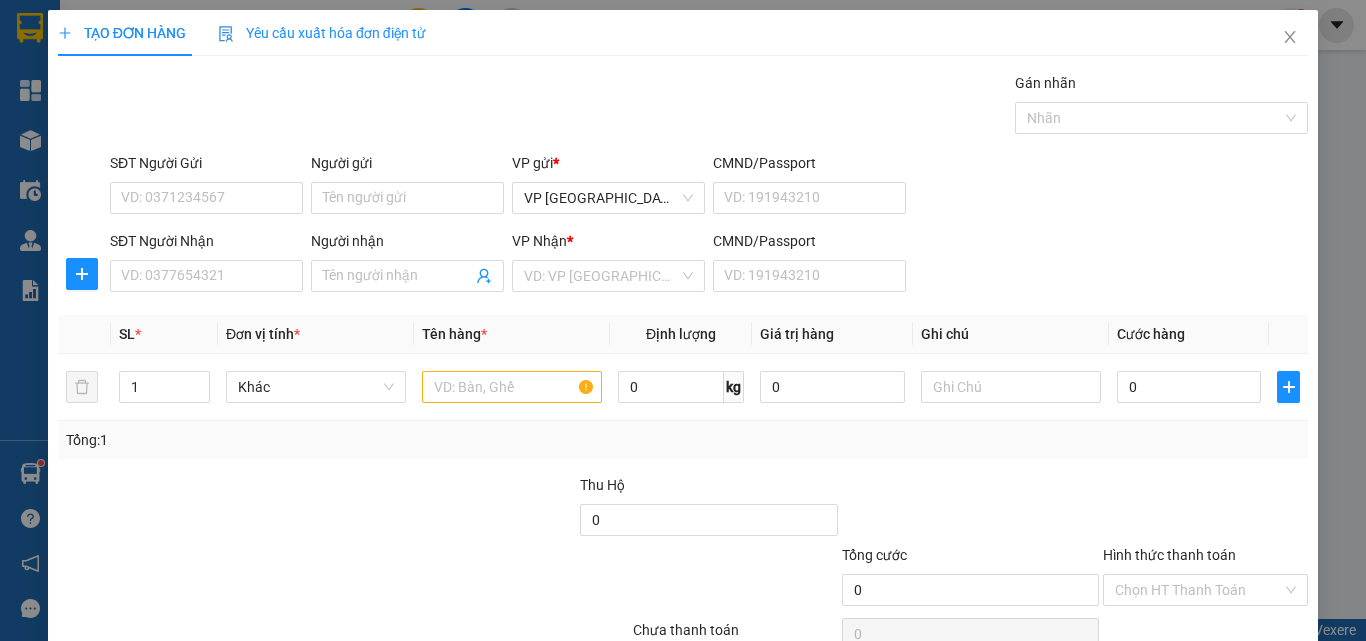 click on "SĐT Người Nhận VD: 0377654321 Người nhận Tên người nhận VP Nhận  * VD: VP Sài Gòn CMND/Passport VD: [PASSPORT]" at bounding box center (709, 265) 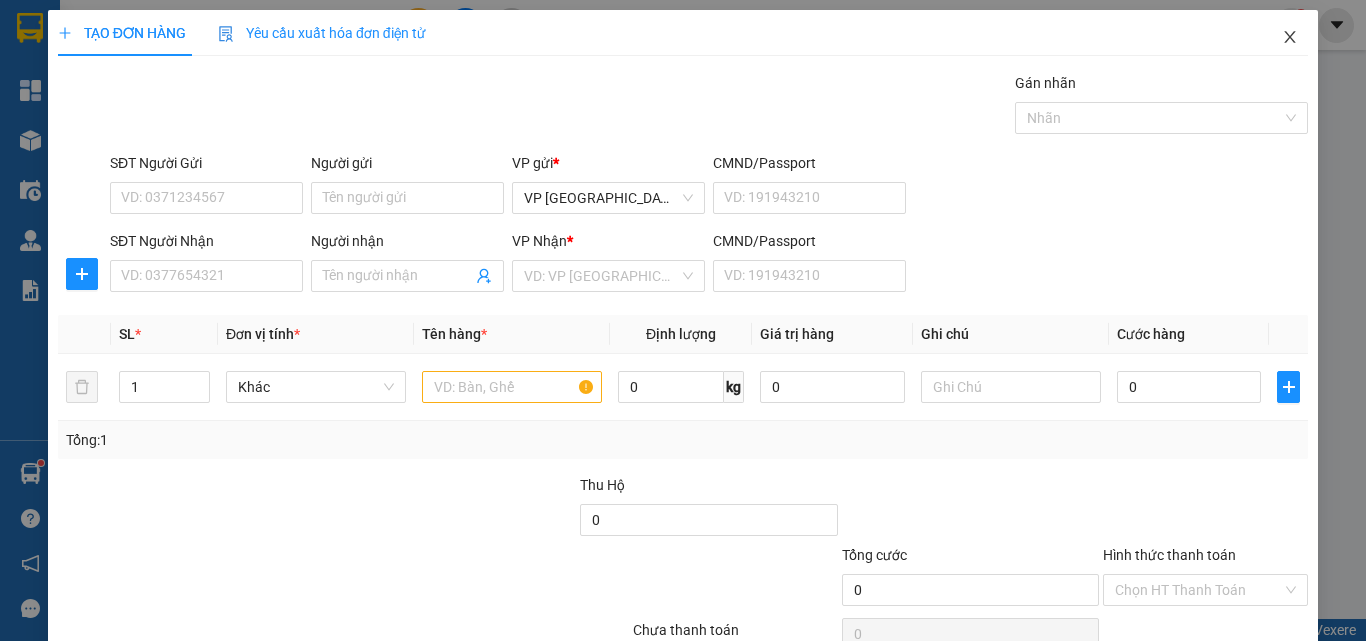 click 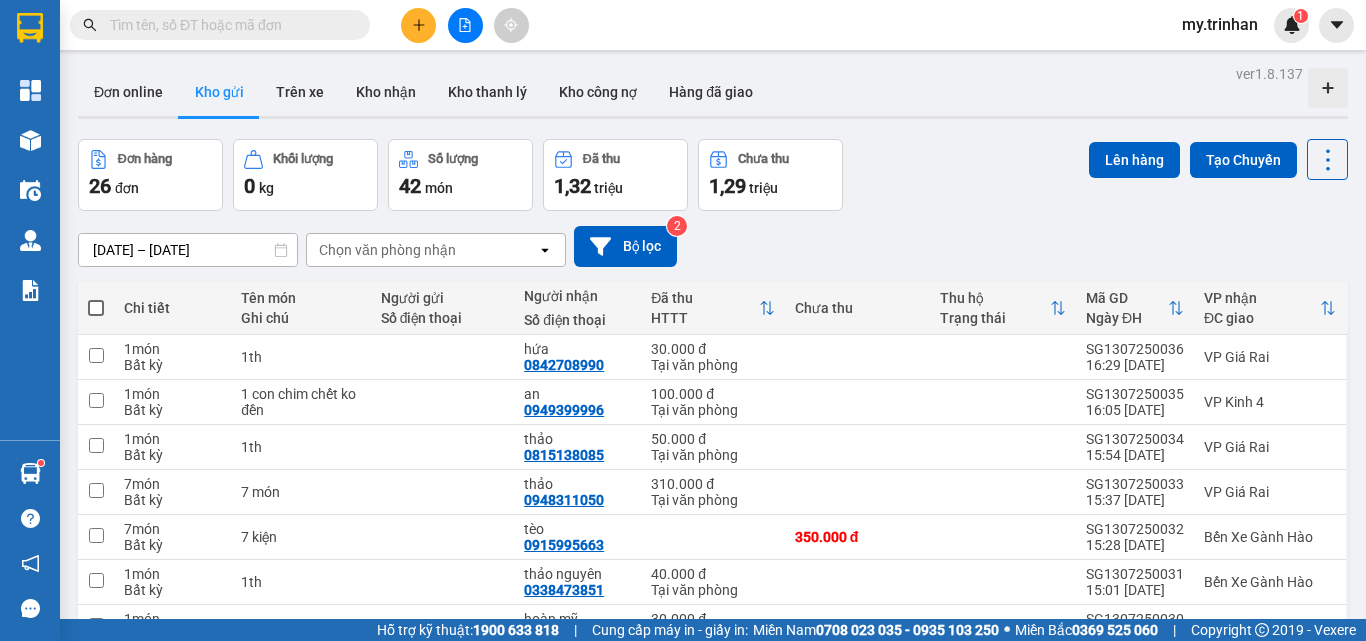 click on "Chọn văn phòng nhận" at bounding box center [422, 250] 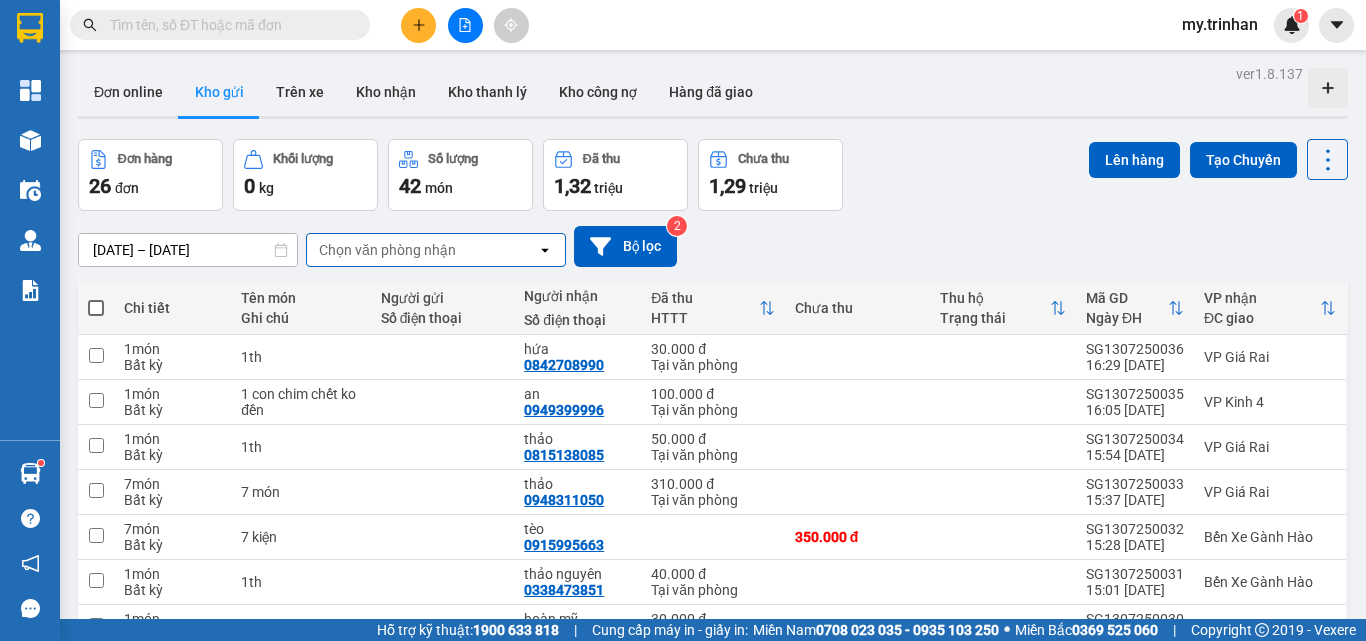 click on "[DATE] – [DATE] Press the down arrow key to interact with the calendar and select a date. Press the escape button to close the calendar. Selected date range is from [DATE] to [DATE]. Chọn văn phòng nhận open Bộ lọc 2" at bounding box center [713, 246] 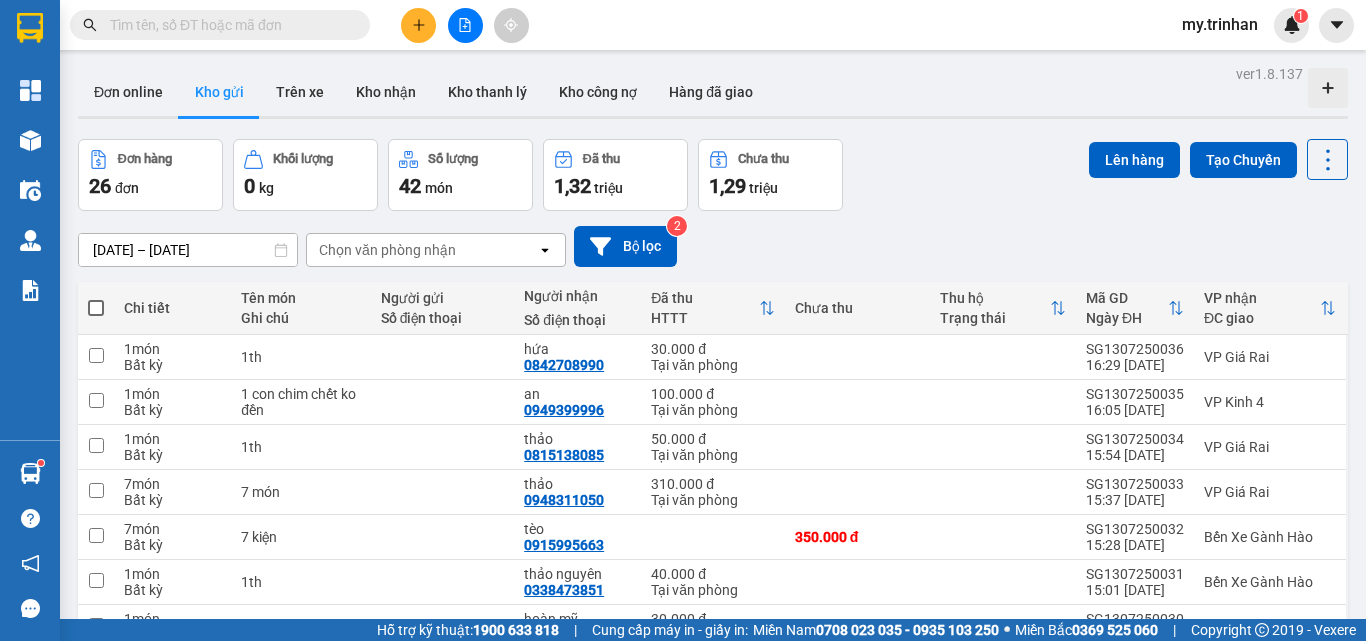 click on "Chọn văn phòng nhận" at bounding box center [422, 250] 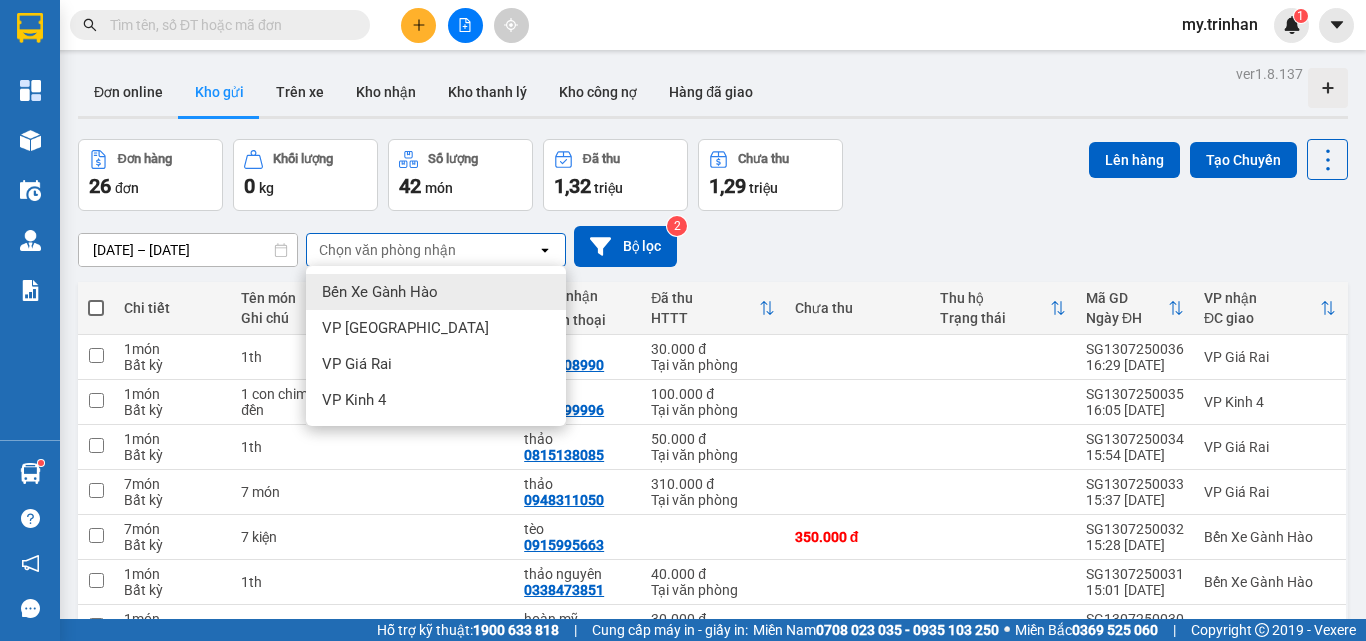 click on "Chọn văn phòng nhận" at bounding box center [422, 250] 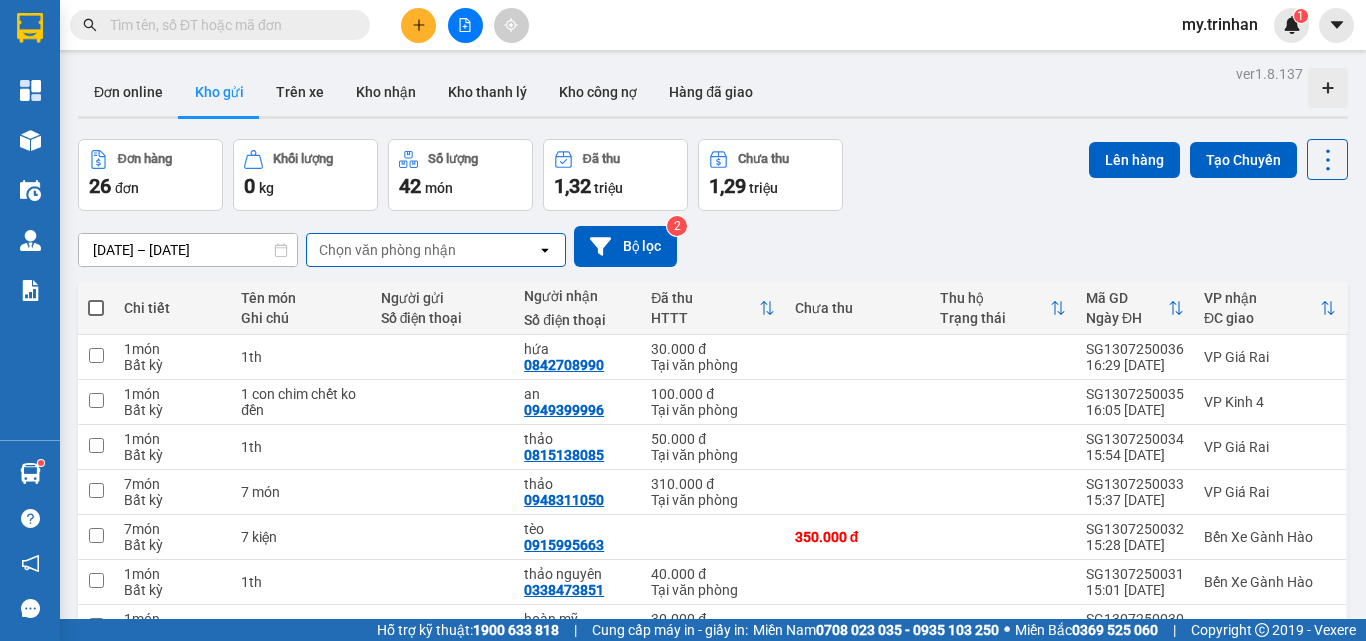 click on "[DATE] – [DATE] Press the down arrow key to interact with the calendar and select a date. Press the escape button to close the calendar. Selected date range is from [DATE] to [DATE]. Chọn văn phòng nhận open Bộ lọc 2" at bounding box center [713, 246] 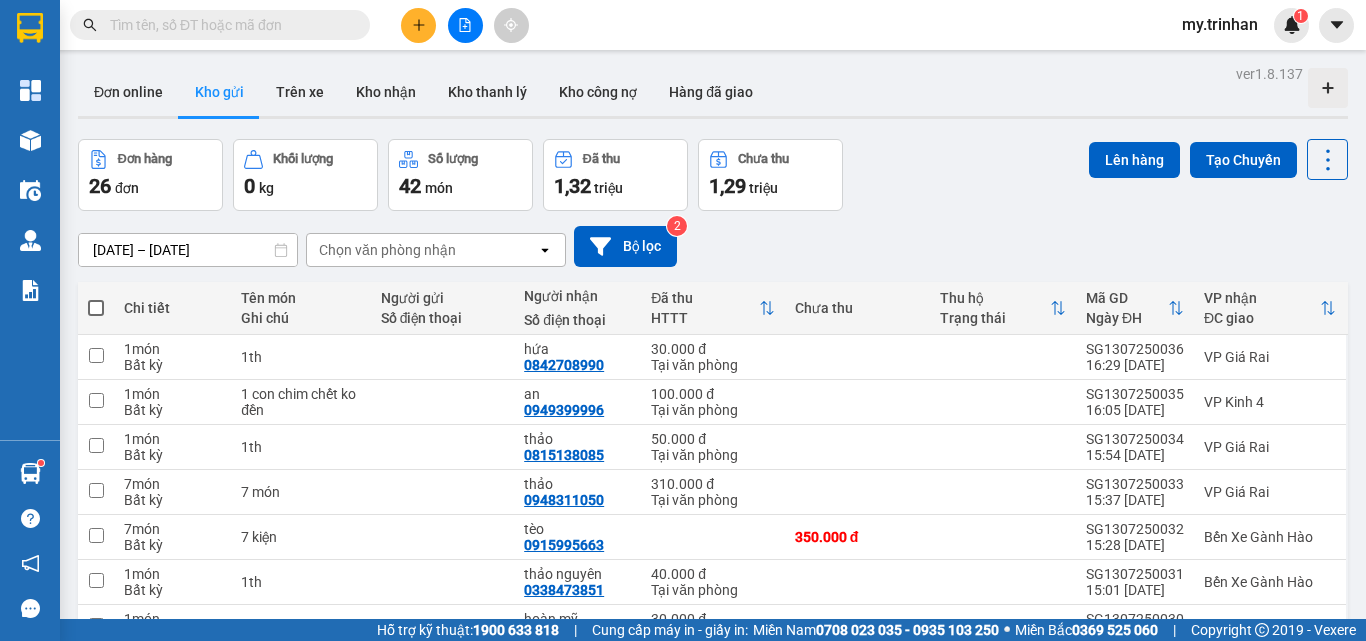 click on "3" at bounding box center [1130, 833] 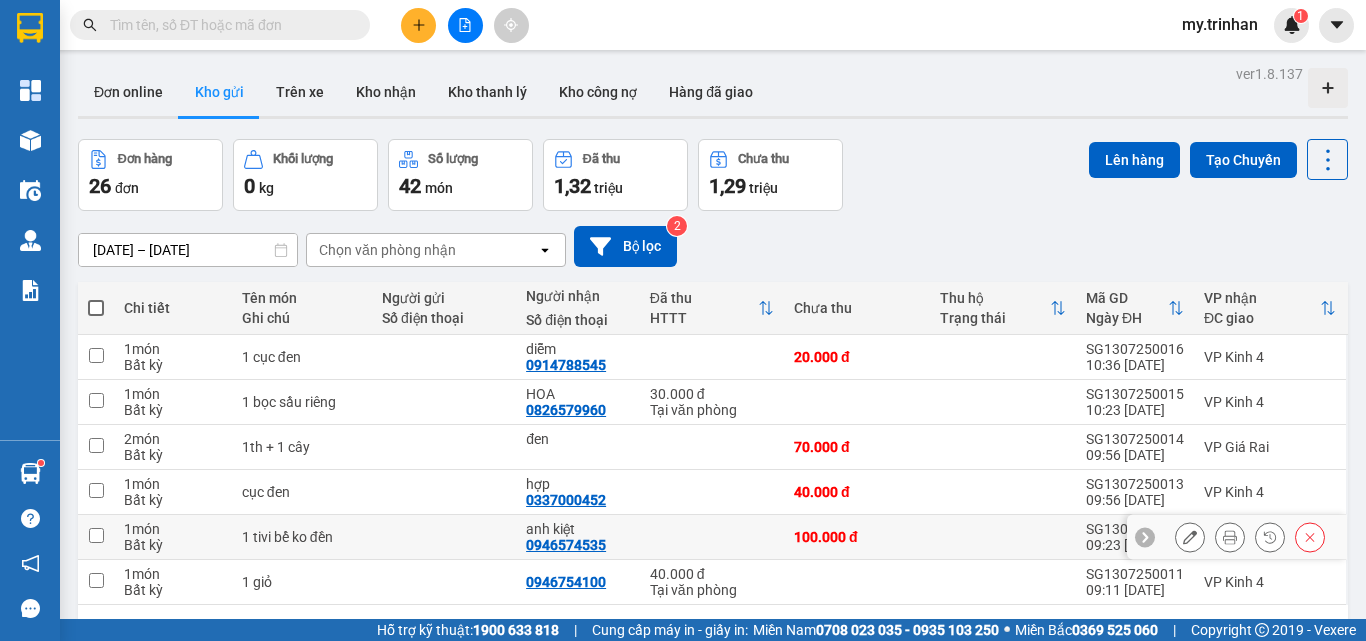 click at bounding box center (712, 537) 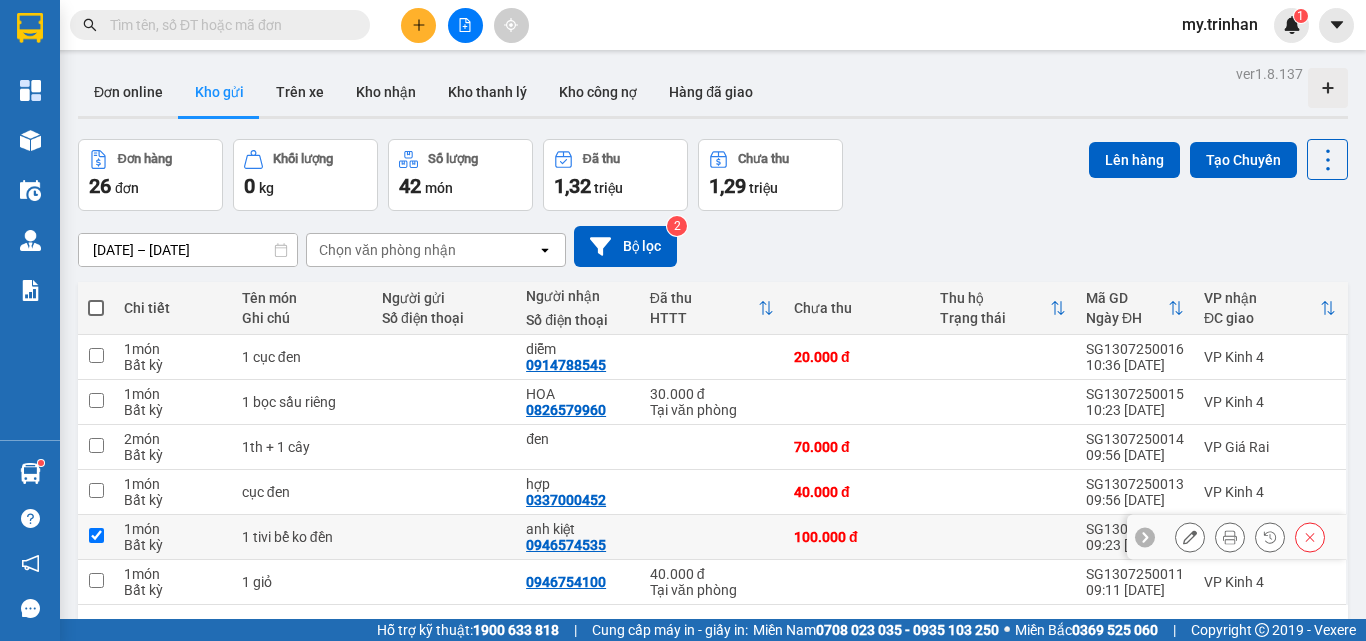 checkbox on "true" 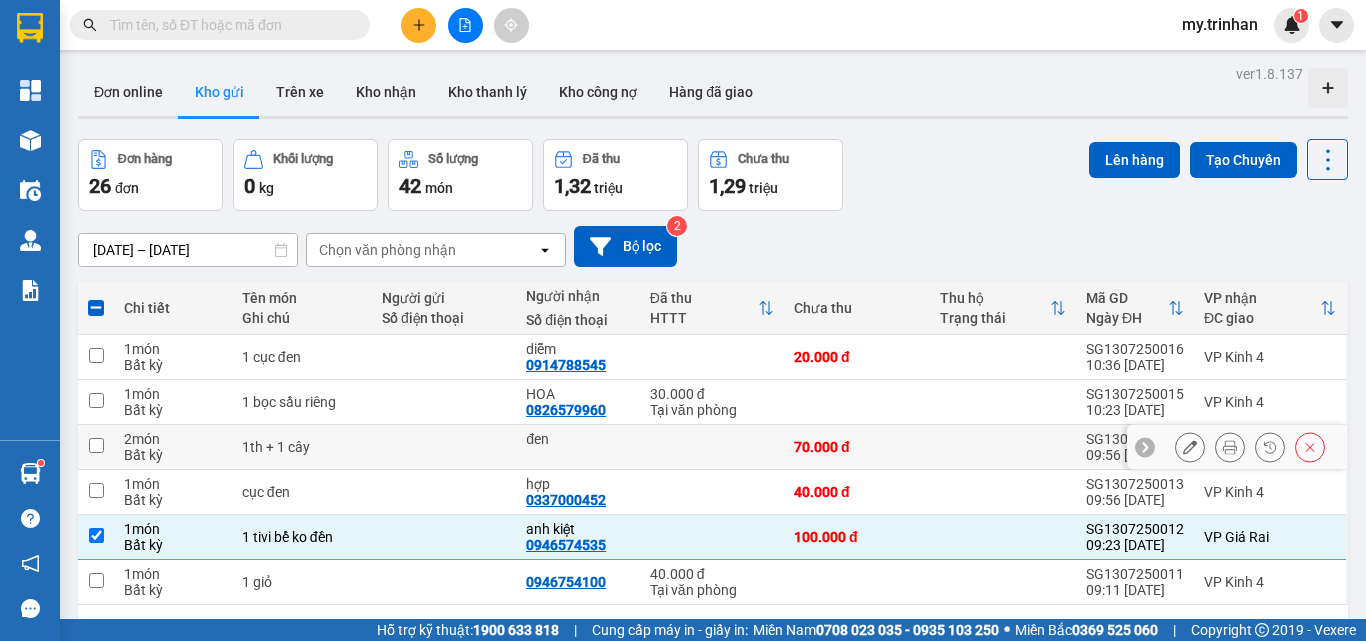 click at bounding box center (712, 447) 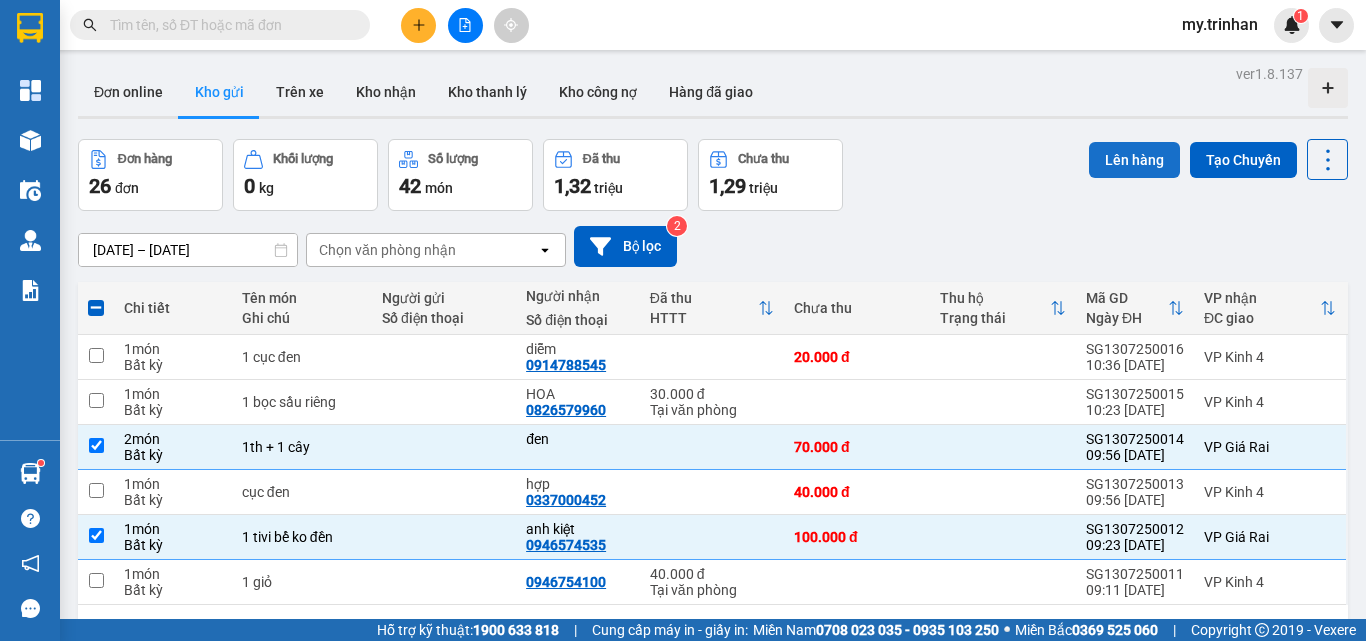 click on "Lên hàng" at bounding box center (1134, 160) 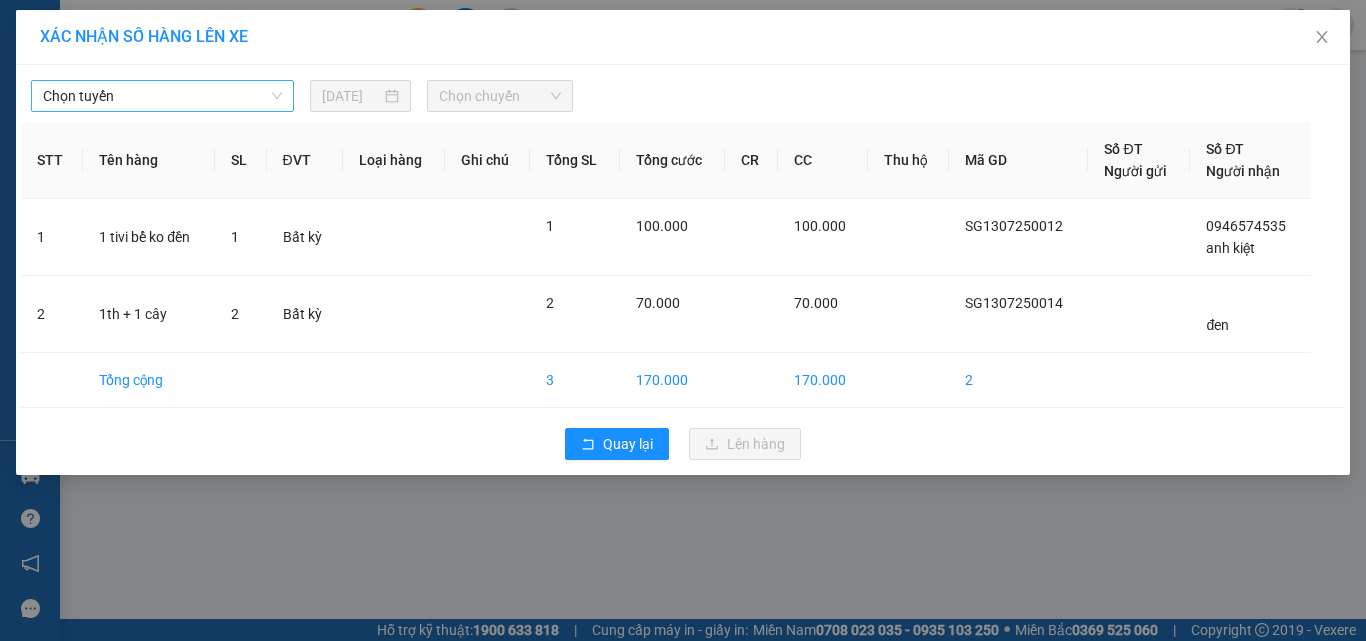 click on "Chọn tuyến" at bounding box center (162, 96) 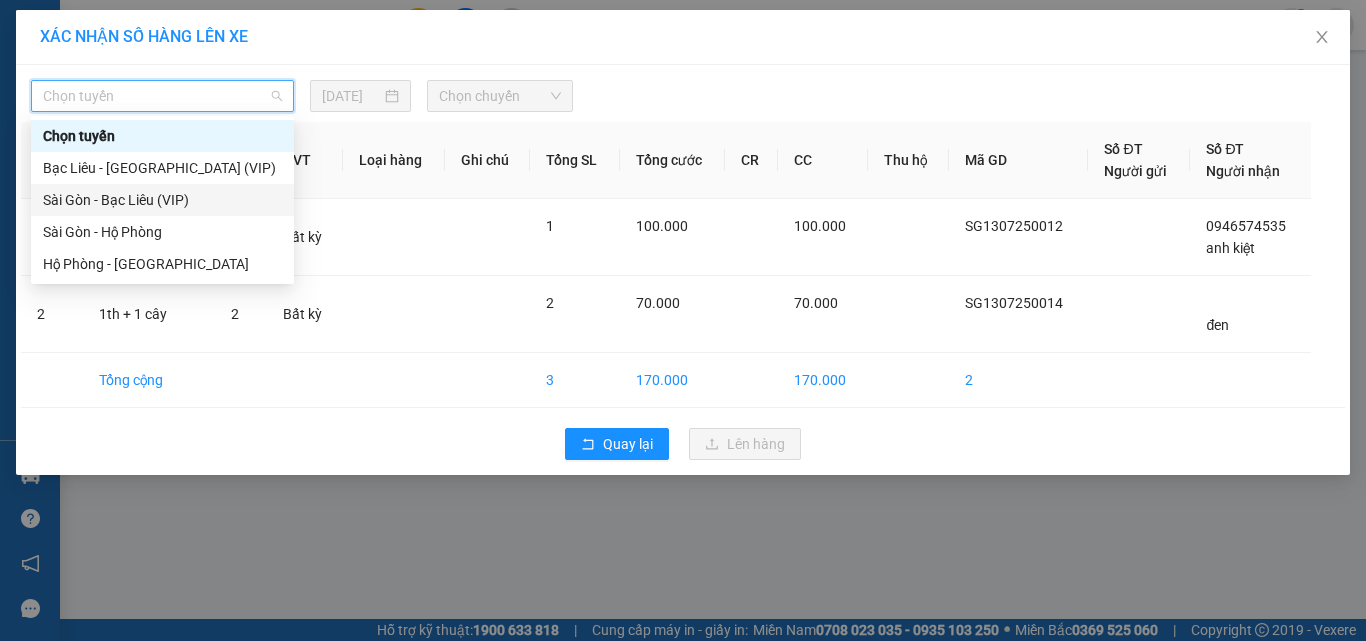click on "Sài Gòn - Bạc Liêu (VIP)" at bounding box center (162, 200) 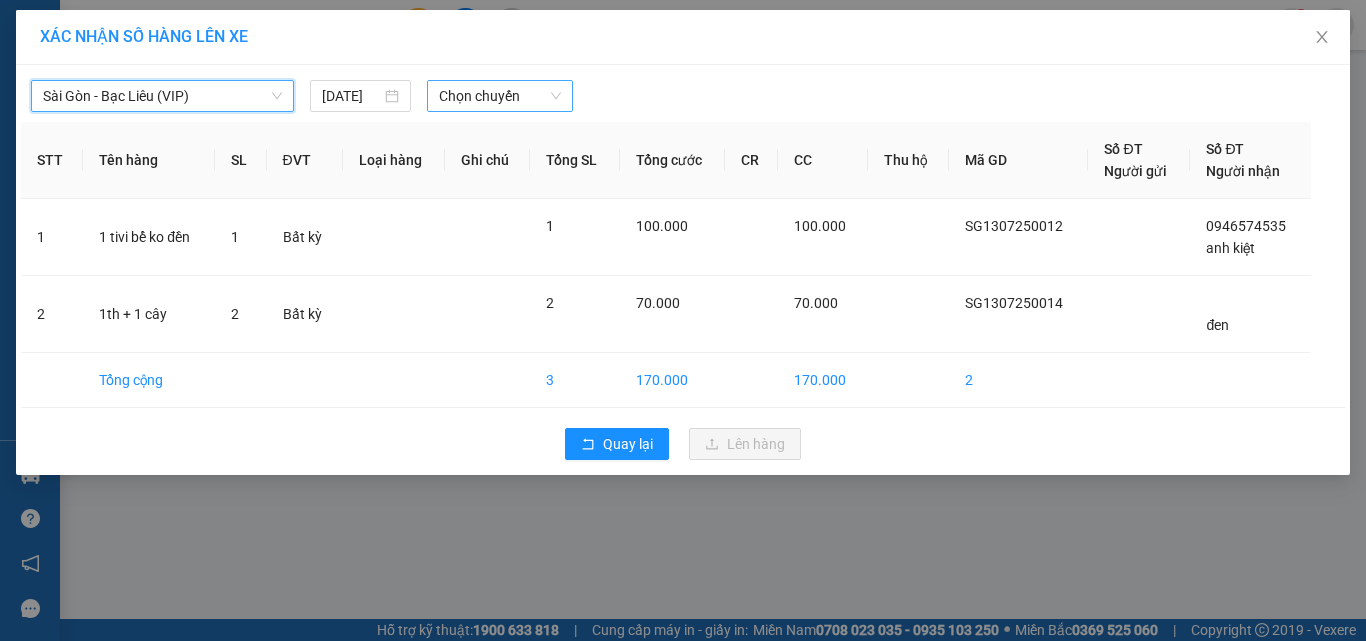 click on "Chọn chuyến" at bounding box center (500, 96) 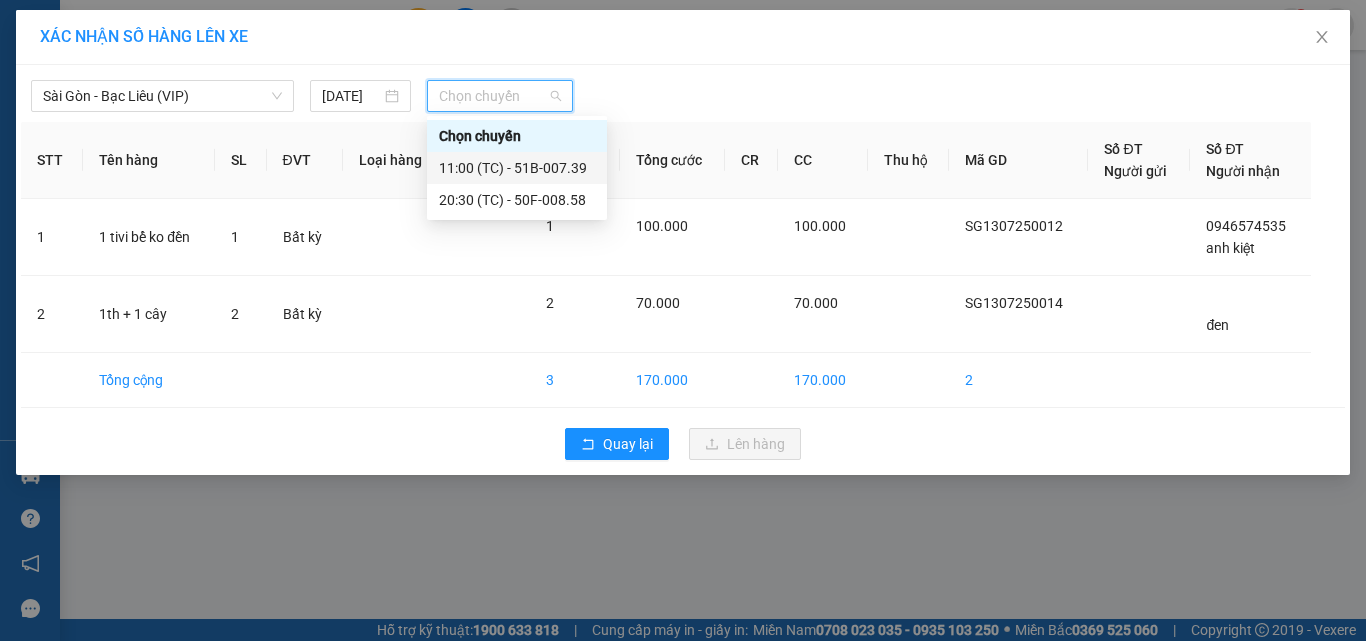 click on "11:00   (TC)   - 51B-007.39" at bounding box center [517, 168] 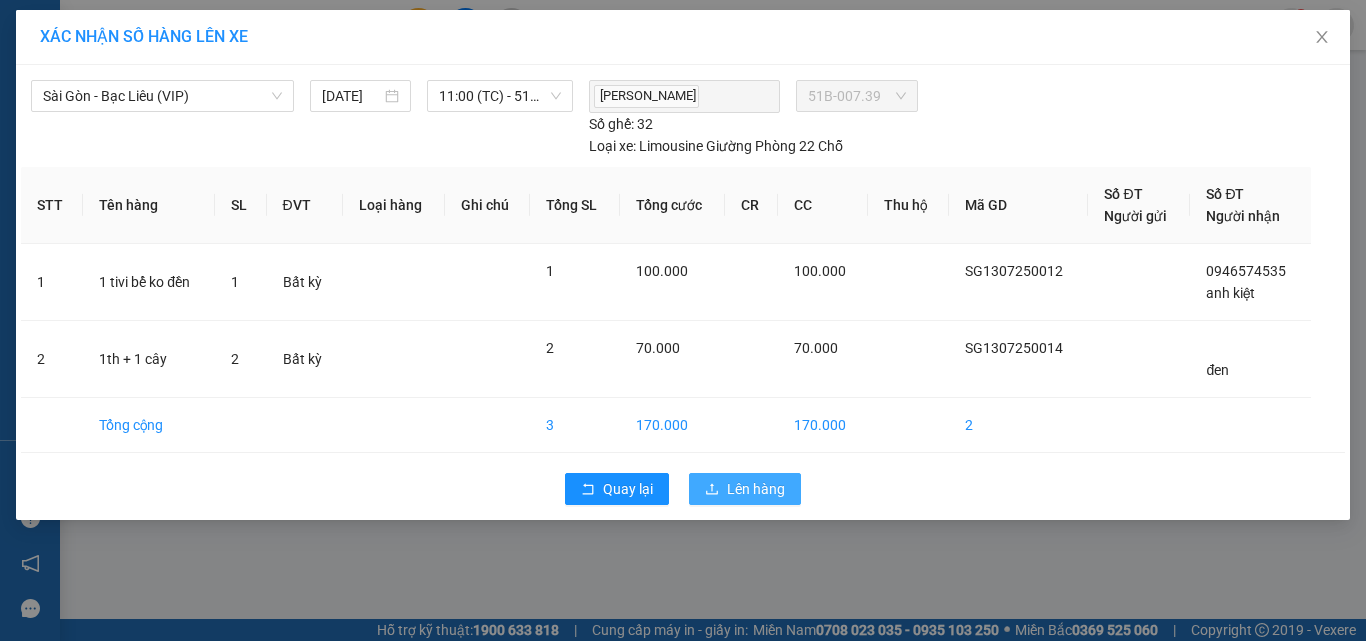 click on "Lên hàng" at bounding box center (756, 489) 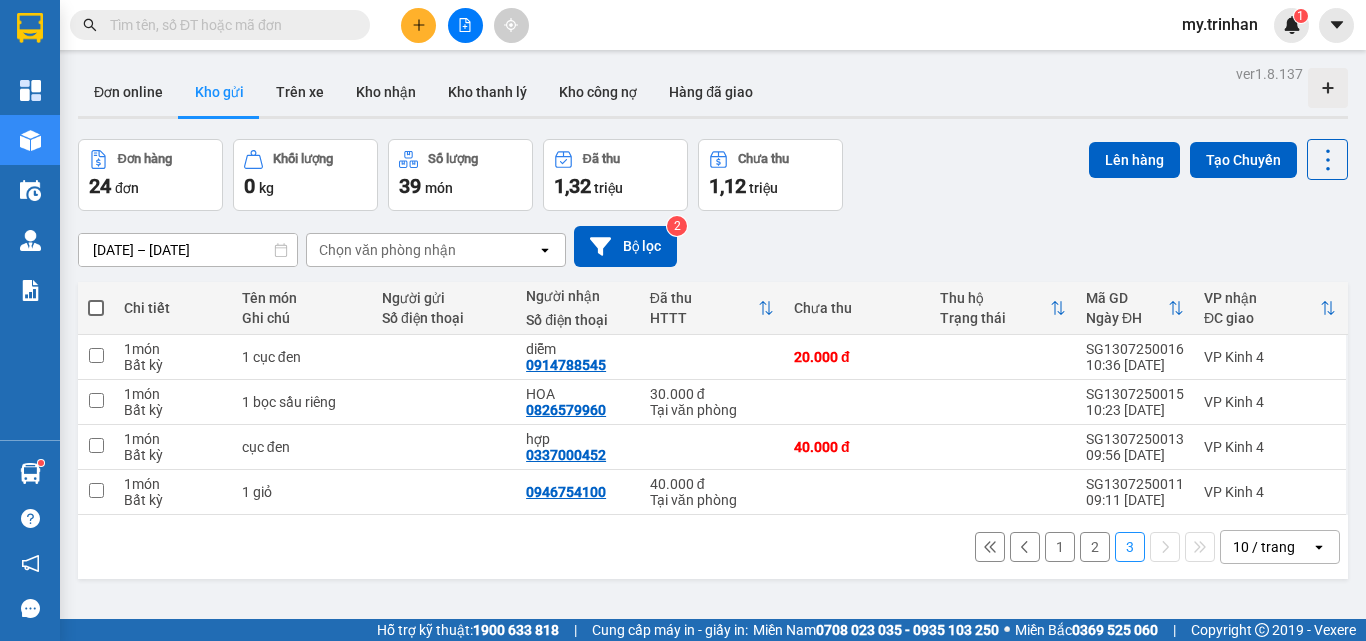 click on "2" at bounding box center (1095, 547) 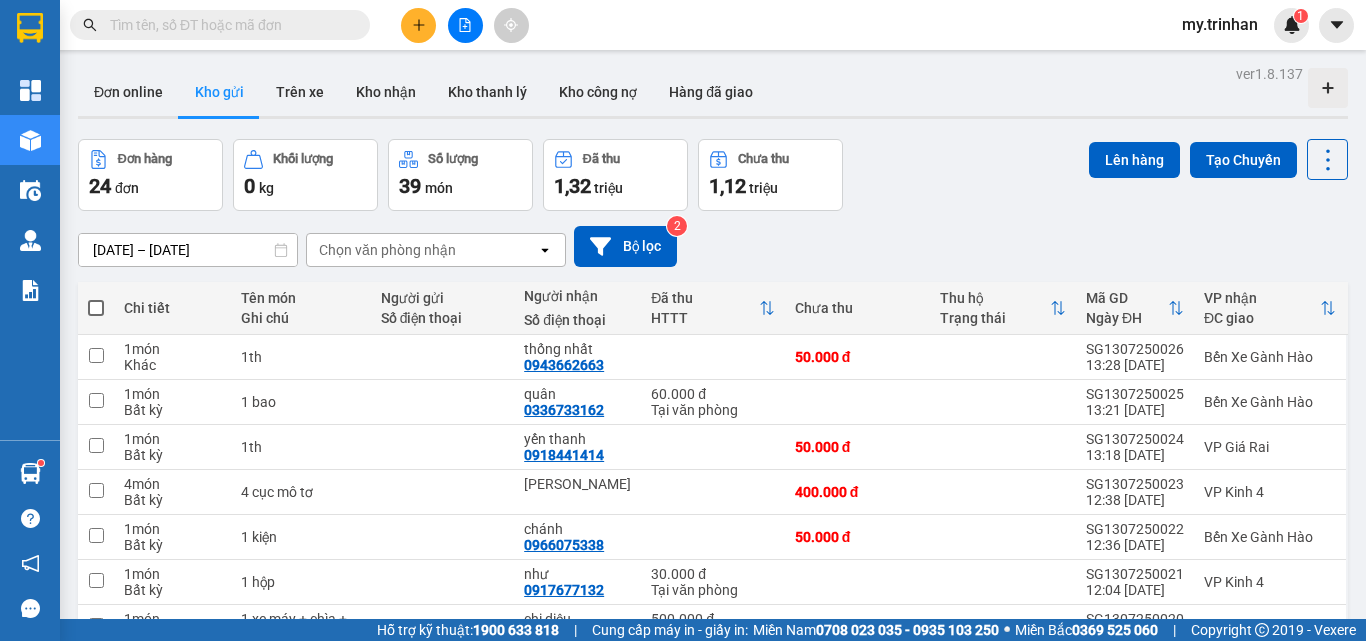 click at bounding box center [713, 762] 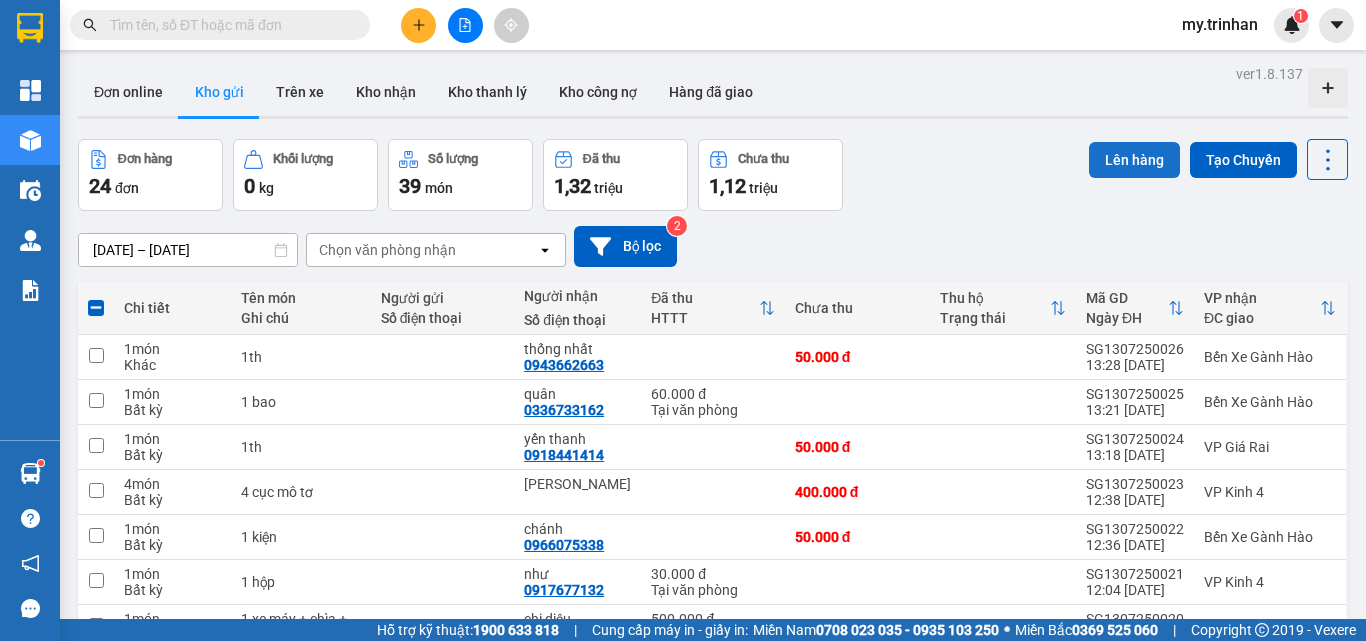 click on "Lên hàng" at bounding box center [1134, 160] 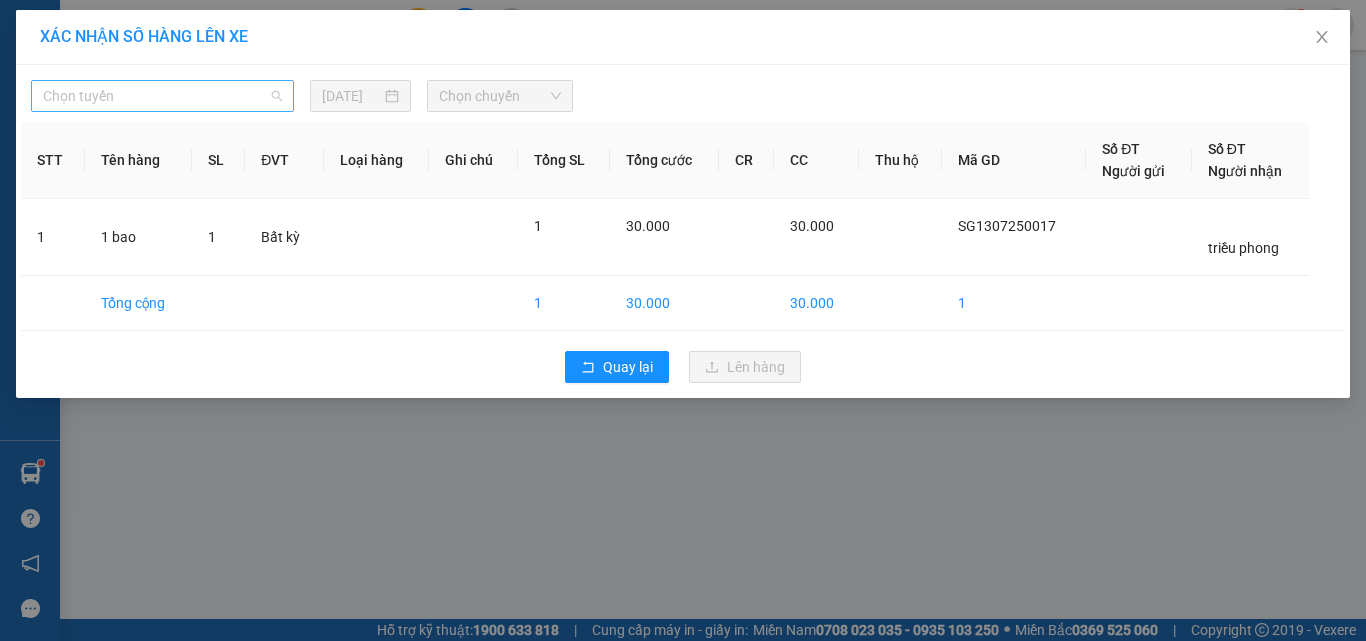 click on "Chọn tuyến" at bounding box center [162, 96] 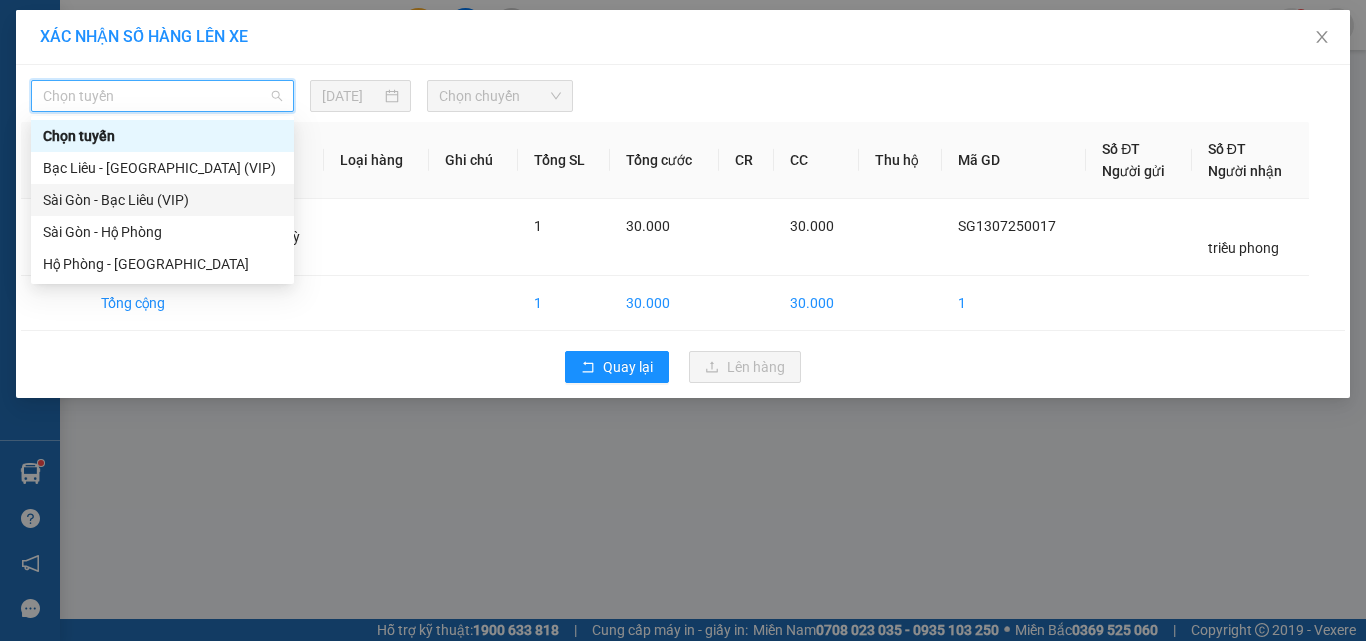 click on "Sài Gòn - Bạc Liêu (VIP)" at bounding box center [162, 200] 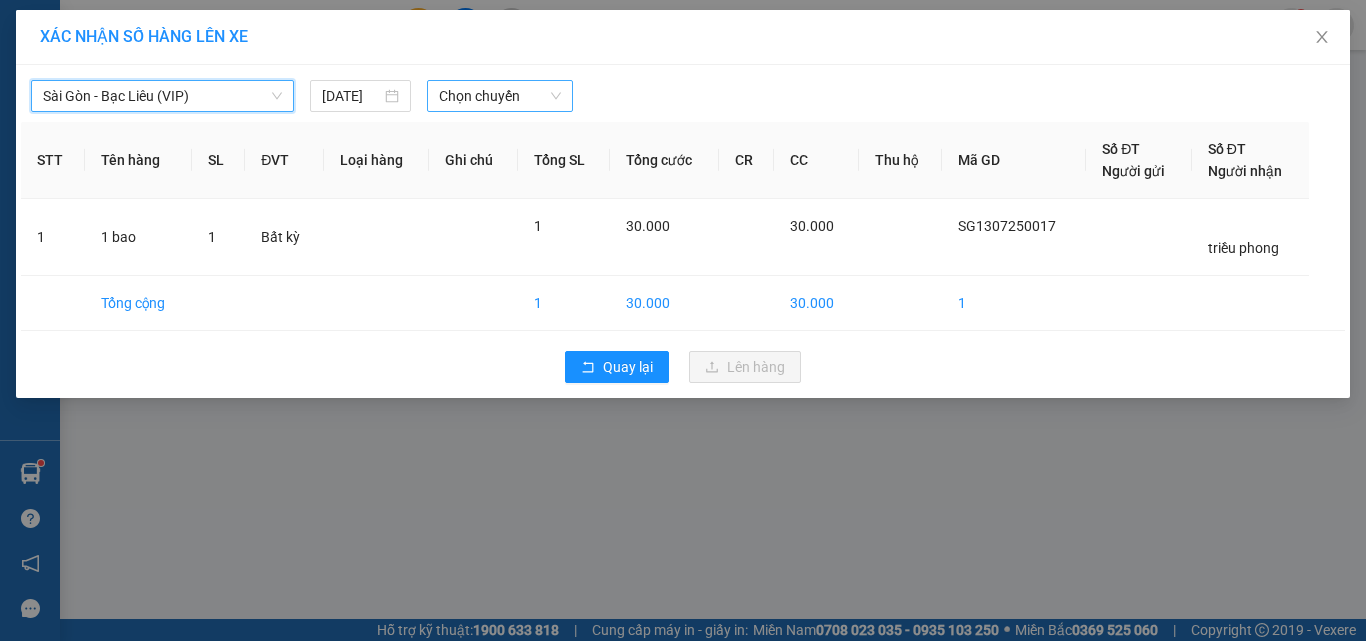 click on "Chọn chuyến" at bounding box center [500, 96] 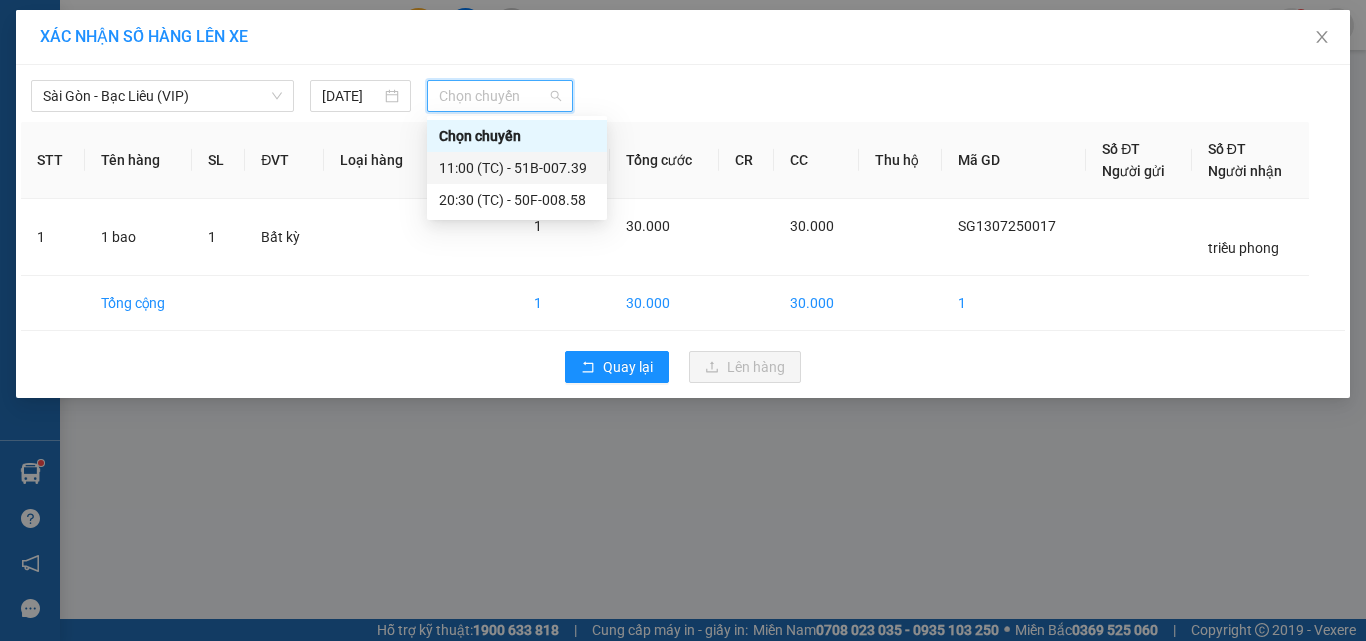 click on "11:00   (TC)   - 51B-007.39" at bounding box center (517, 168) 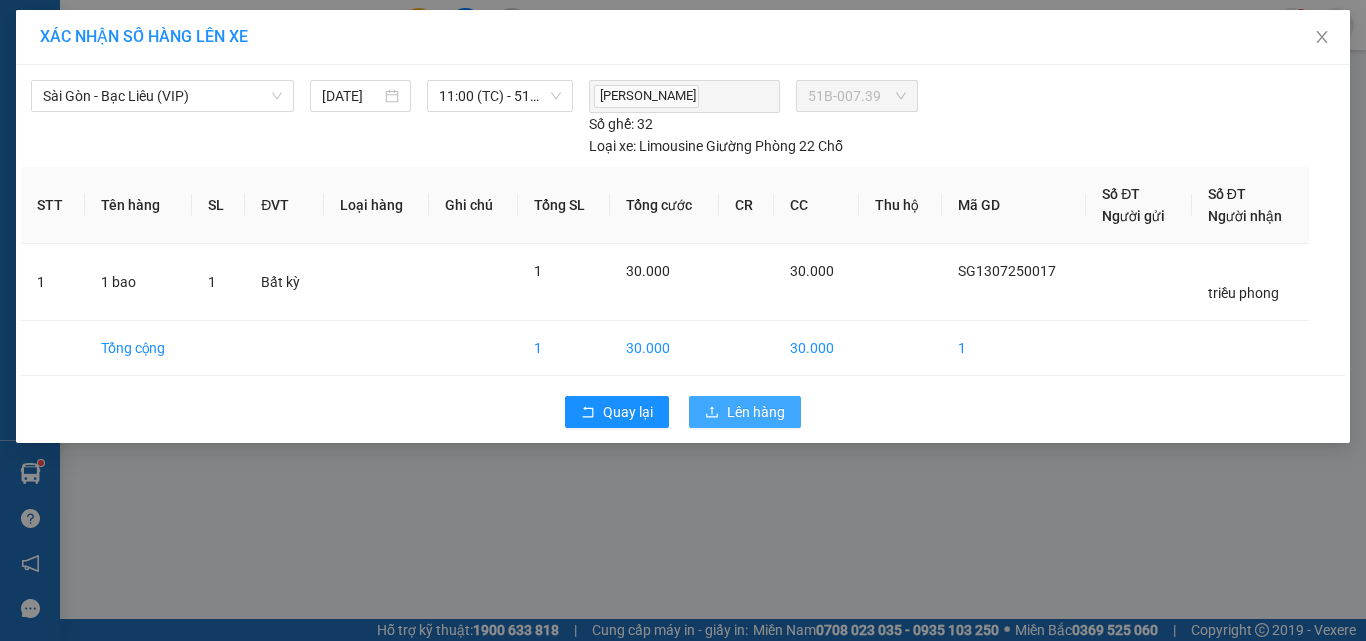 click on "Lên hàng" at bounding box center [756, 412] 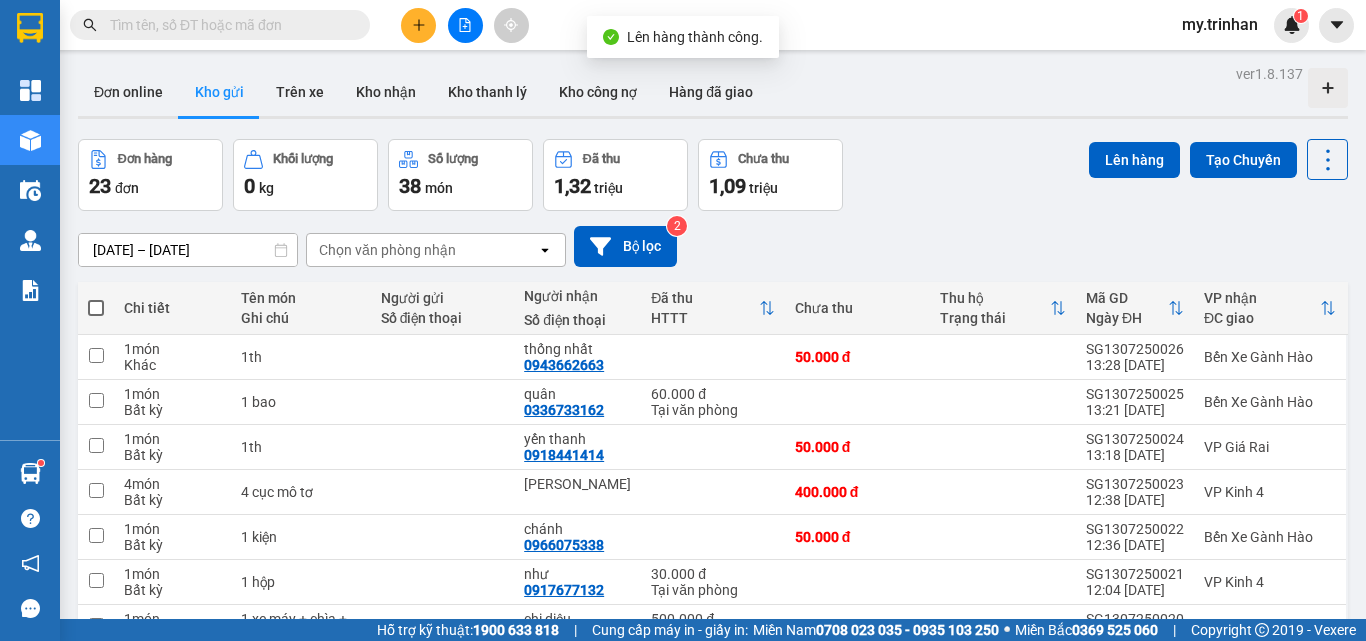 click on "1" at bounding box center [1060, 817] 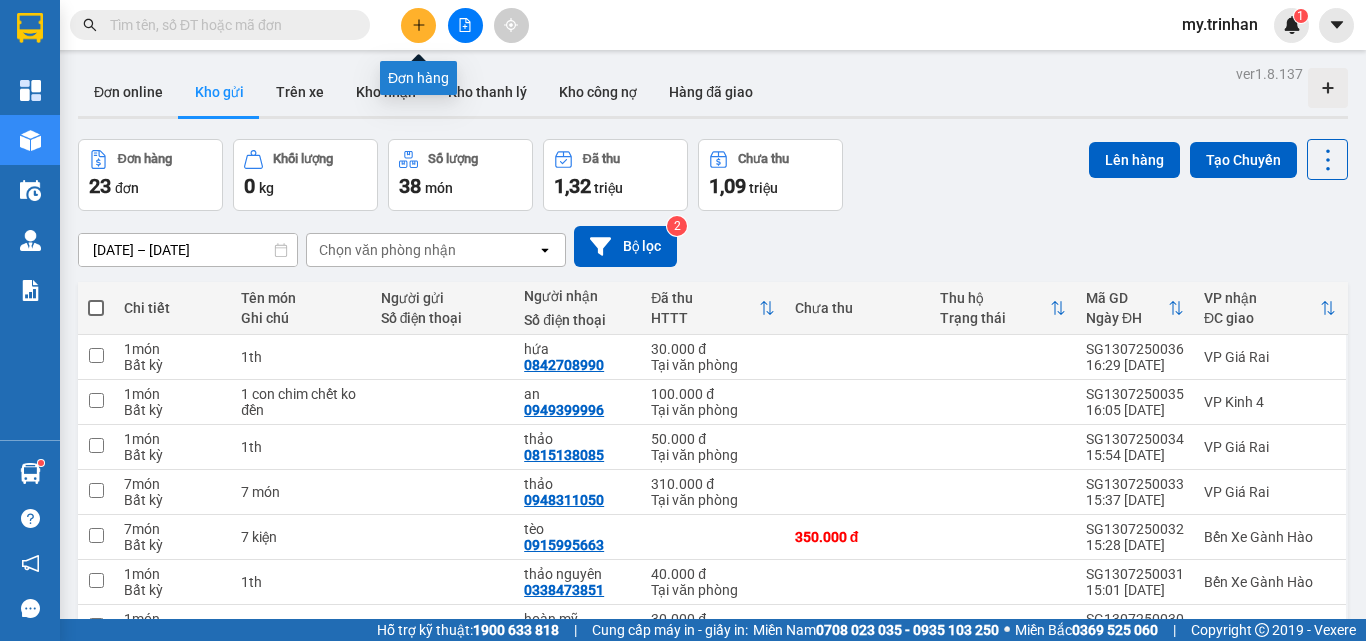 click 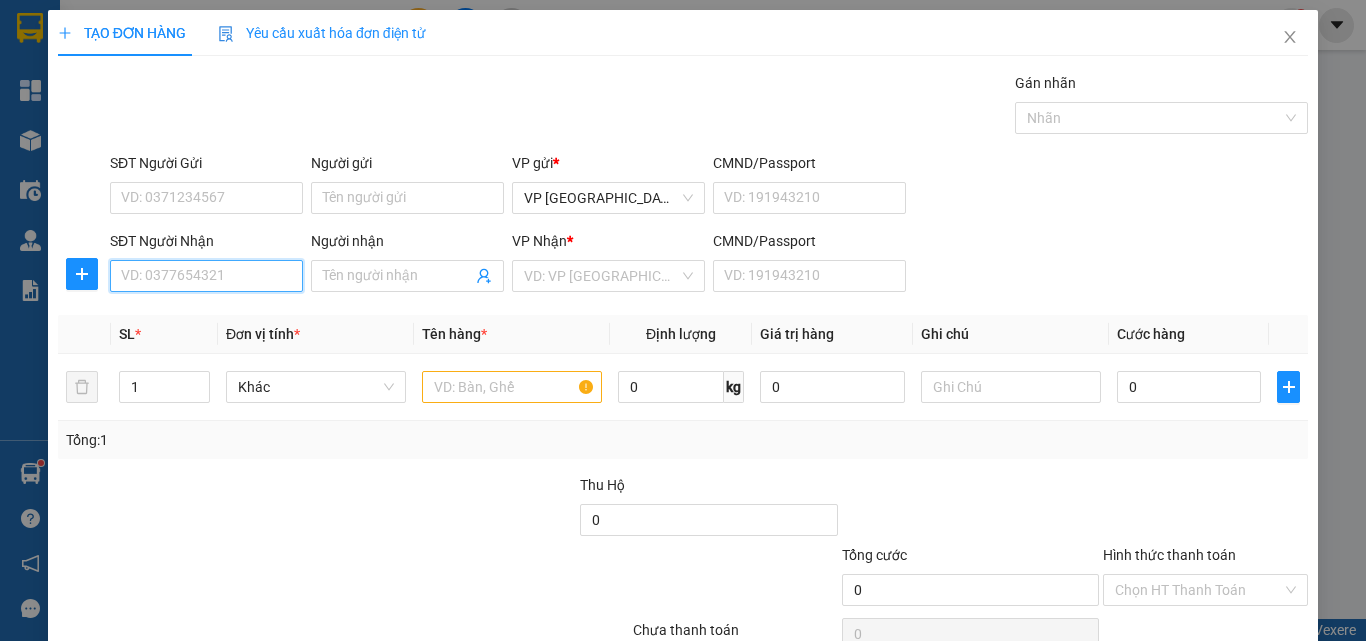 click on "SĐT Người Nhận" at bounding box center [206, 276] 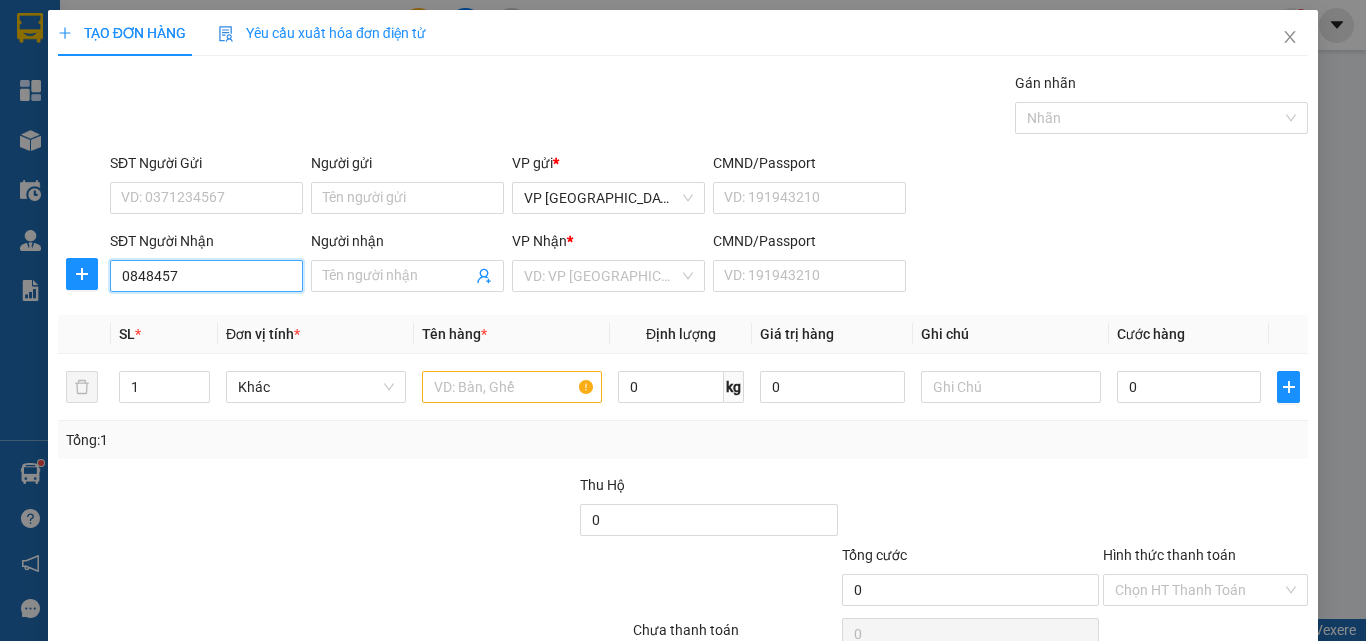 click on "0848457" at bounding box center [206, 276] 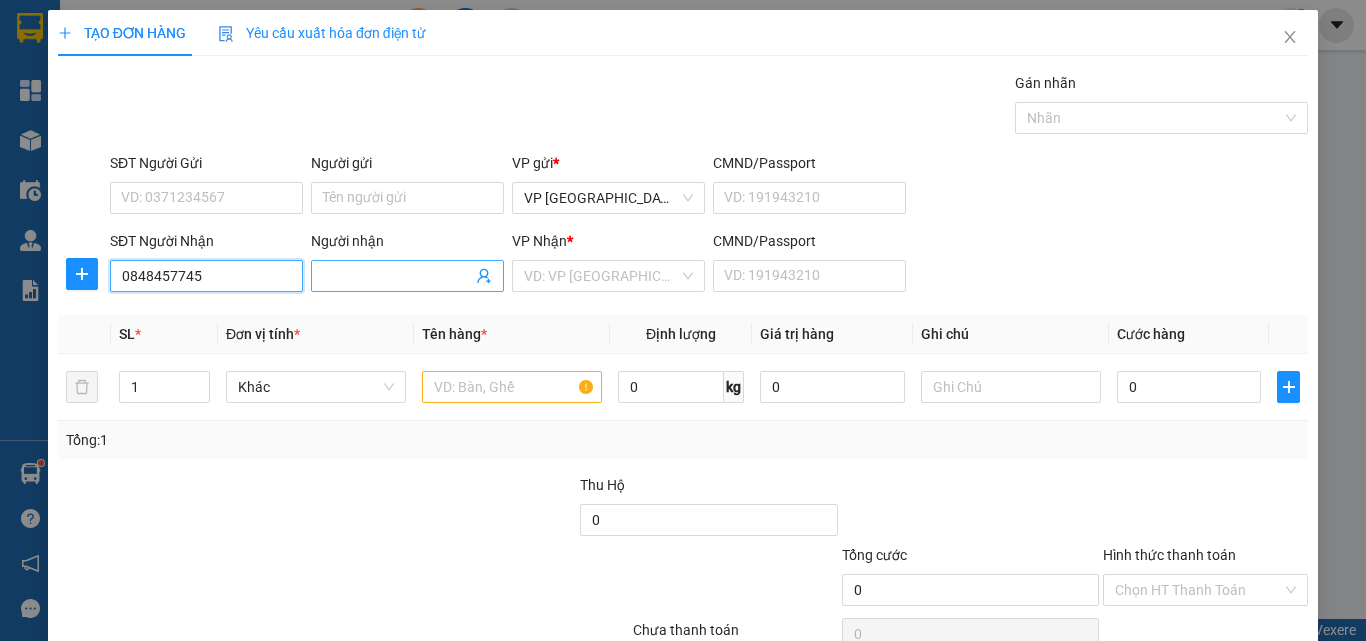 type on "0848457745" 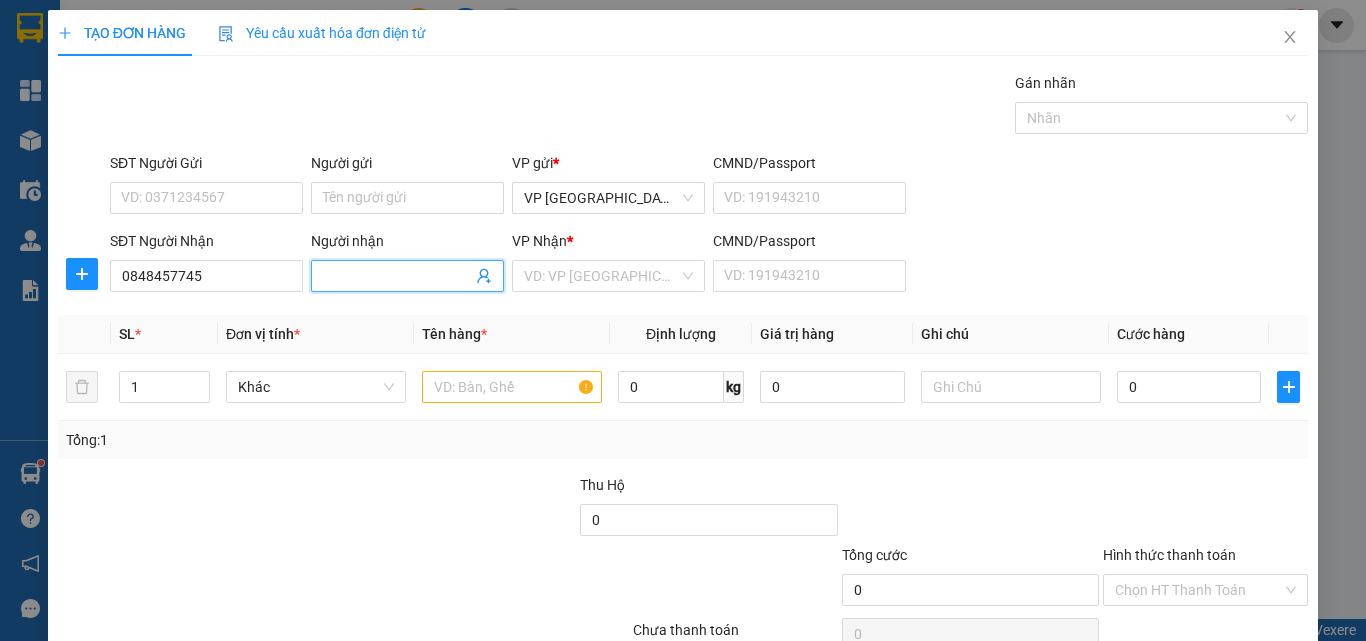 click on "Người nhận" at bounding box center [397, 276] 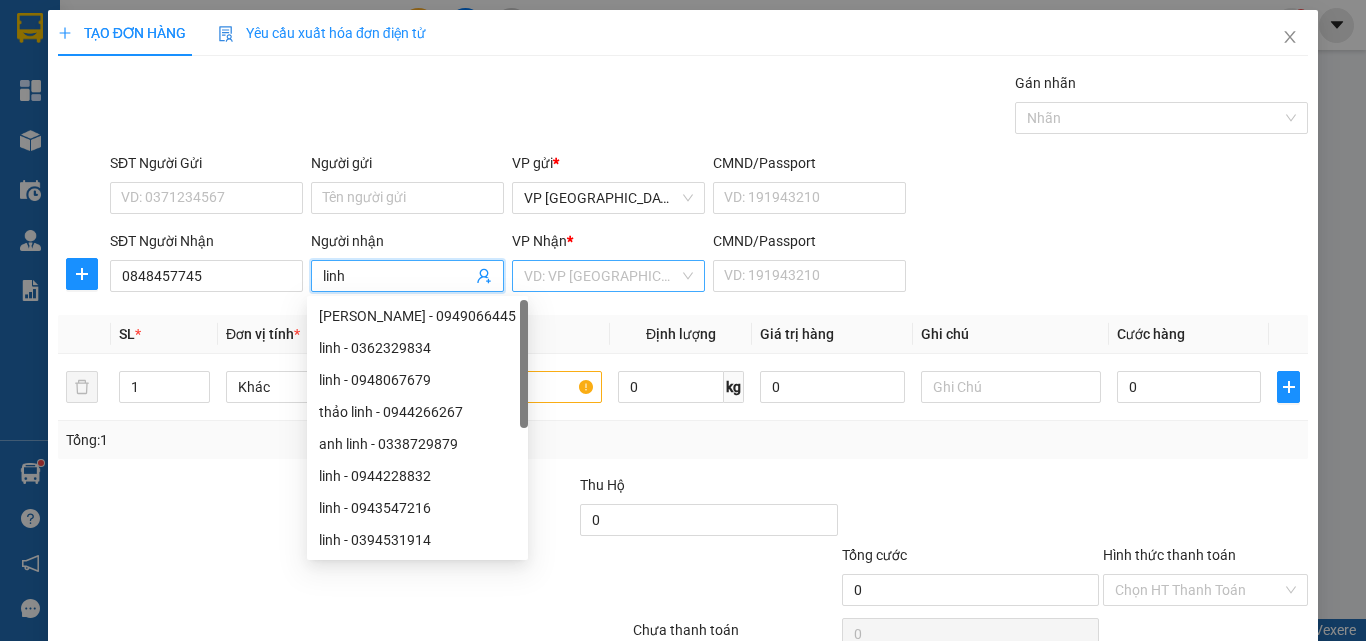type on "linh" 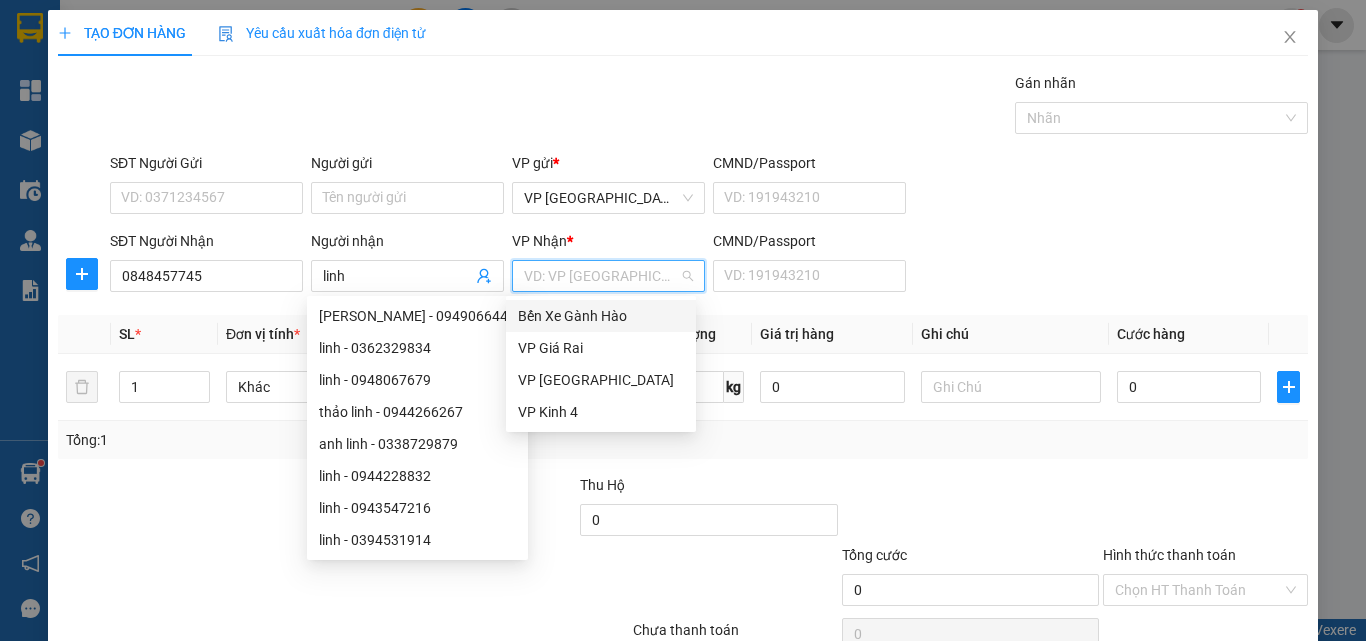 click at bounding box center (601, 276) 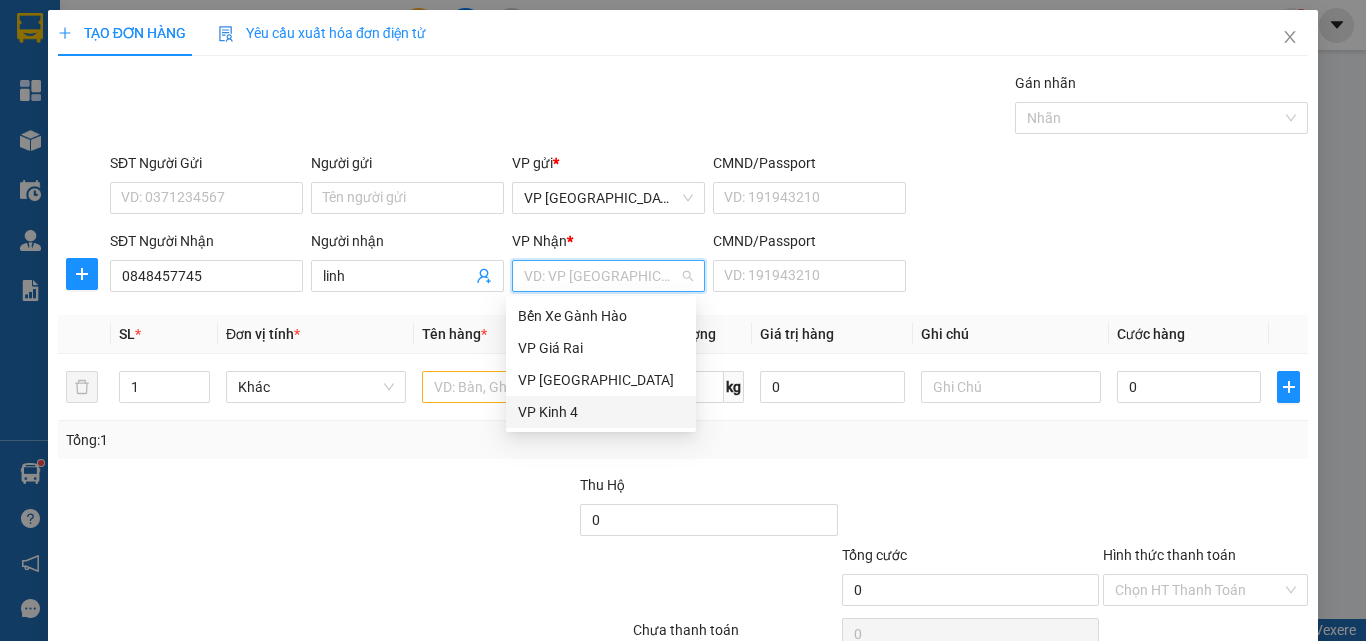 click on "VP Kinh 4" at bounding box center [601, 412] 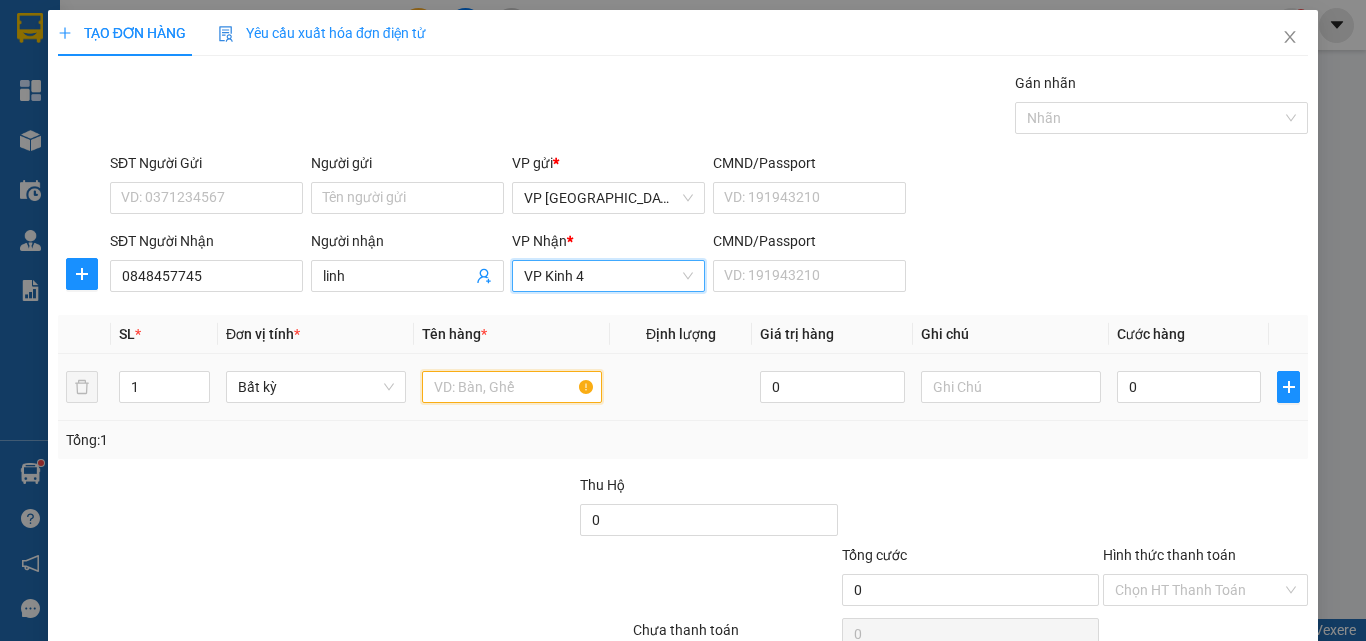 click at bounding box center [512, 387] 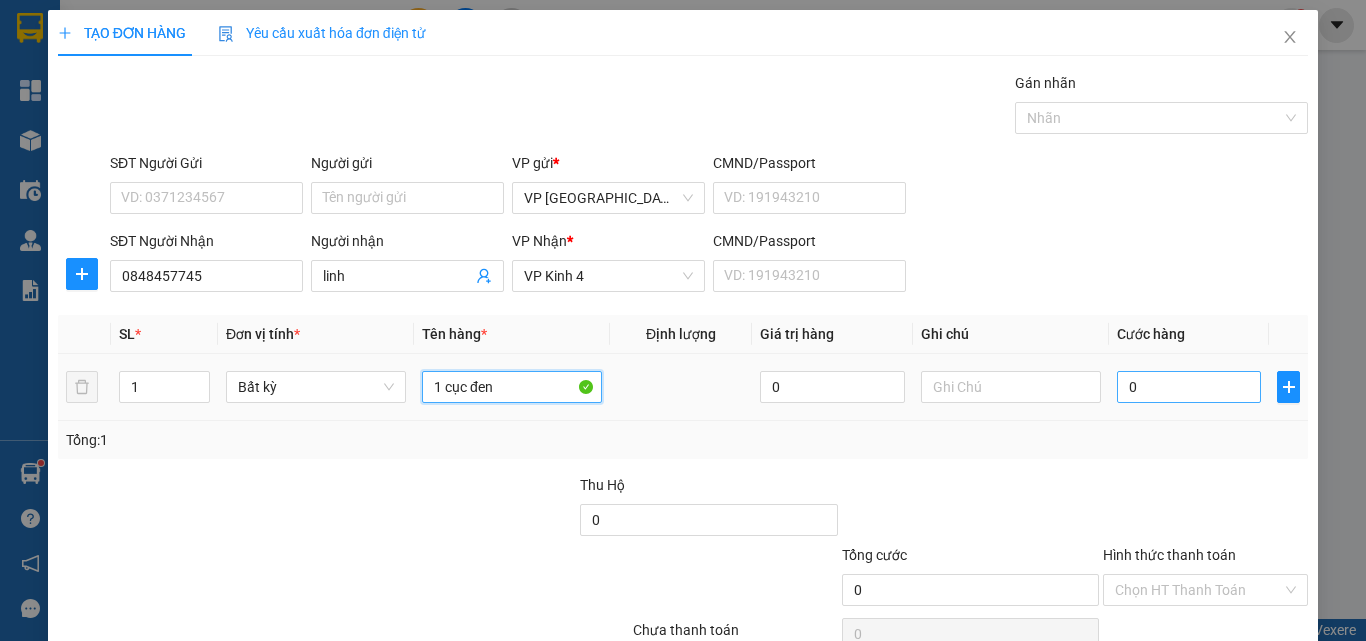 type on "1 cục đen" 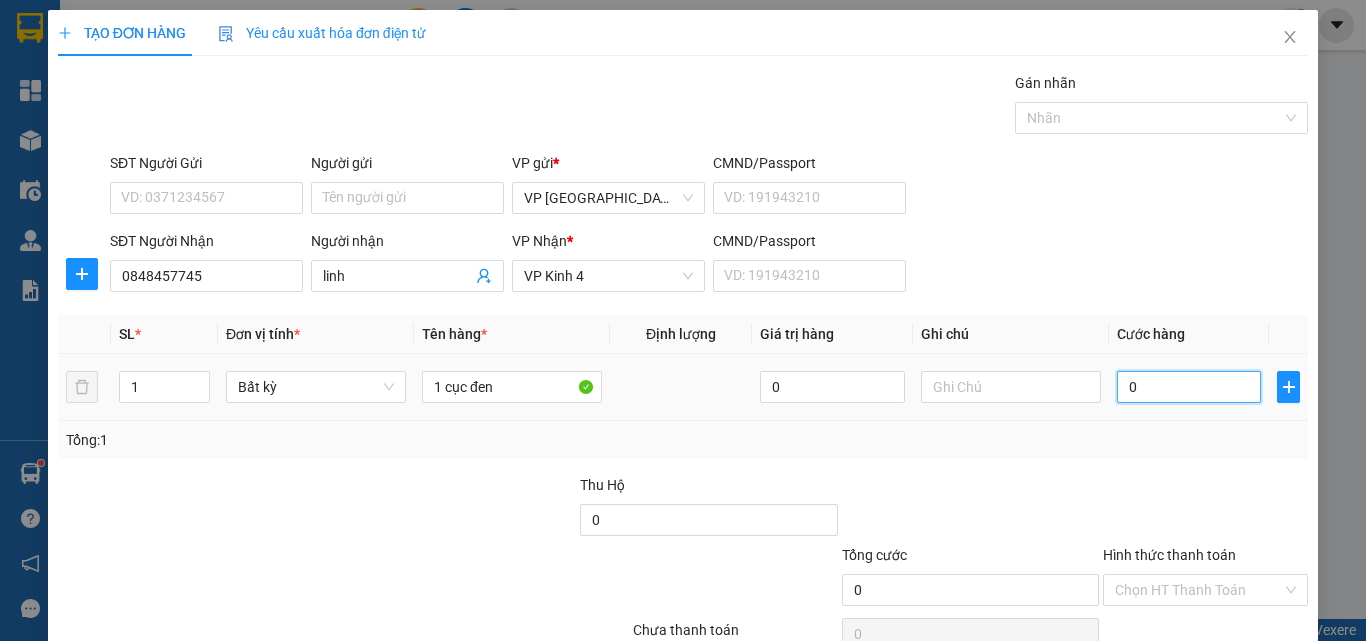 click on "0" at bounding box center [1189, 387] 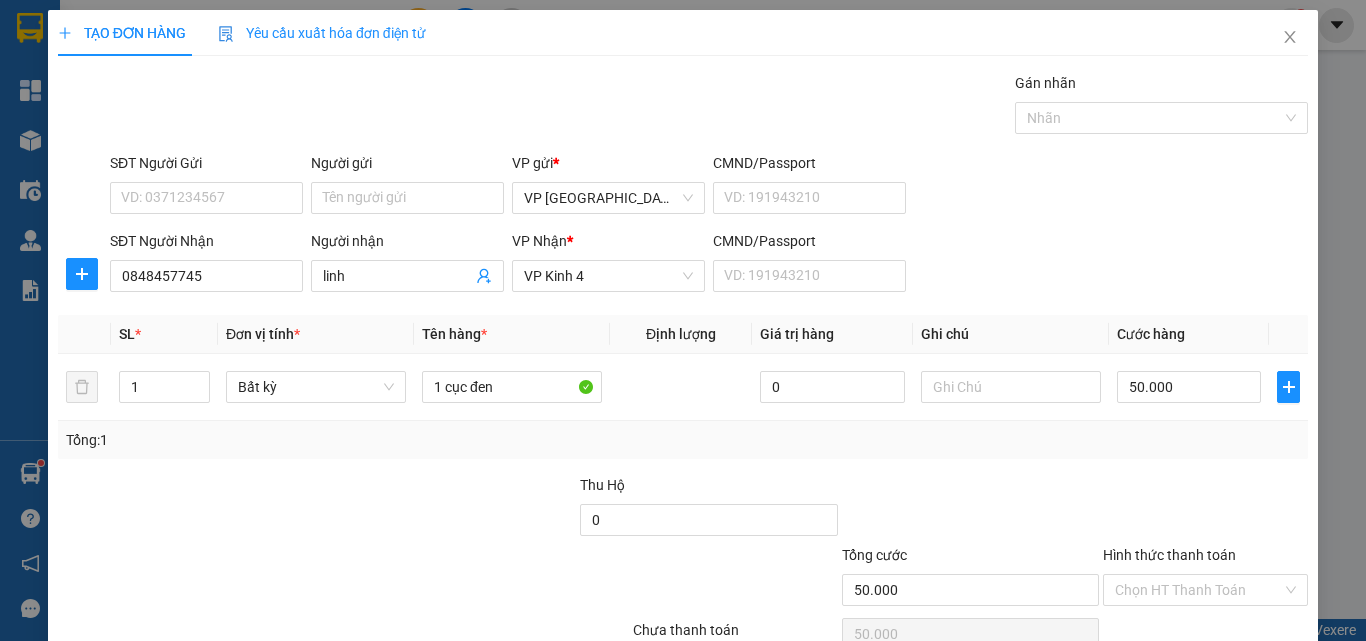 click on "[PERSON_NAME] và In" at bounding box center [1263, 685] 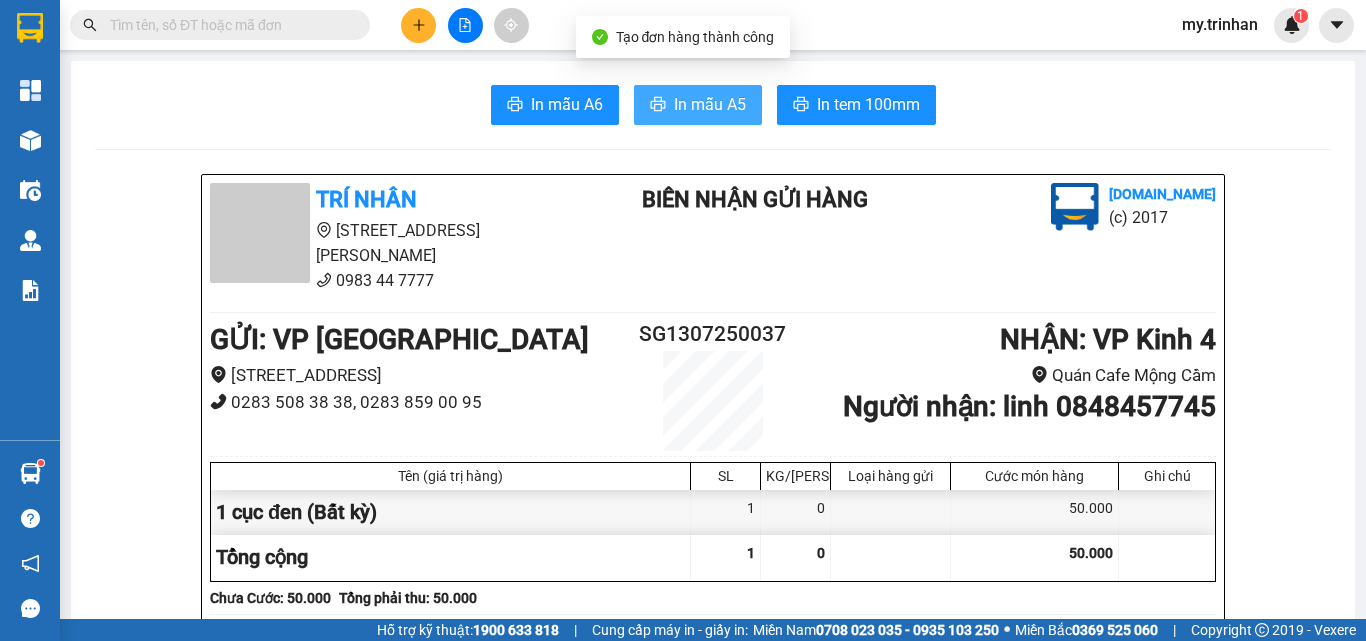click on "In mẫu A5" at bounding box center [710, 104] 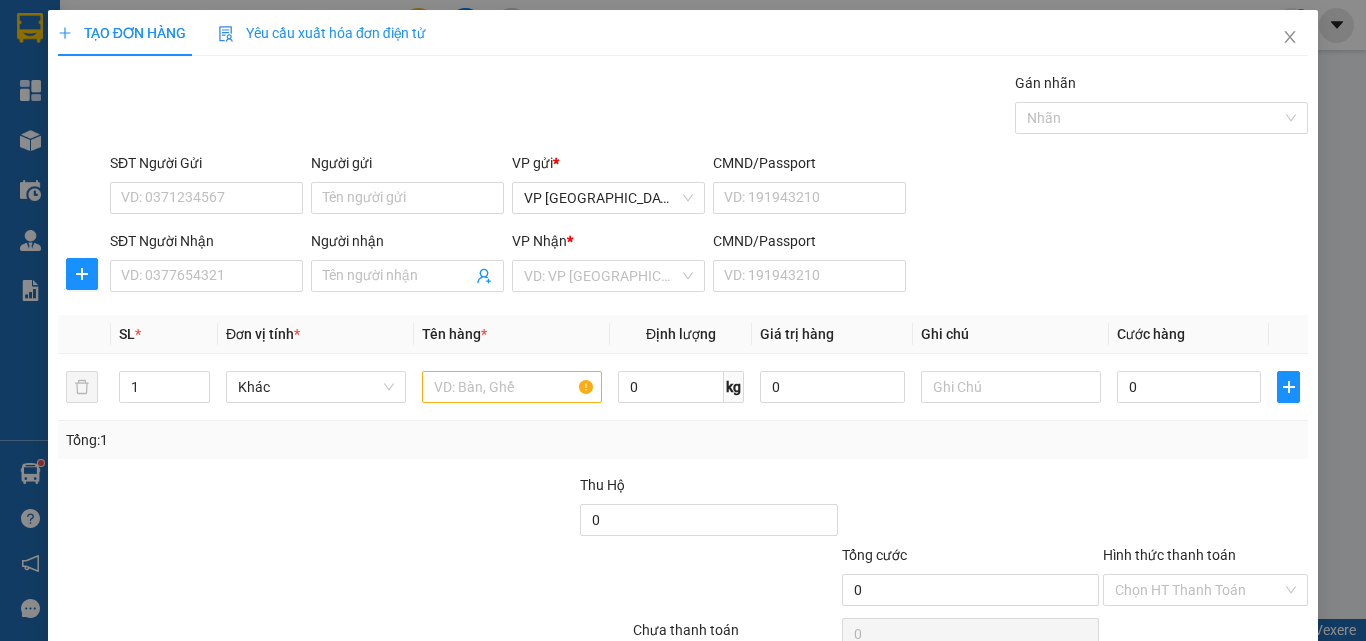 click on "SĐT Người Nhận VD: 0377654321 Người nhận Tên người nhận VP Nhận  * VD: VP Sài Gòn CMND/Passport VD: [PASSPORT]" at bounding box center (709, 265) 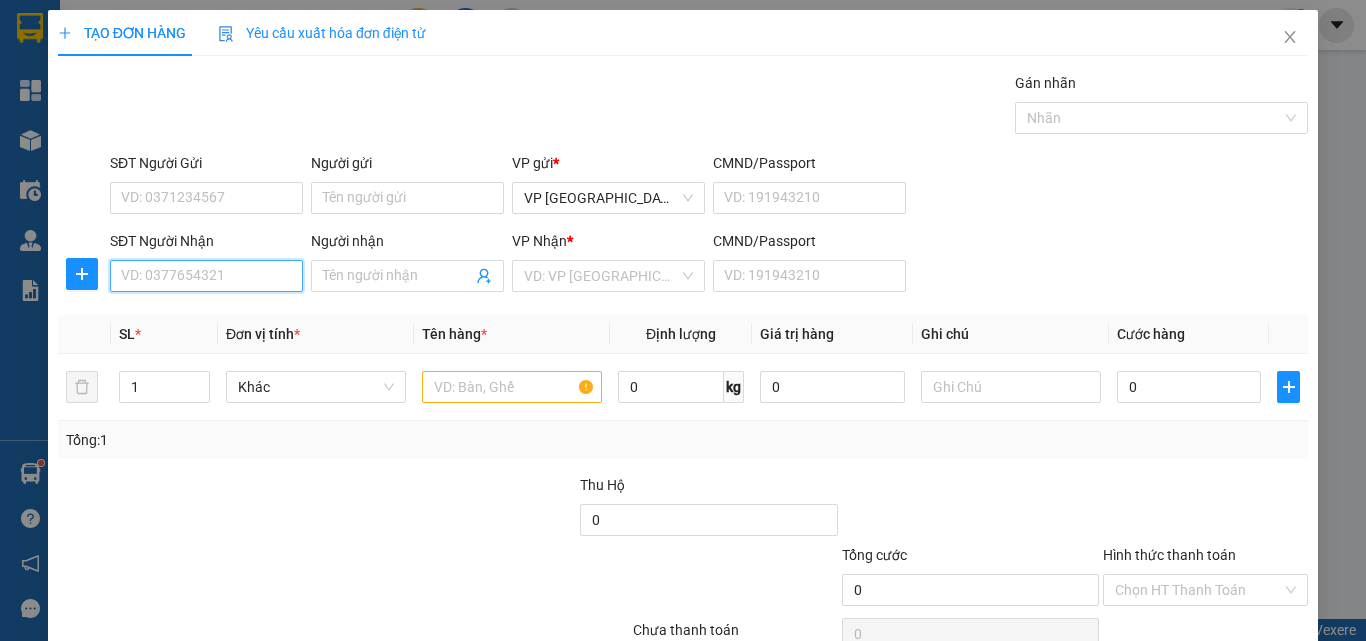 click on "SĐT Người Nhận" at bounding box center [206, 276] 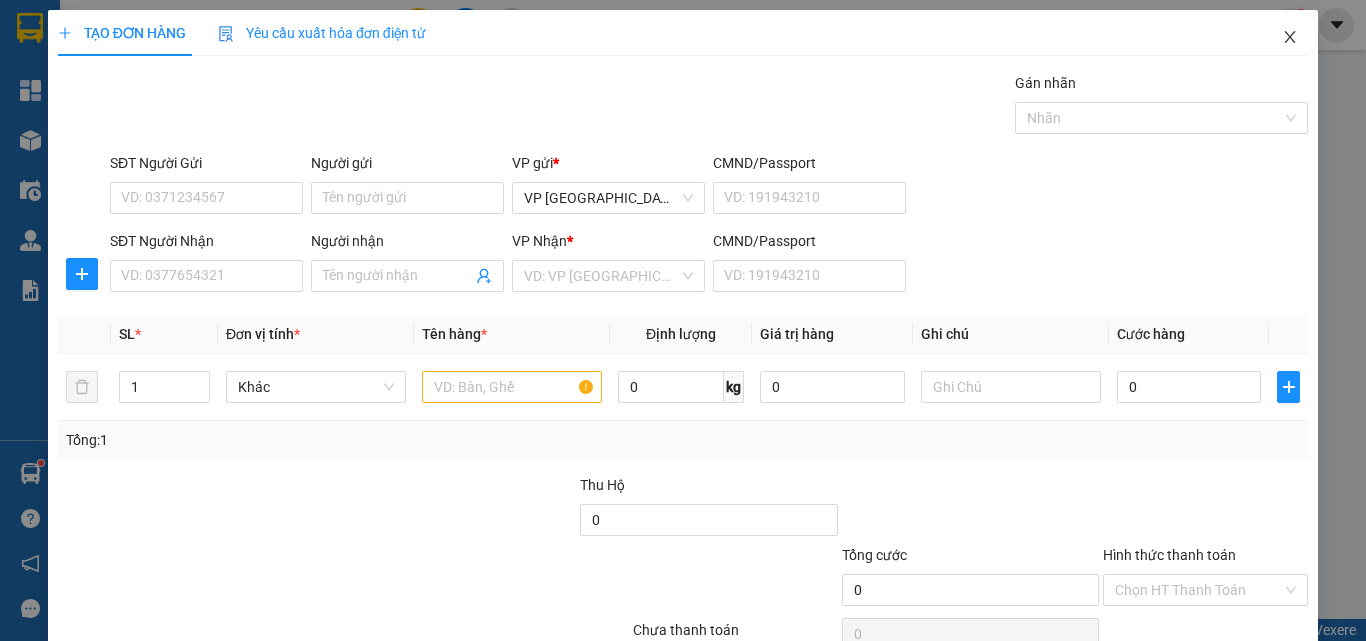 click at bounding box center [1290, 38] 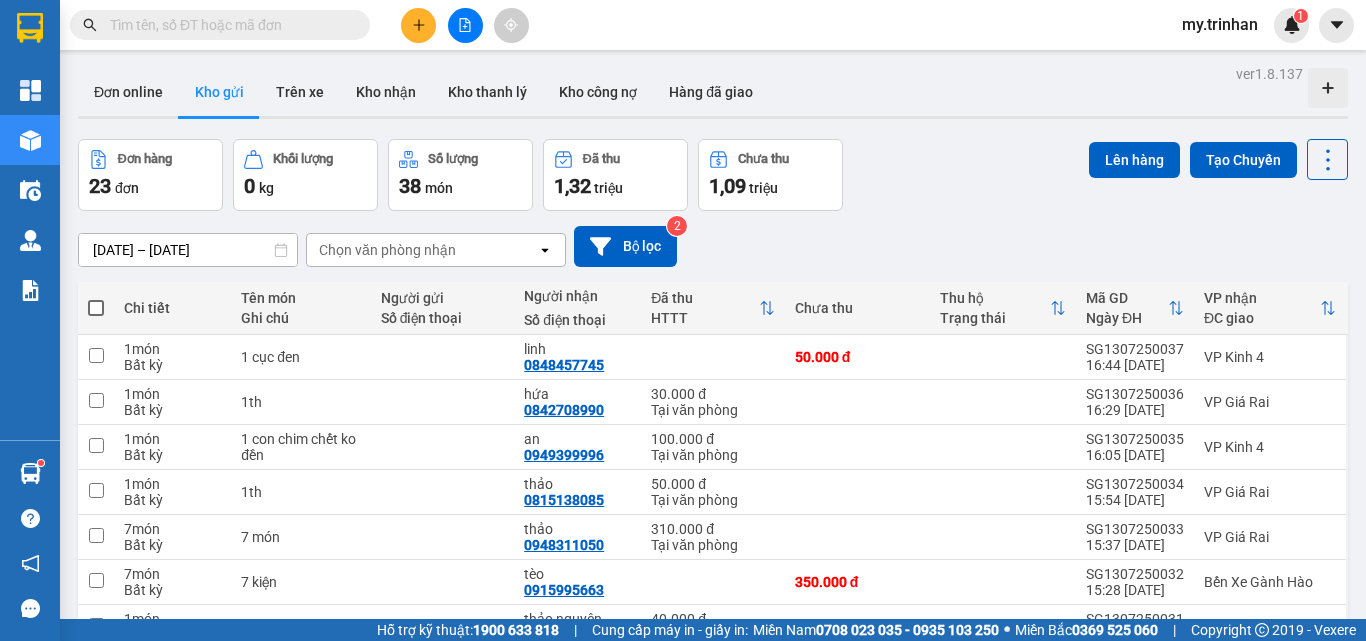click on "[DATE] – [DATE] Press the down arrow key to interact with the calendar and select a date. Press the escape button to close the calendar. Selected date range is from [DATE] to [DATE]. Chọn văn phòng nhận open Bộ lọc 2" at bounding box center [713, 246] 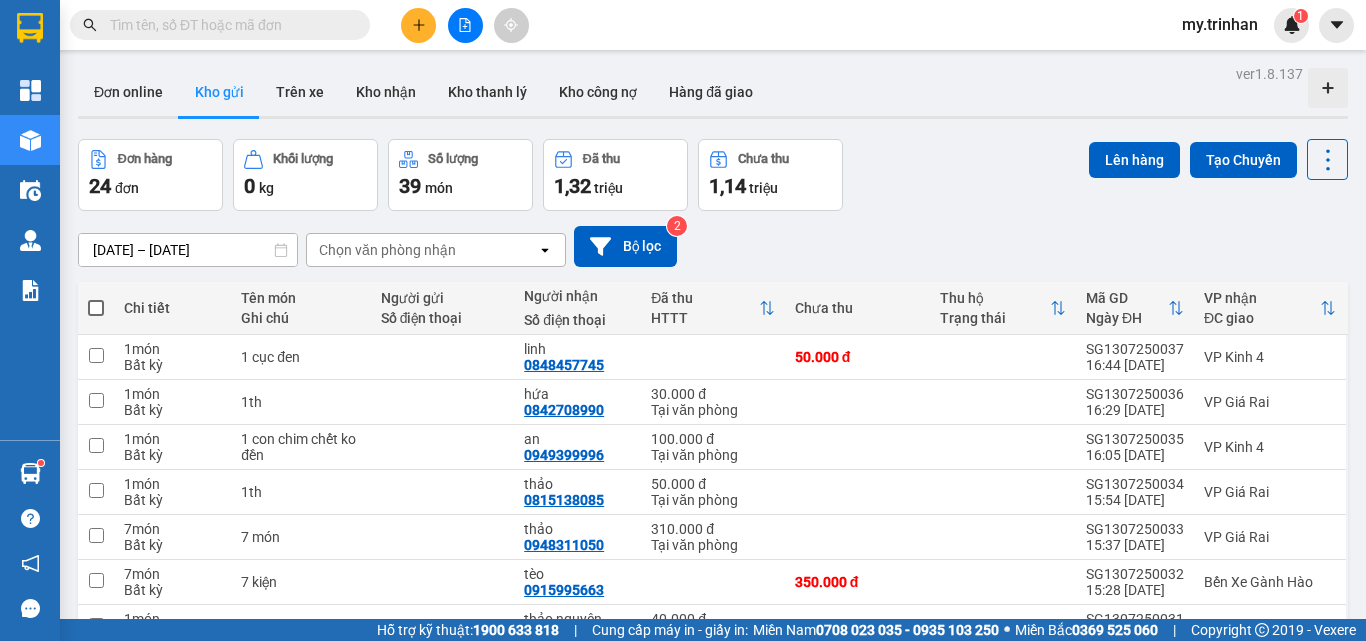 click on "Chọn văn phòng nhận" at bounding box center [422, 250] 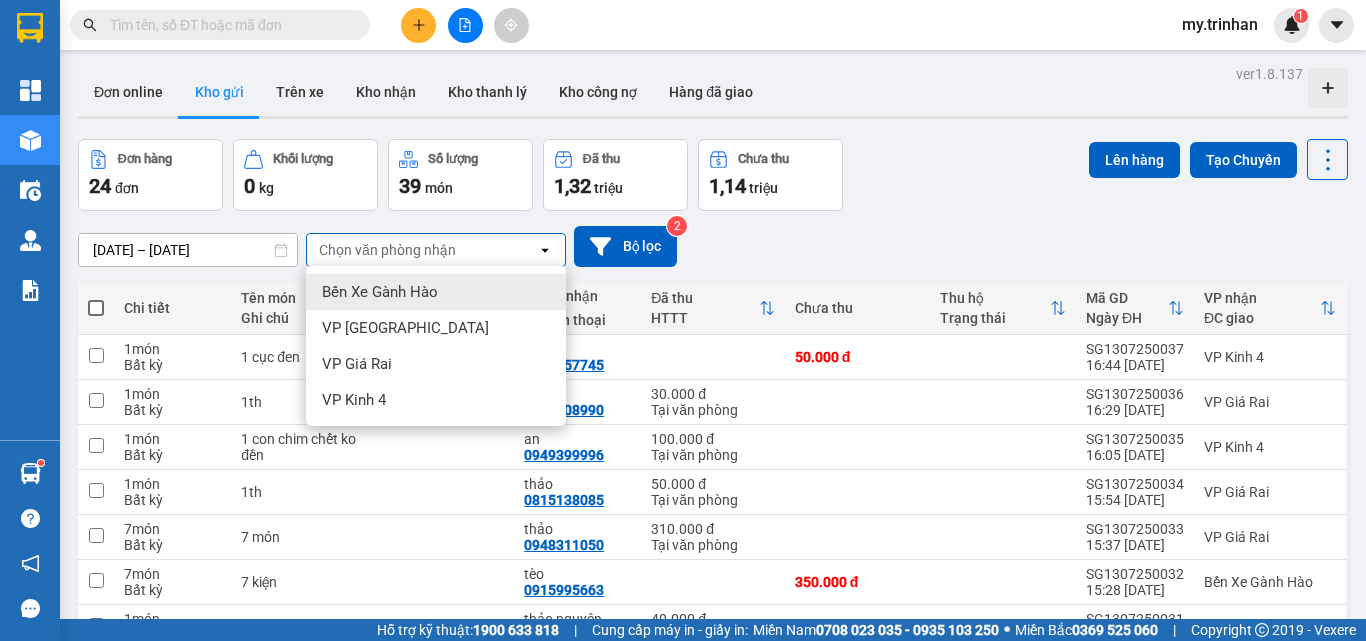click on "Chọn văn phòng nhận" at bounding box center (422, 250) 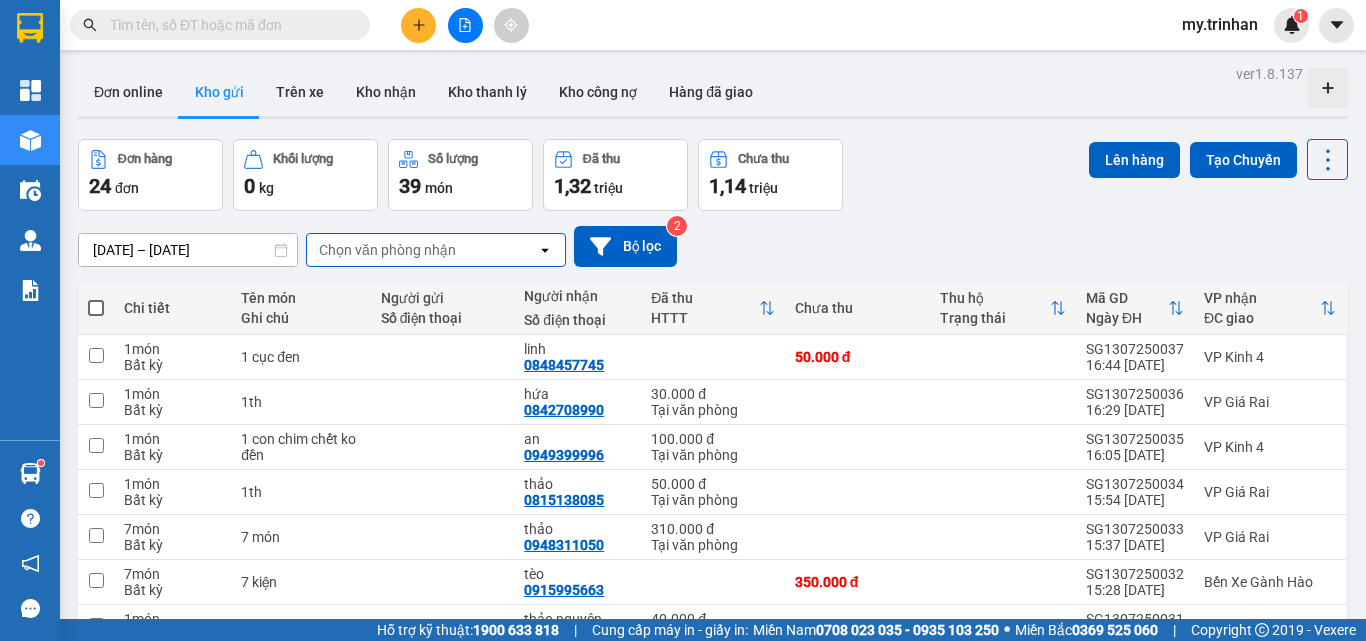 click on "[DATE] – [DATE] Press the down arrow key to interact with the calendar and select a date. Press the escape button to close the calendar. Selected date range is from [DATE] to [DATE]. Chọn văn phòng nhận open Bộ lọc 2" at bounding box center [713, 246] 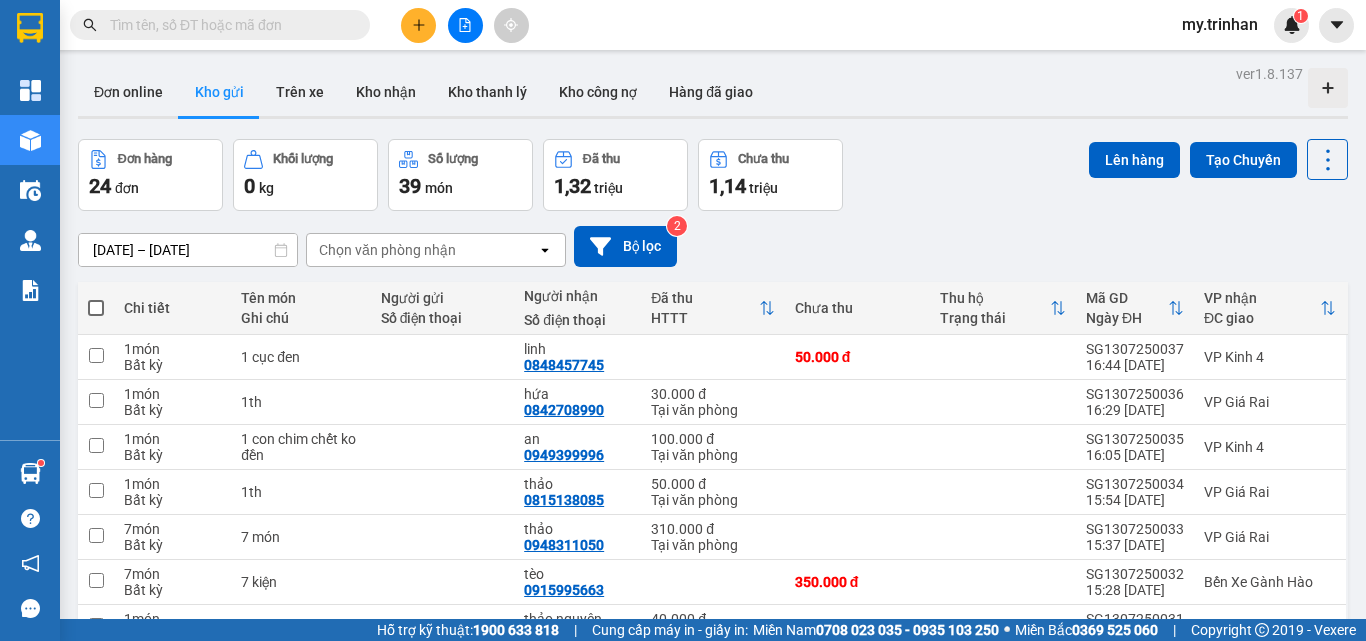 click on "[DATE] – [DATE] Press the down arrow key to interact with the calendar and select a date. Press the escape button to close the calendar. Selected date range is from [DATE] to [DATE]. Chọn văn phòng nhận open Bộ lọc 2" at bounding box center (713, 246) 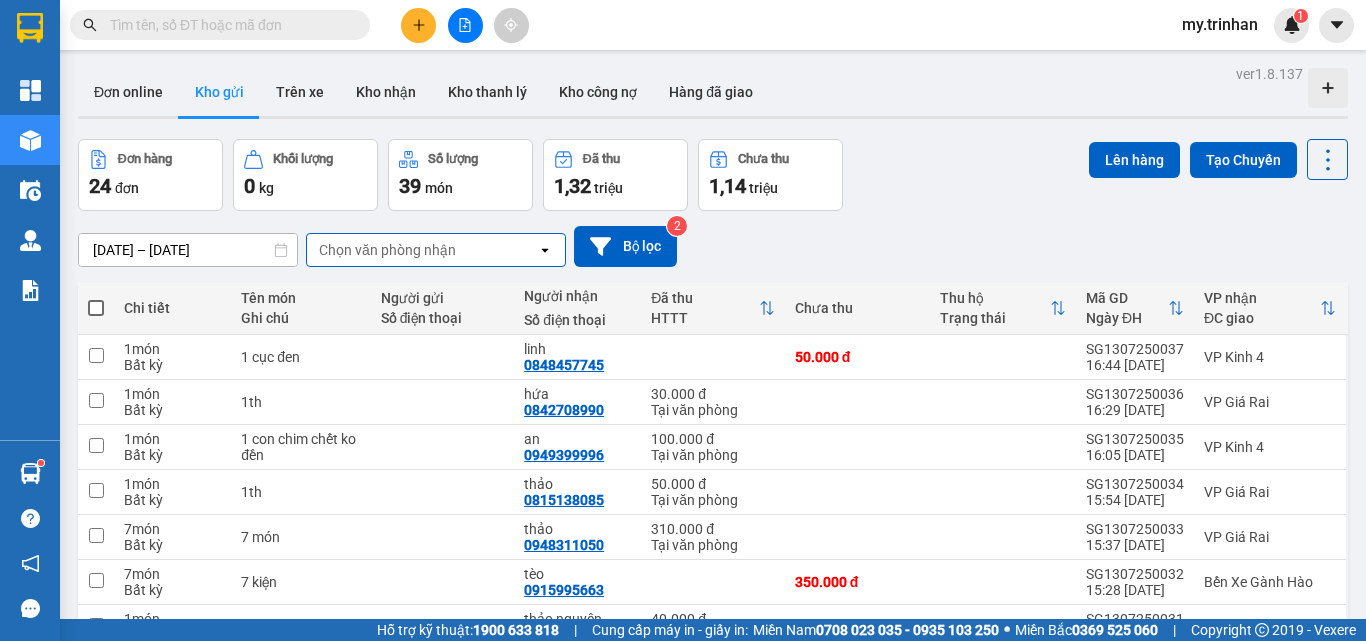 click on "[DATE] – [DATE] Press the down arrow key to interact with the calendar and select a date. Press the escape button to close the calendar. Selected date range is from [DATE] to [DATE]. Chọn văn phòng nhận open Bộ lọc 2" at bounding box center [713, 246] 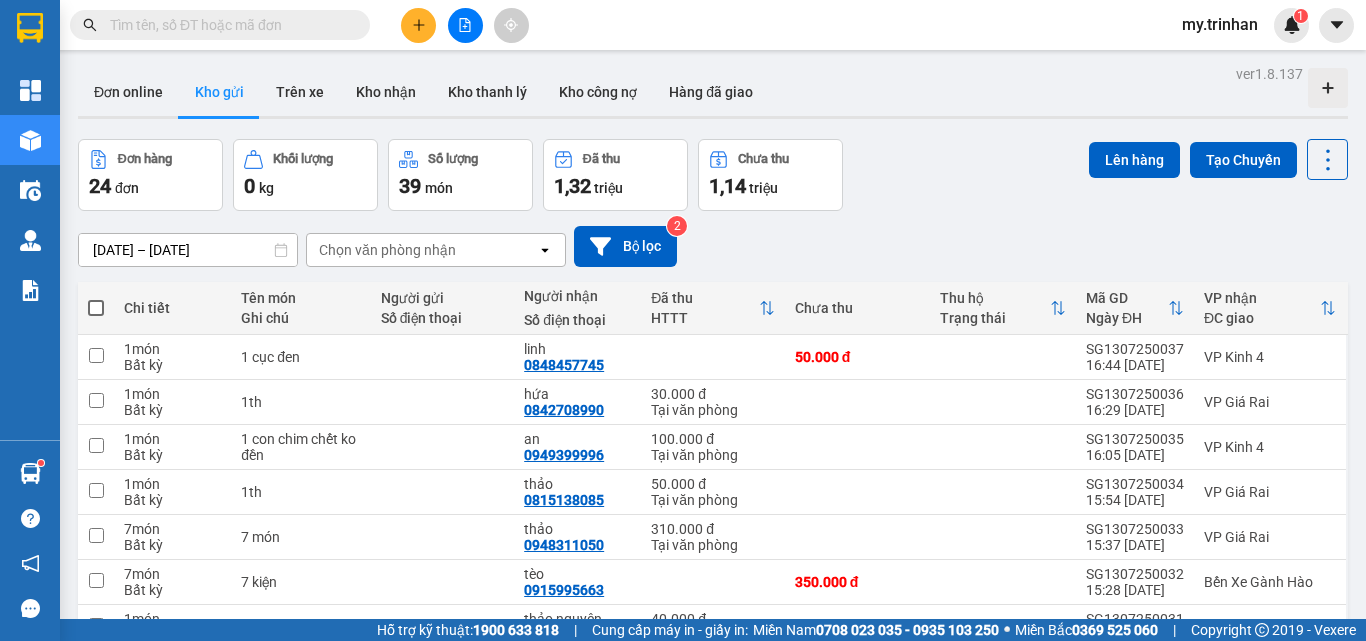 click on "[DATE] – [DATE] Press the down arrow key to interact with the calendar and select a date. Press the escape button to close the calendar. Selected date range is from [DATE] to [DATE]. Chọn văn phòng nhận open Bộ lọc 2" at bounding box center (713, 246) 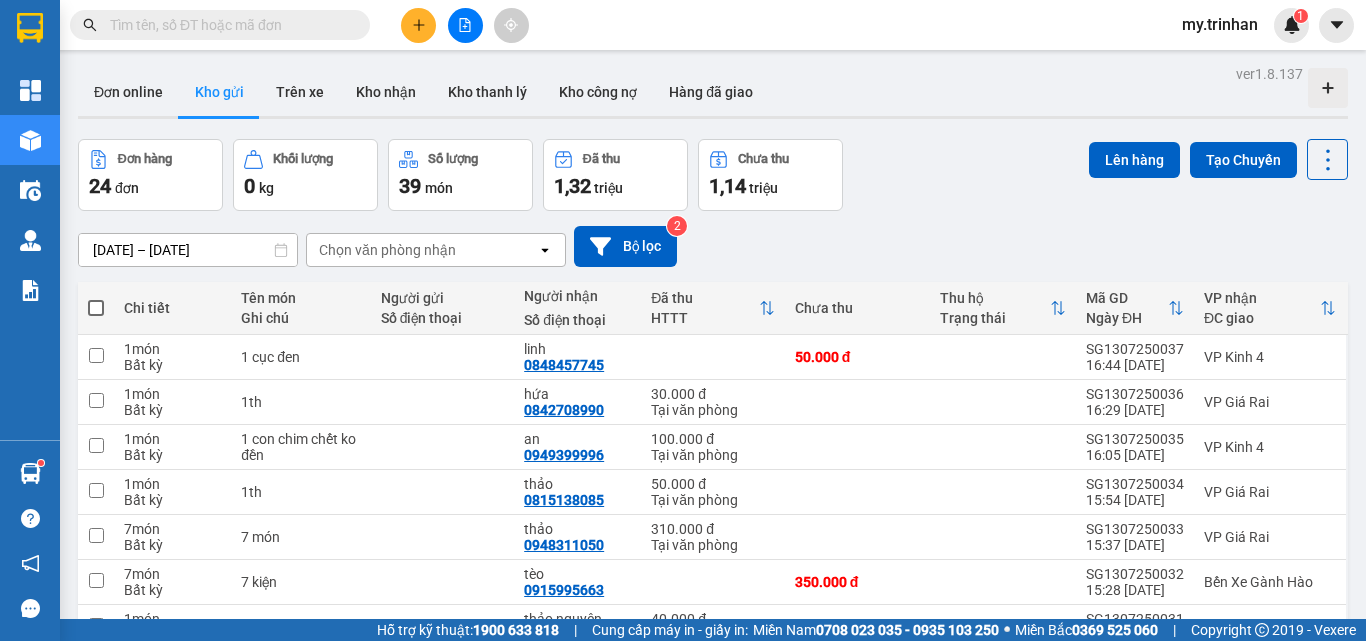 click on "[DATE] – [DATE] Press the down arrow key to interact with the calendar and select a date. Press the escape button to close the calendar. Selected date range is from [DATE] to [DATE]. Chọn văn phòng nhận open Bộ lọc 2" at bounding box center [713, 246] 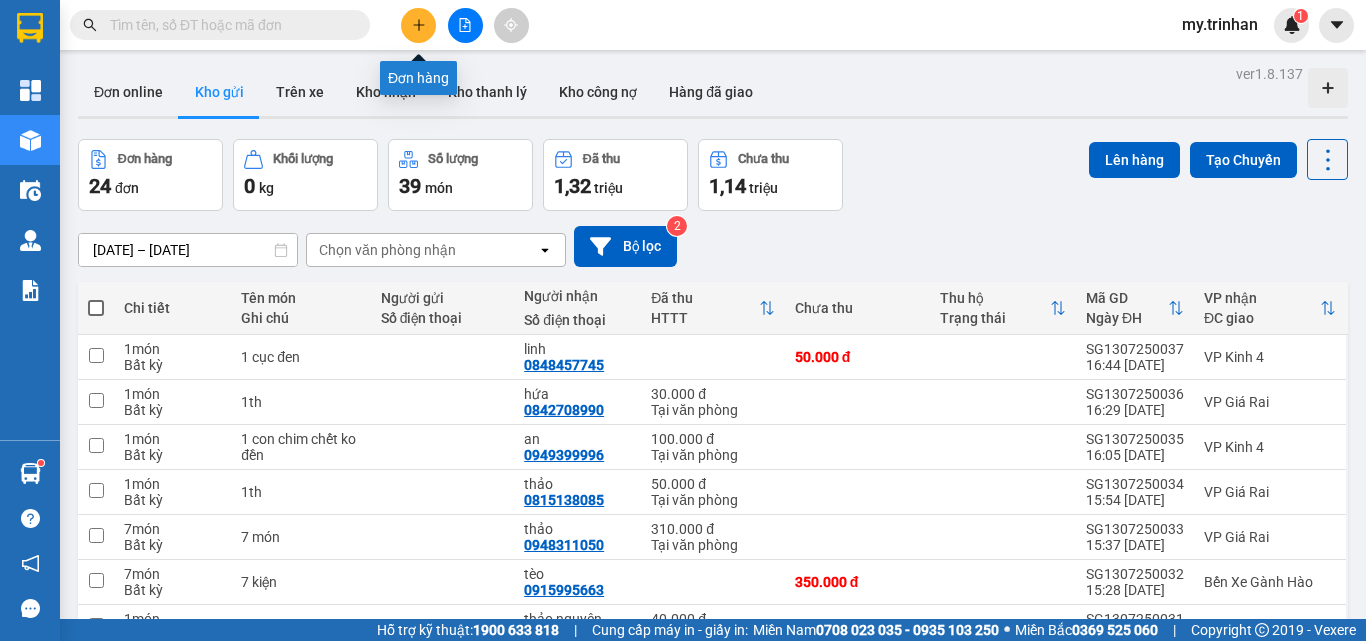 click at bounding box center [418, 25] 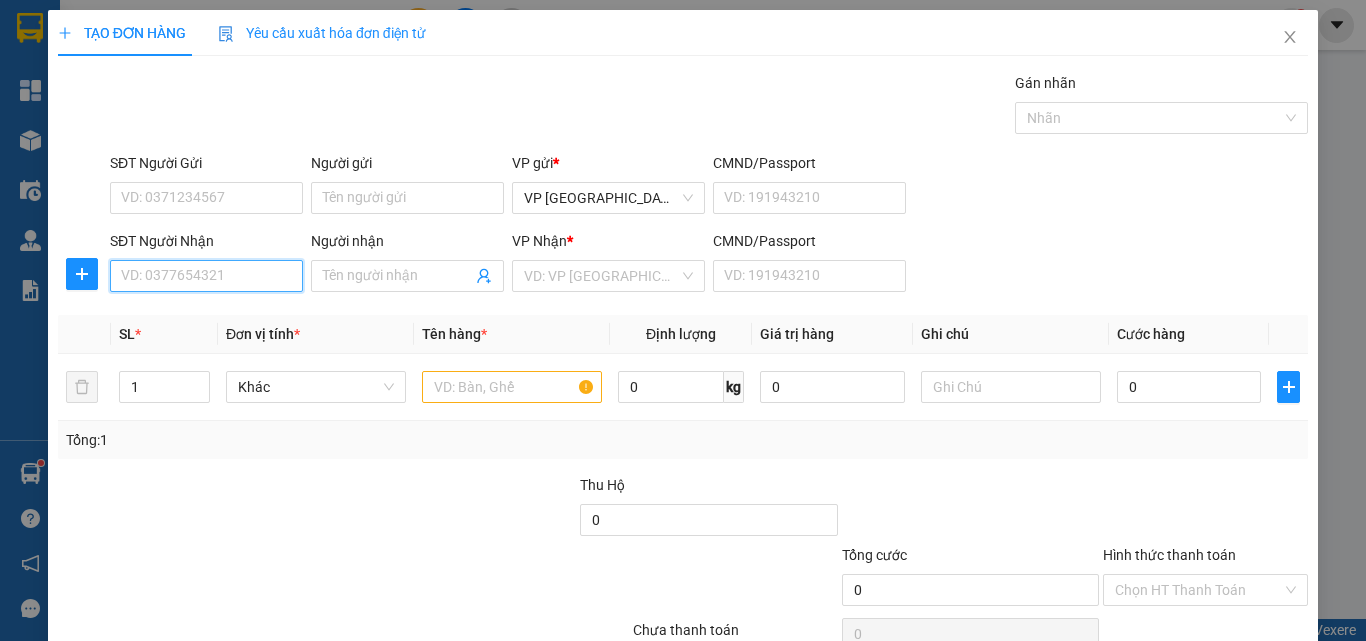 click on "SĐT Người Nhận" at bounding box center [206, 276] 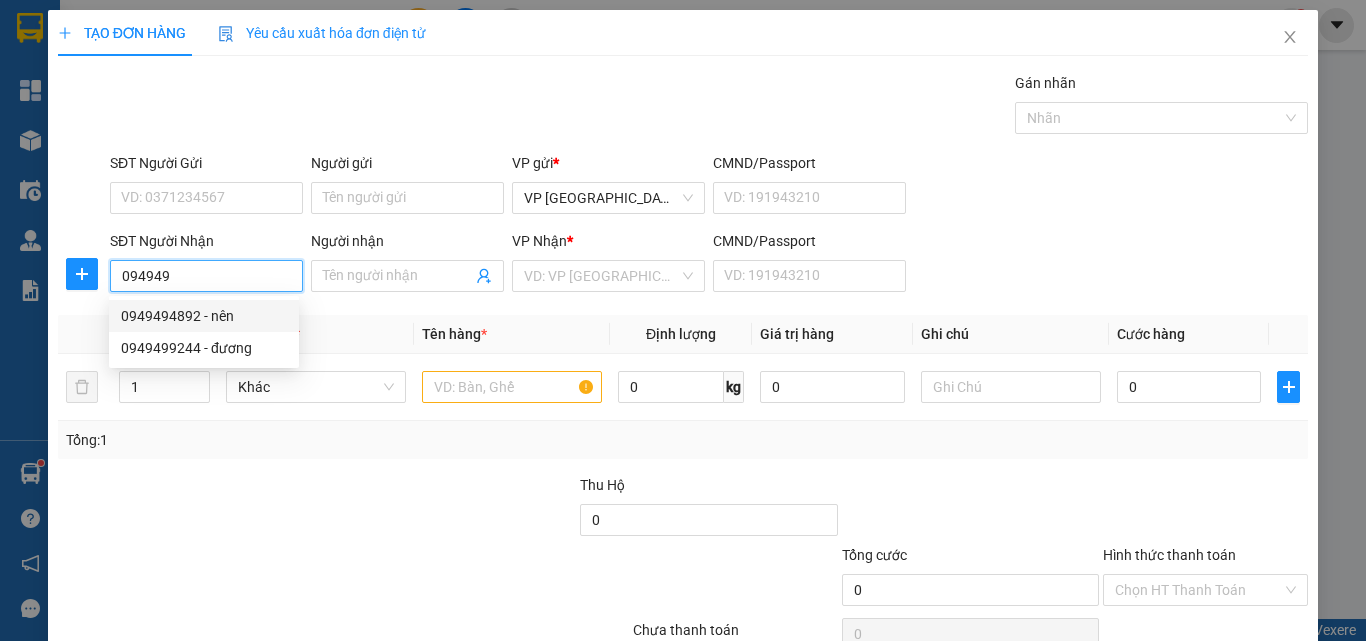 click on "0949494892 - nên" at bounding box center (204, 316) 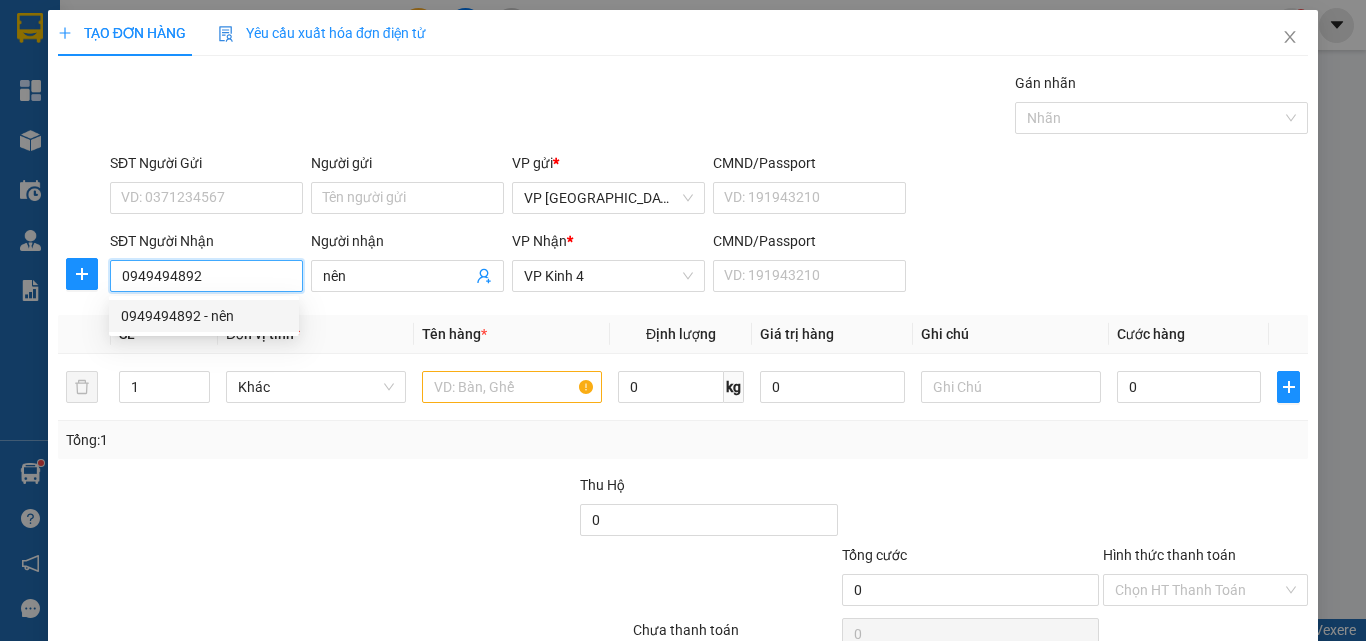 type on "50.000" 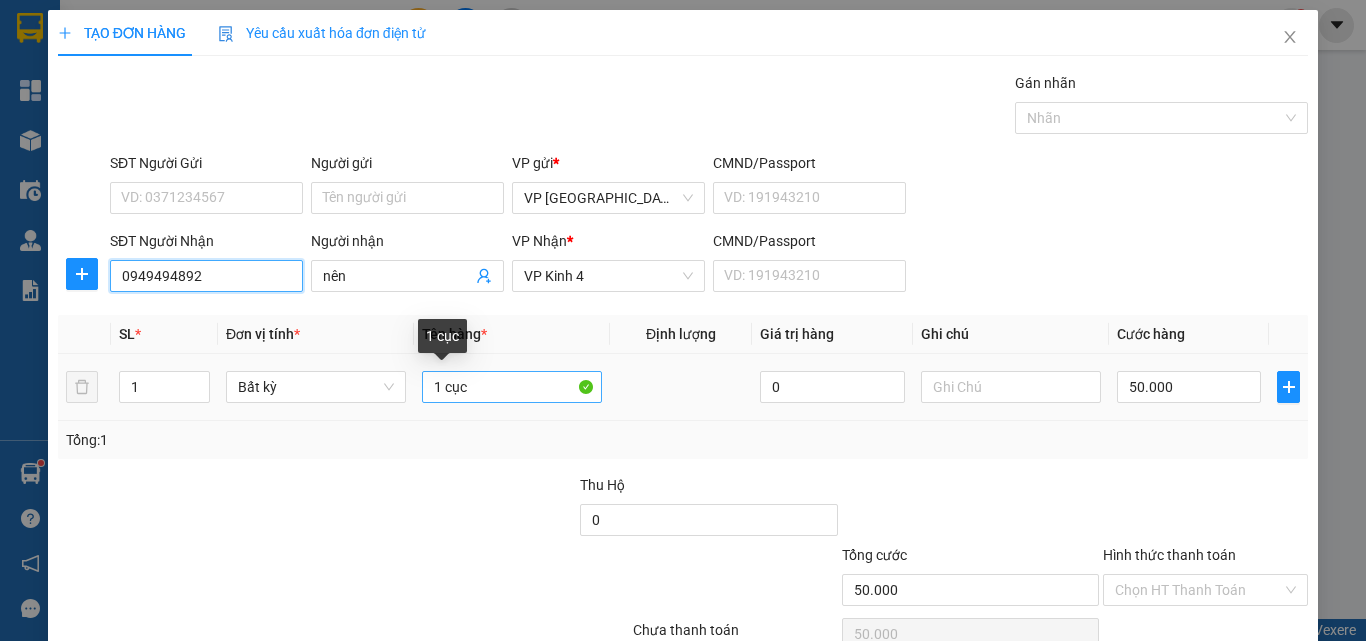 type on "0949494892" 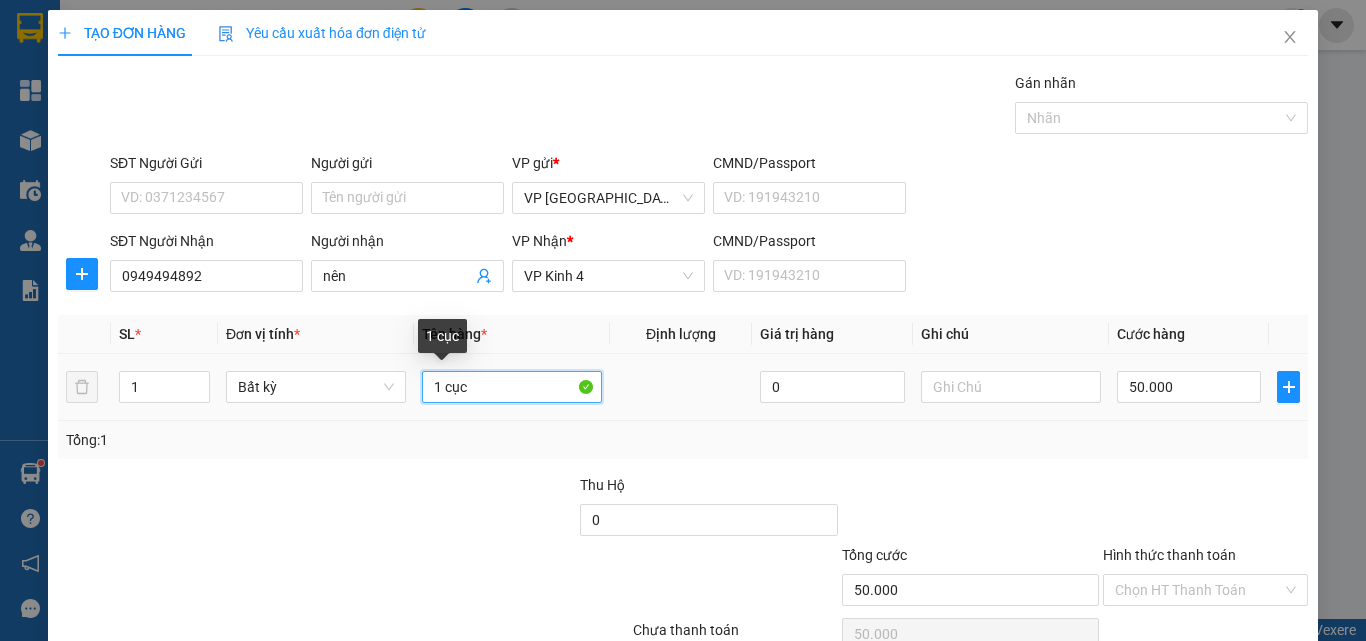 click on "1 cục" at bounding box center (512, 387) 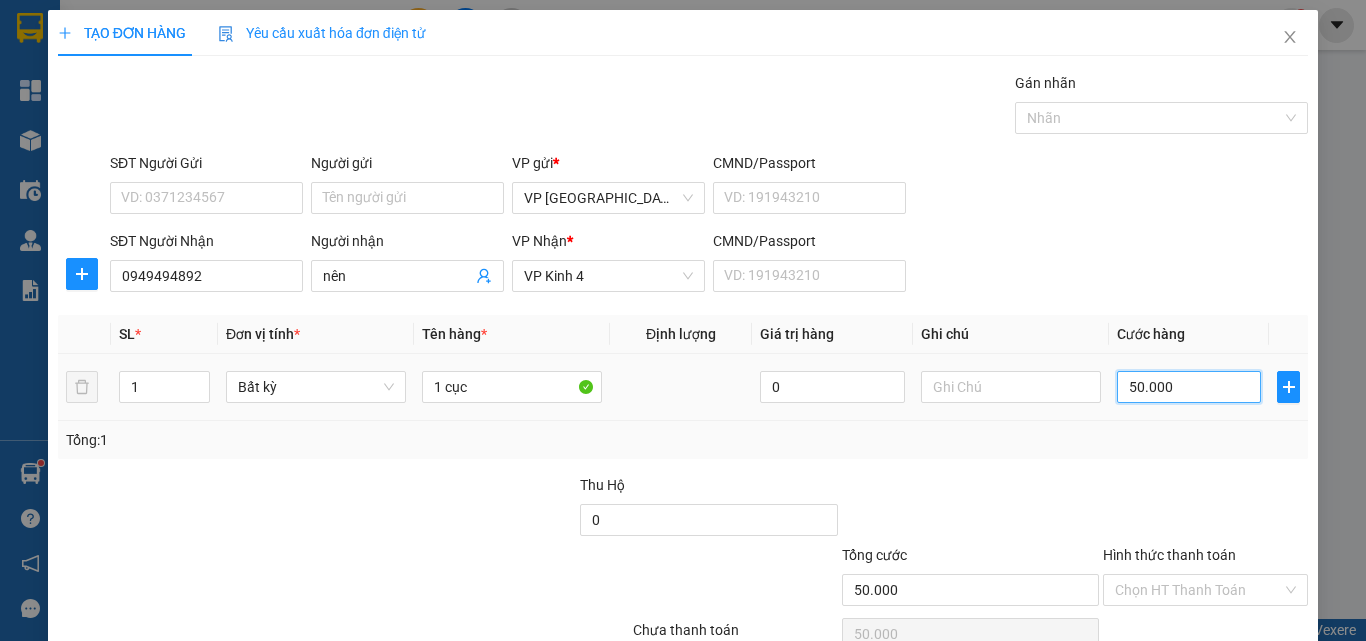 click on "50.000" at bounding box center (1189, 387) 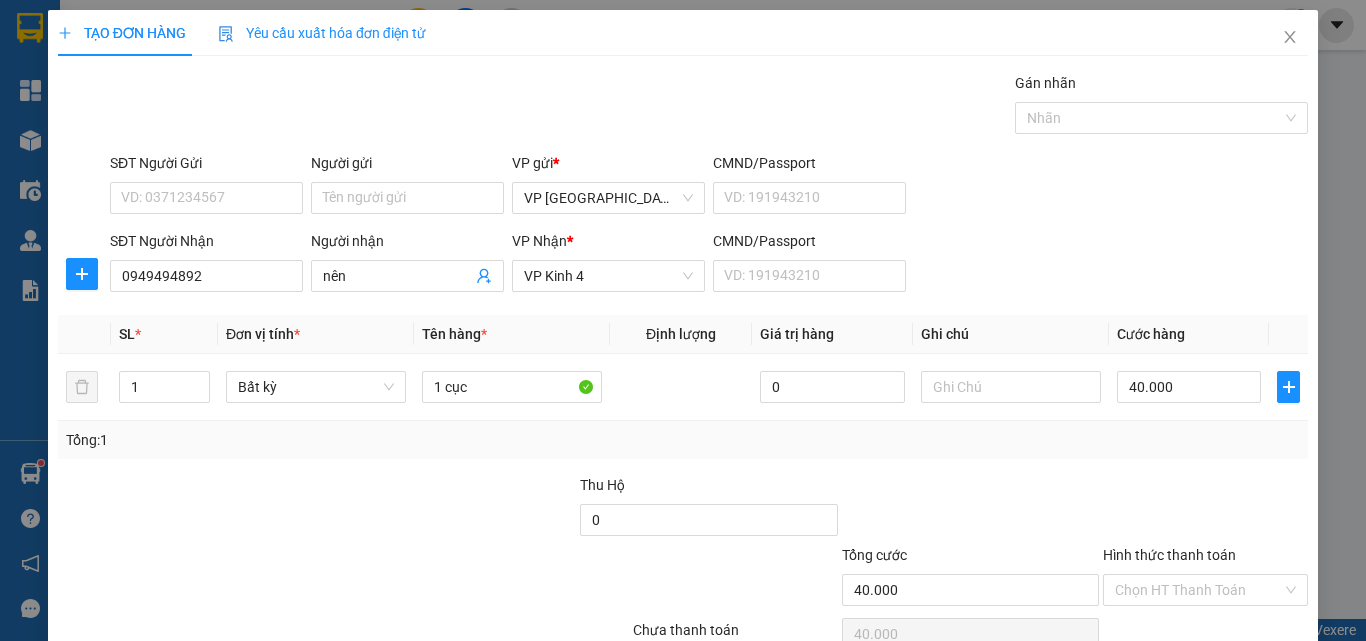 click on "[PERSON_NAME] và In" at bounding box center (1231, 685) 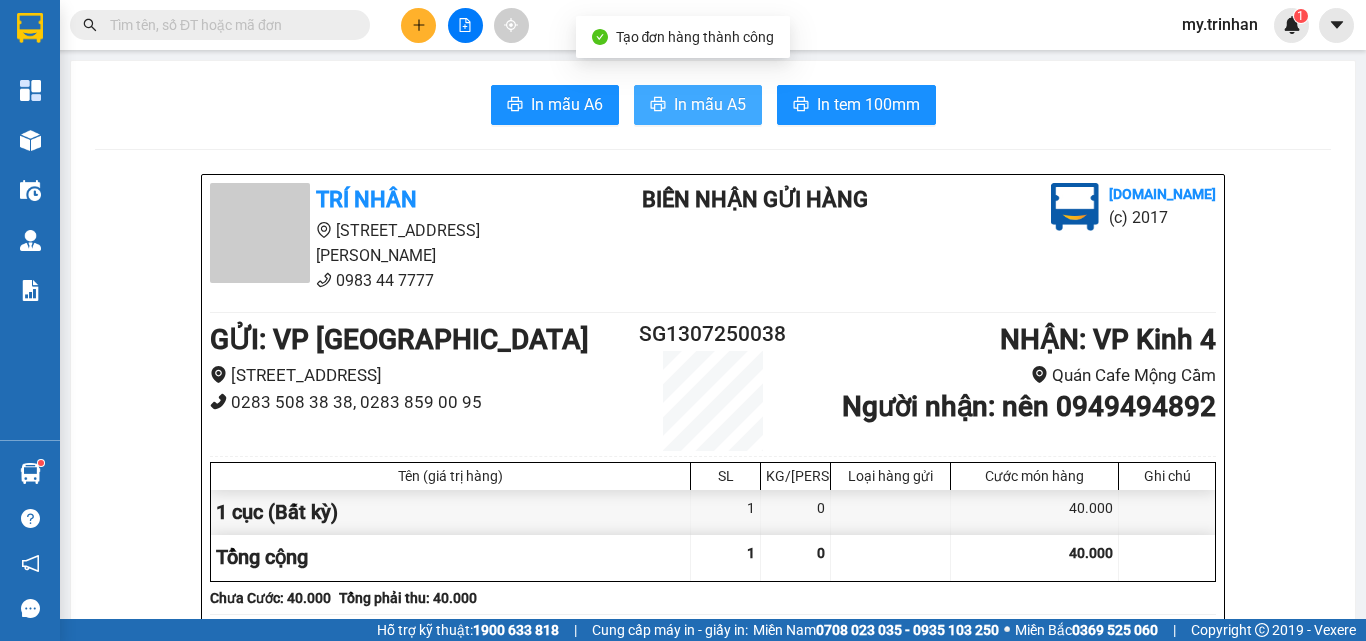 click on "In mẫu A5" at bounding box center (710, 104) 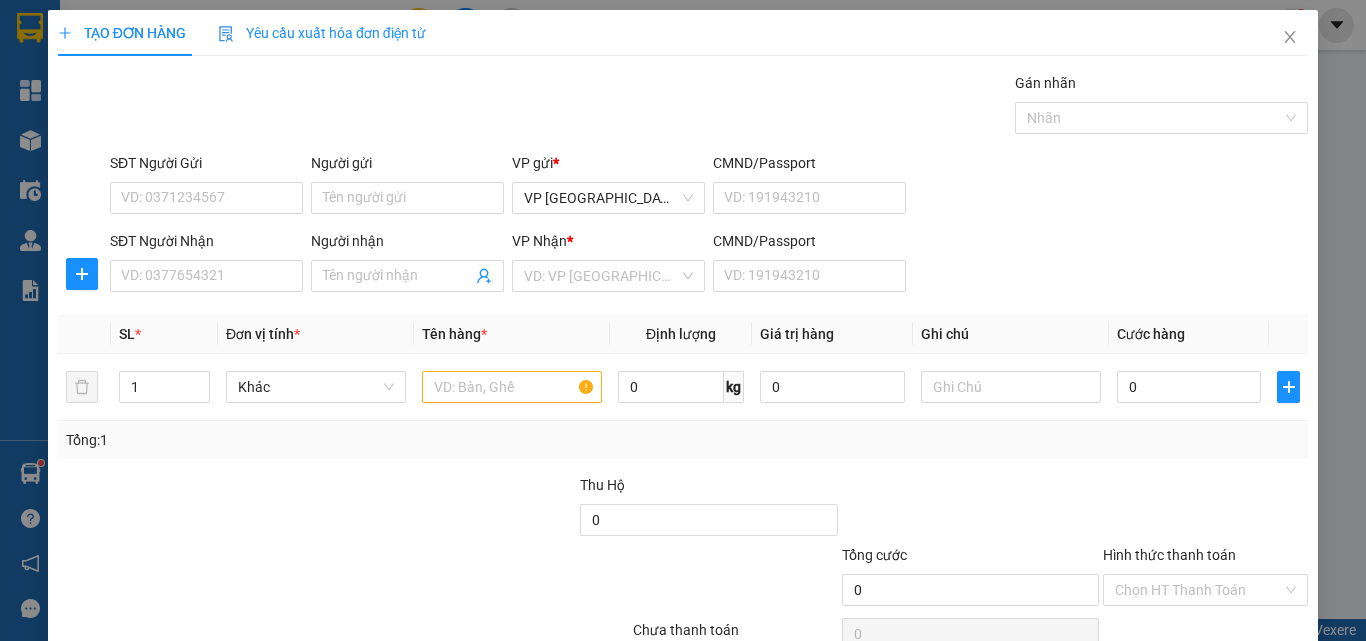 click on "SĐT Người Nhận VD: 0377654321 Người nhận Tên người nhận VP Nhận  * VD: VP Sài Gòn CMND/Passport VD: [PASSPORT]" at bounding box center (709, 265) 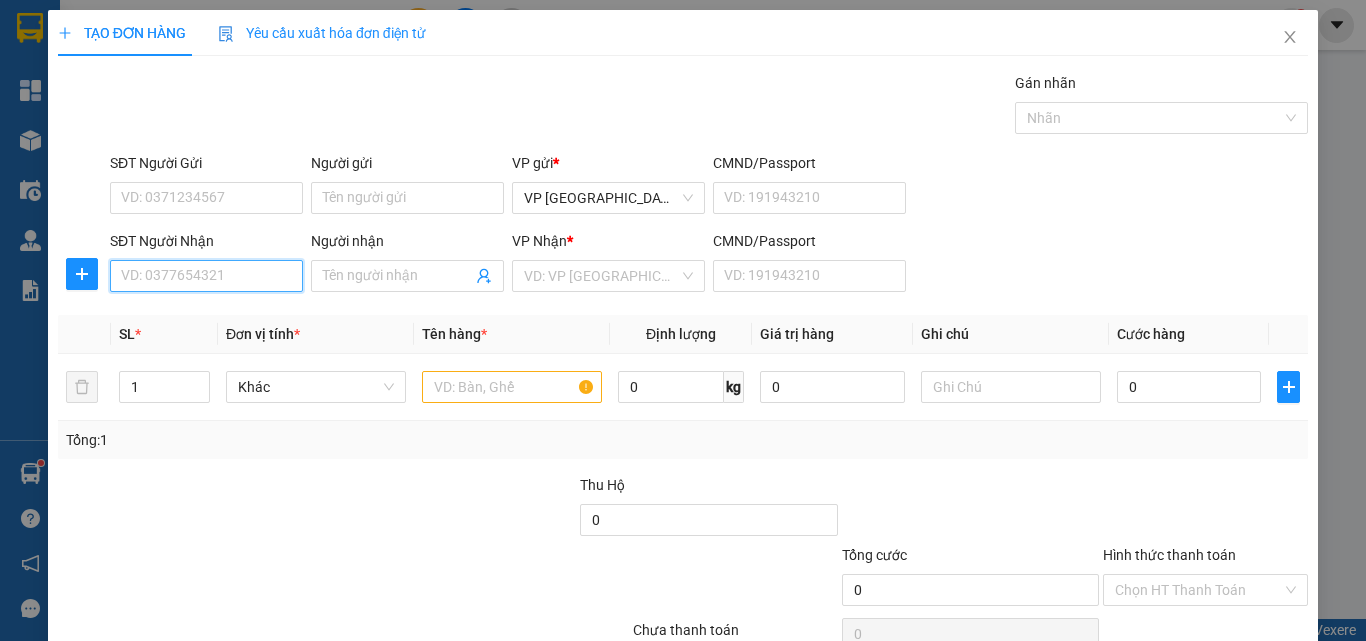 click on "SĐT Người Nhận" at bounding box center [206, 276] 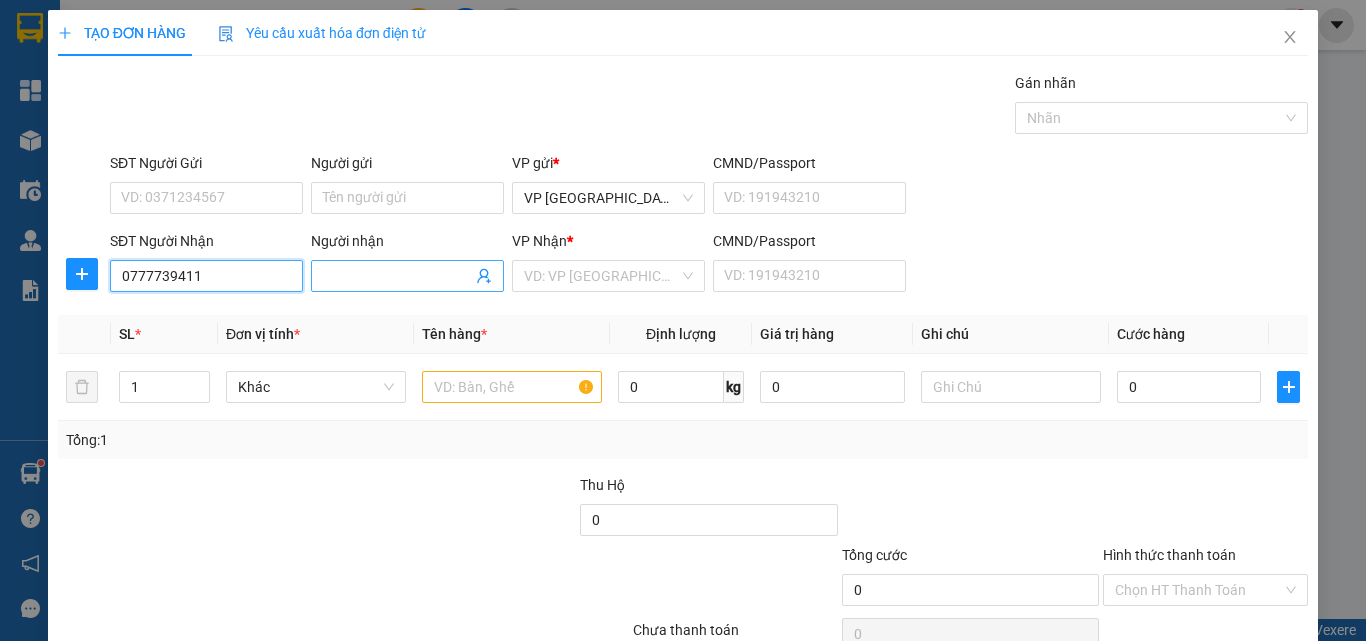 type on "0777739411" 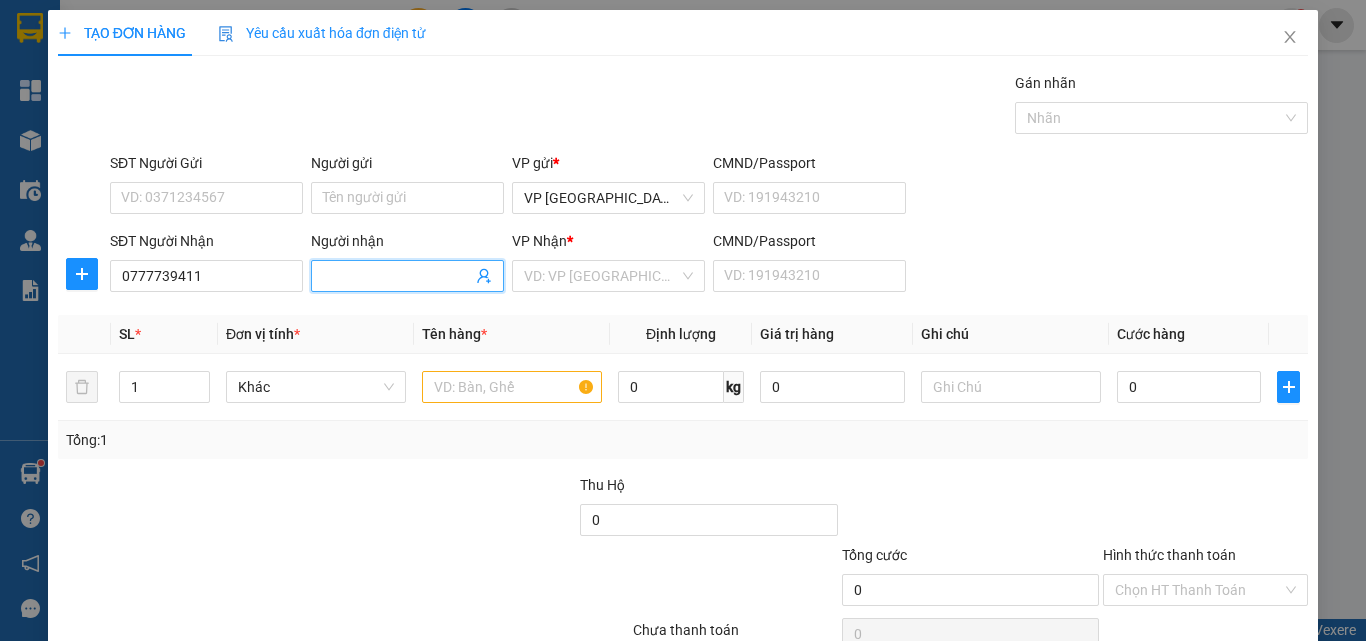 click on "Người nhận" at bounding box center [397, 276] 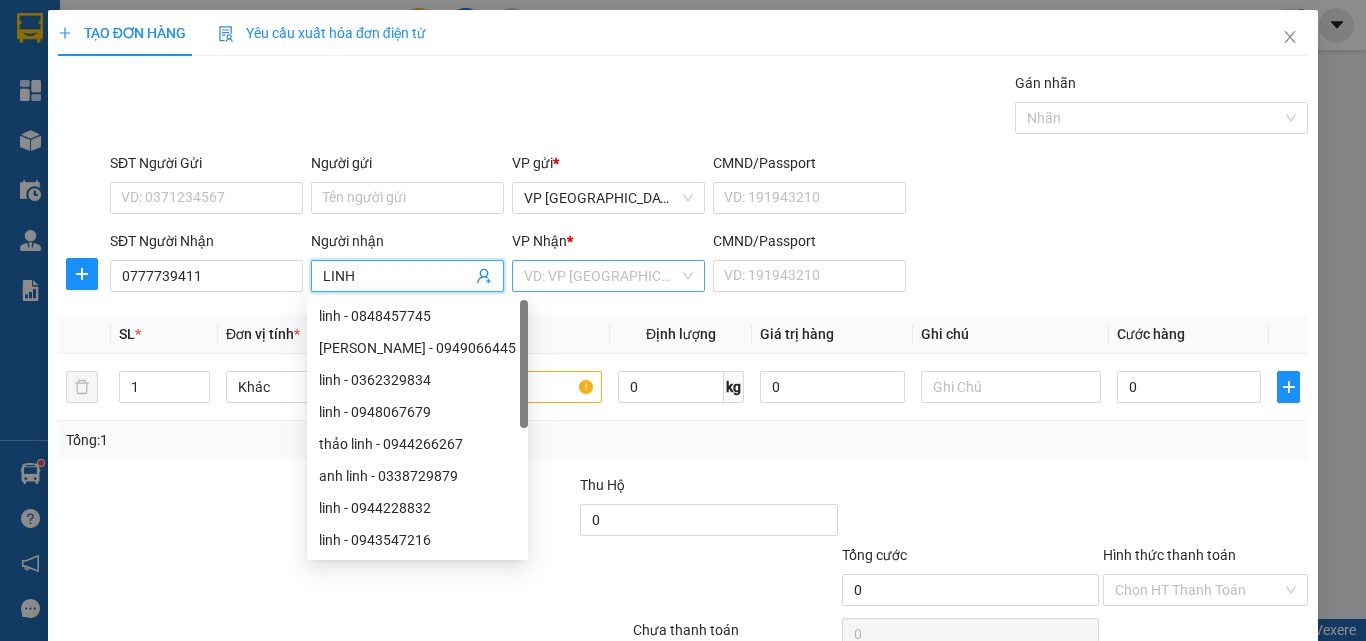 type on "LINH" 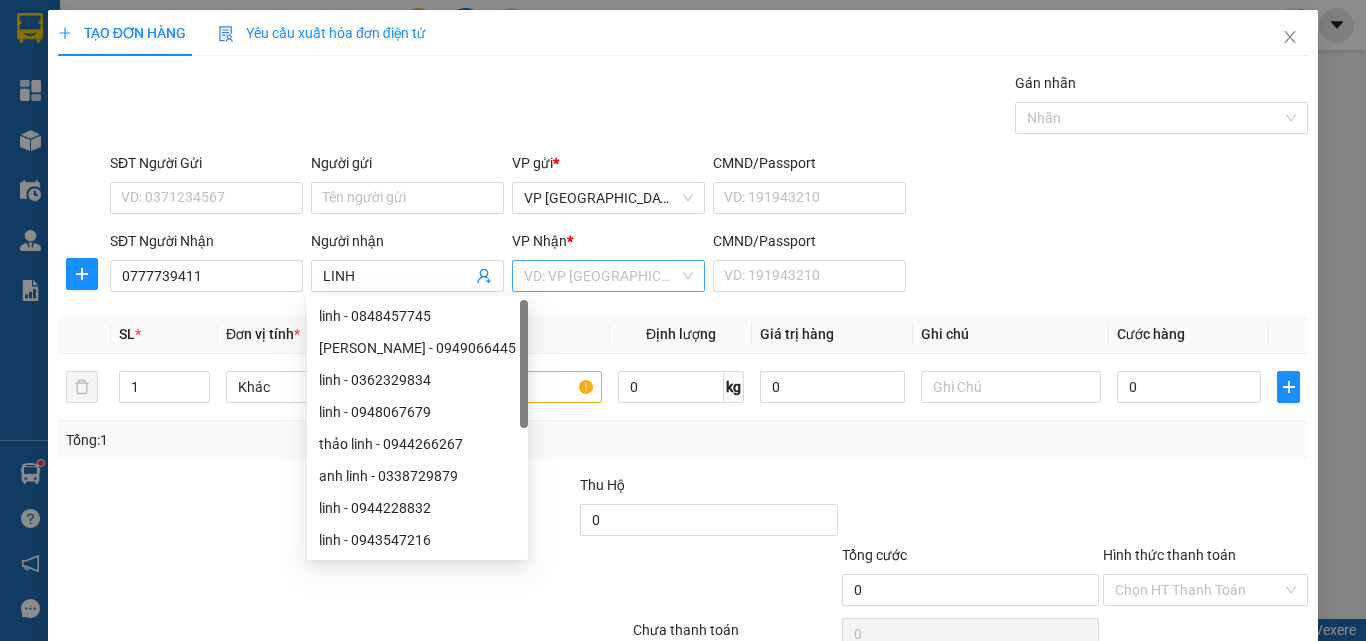 click on "VP Nhận  * VD: VP [GEOGRAPHIC_DATA]" at bounding box center [608, 265] 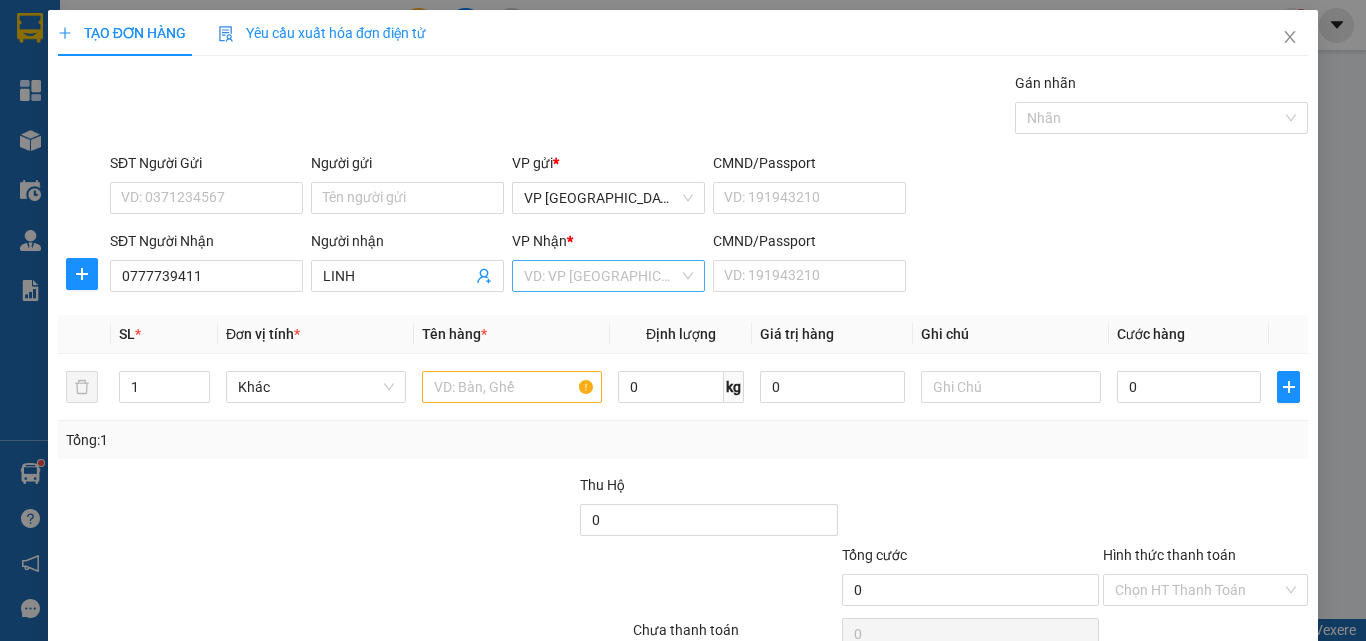 click at bounding box center (601, 276) 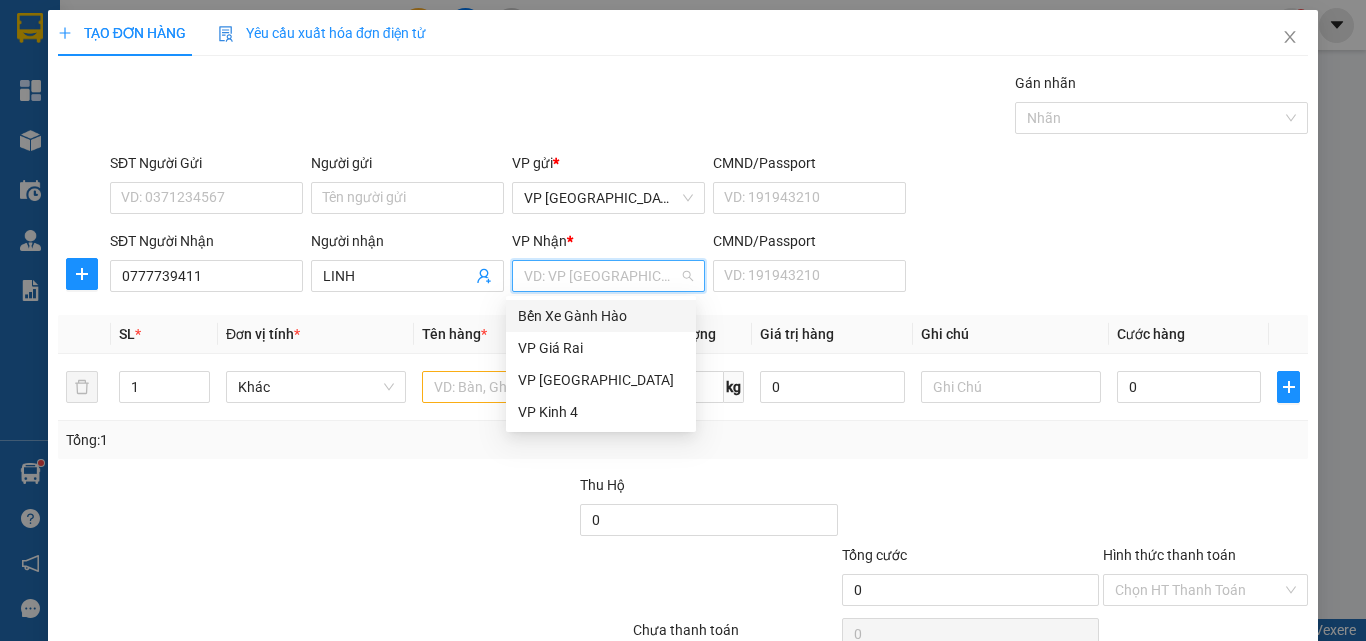 click on "Bến Xe Gành Hào" at bounding box center [601, 316] 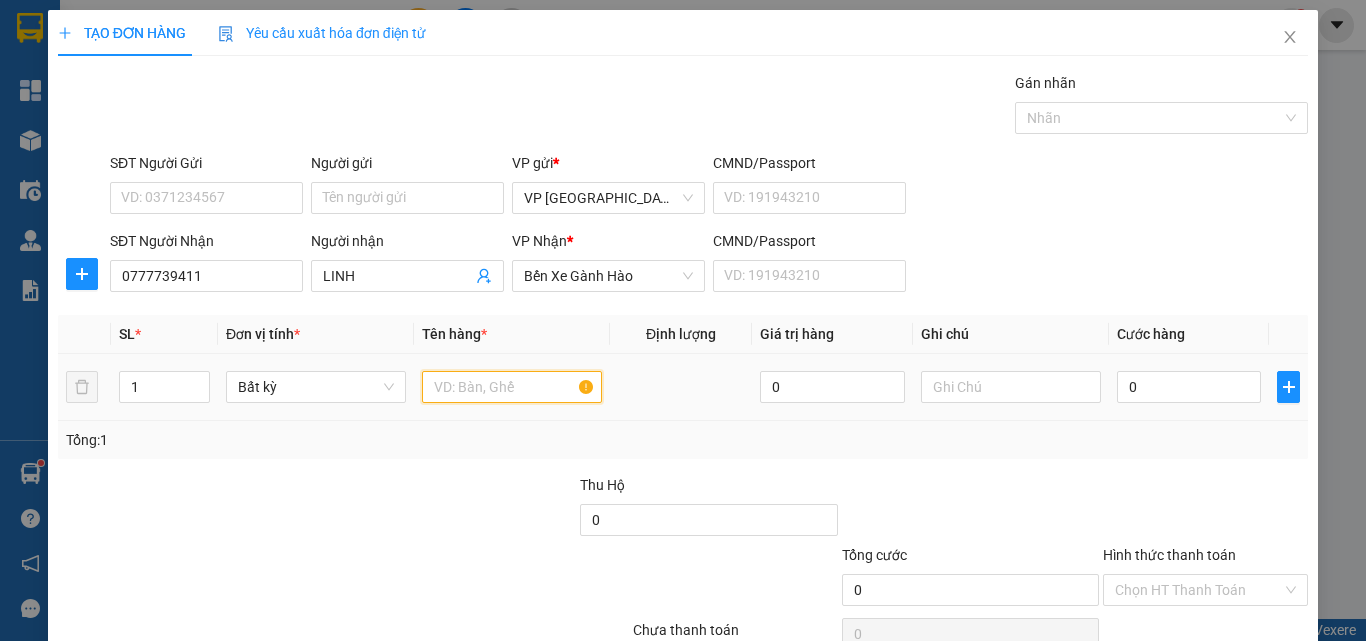 click at bounding box center (512, 387) 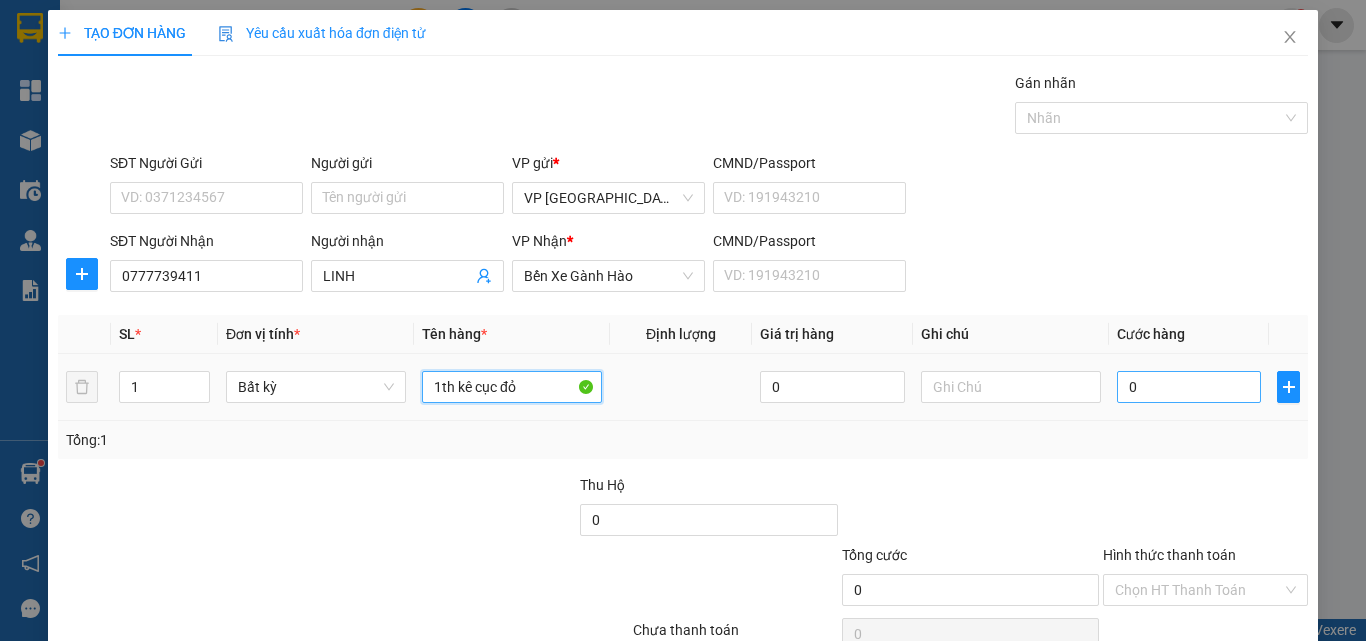 type on "1th kê cục đỏ" 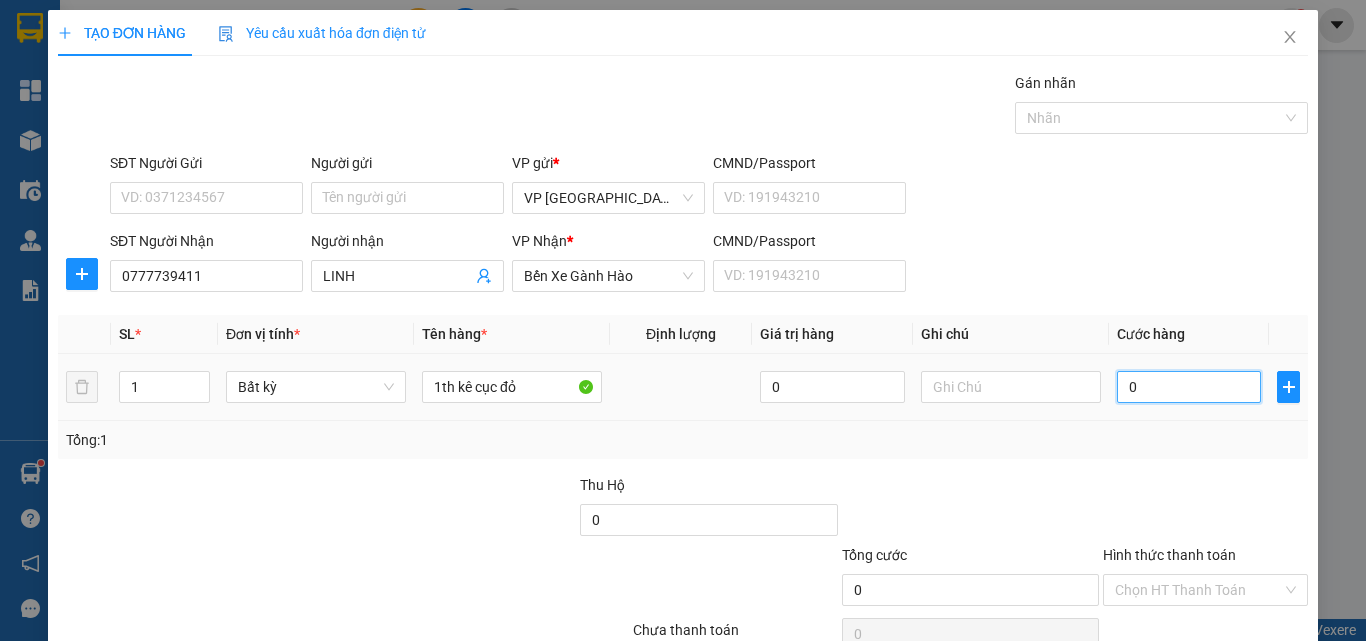 click on "0" at bounding box center [1189, 387] 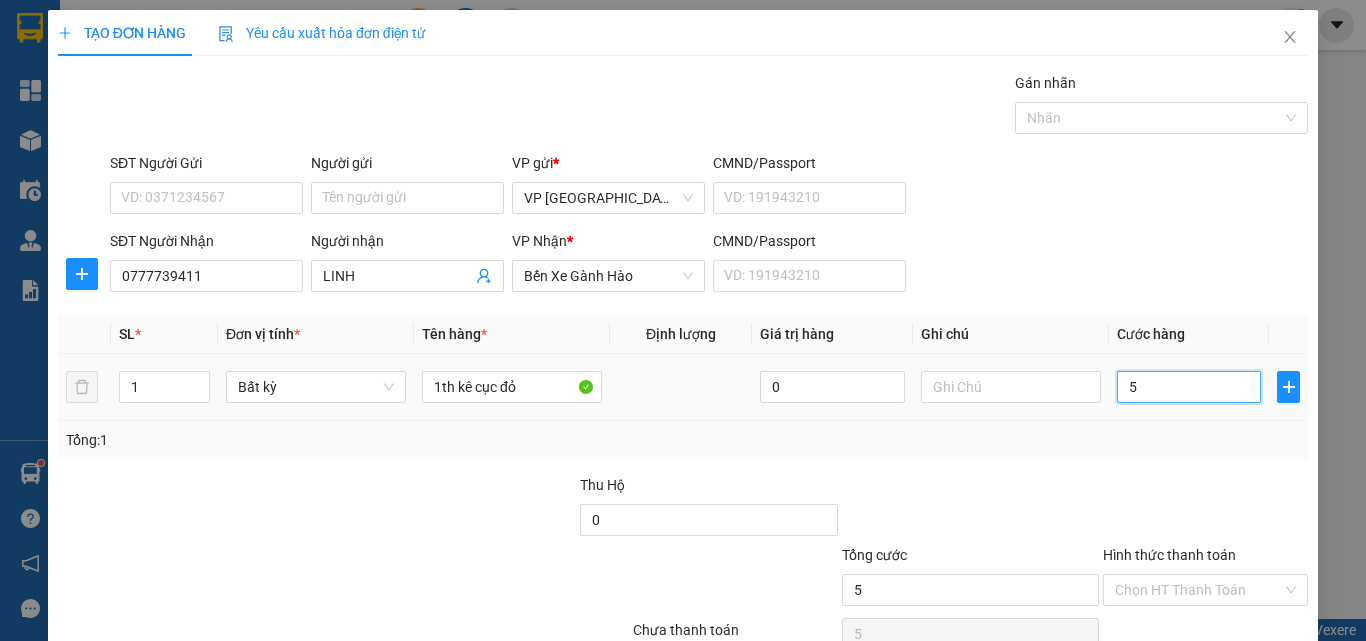 type on "50" 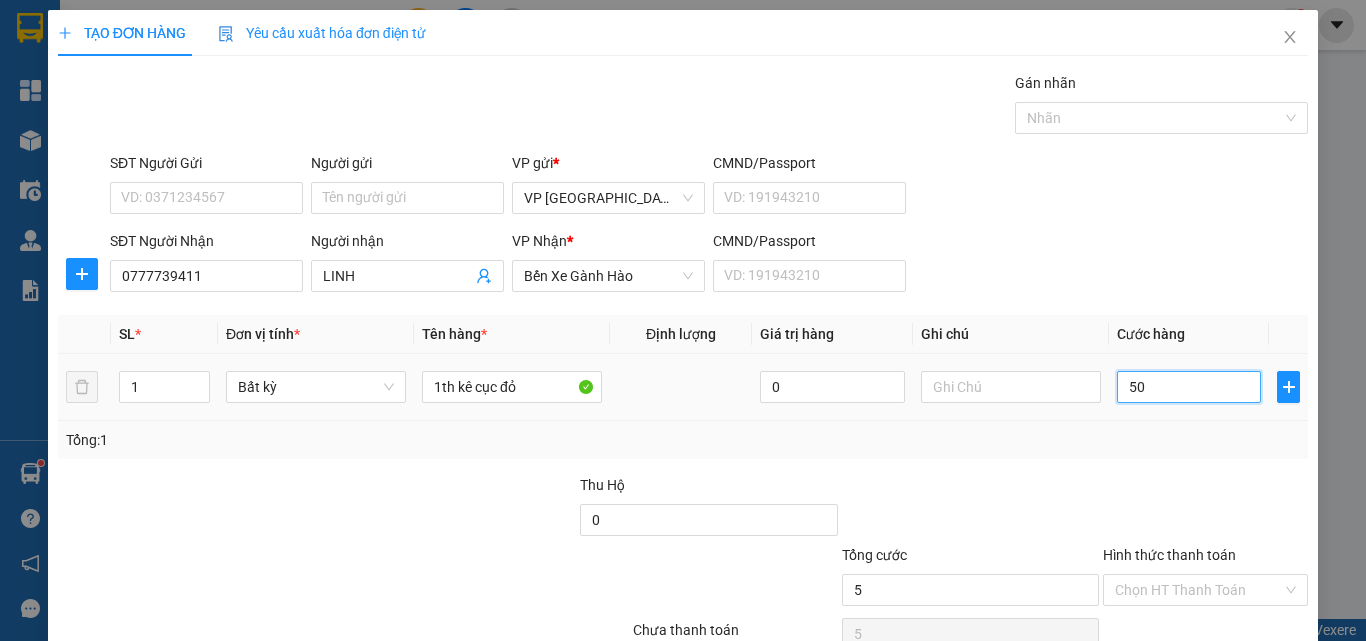type on "50" 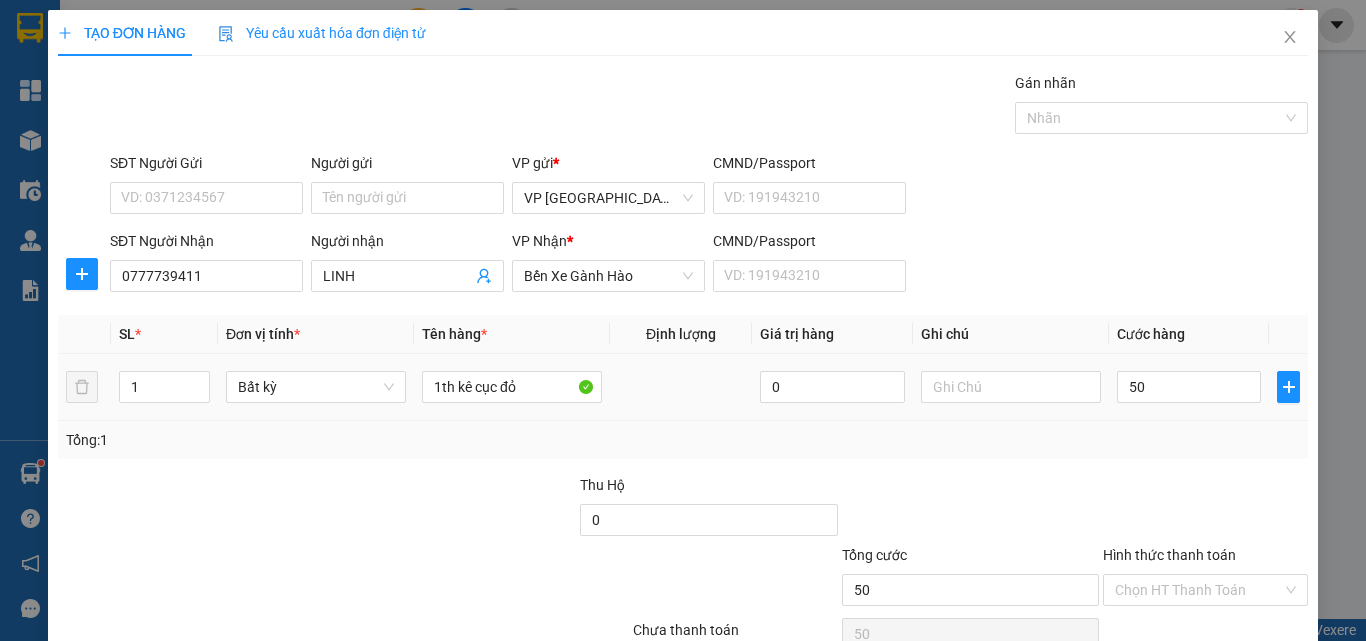 type on "50.000" 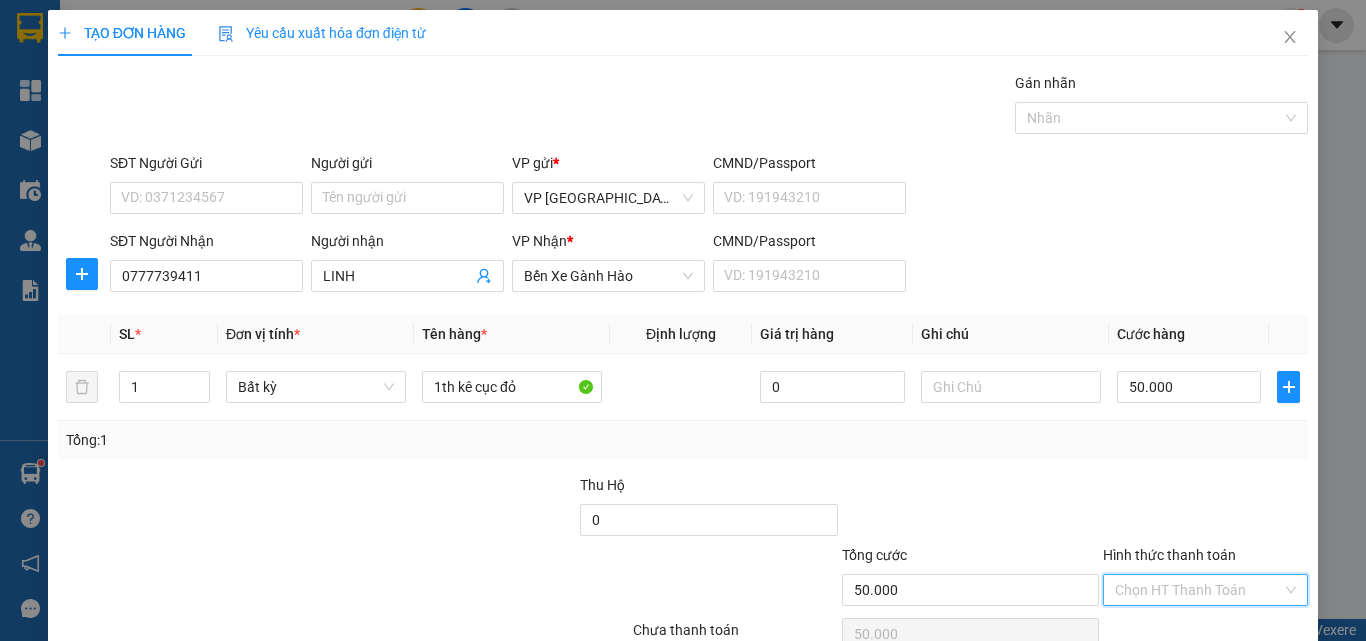drag, startPoint x: 1178, startPoint y: 493, endPoint x: 1186, endPoint y: 518, distance: 26.24881 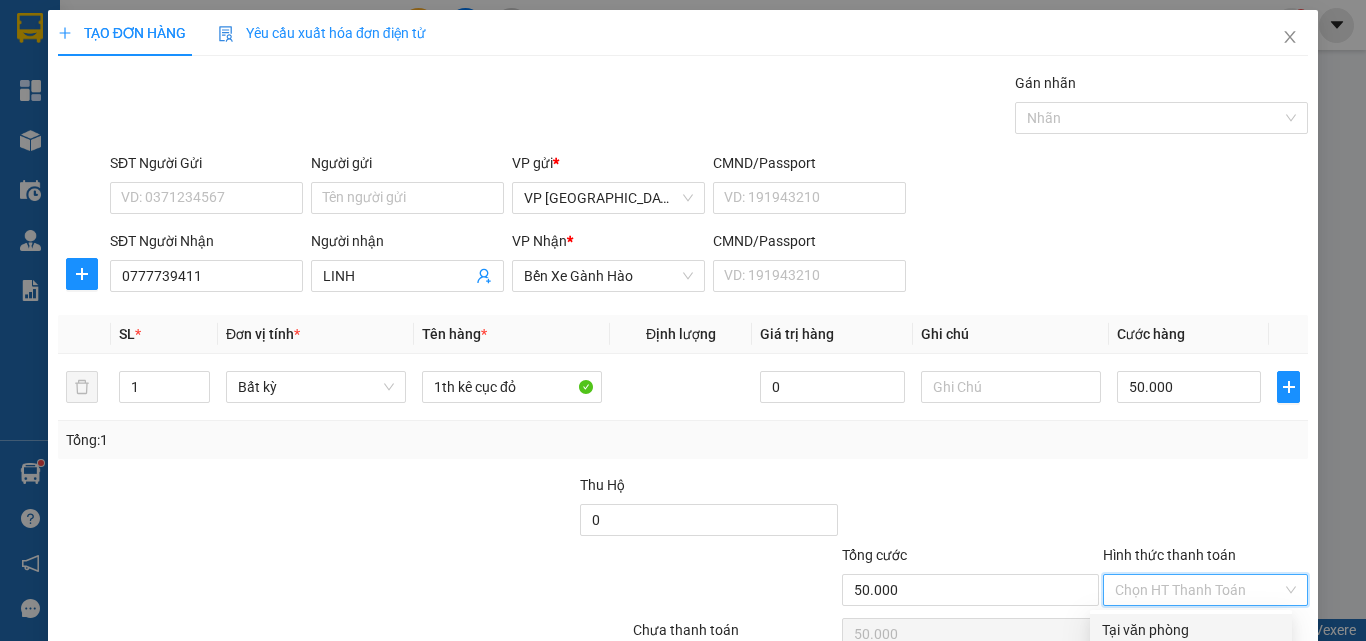 click on "Tại văn phòng" at bounding box center (1191, 630) 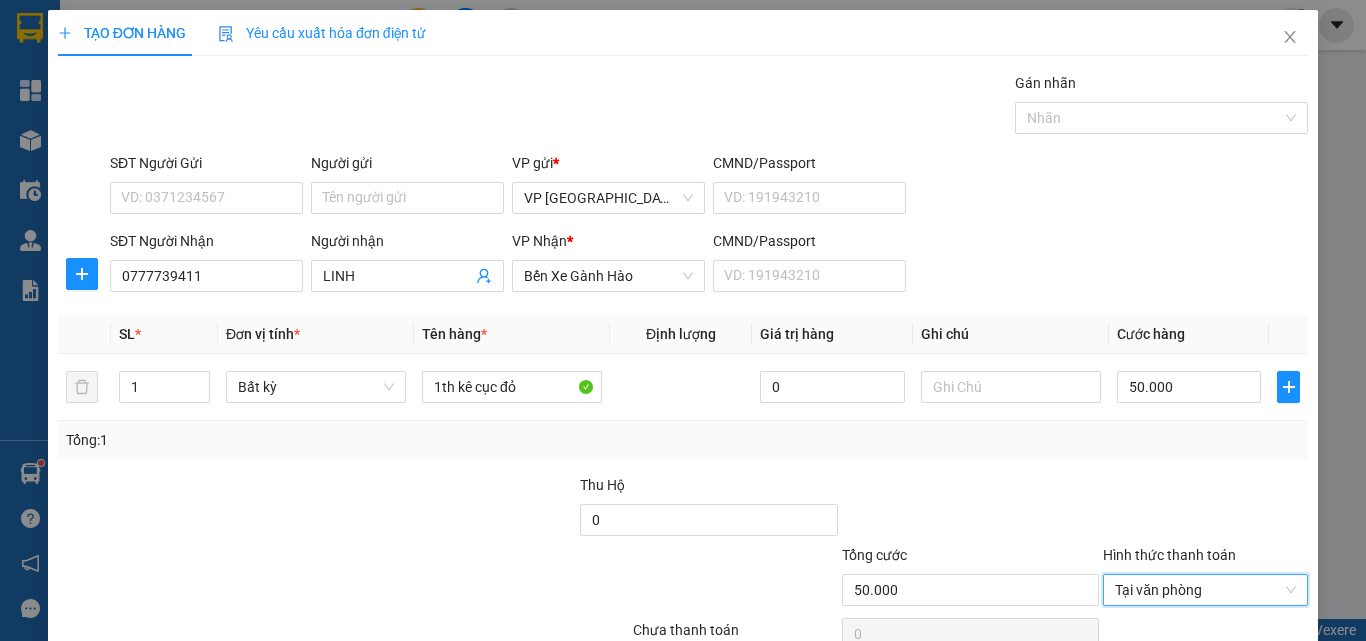 click on "[PERSON_NAME] và In" at bounding box center [1231, 685] 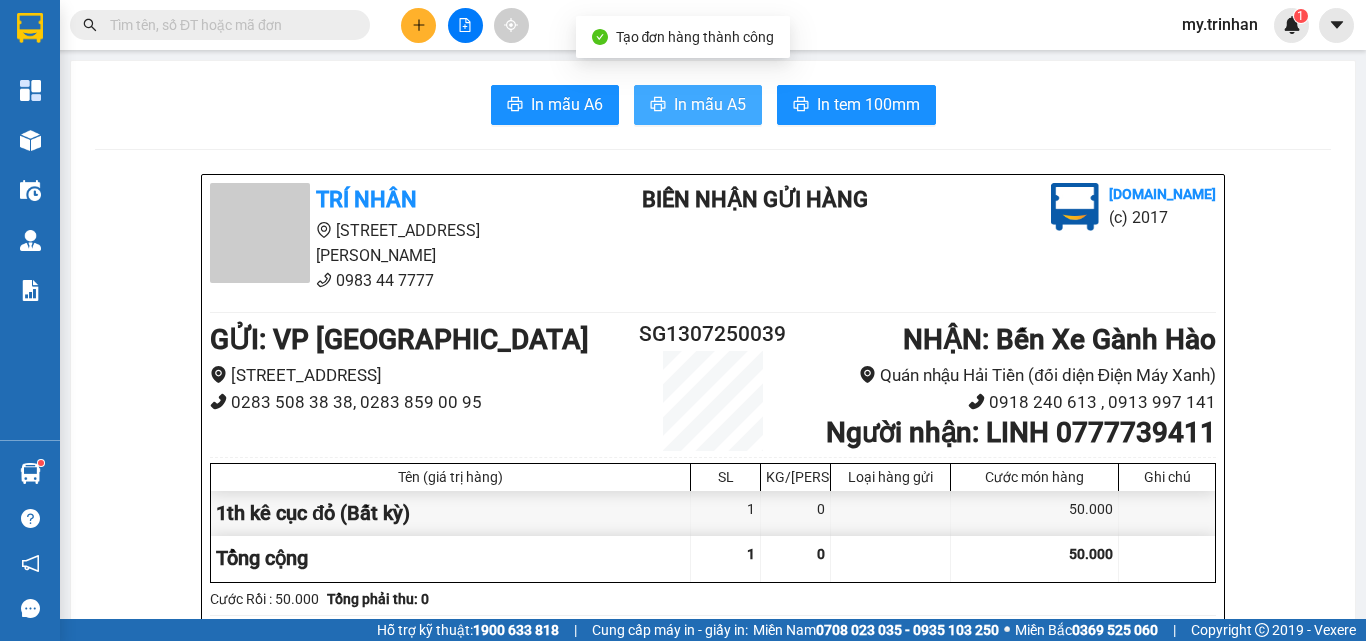 click on "In mẫu A5" at bounding box center (710, 104) 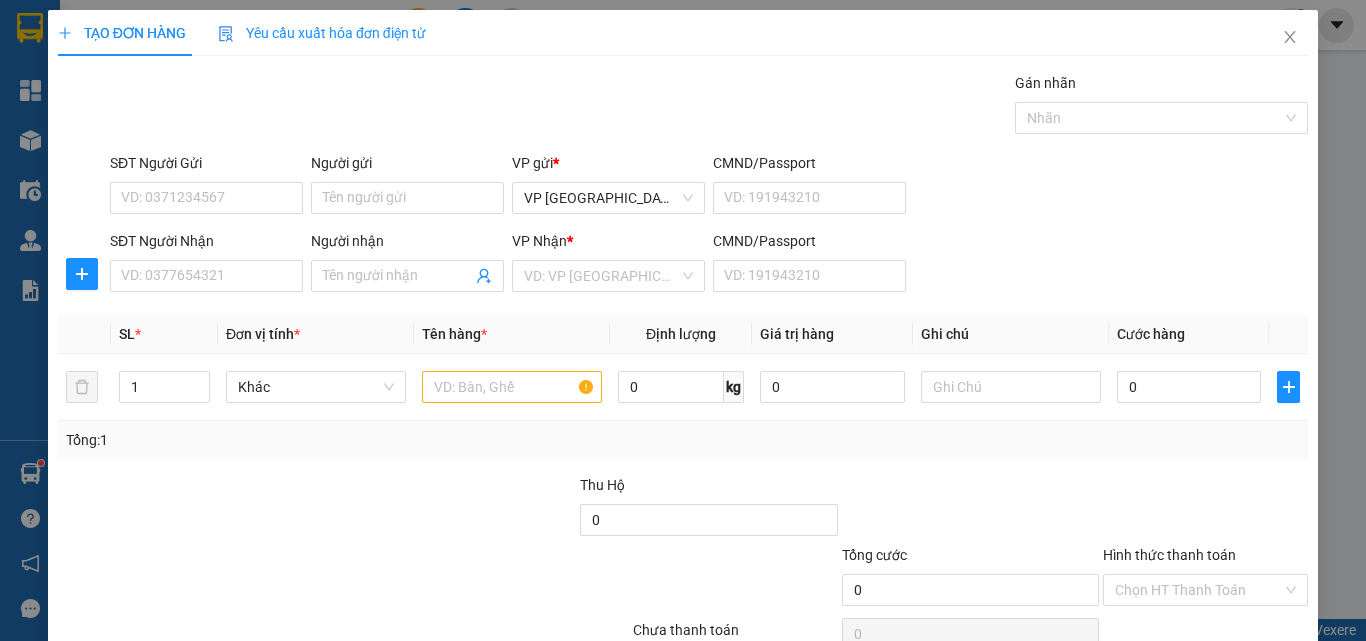 click on "SĐT Người Nhận VD: 0377654321 Người nhận Tên người nhận VP Nhận  * VD: VP Sài Gòn CMND/Passport VD: [PASSPORT]" at bounding box center [709, 265] 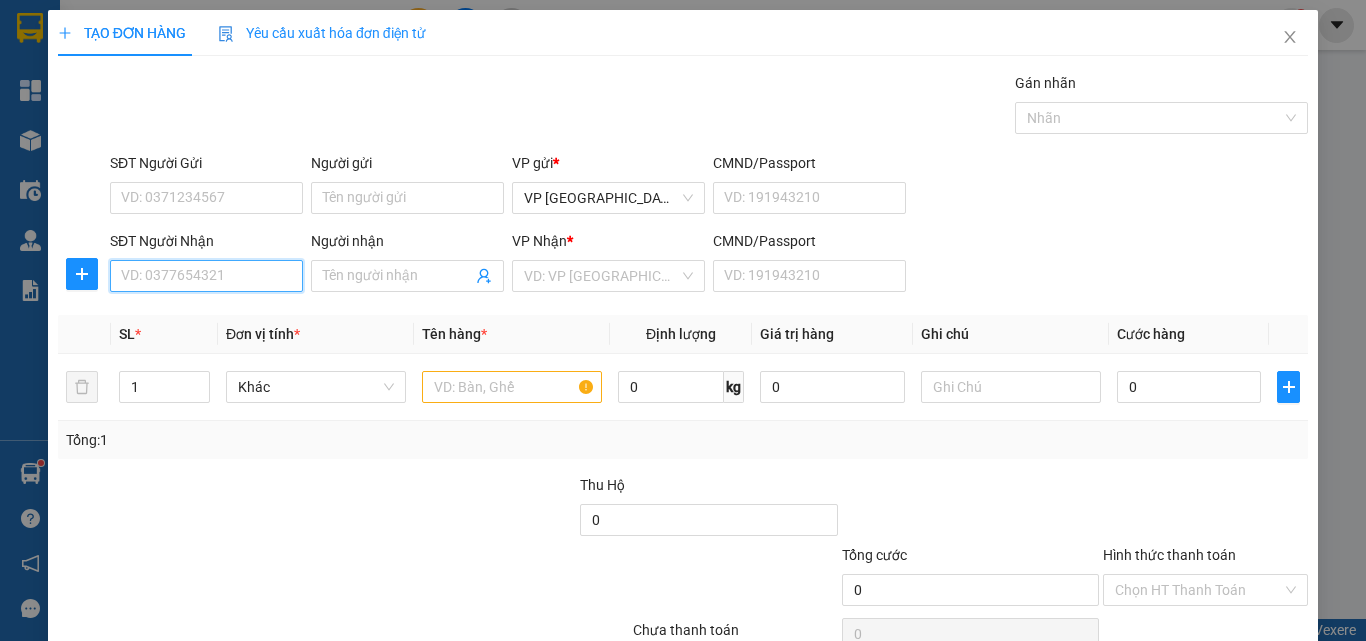 click on "SĐT Người Nhận" at bounding box center (206, 276) 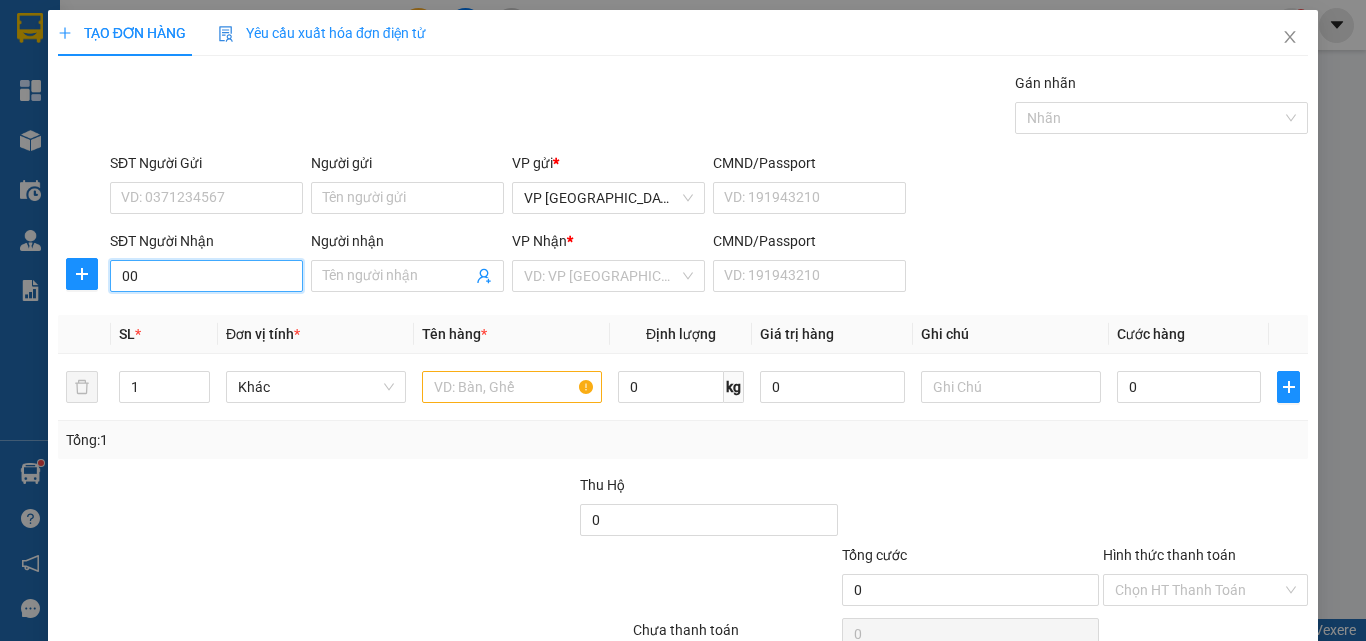 type on "0" 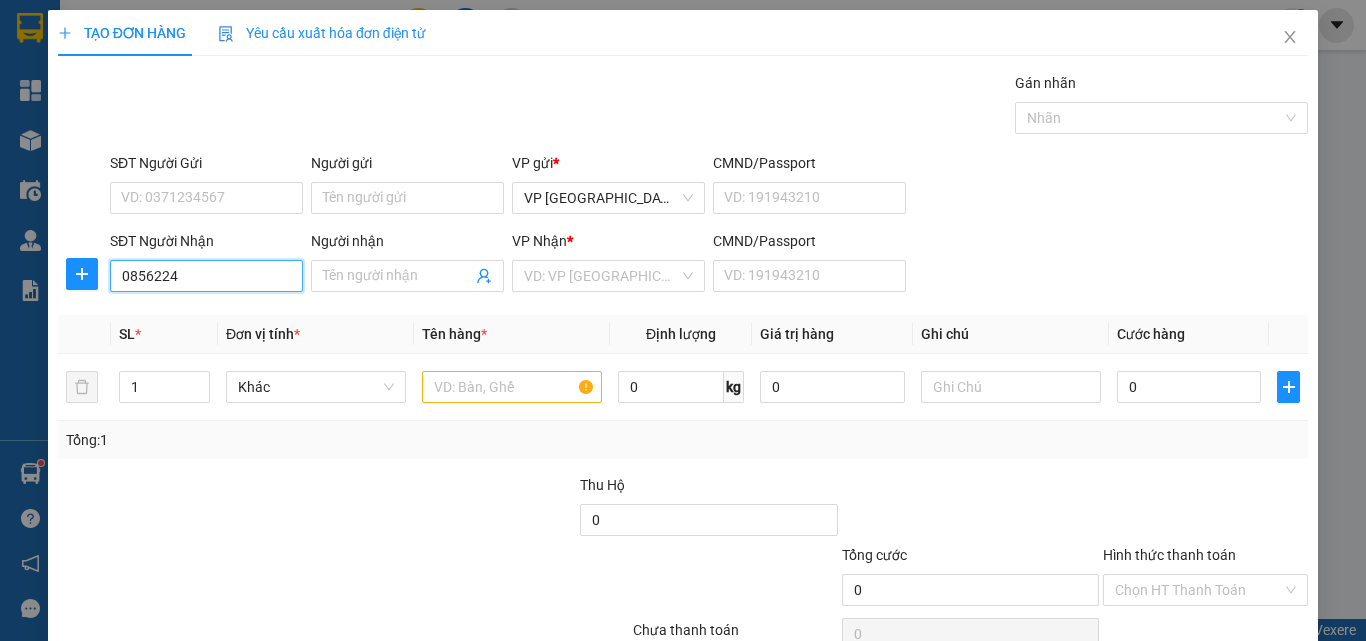 click on "0856224" at bounding box center [206, 276] 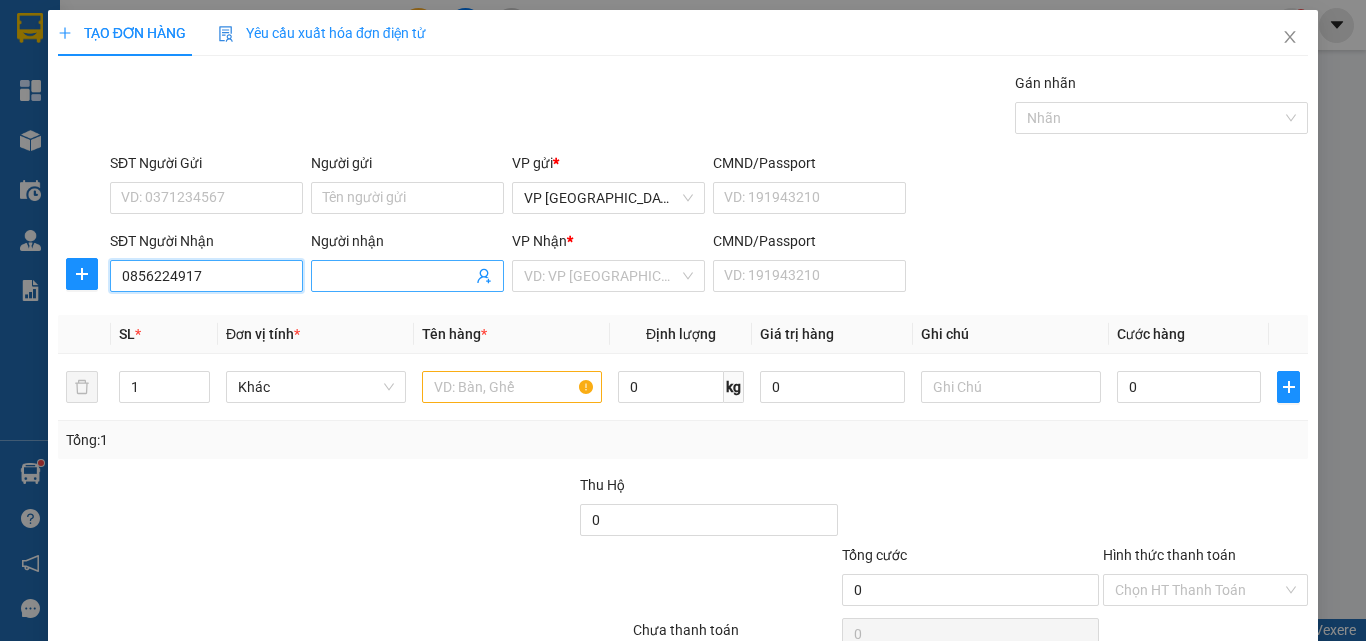 type on "0856224917" 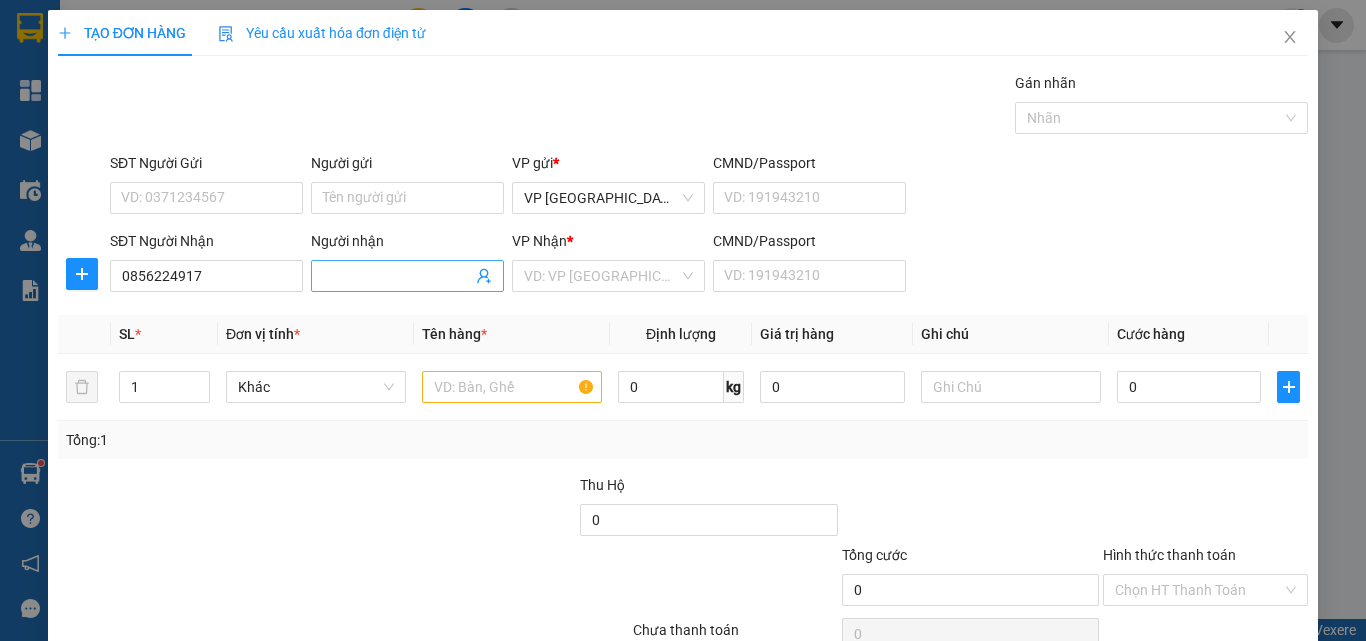 click on "Người nhận" at bounding box center (397, 276) 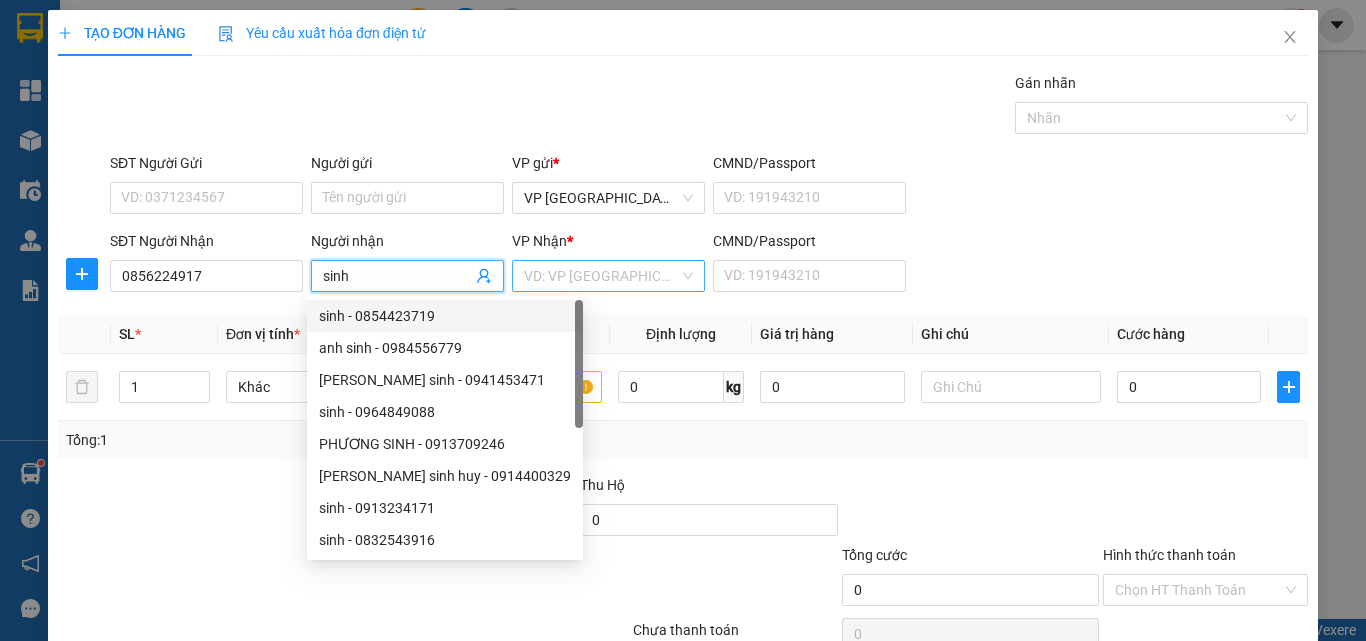 type on "sinh" 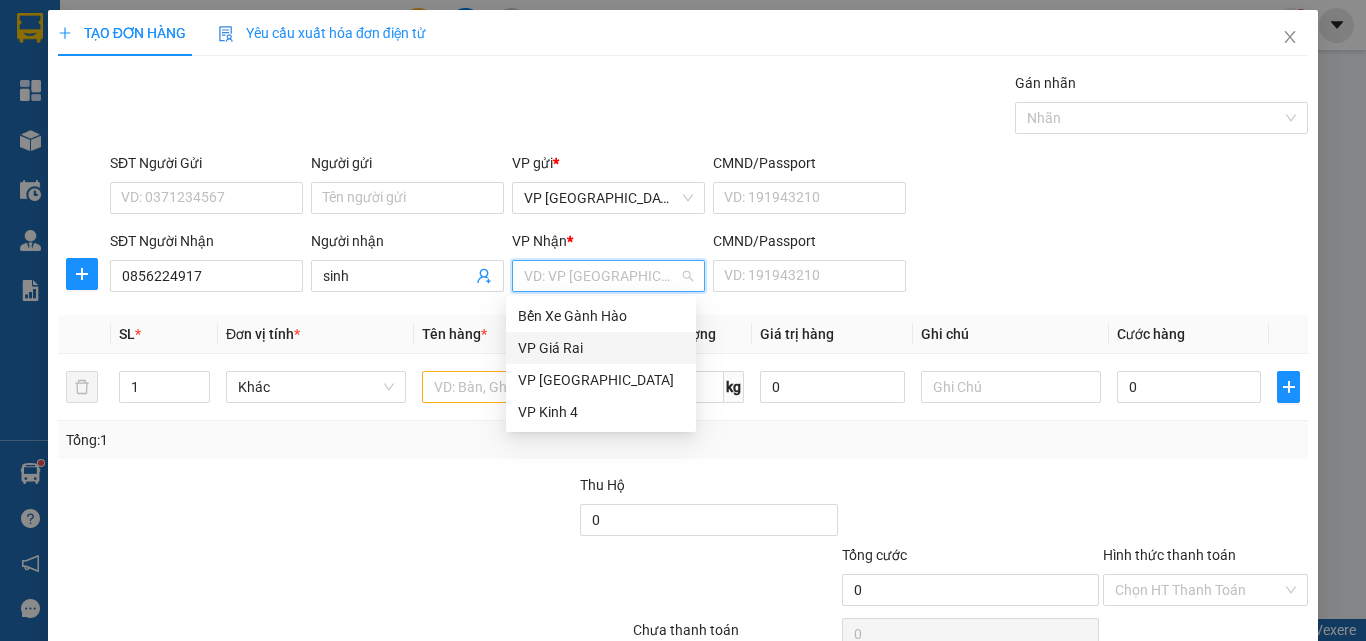 click on "VP Giá Rai" at bounding box center [601, 348] 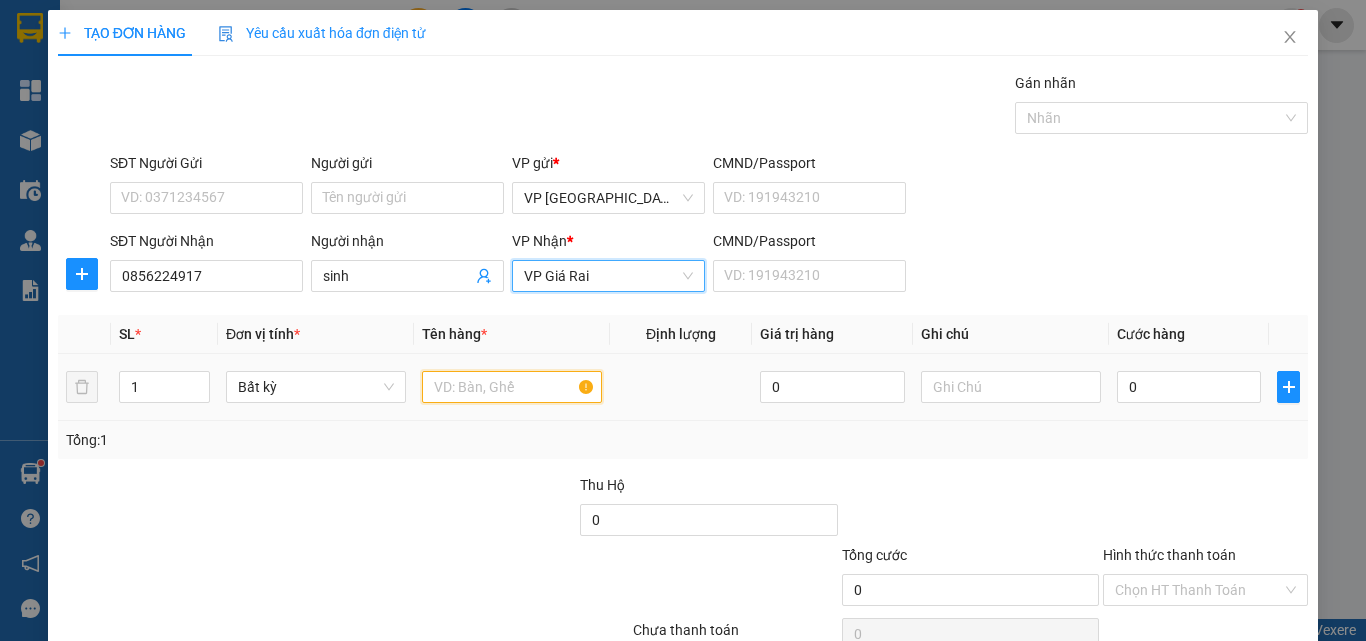 click at bounding box center [512, 387] 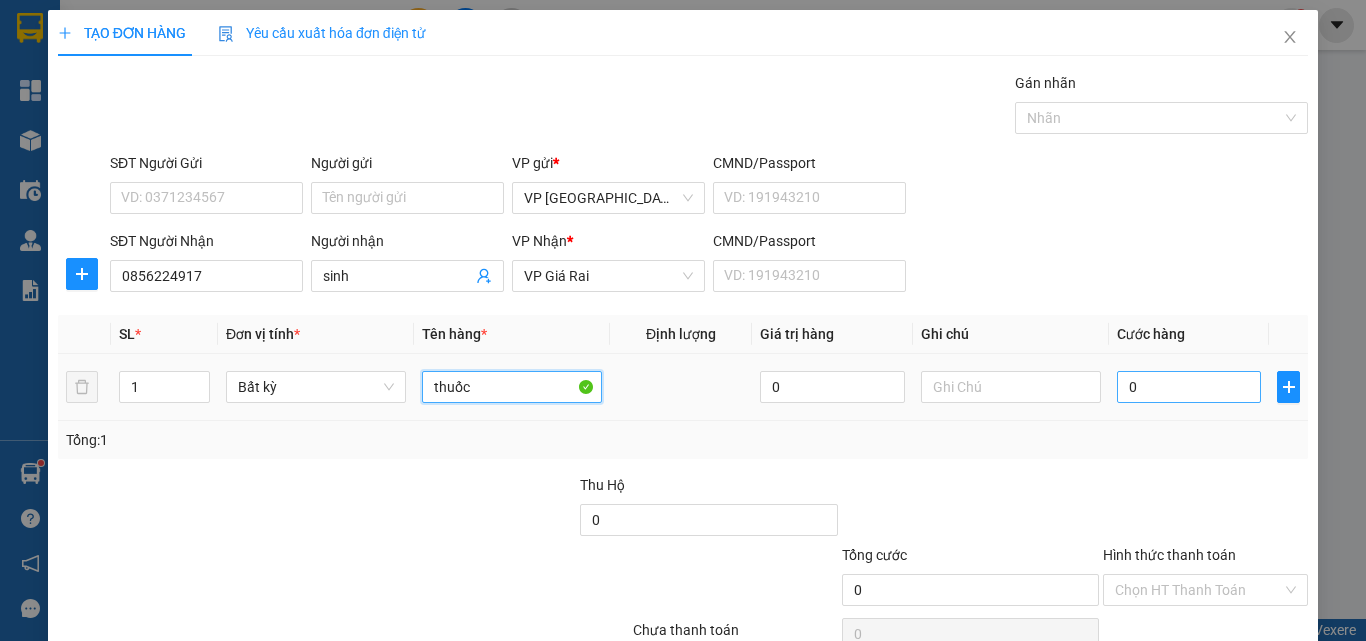 type on "thuốc" 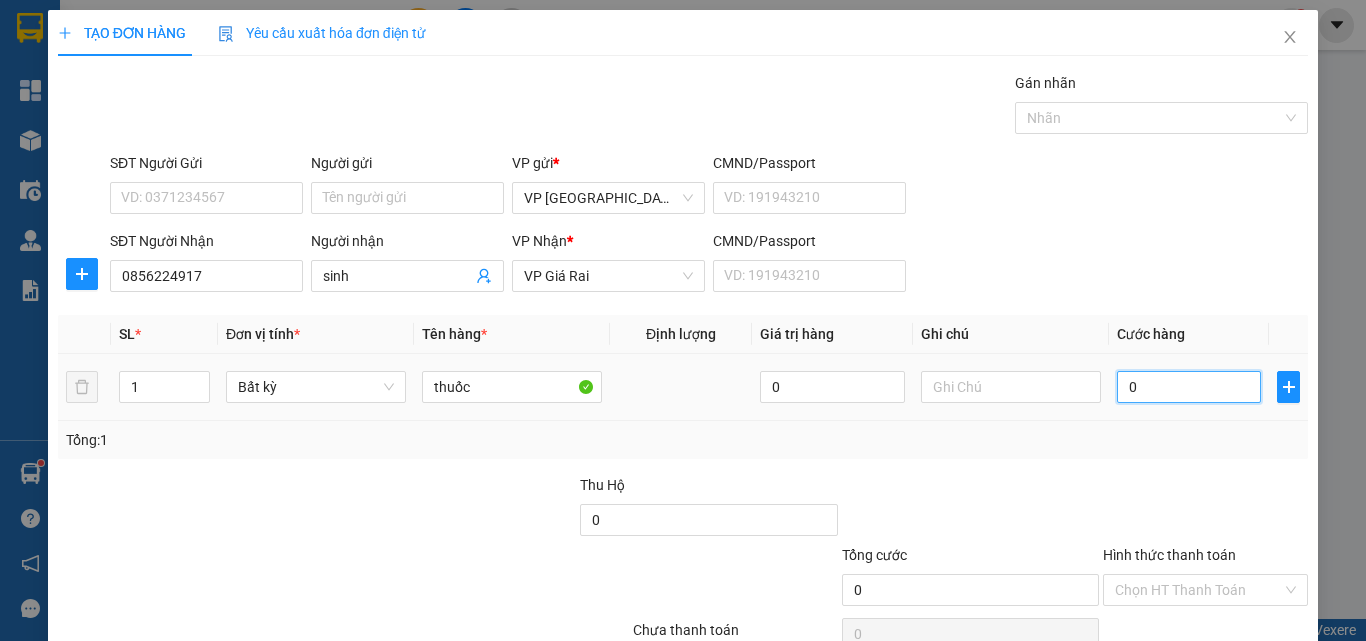 click on "0" at bounding box center (1189, 387) 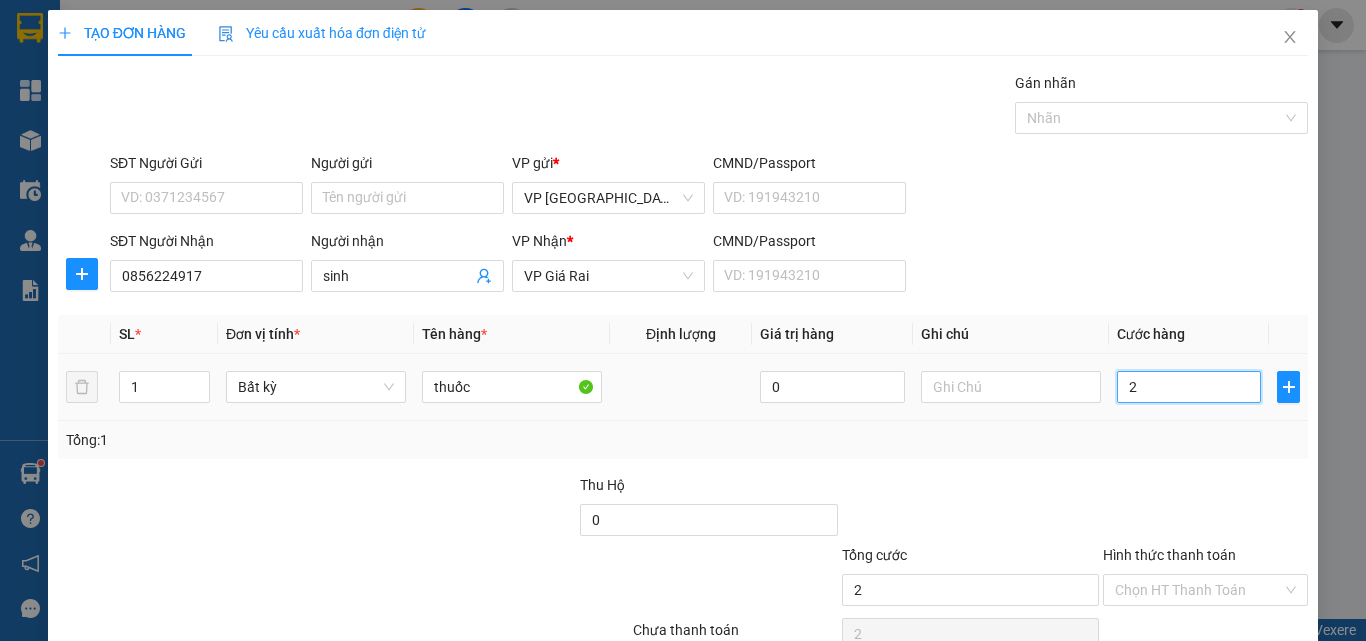 type on "2" 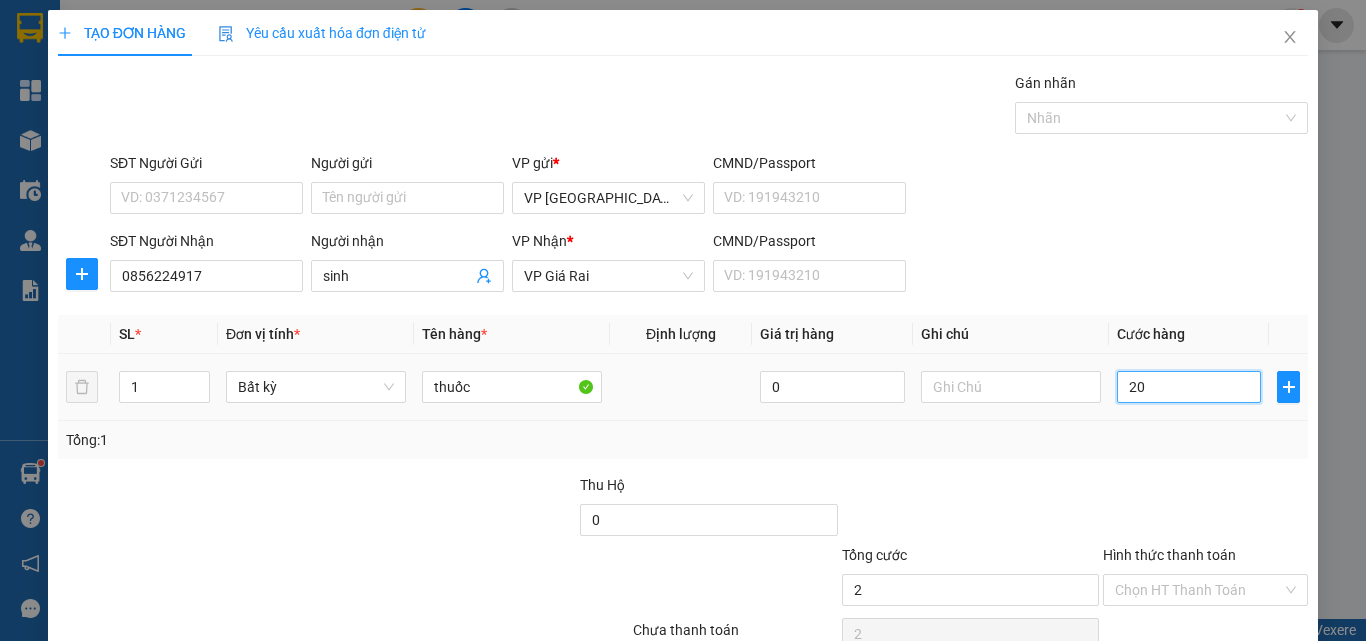 type on "20" 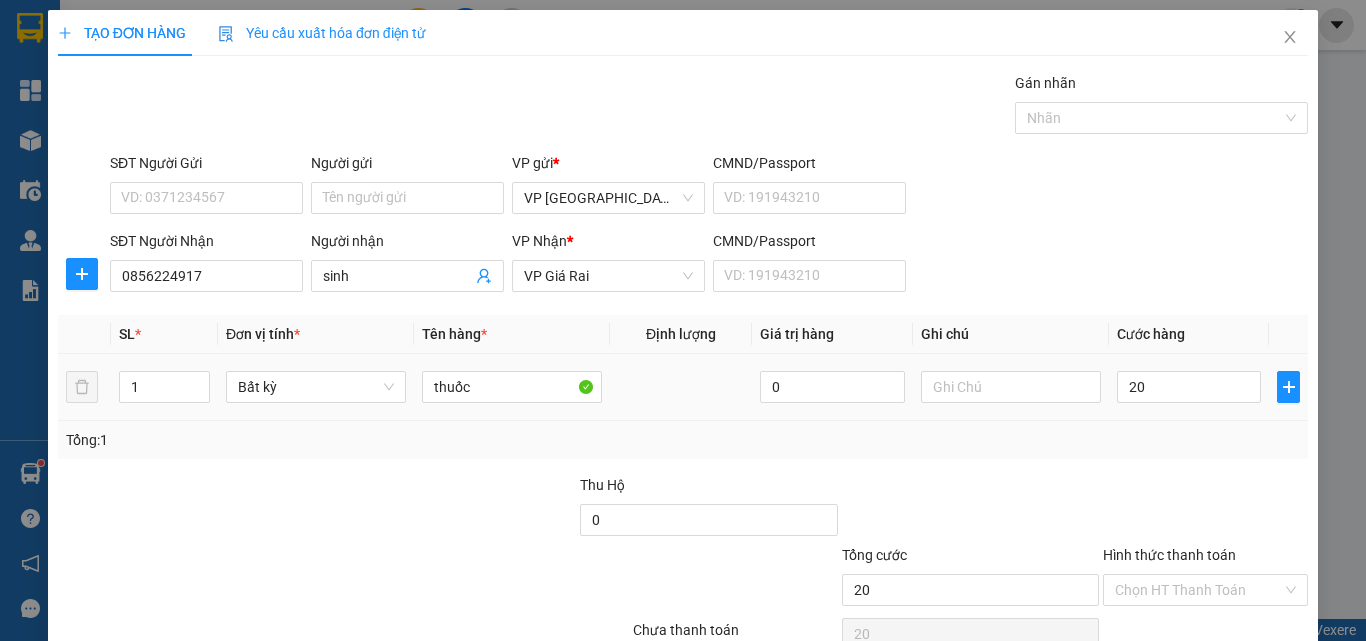 type on "20.000" 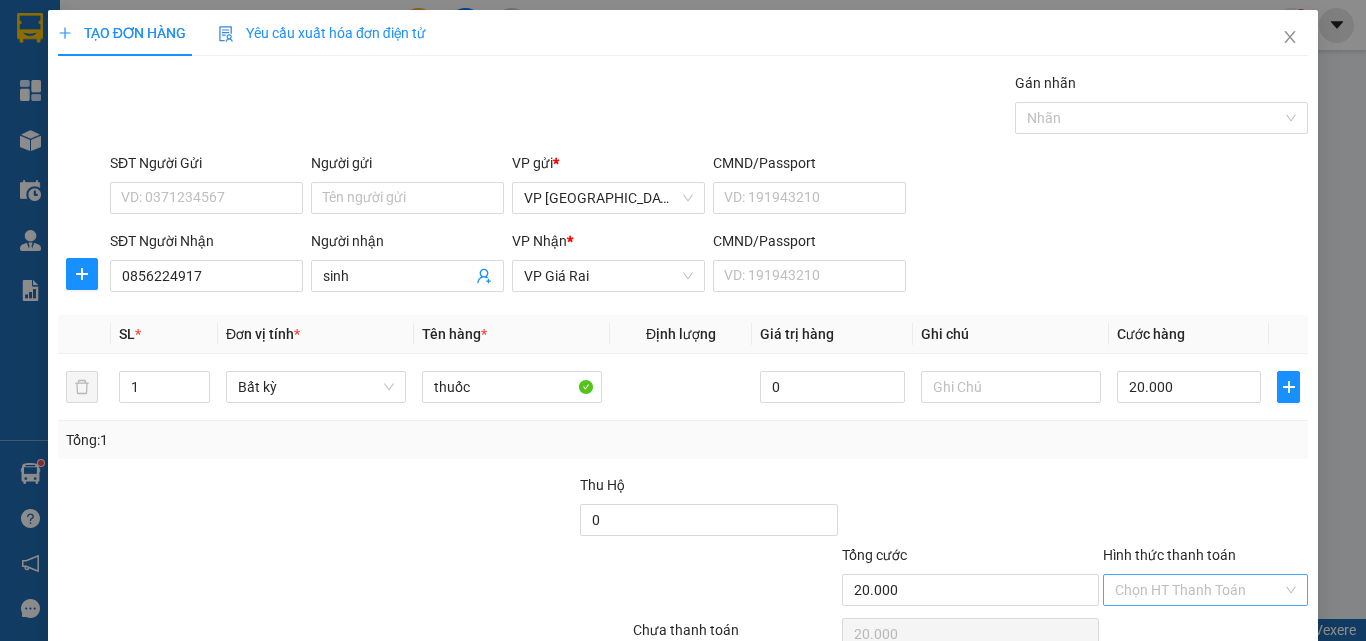 click on "Hình thức thanh toán" at bounding box center (1198, 590) 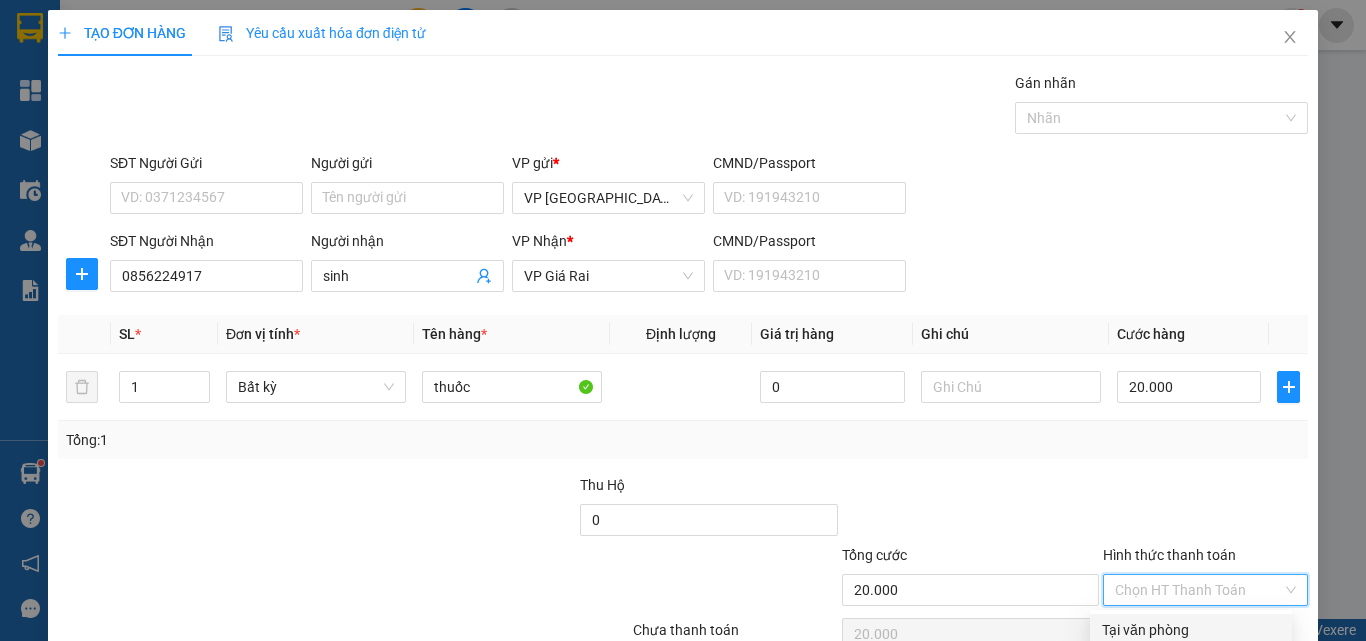 click on "Tại văn phòng" at bounding box center [1191, 630] 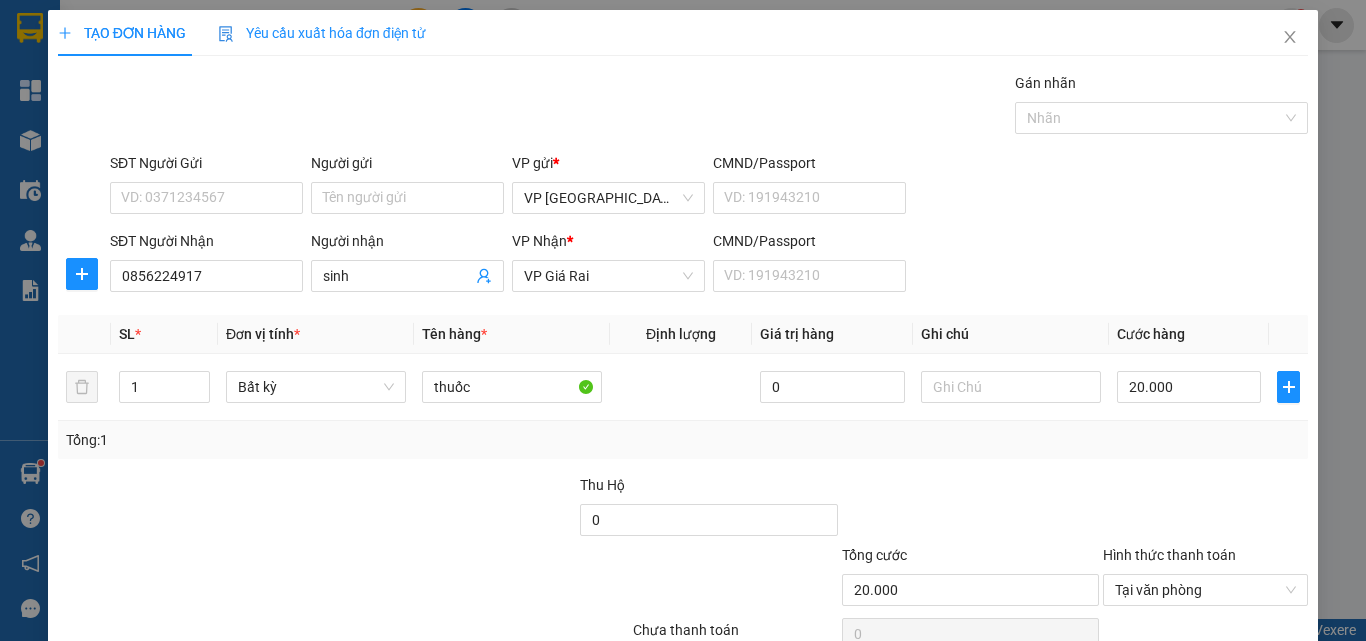 click on "[PERSON_NAME] và In" at bounding box center (1263, 685) 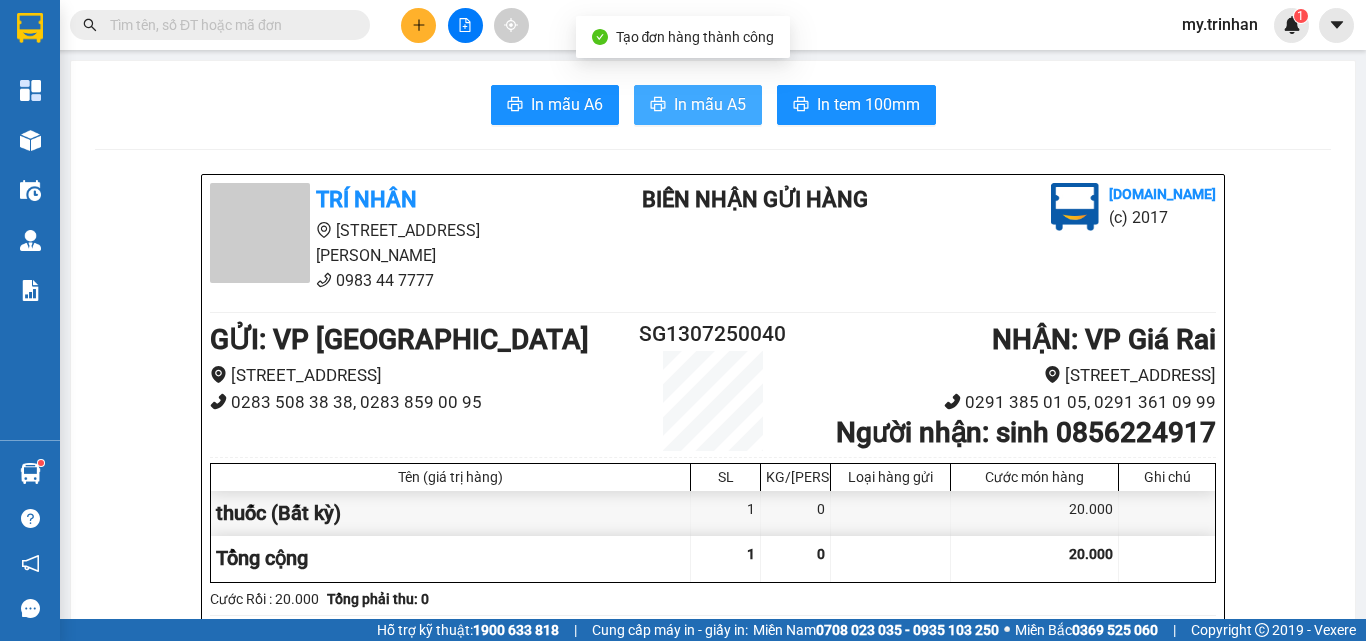 click on "In mẫu A5" at bounding box center [698, 105] 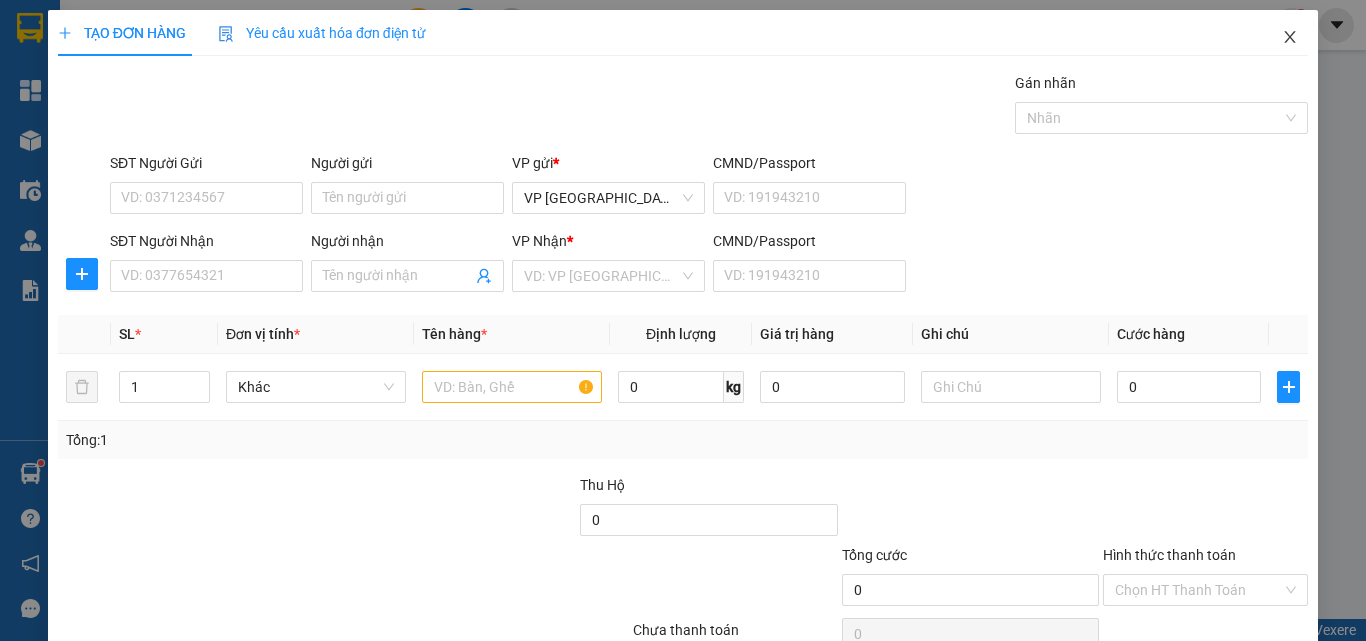 click 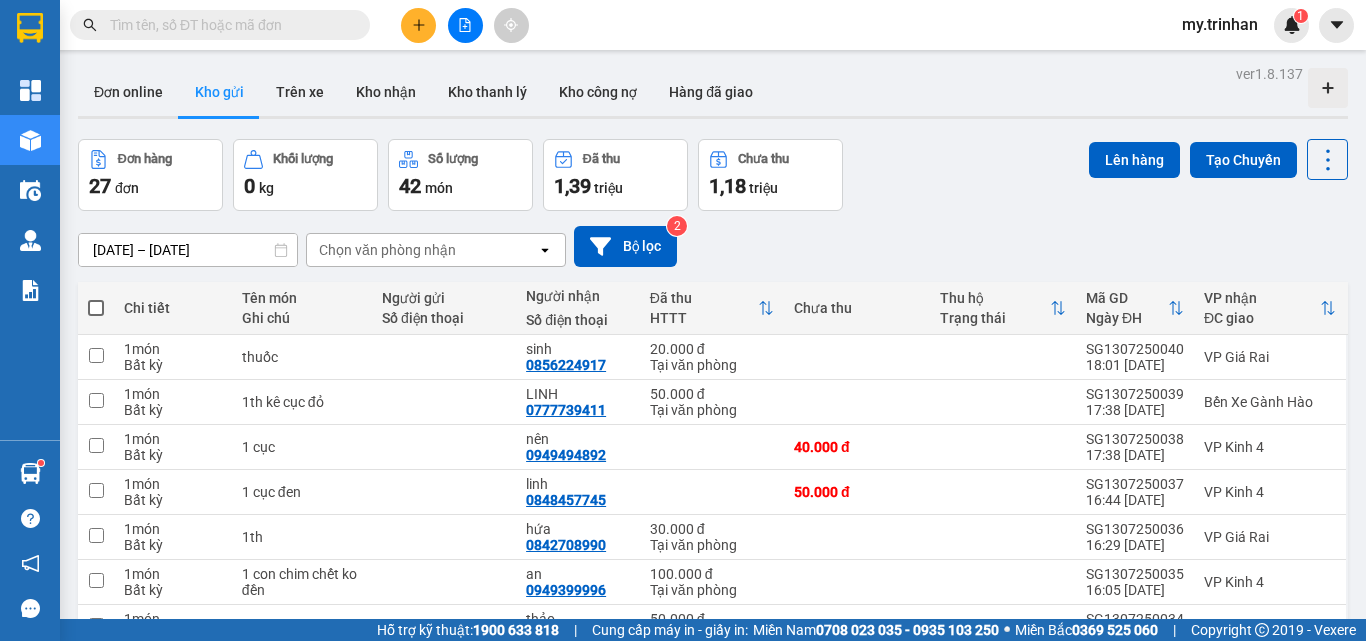 click on "Chọn văn phòng nhận" at bounding box center (422, 250) 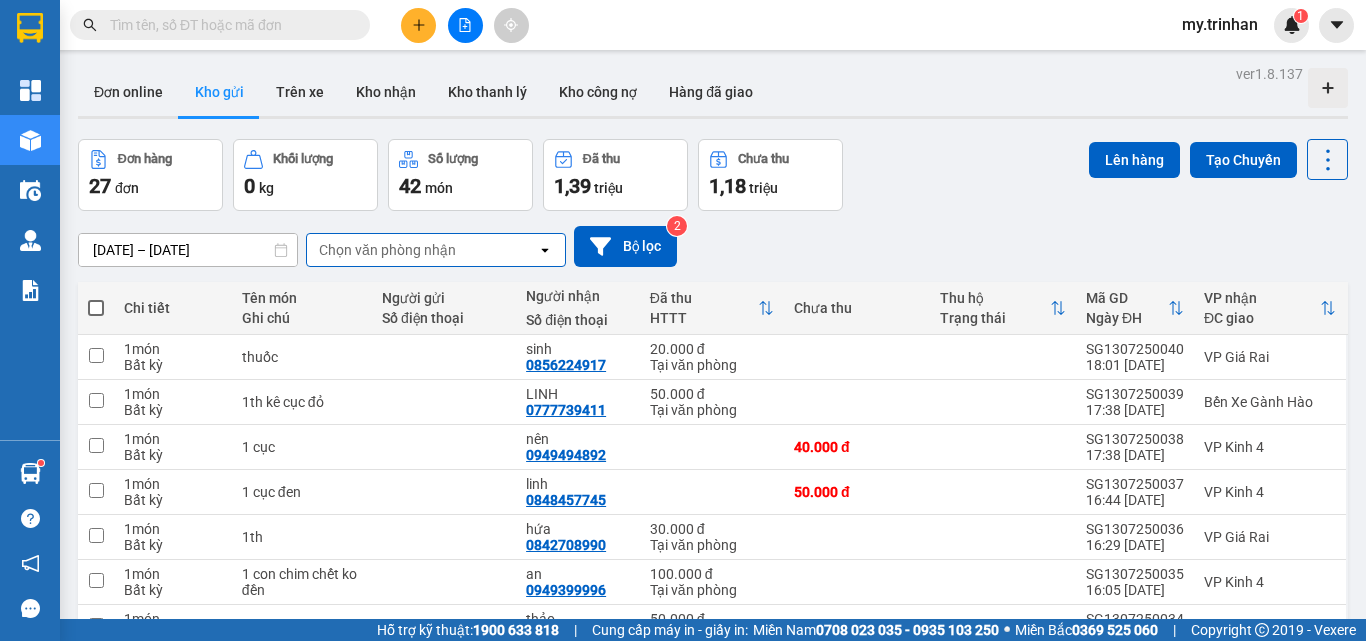 click on "[DATE] – [DATE] Press the down arrow key to interact with the calendar and select a date. Press the escape button to close the calendar. Selected date range is from [DATE] to [DATE]. Chọn văn phòng nhận open Bộ lọc 2" at bounding box center (713, 246) 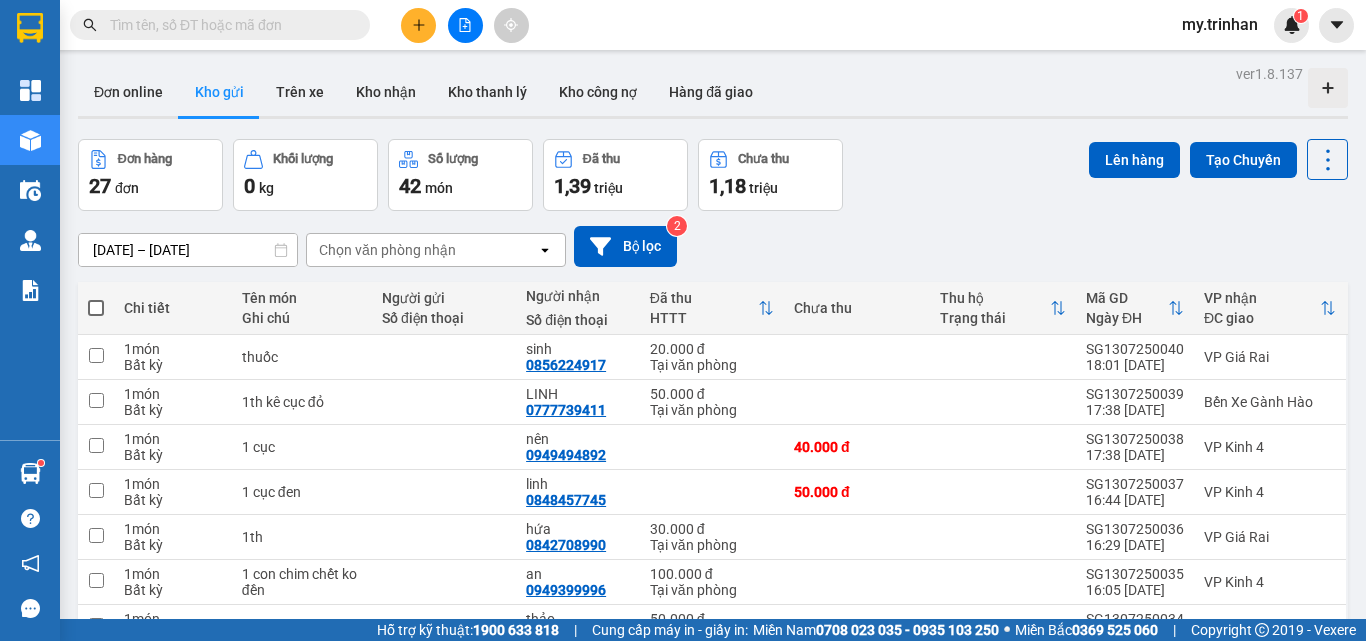 click at bounding box center [418, 25] 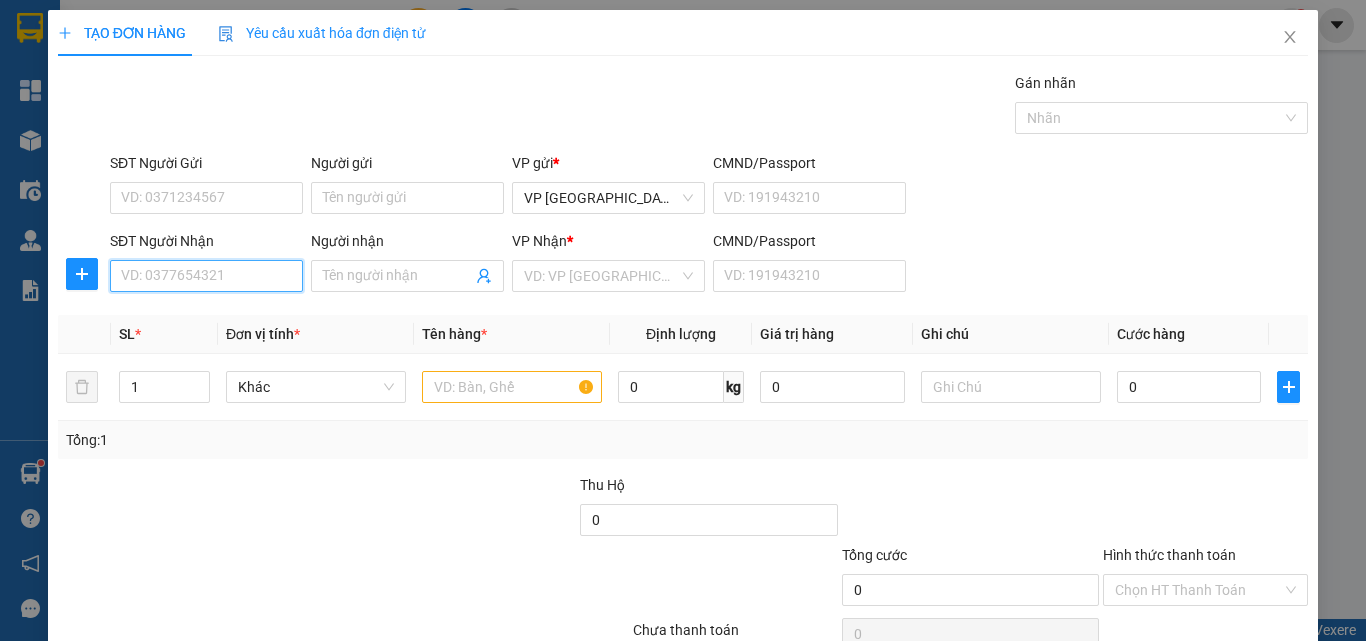 click on "SĐT Người Nhận" at bounding box center (206, 276) 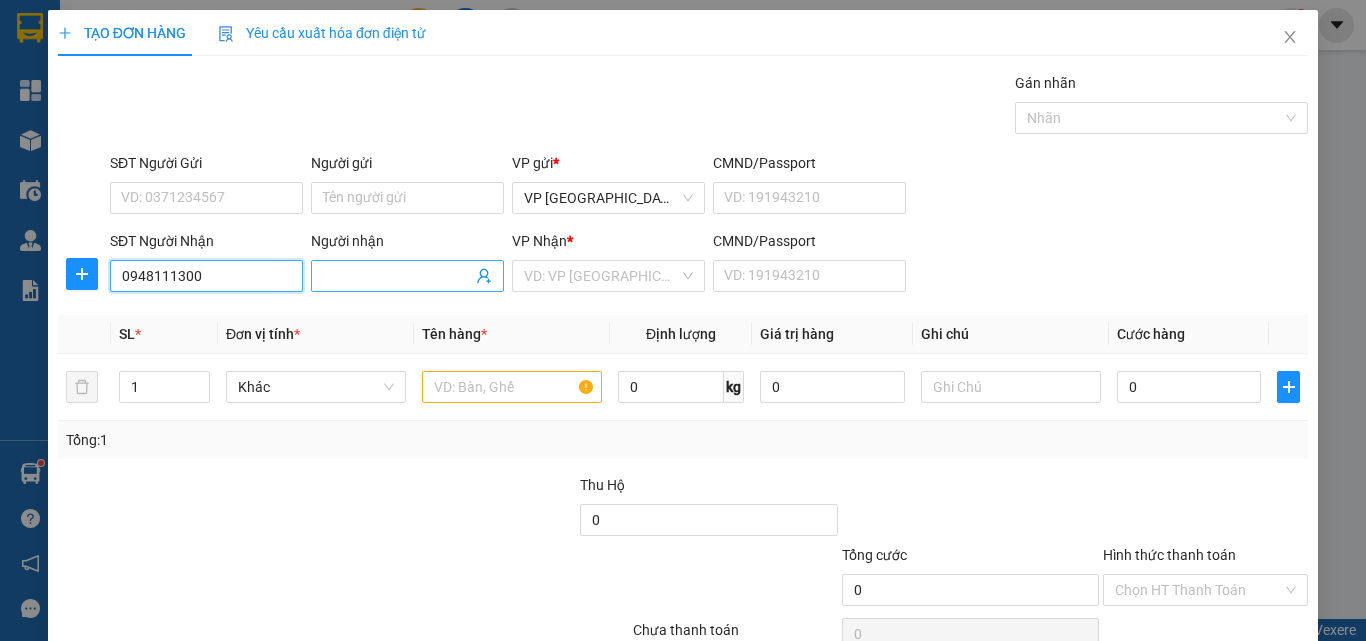 type on "0948111300" 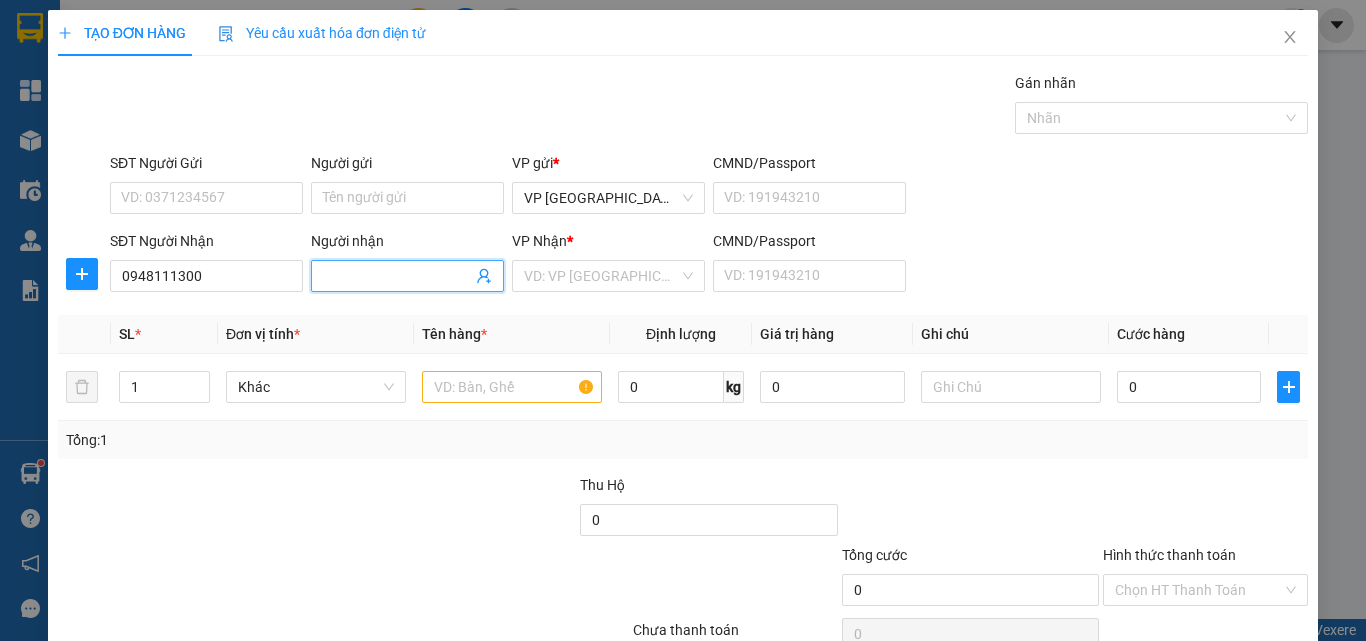 click on "Người nhận" at bounding box center [397, 276] 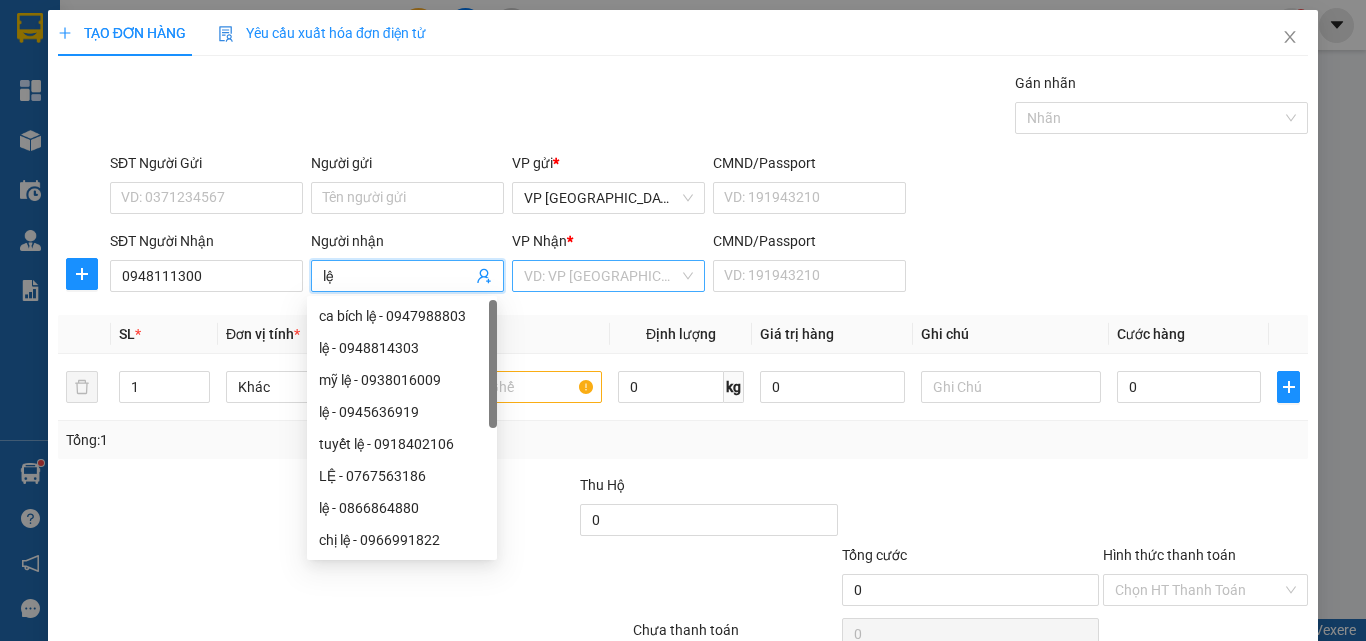 type on "lệ" 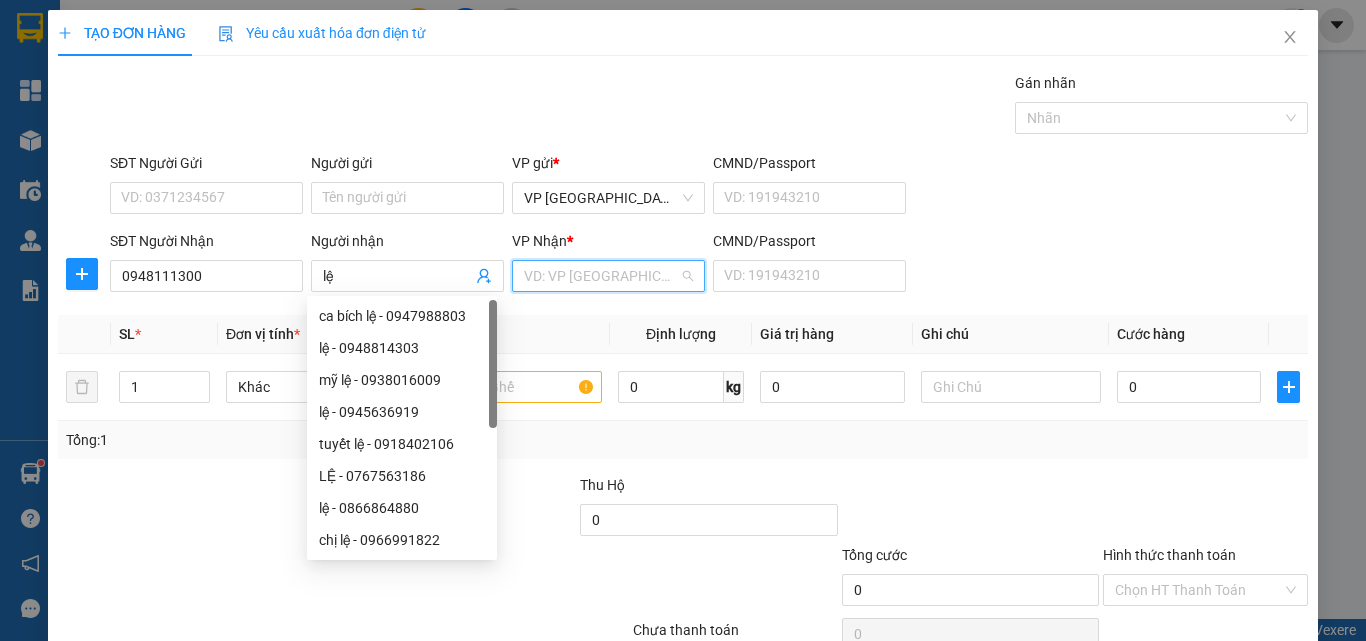 click at bounding box center [601, 276] 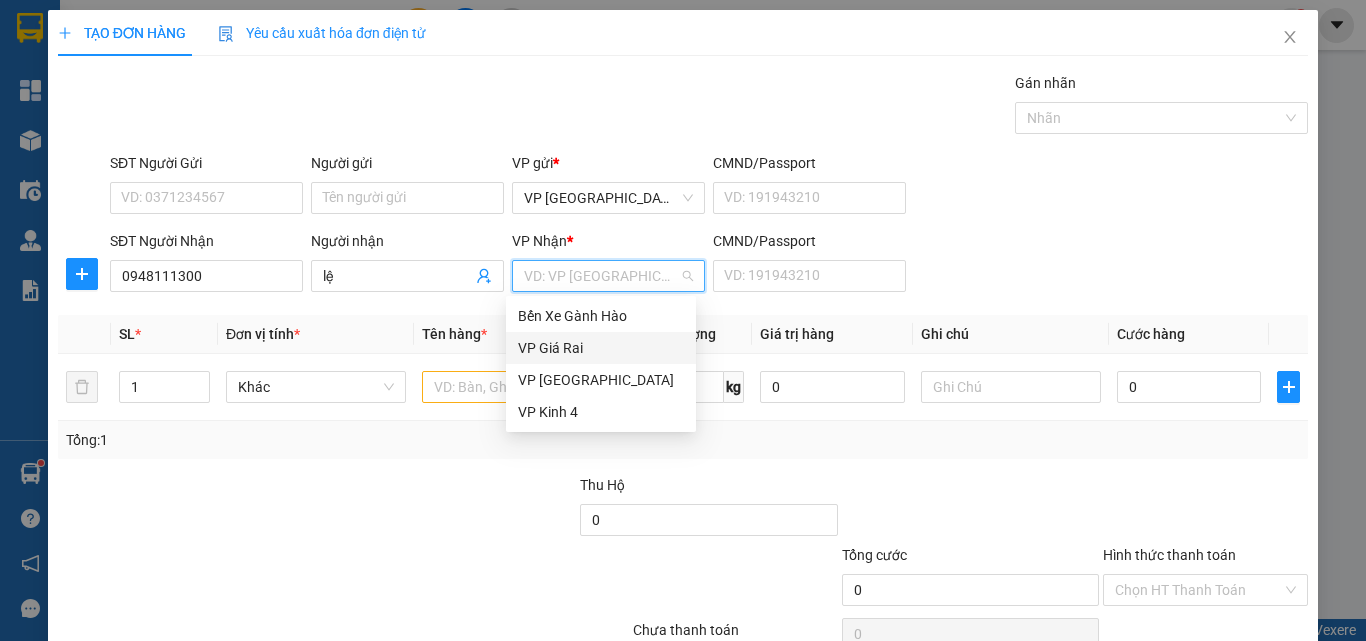 click on "VP Giá Rai" at bounding box center [601, 348] 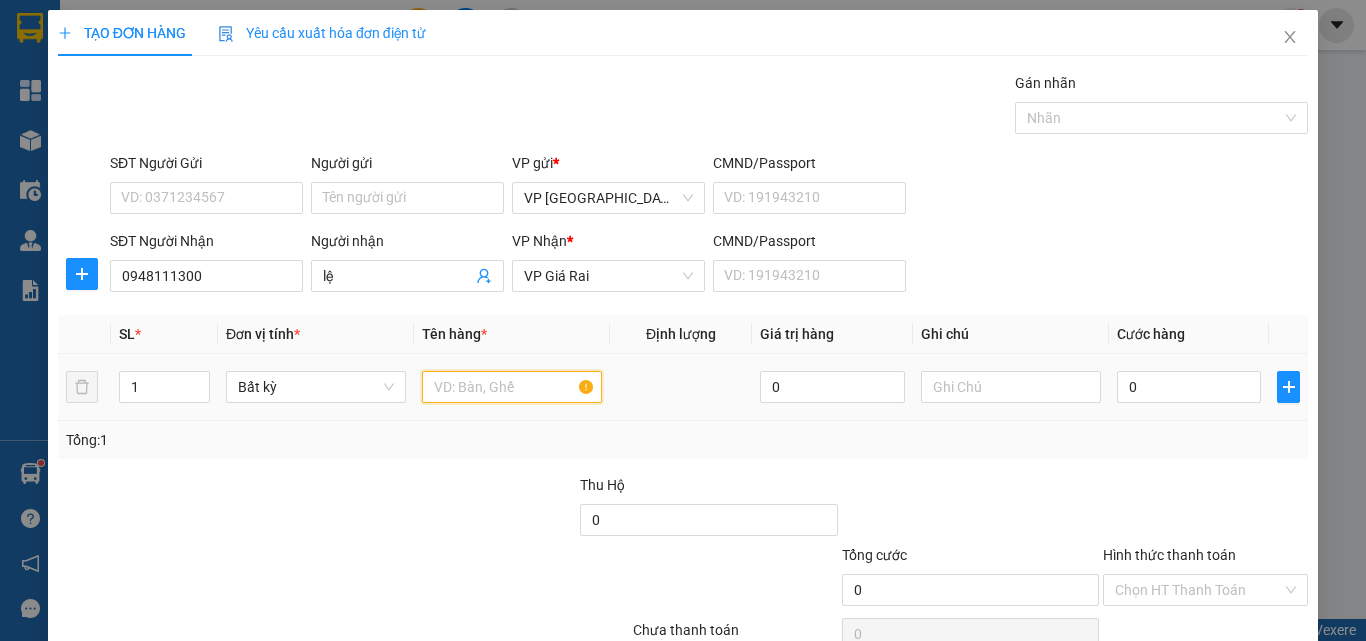 click at bounding box center [512, 387] 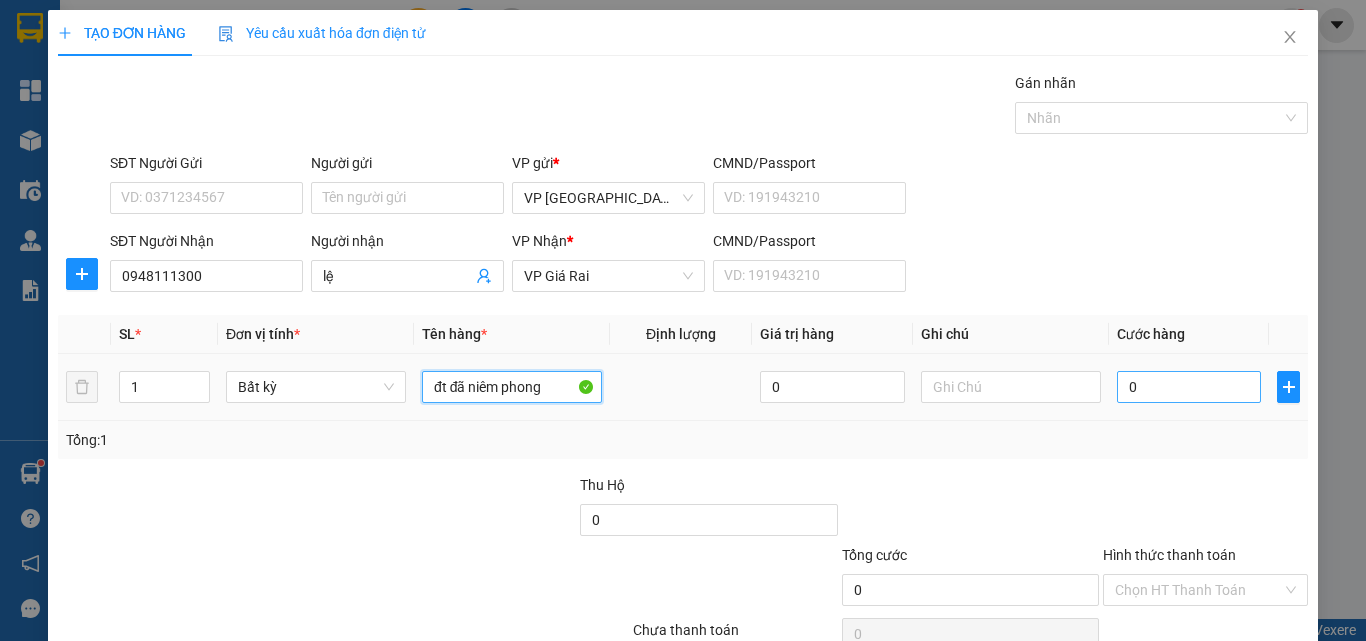 type on "đt đã niêm phong" 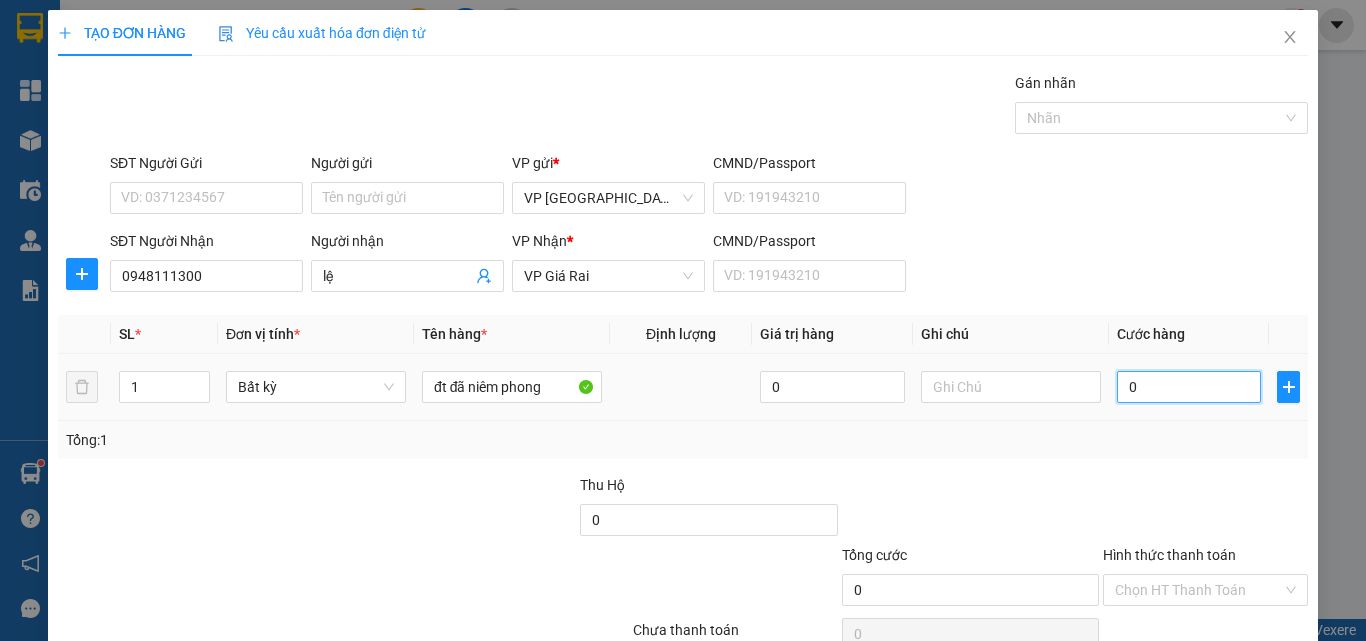 click on "0" at bounding box center [1189, 387] 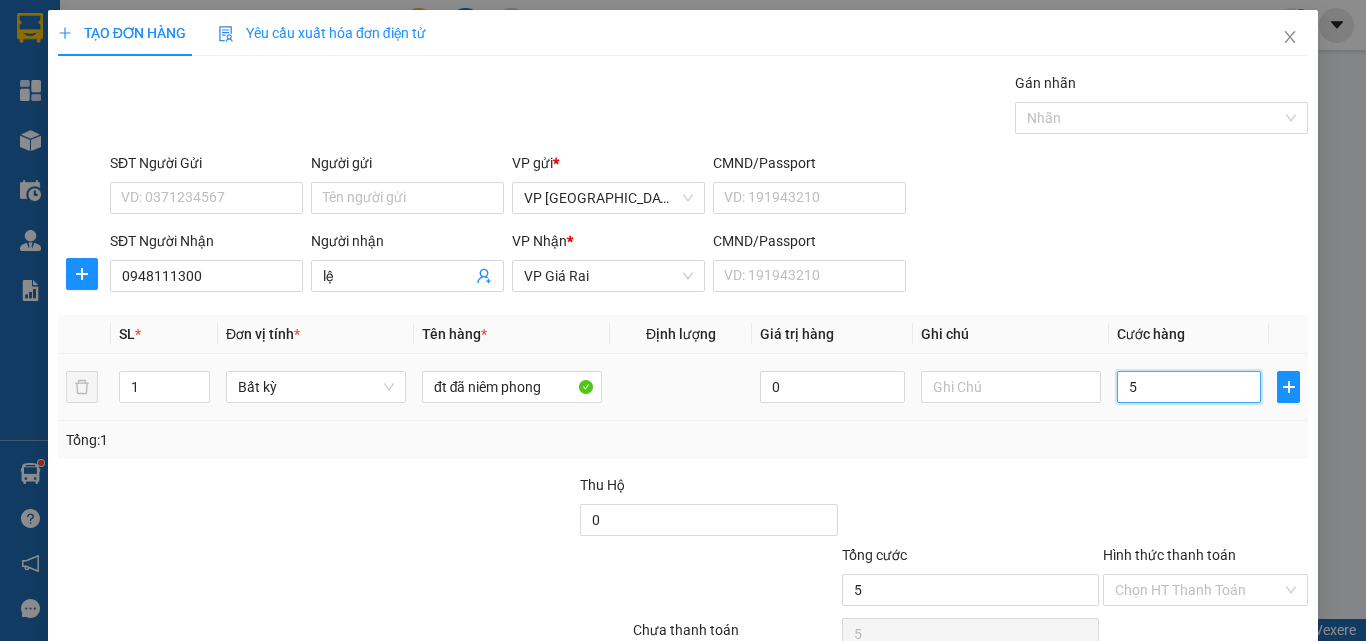 type on "50" 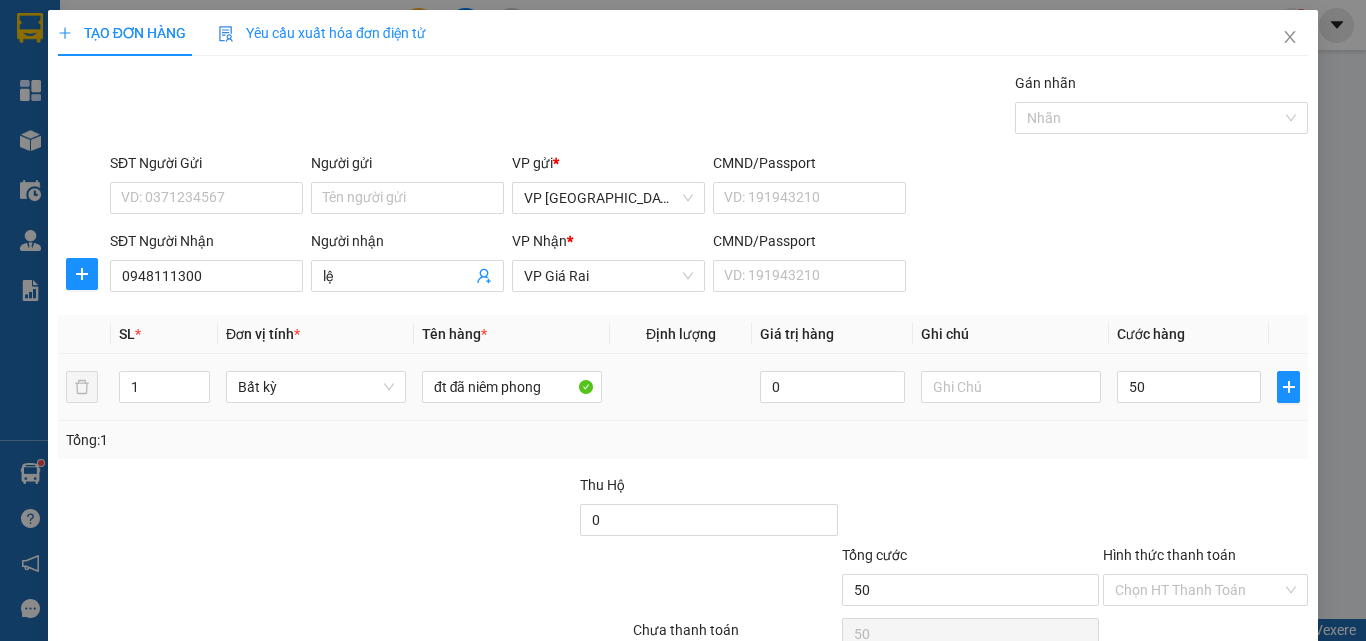 type on "50.000" 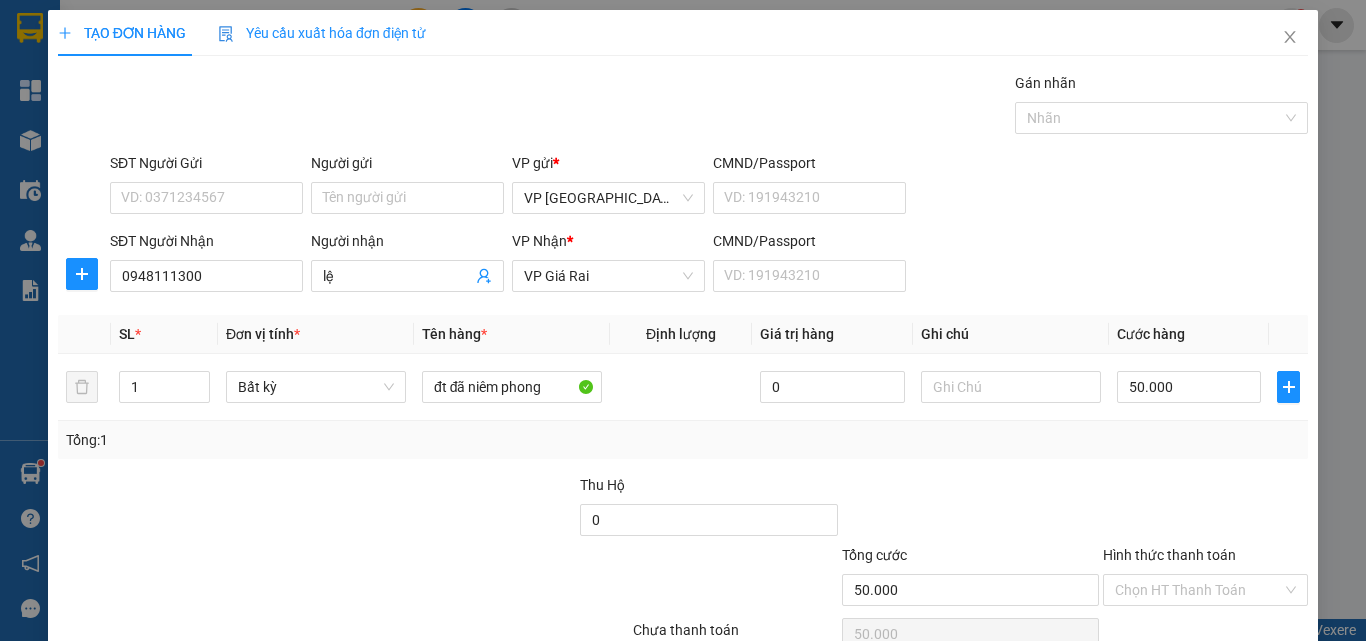click on "[PERSON_NAME] và In" at bounding box center (1263, 685) 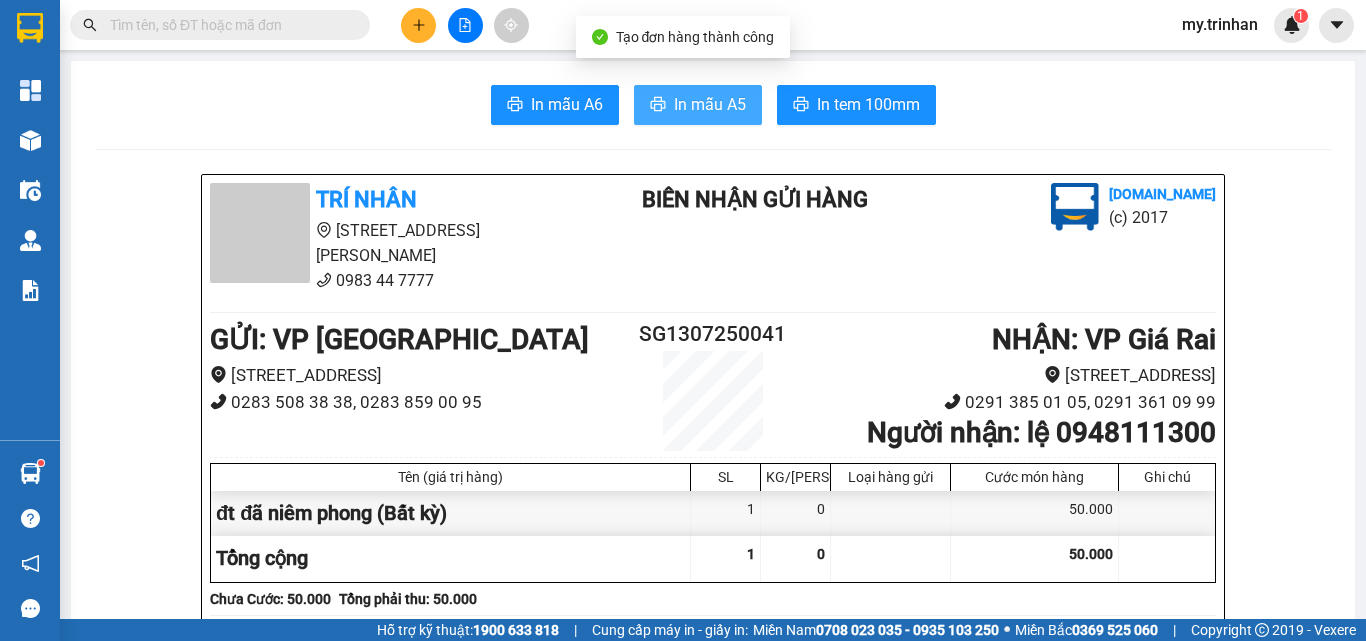 click on "In mẫu A5" at bounding box center (710, 104) 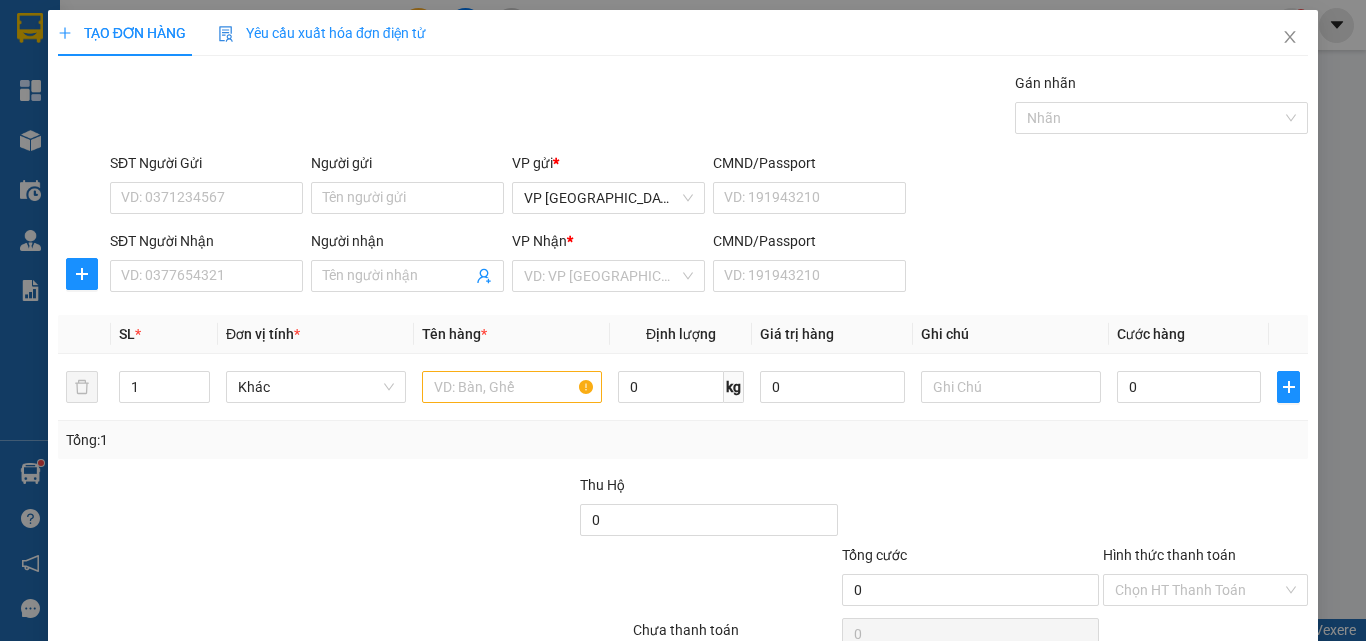 click on "SĐT Người Nhận VD: 0377654321 Người nhận Tên người nhận VP Nhận  * VD: VP Sài Gòn CMND/Passport VD: [PASSPORT]" at bounding box center (709, 265) 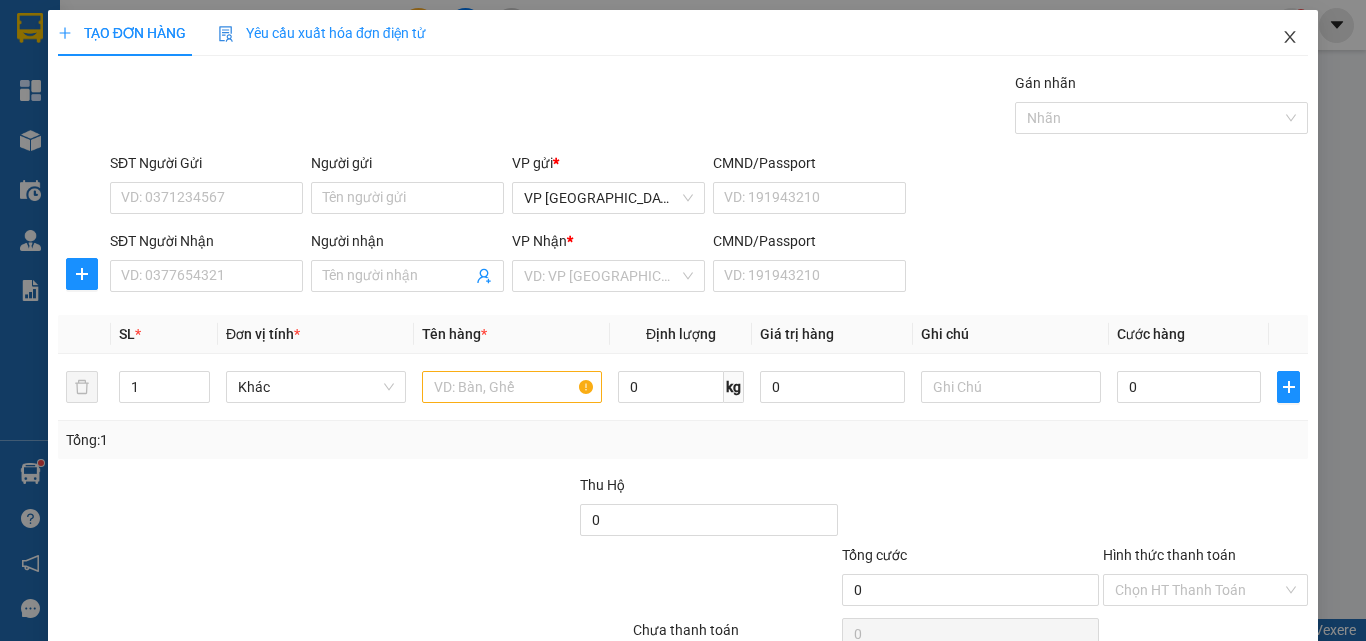 click 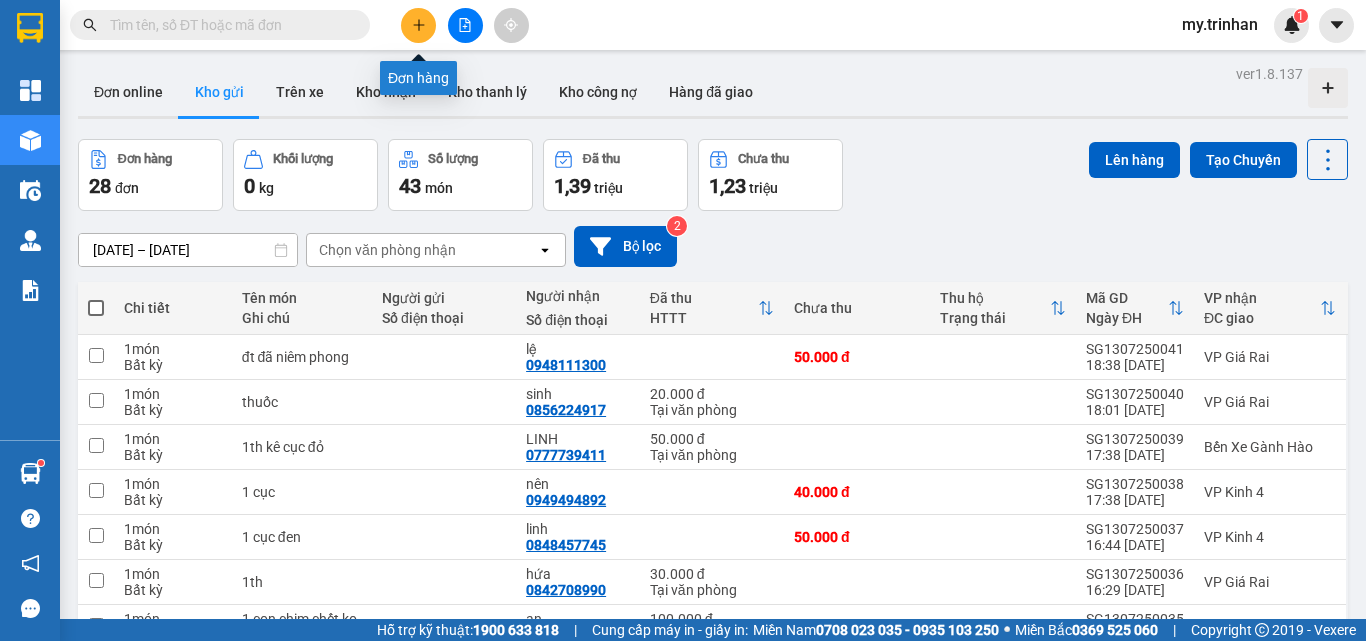 click at bounding box center [418, 25] 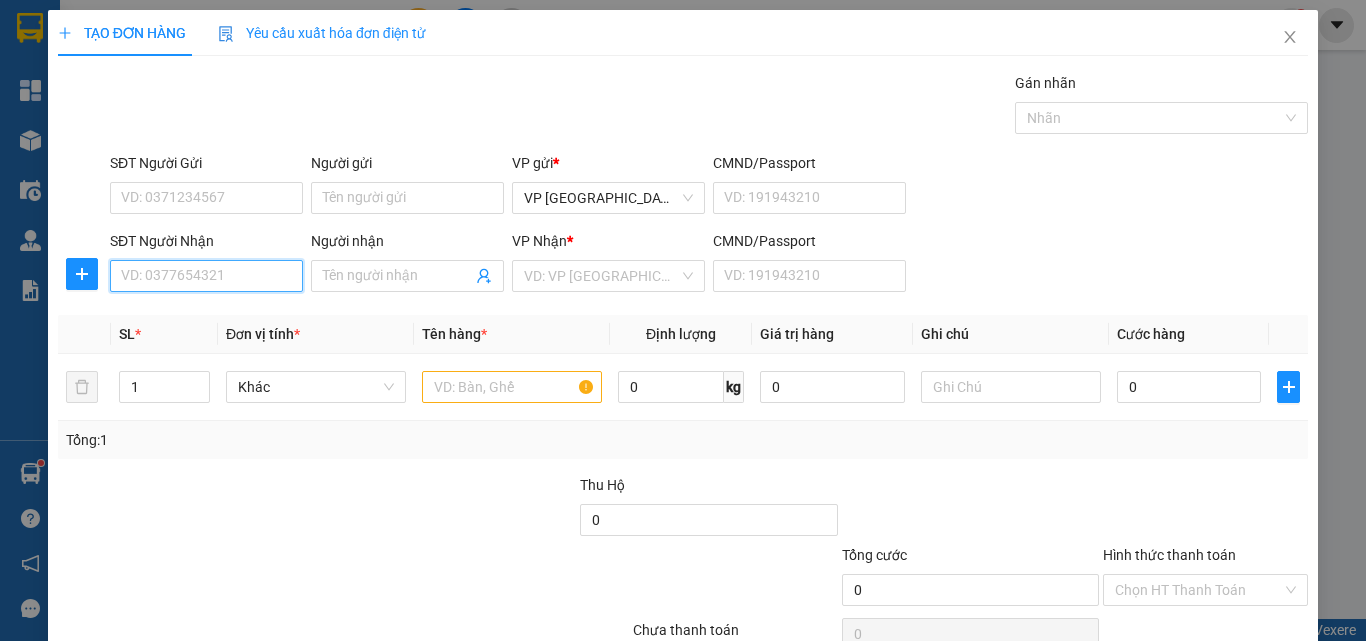 click on "SĐT Người Nhận" at bounding box center [206, 276] 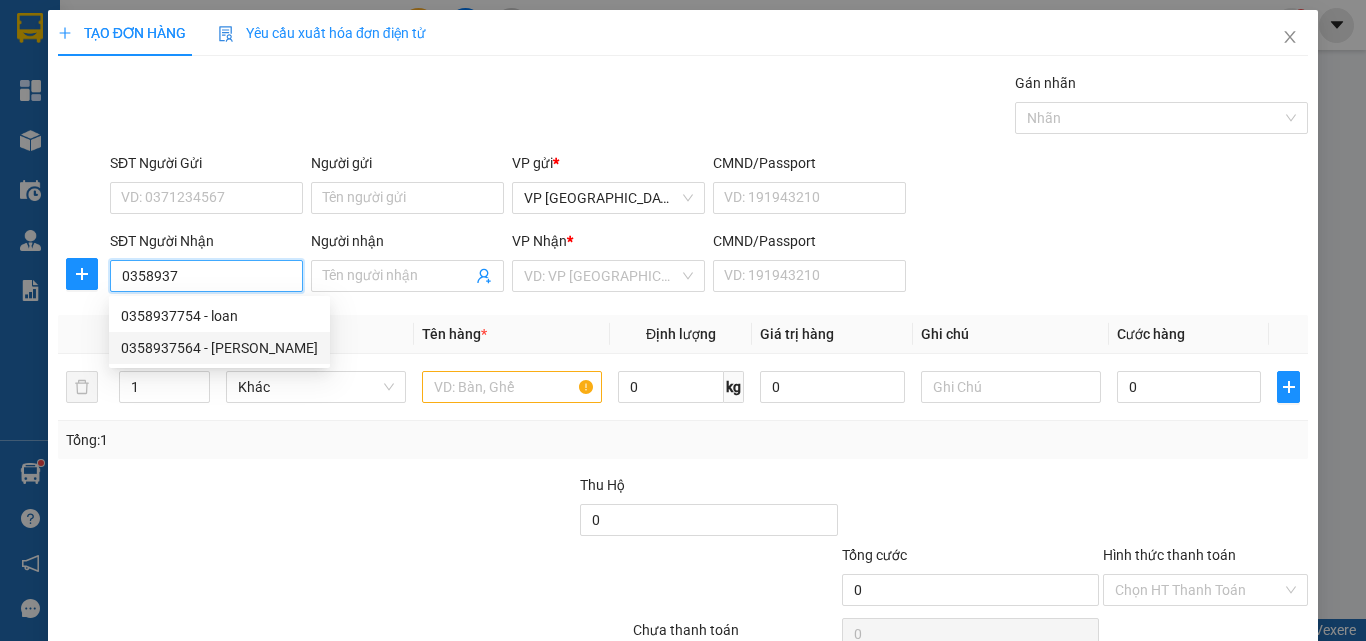 click on "0358937564 - [PERSON_NAME]" at bounding box center (219, 348) 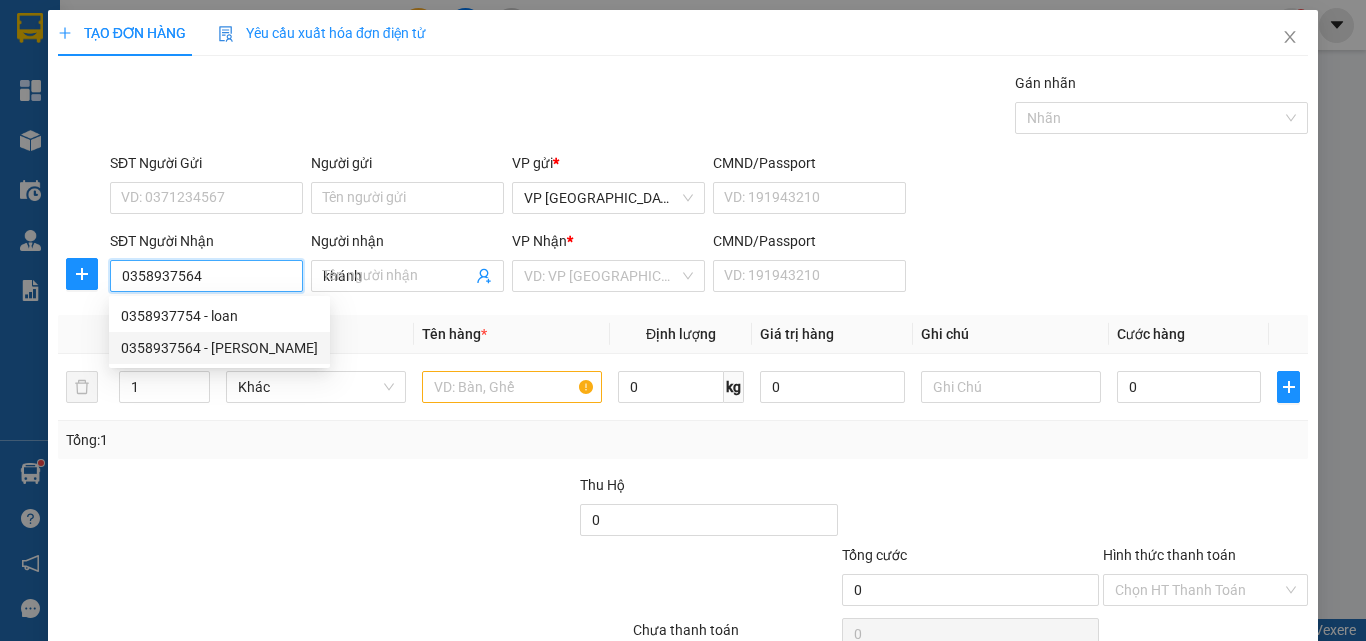 type on "50.000" 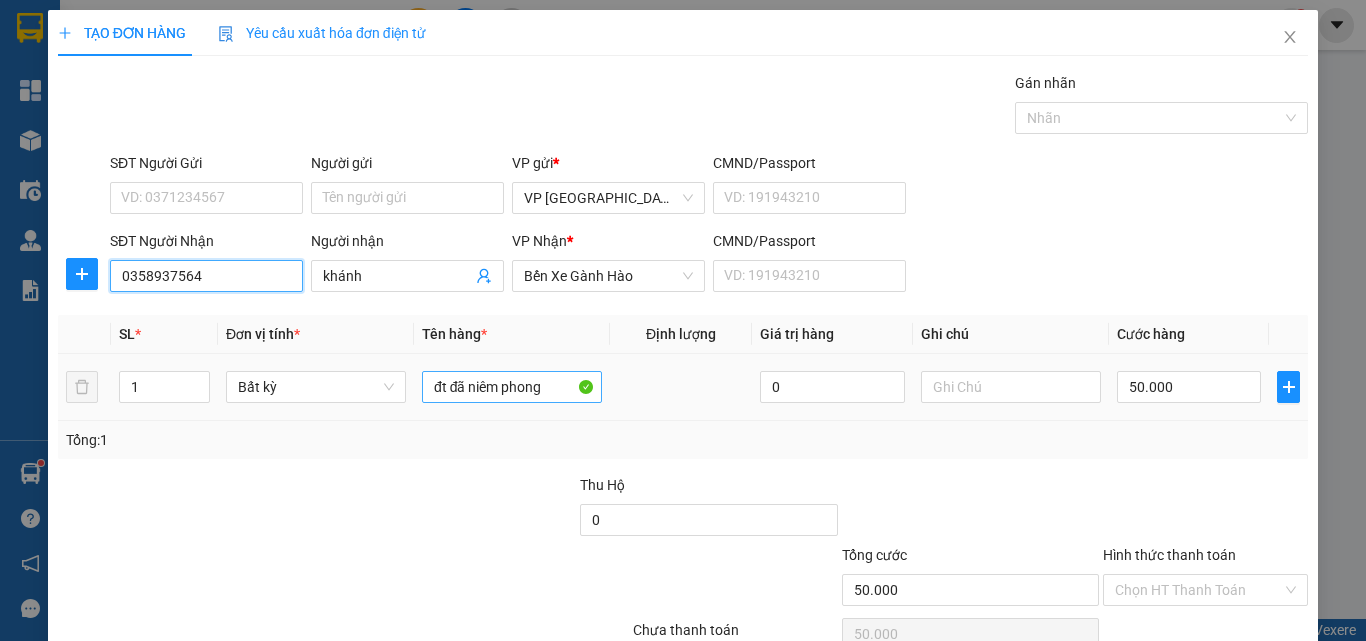 type on "0358937564" 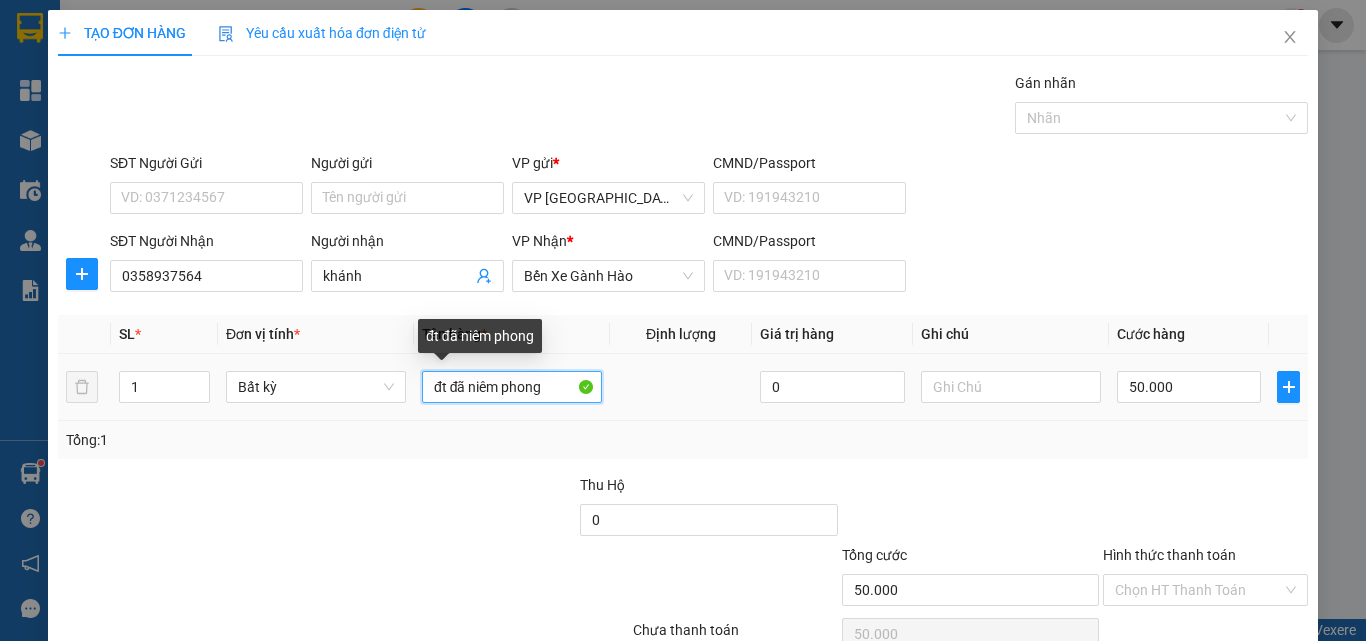 drag, startPoint x: 560, startPoint y: 390, endPoint x: 174, endPoint y: 313, distance: 393.60513 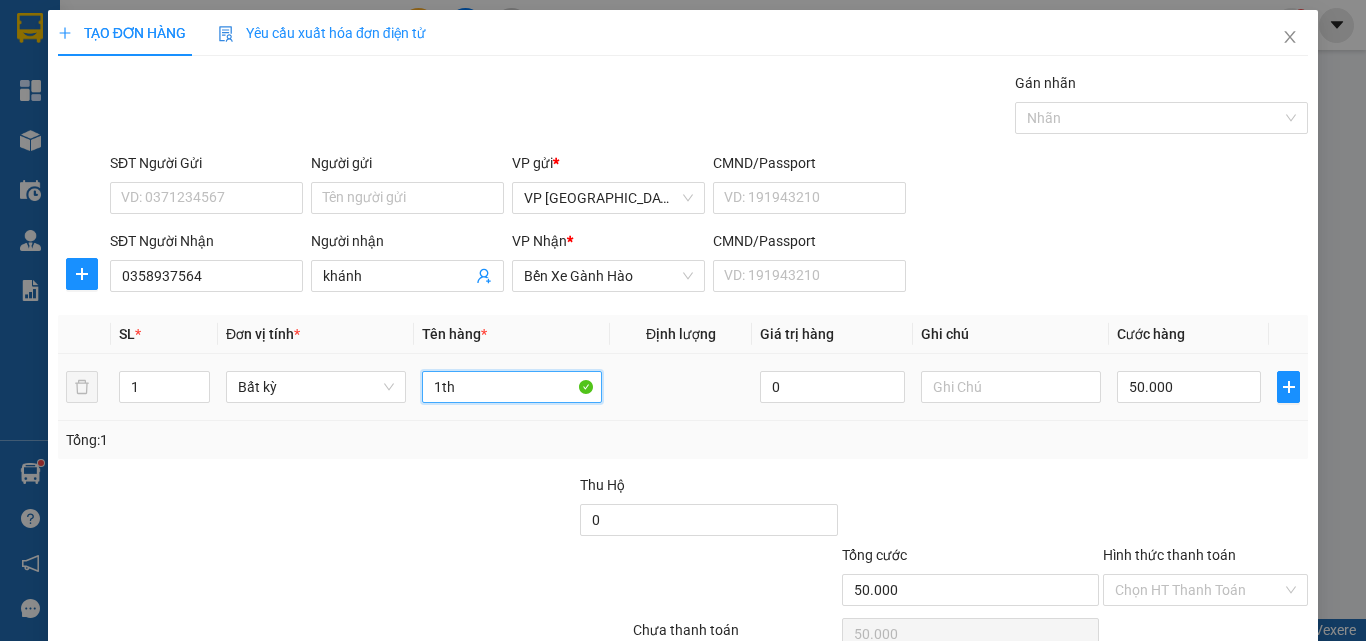 type on "1th" 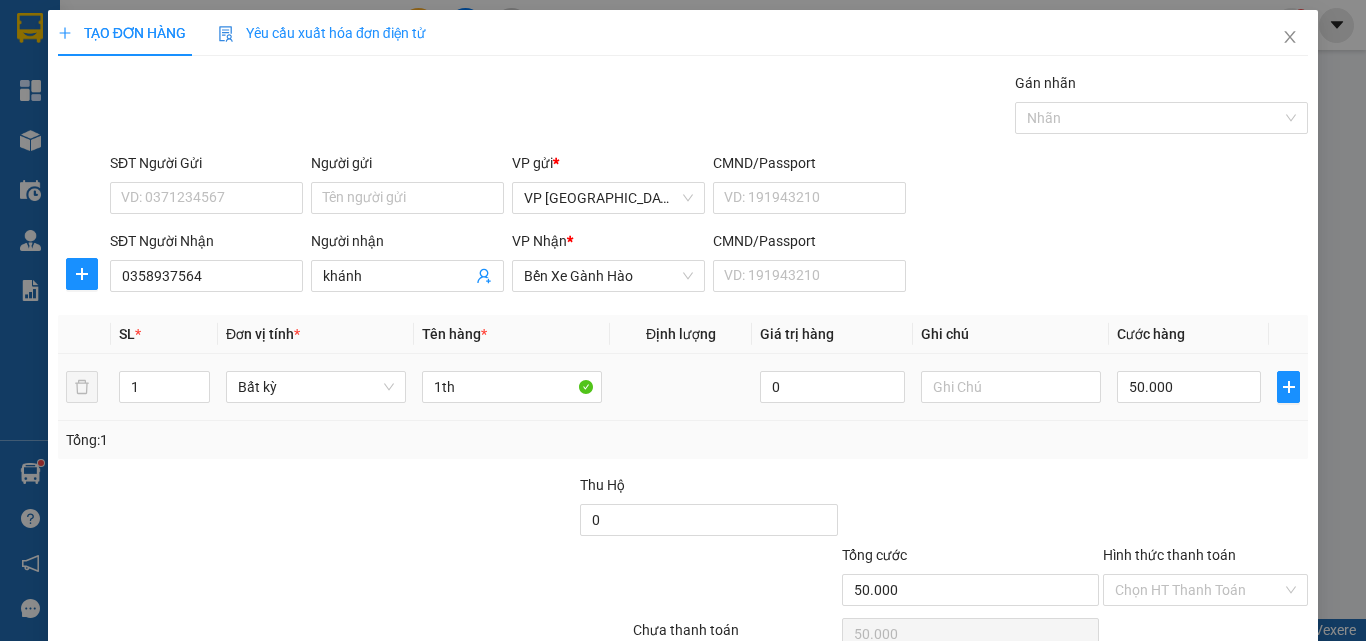 click on "50.000" at bounding box center [1189, 387] 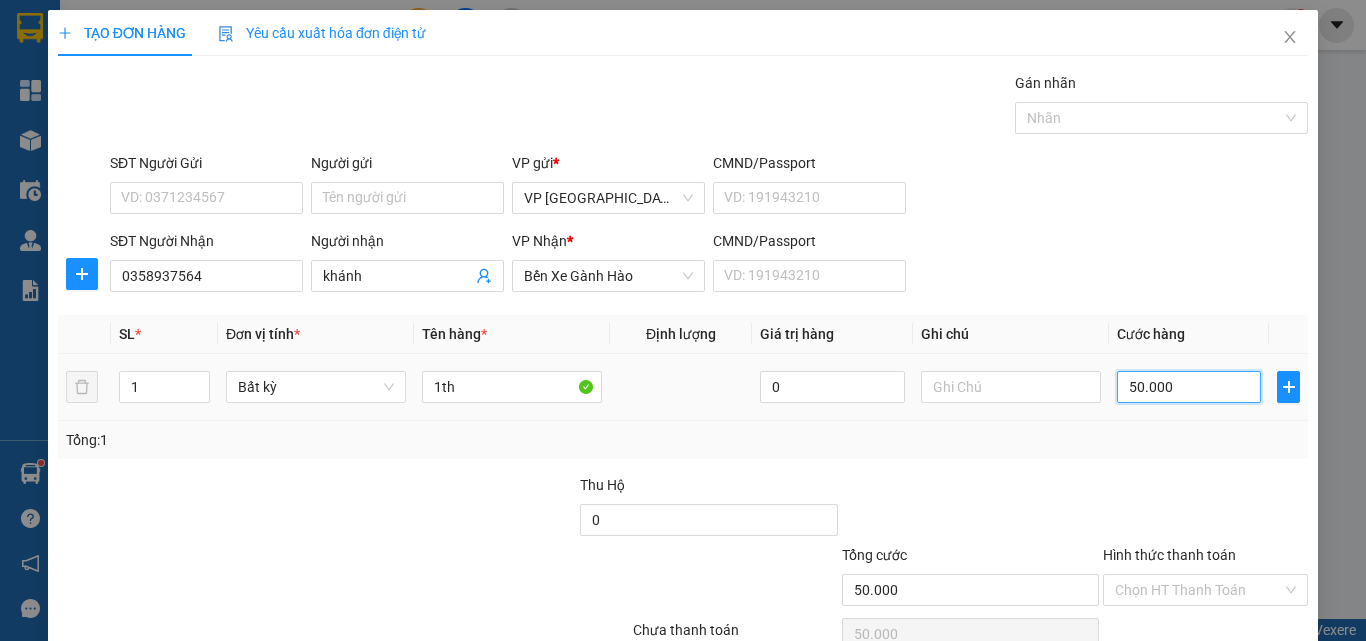 type on "4" 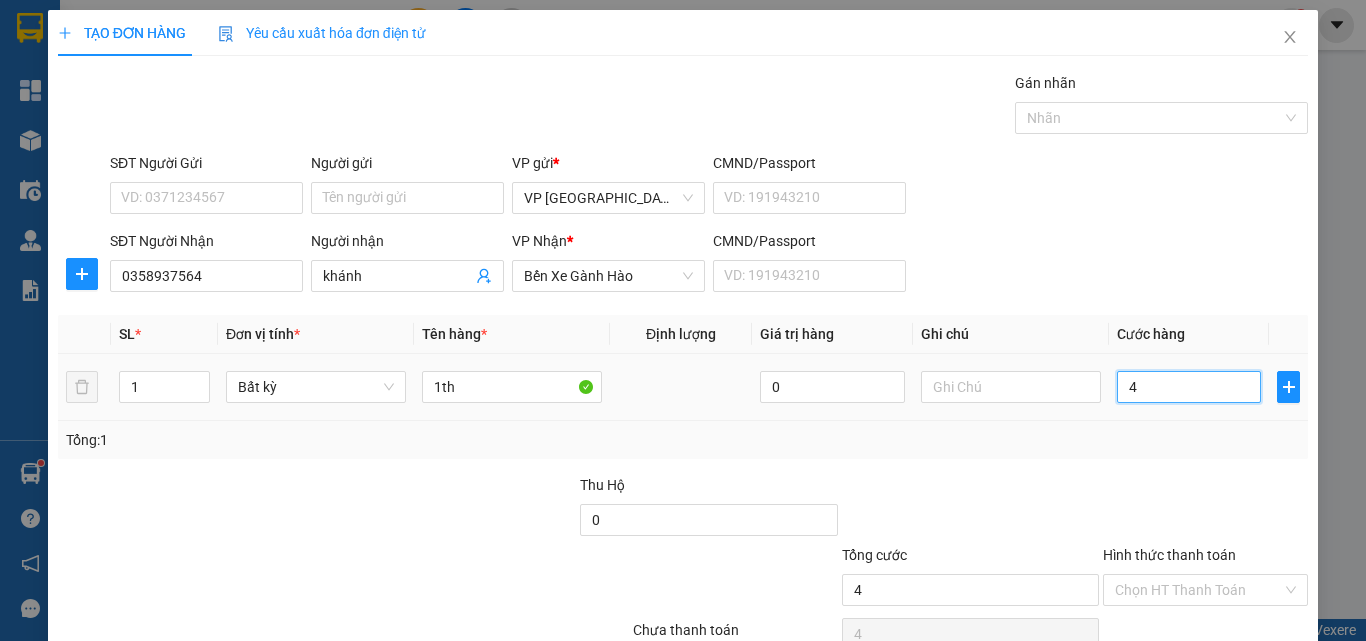 type on "40" 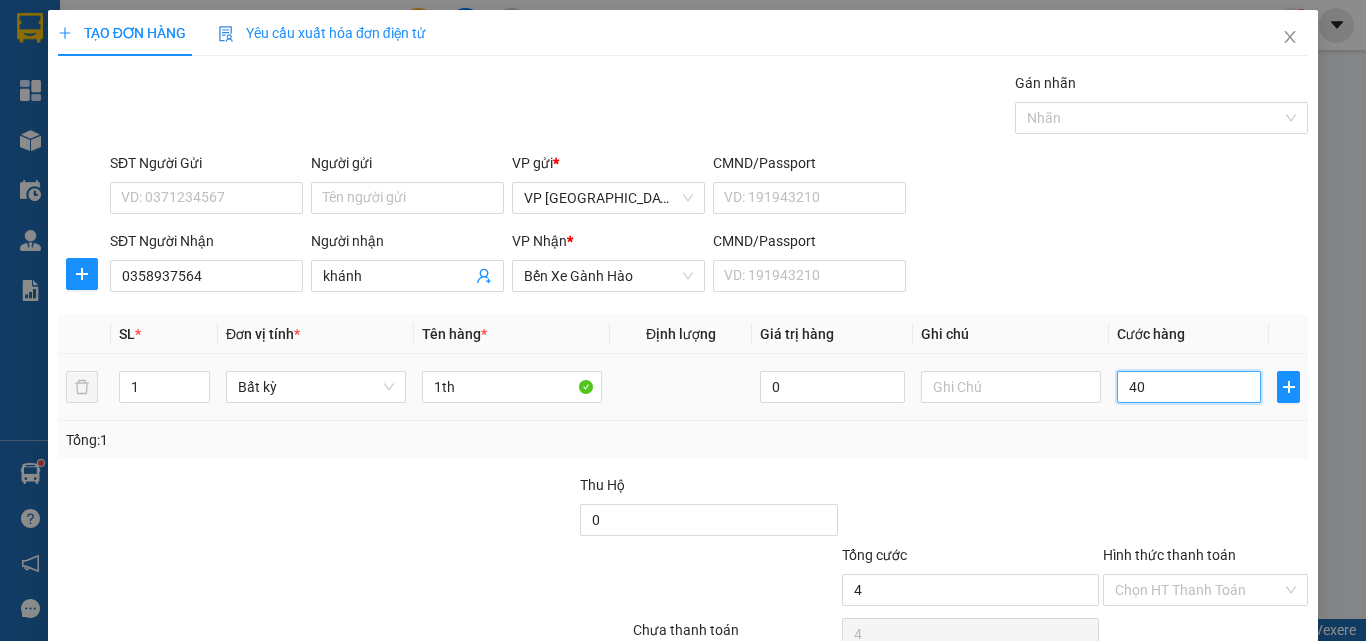type on "40" 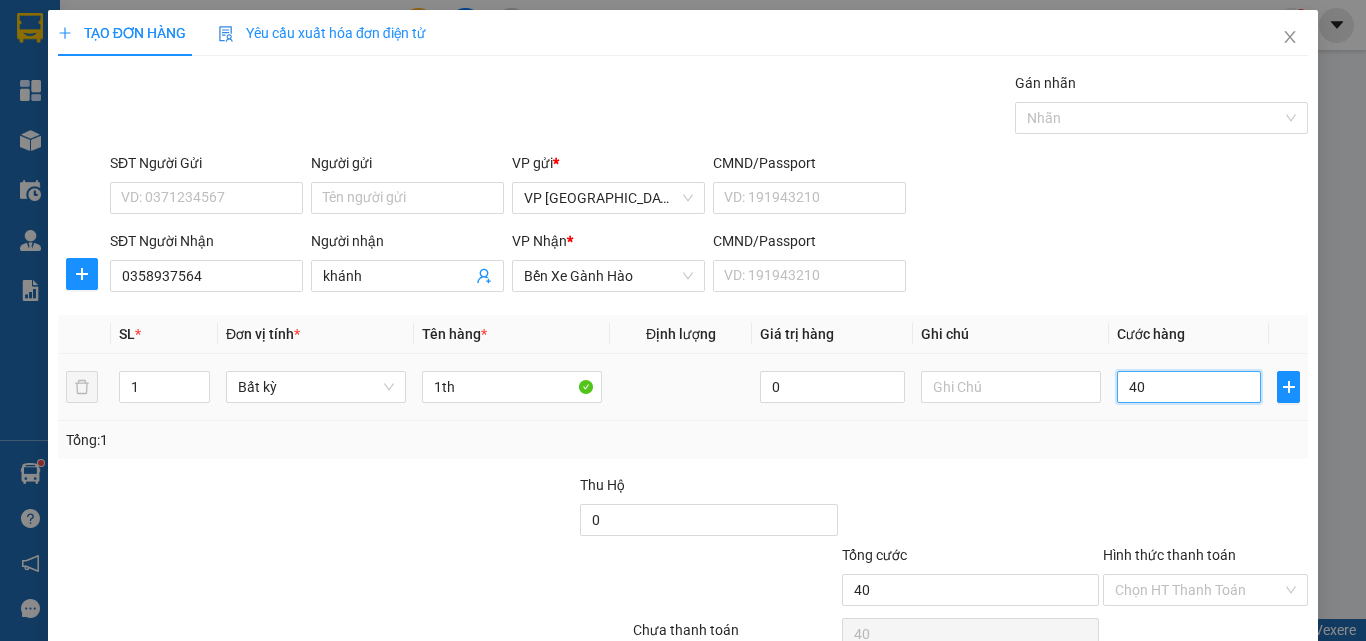 type on "40" 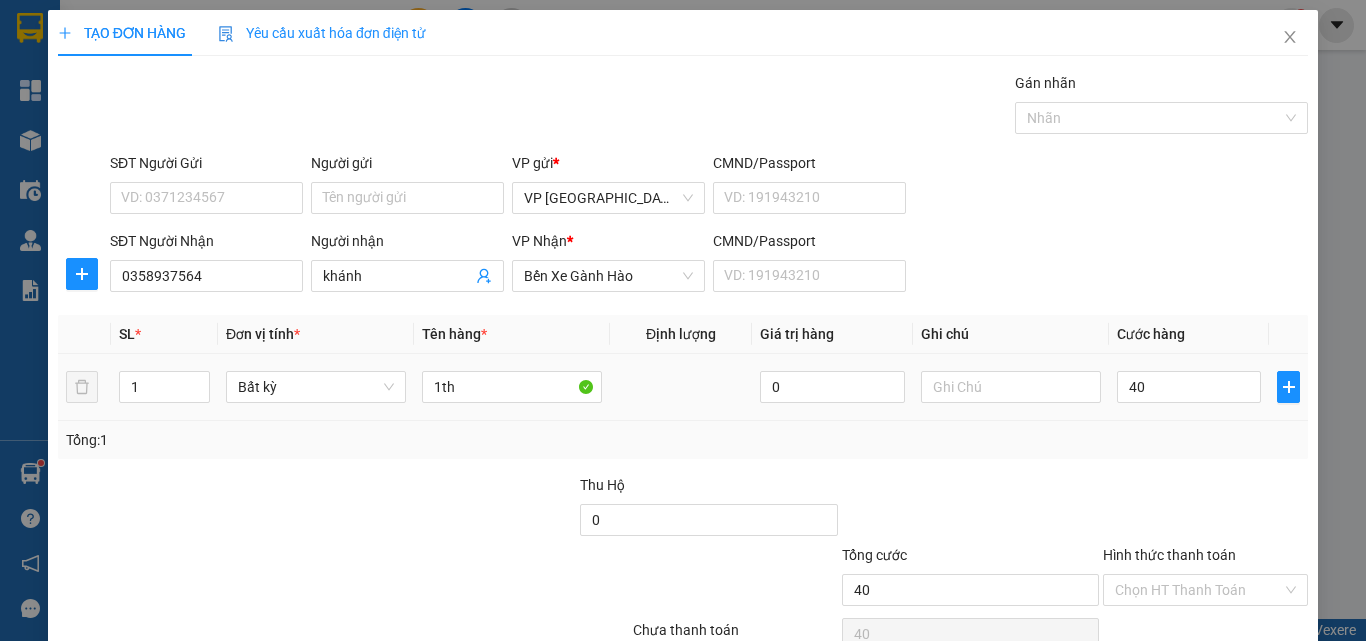 type on "40.000" 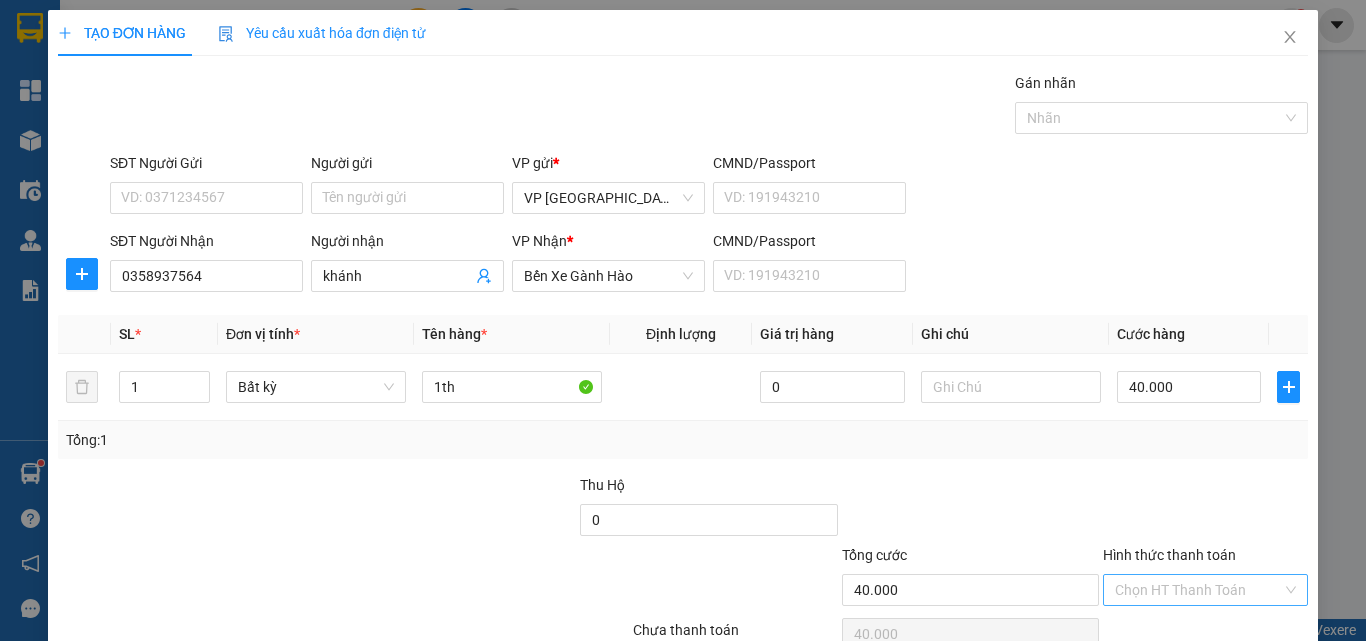 drag, startPoint x: 1164, startPoint y: 481, endPoint x: 1162, endPoint y: 506, distance: 25.079872 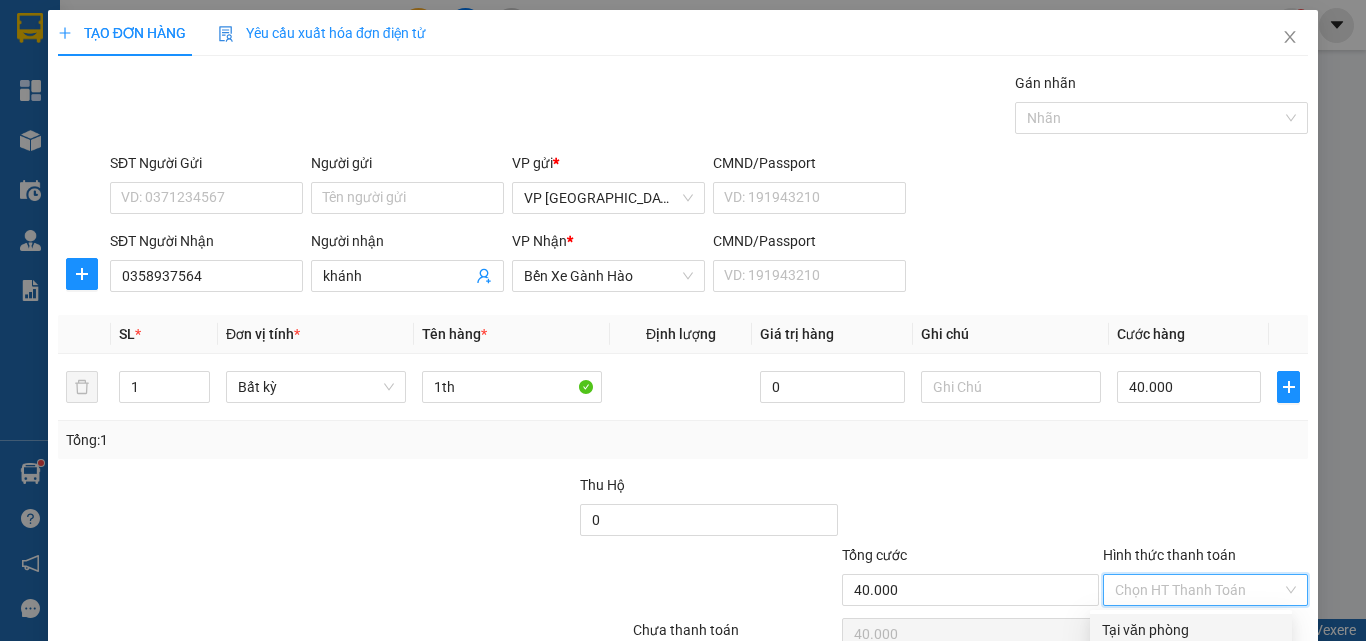 drag, startPoint x: 1166, startPoint y: 525, endPoint x: 1169, endPoint y: 535, distance: 10.440307 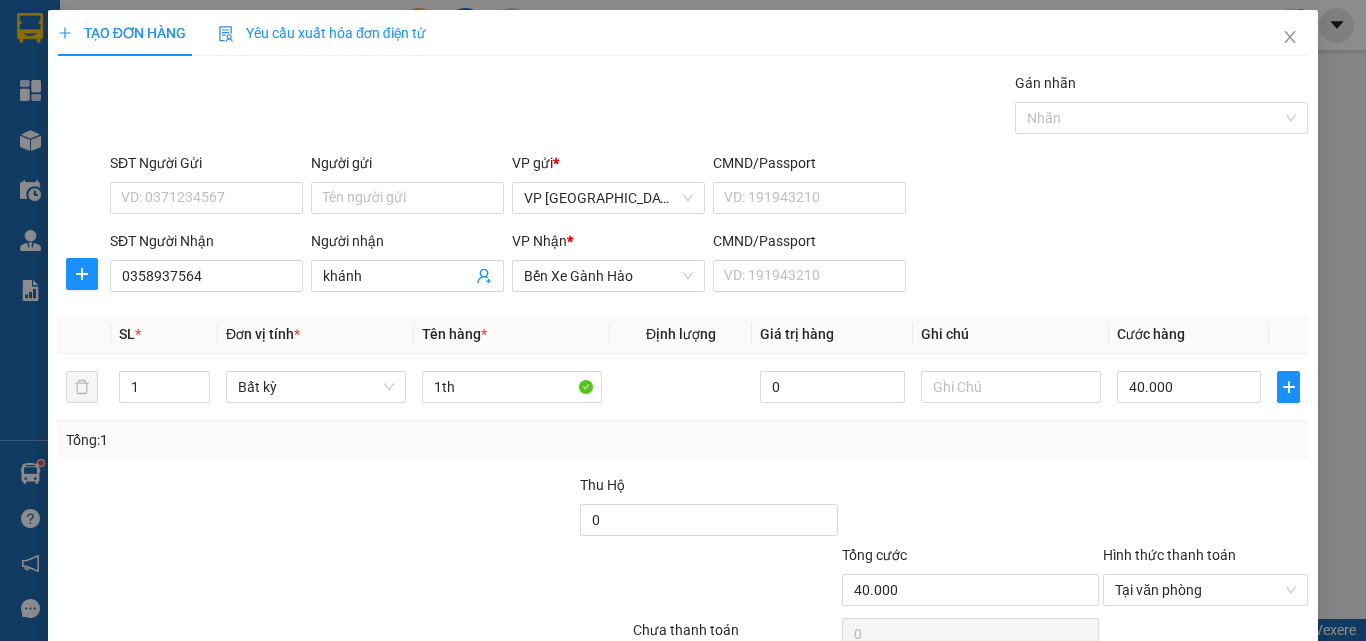 click on "[PERSON_NAME] và In" at bounding box center (1231, 685) 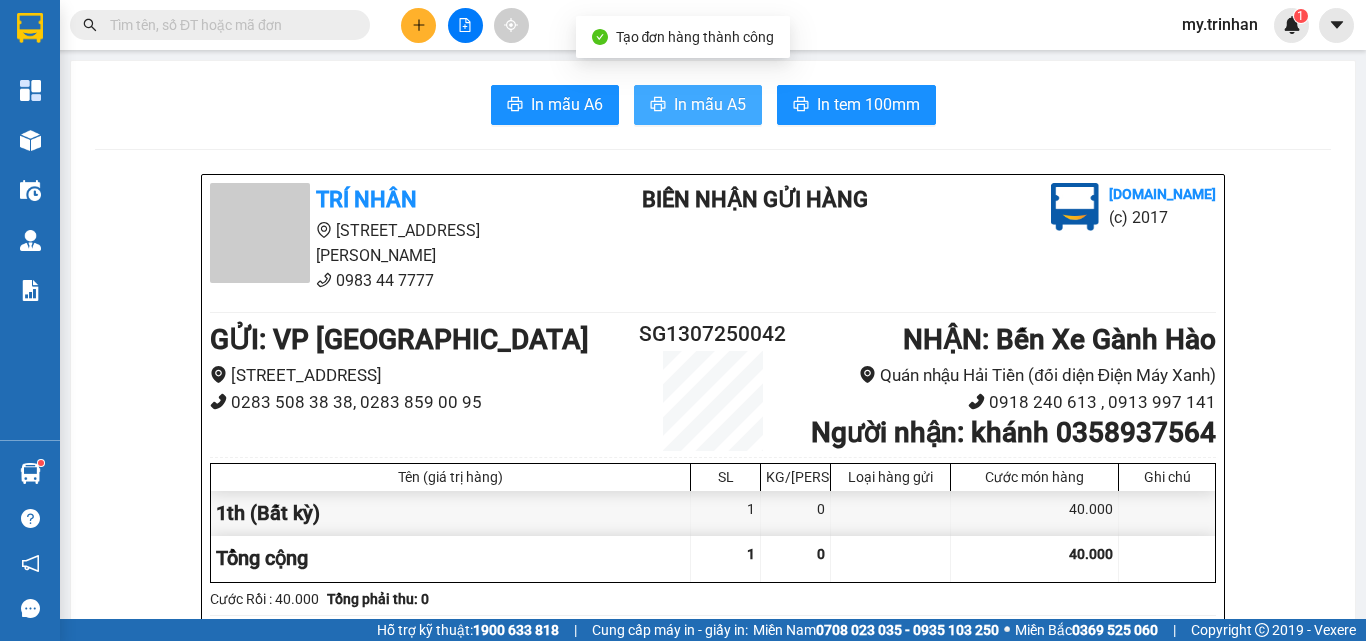 click on "In mẫu A5" at bounding box center (710, 104) 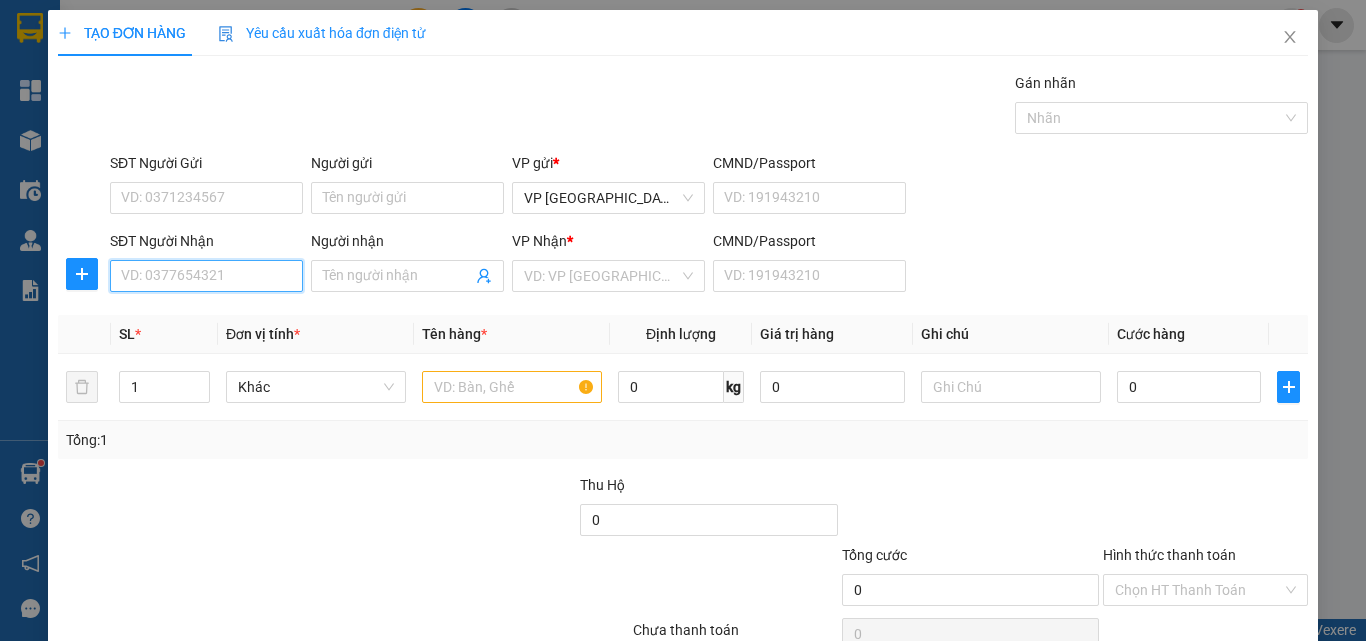 click on "SĐT Người Nhận" at bounding box center (206, 276) 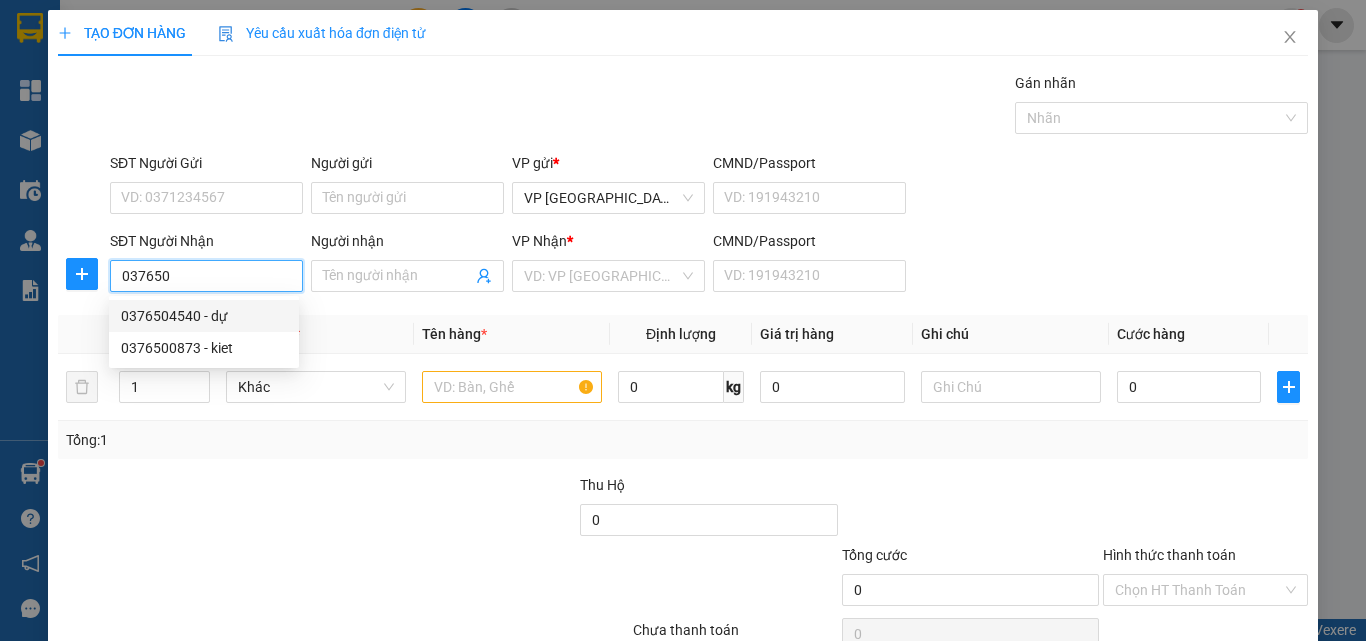 click on "0376504540 - dự" at bounding box center (204, 316) 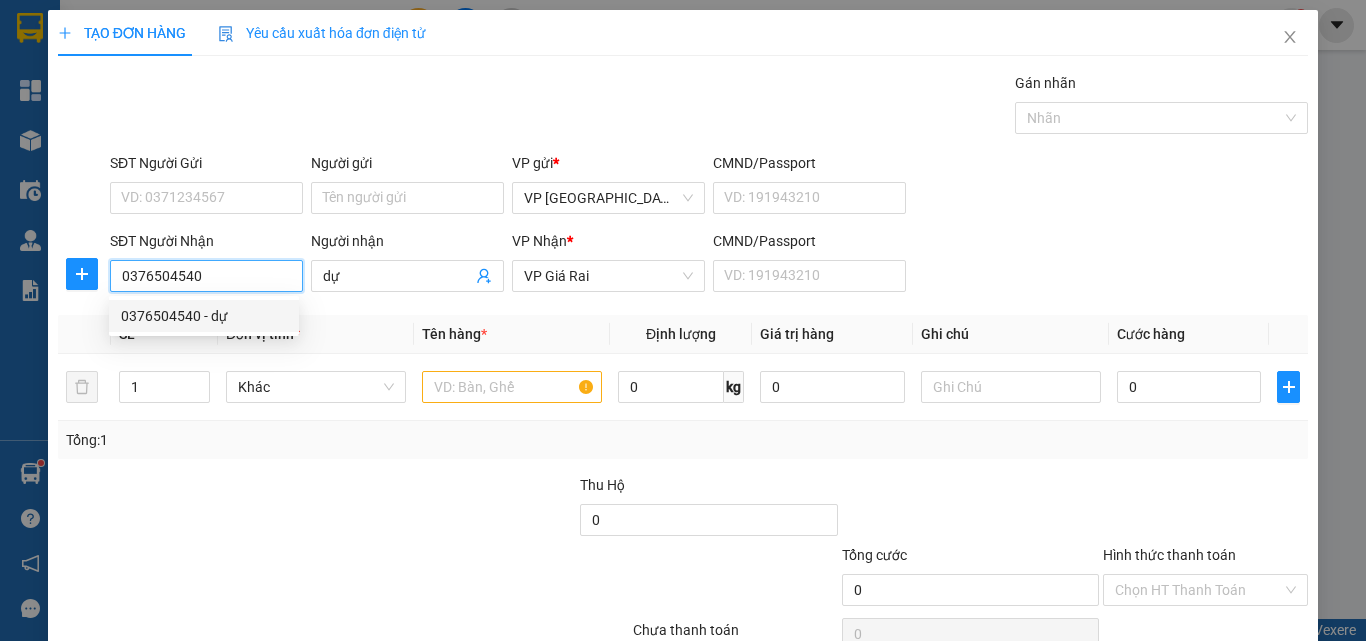 type on "300.000" 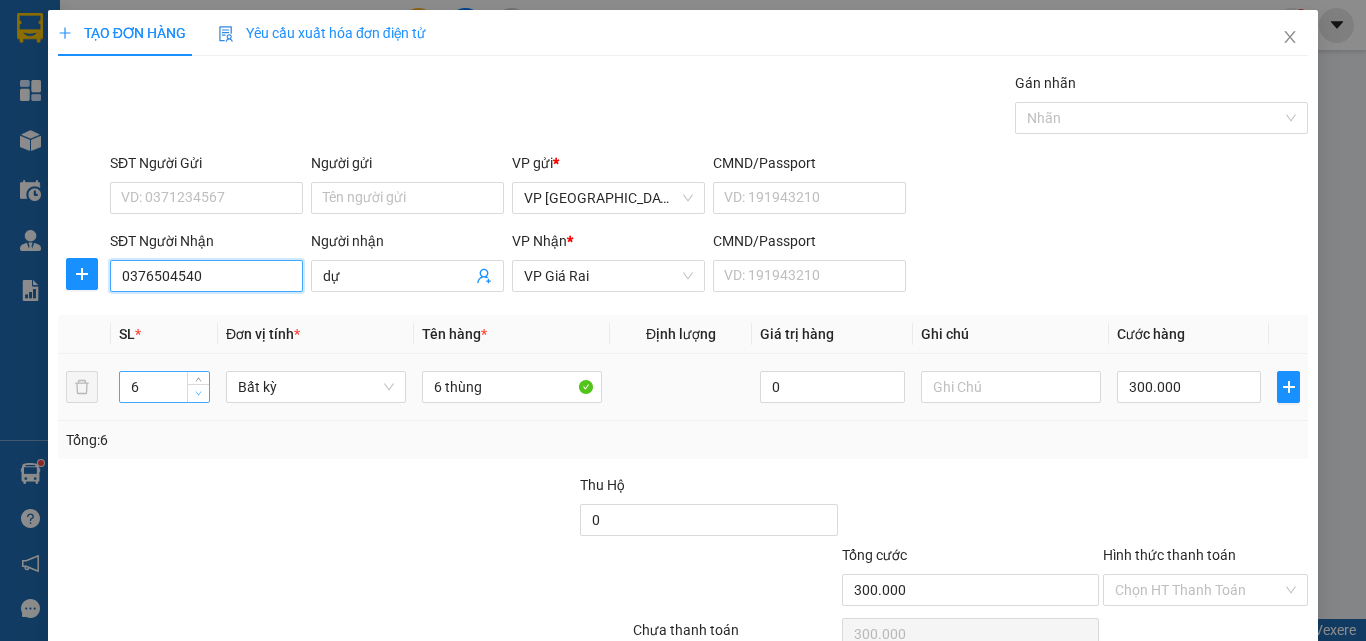 type on "0376504540" 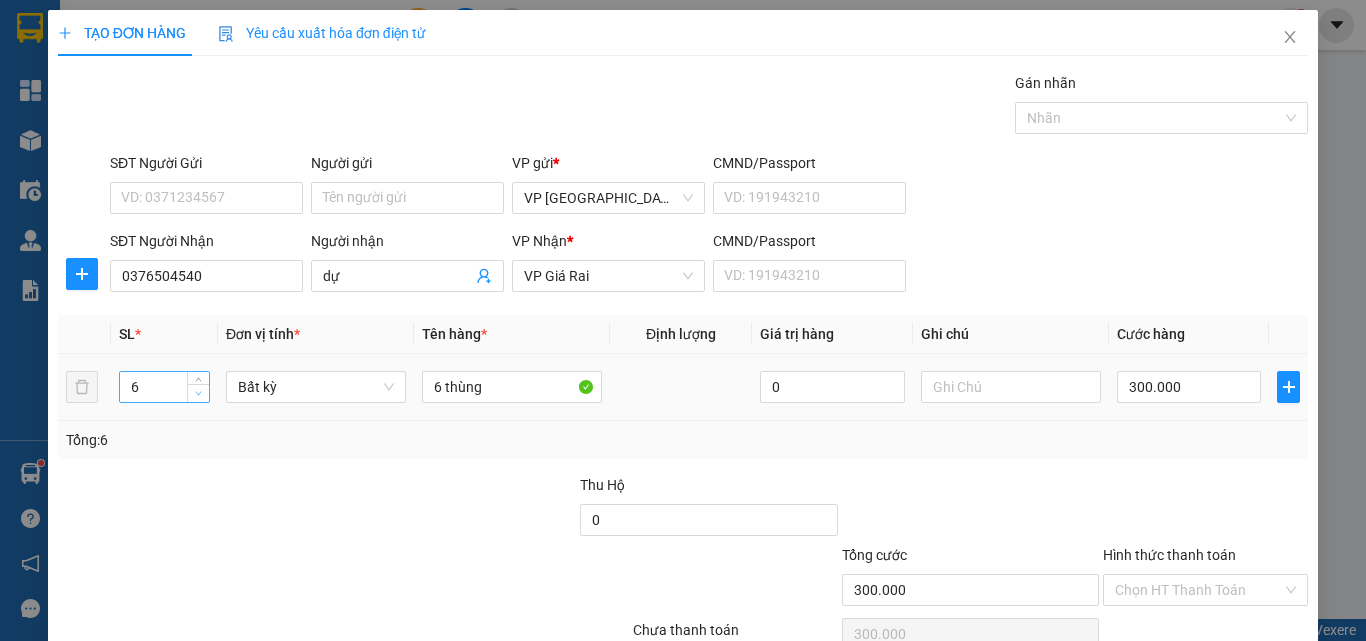 click 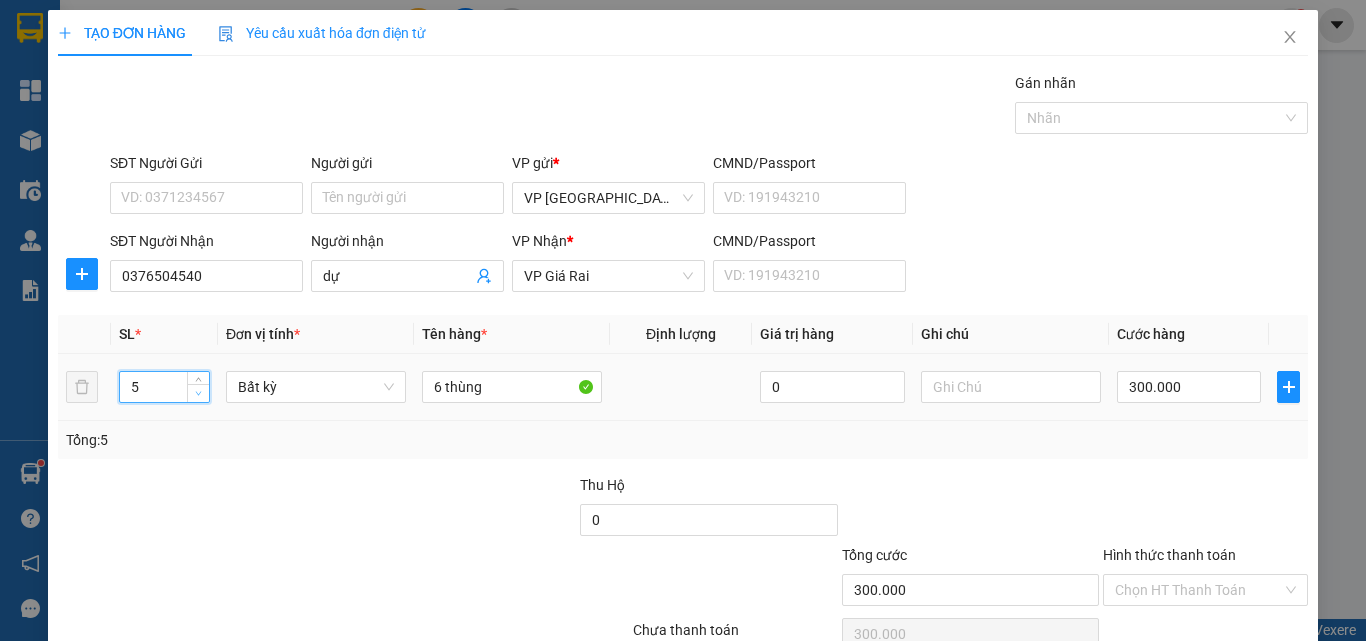 click 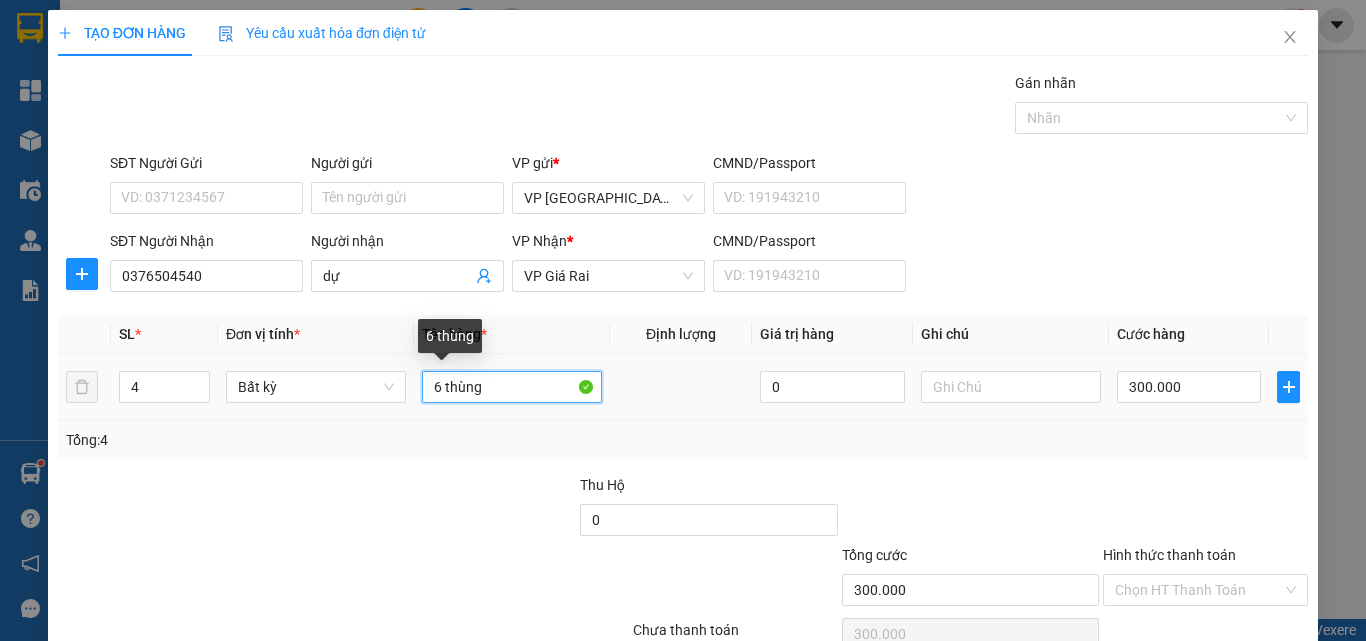 drag, startPoint x: 482, startPoint y: 386, endPoint x: 360, endPoint y: 361, distance: 124.53513 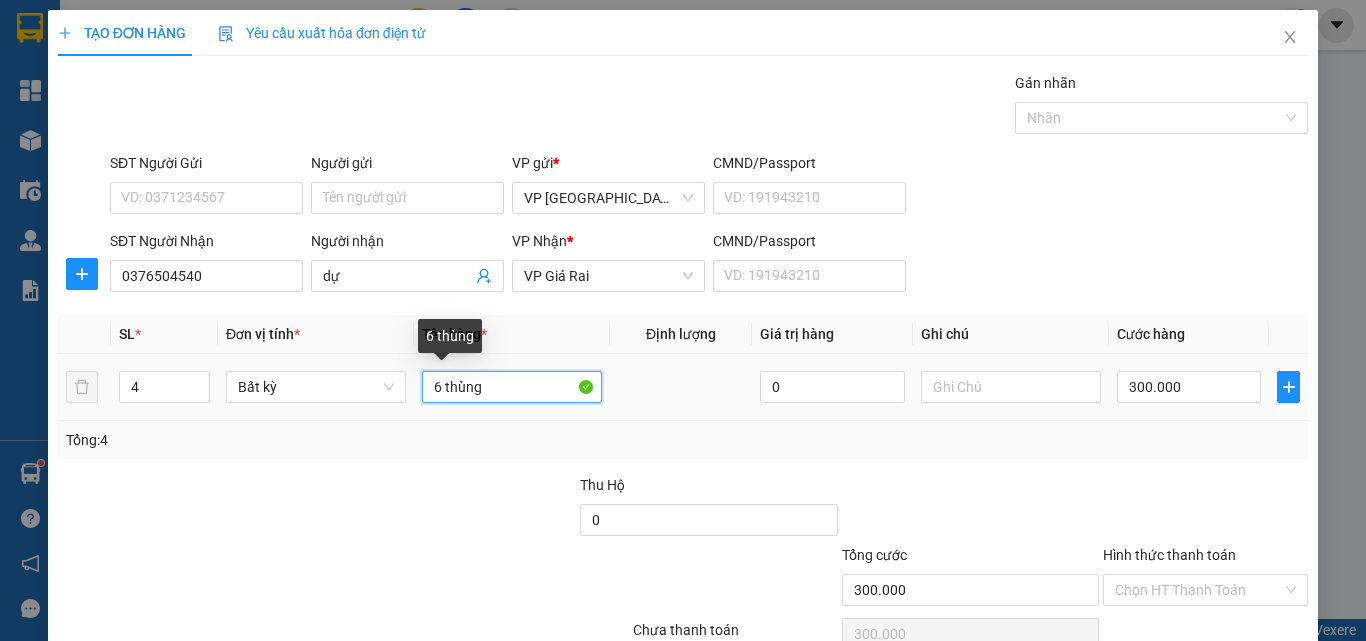 click on "4 Bất kỳ 6 thùng 0 300.000" at bounding box center [683, 387] 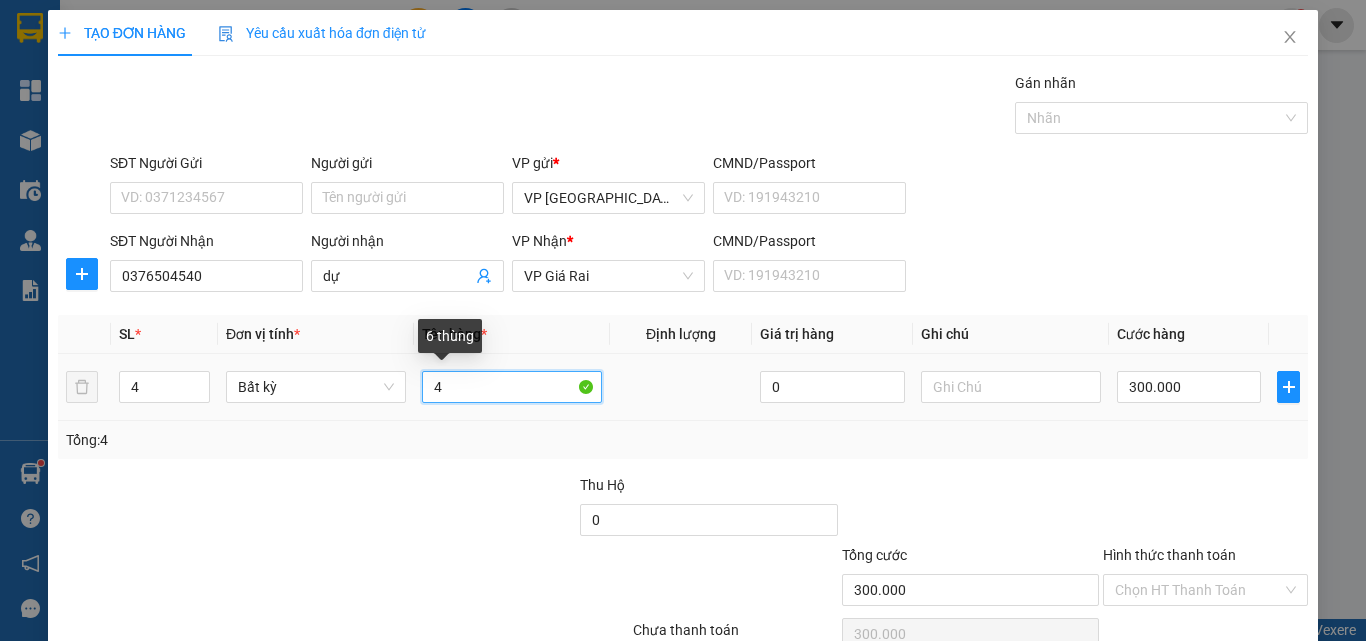 type on "4 k" 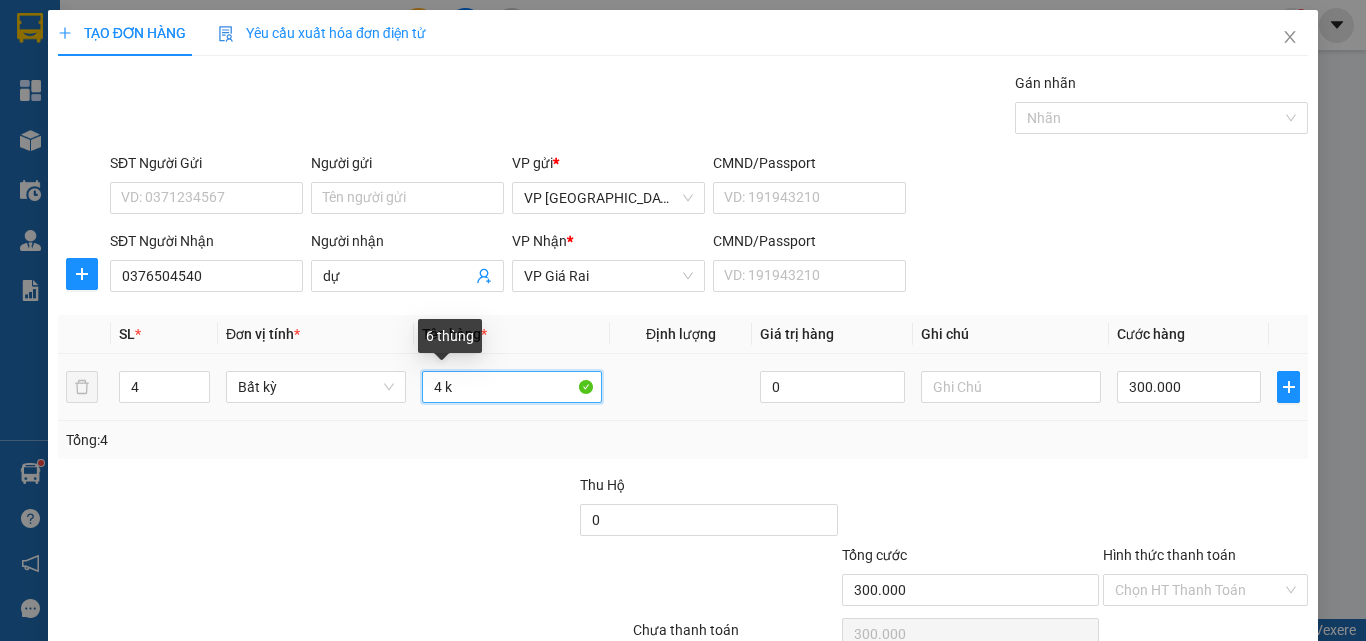 type on "0" 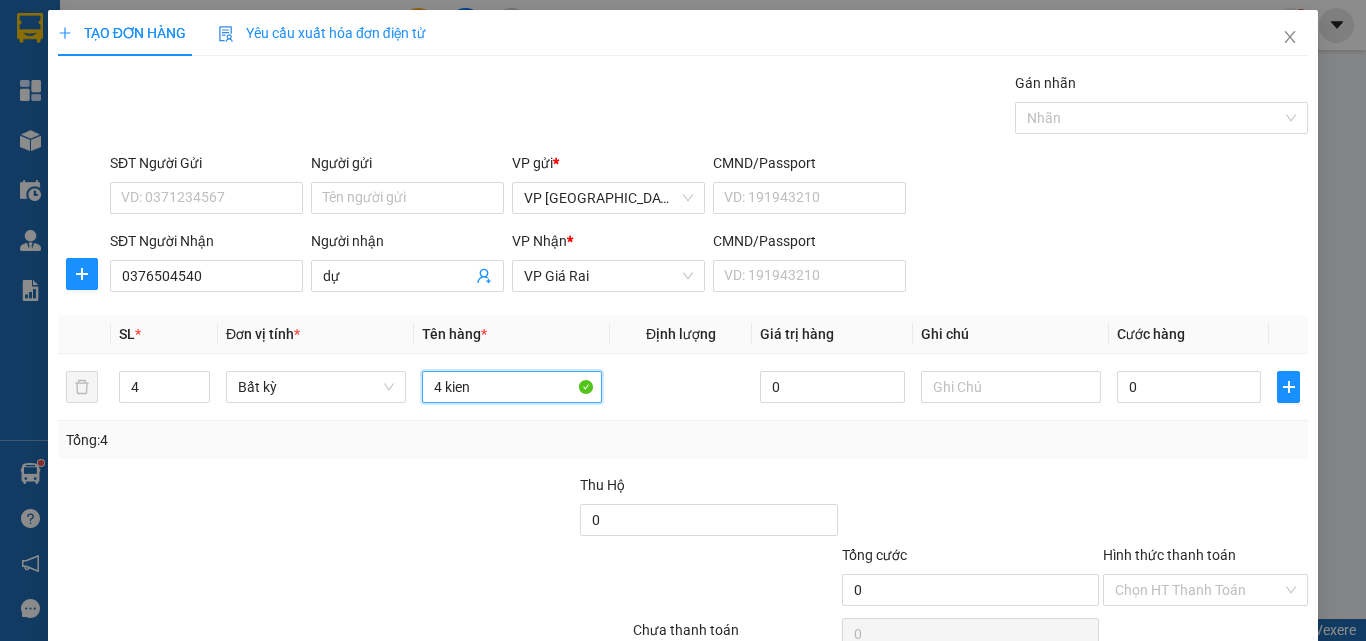 type on "4 kien" 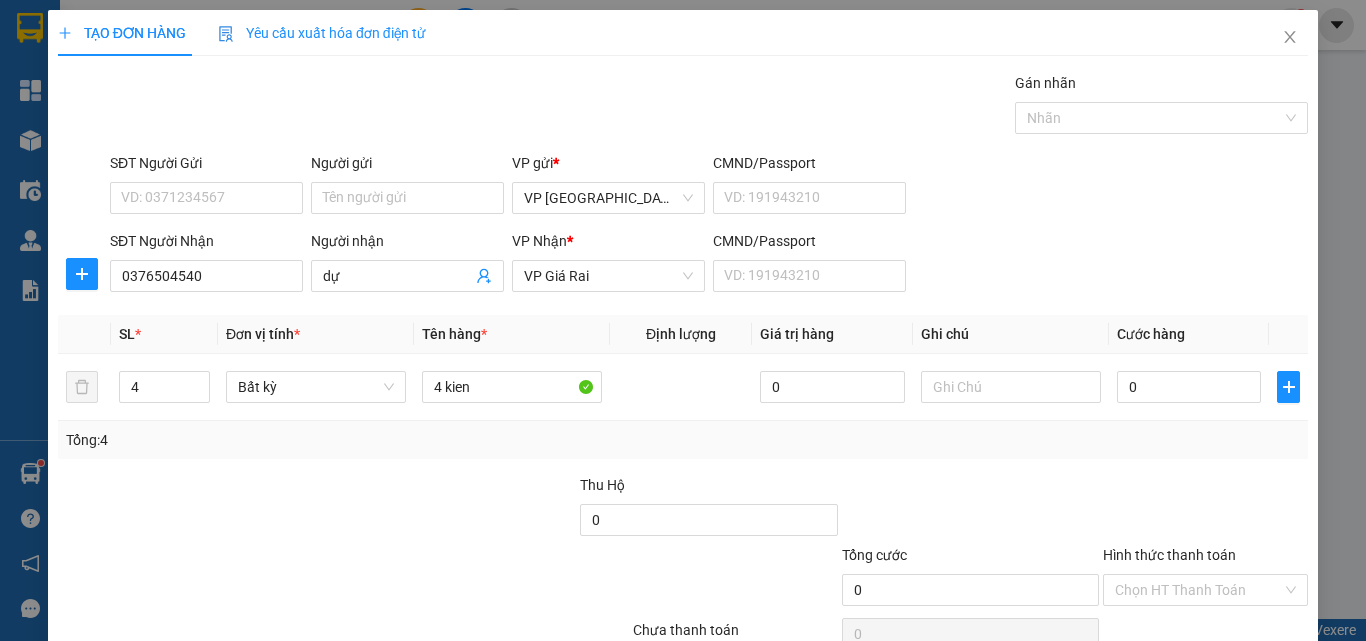 click at bounding box center (970, 509) 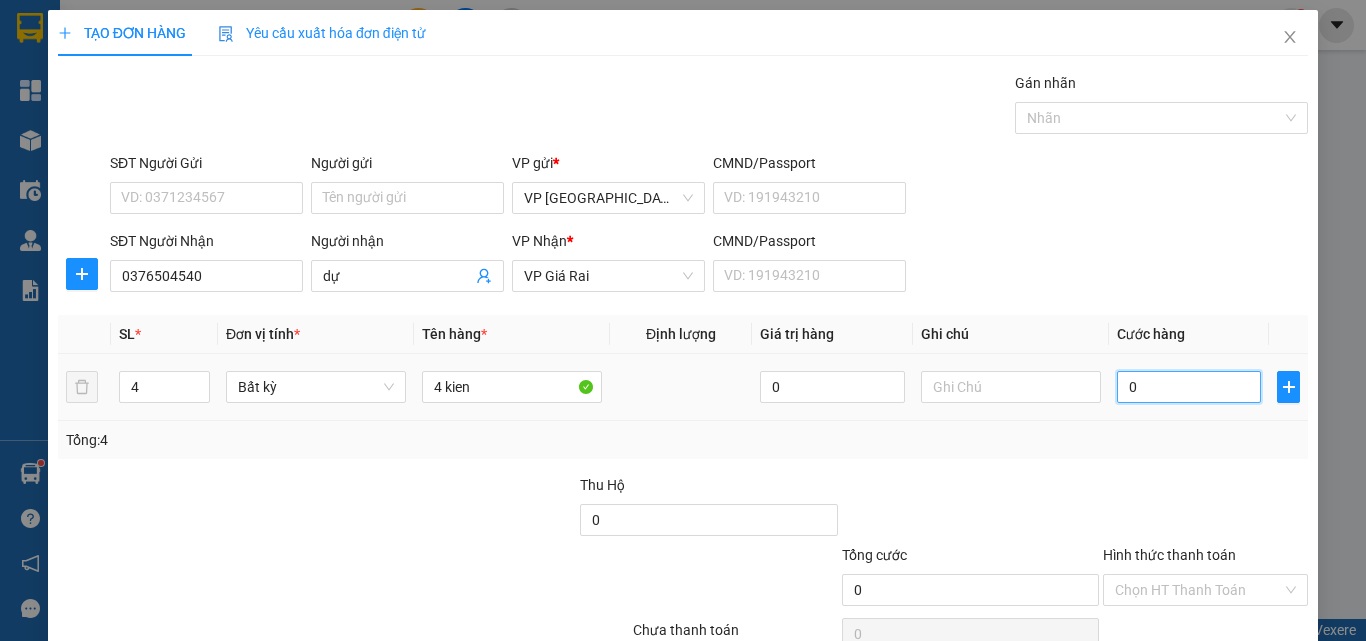 click on "0" at bounding box center (1189, 387) 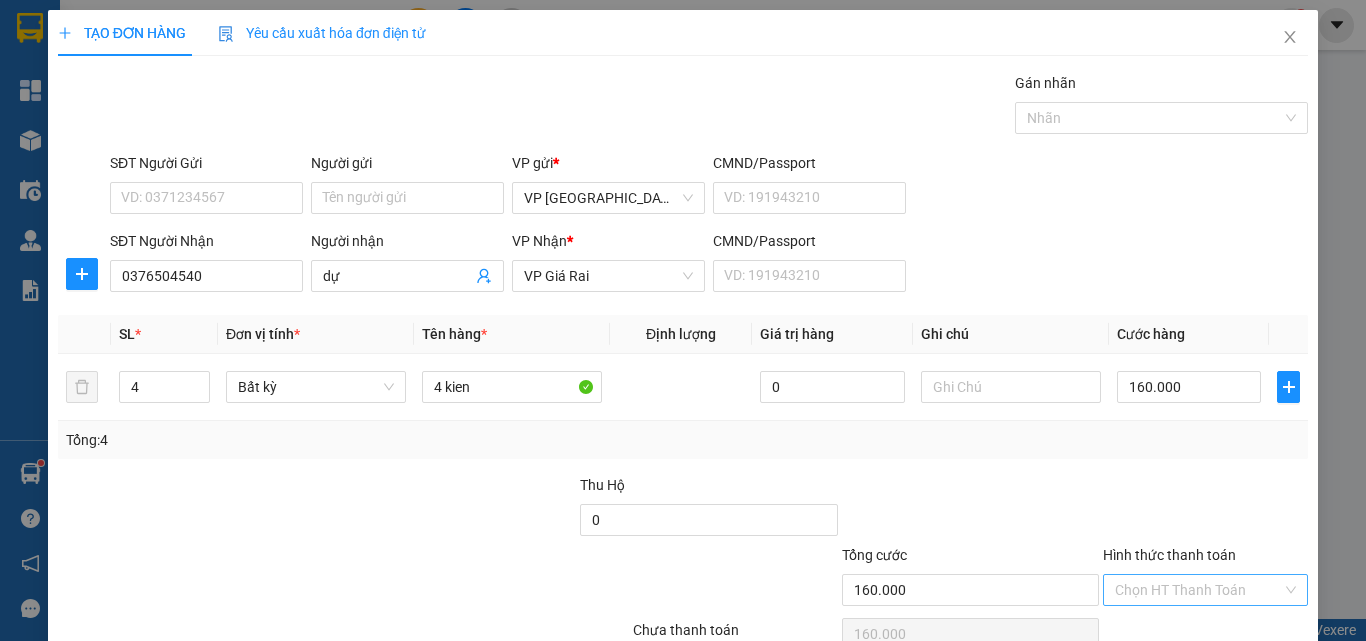 click on "Hình thức thanh toán" at bounding box center (1198, 590) 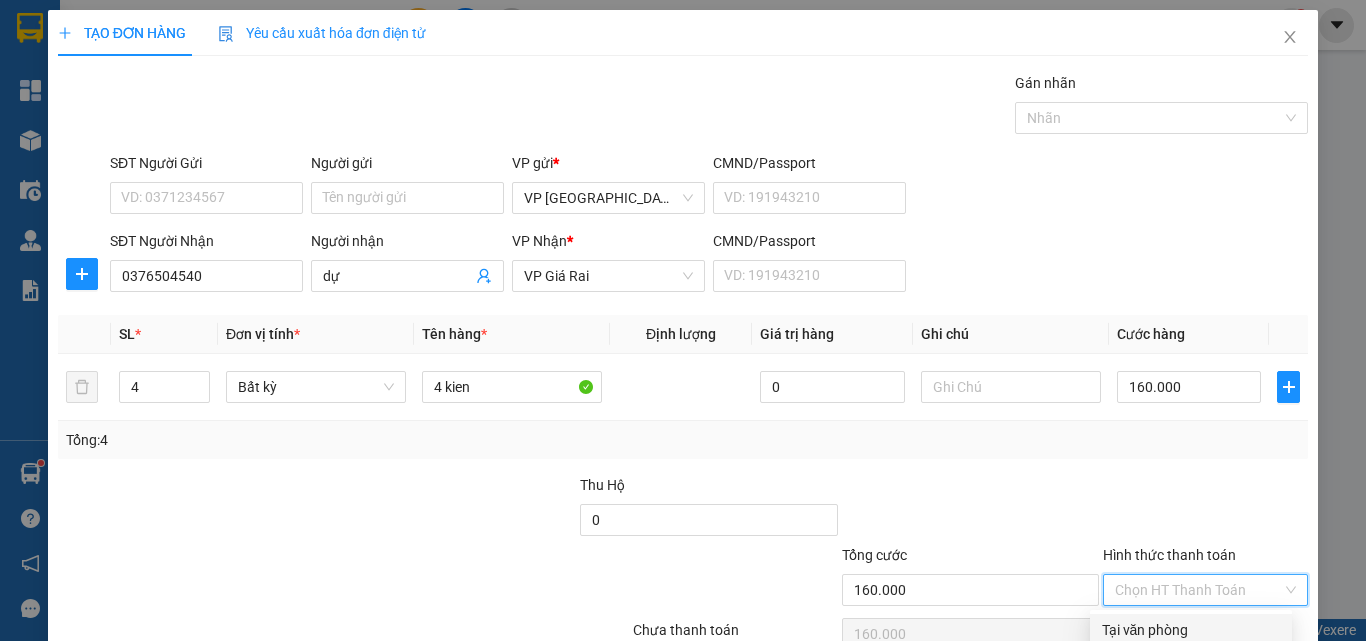 click on "Tại văn phòng" at bounding box center (1191, 630) 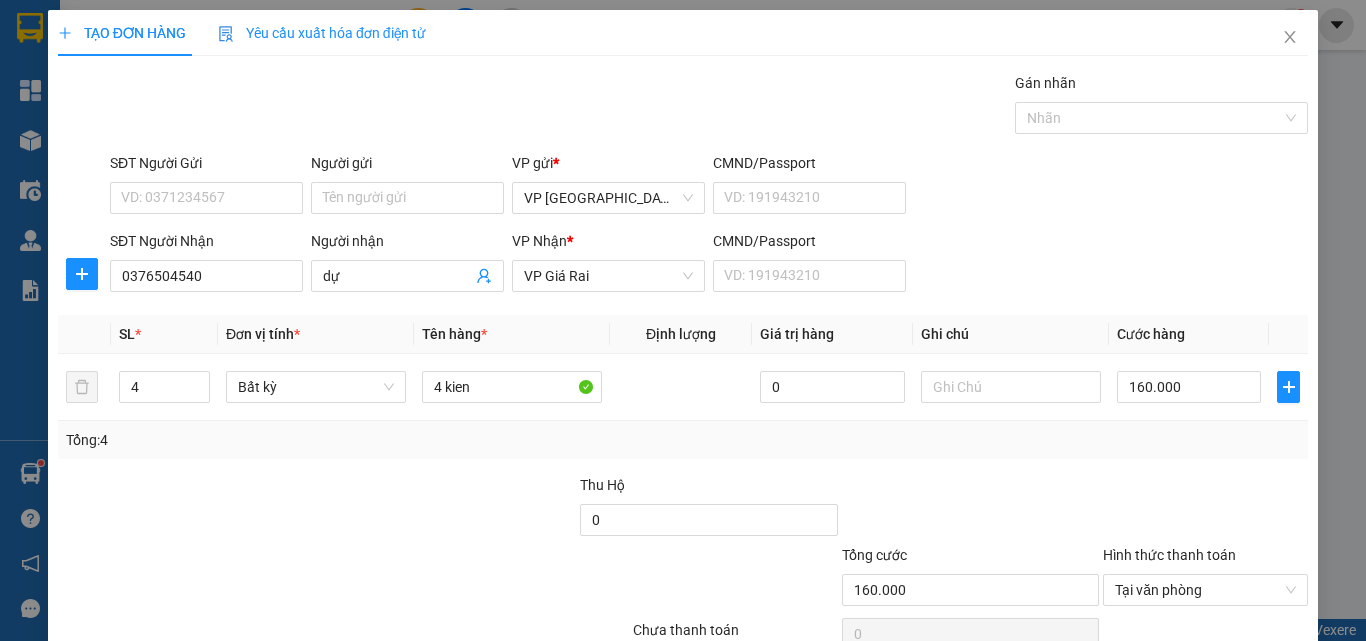 click on "[PERSON_NAME] và In" at bounding box center (1263, 685) 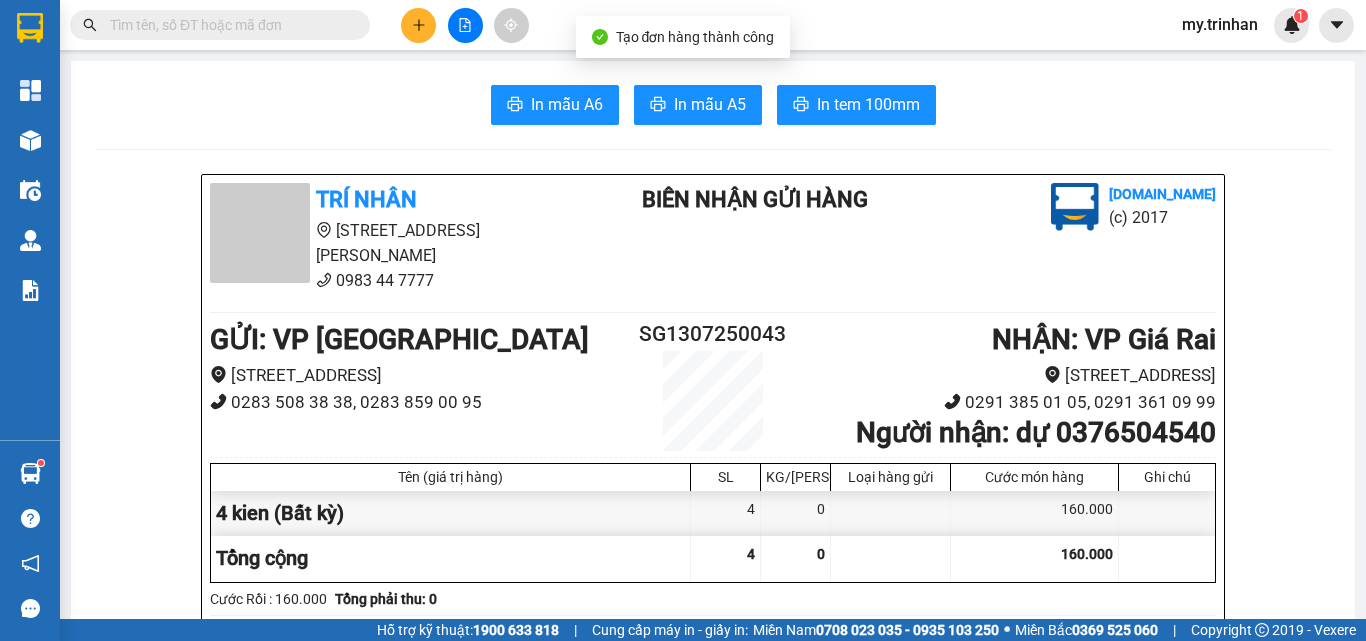 click on "In mẫu A6
In mẫu A5
In tem 100mm
TRÍ NHÂN   555 [PERSON_NAME], Phường 7    0983 44 7777 BIÊN NHẬN GỬI HÀNG [DOMAIN_NAME] (c) 2017 GỬI :   VP [GEOGRAPHIC_DATA]   [STREET_ADDRESS]   0283 508 38 38, 0283 859 00 95 SG1307250043 NHẬN :   VP Giá Rai   409 QL1A, Khóm 2, Phường 1   0291 385 01 05, 0291 361 09 99 Người nhận :   dự 0376504540 Tên (giá trị hàng) SL KG/Món Loại hàng gửi Cước món hàng Ghi chú 4 kien (Bất kỳ) 4 0 160.000 Tổng cộng 4 0 160.000 Loading... Cước Rồi   : 160.000 Tổng phải thu: 0 Người gửi hàng xác nhận (đã đồng ý và ký tên) 18:53[DATE] NV nhận hàng (Kí và ghi rõ họ tên) Diễm My  Quy định nhận/gửi hàng : Quý khách tự thông báo cho người nhà ra nhận hàng, mang theo điện thoại hoặc chứng mình người nhận hàng. Nhà xe không chịu trách nhiệm đối với hàng hoá bị nhà nước cấm. TRÍ NHÂN VP VP [GEOGRAPHIC_DATA]" at bounding box center (713, 1297) 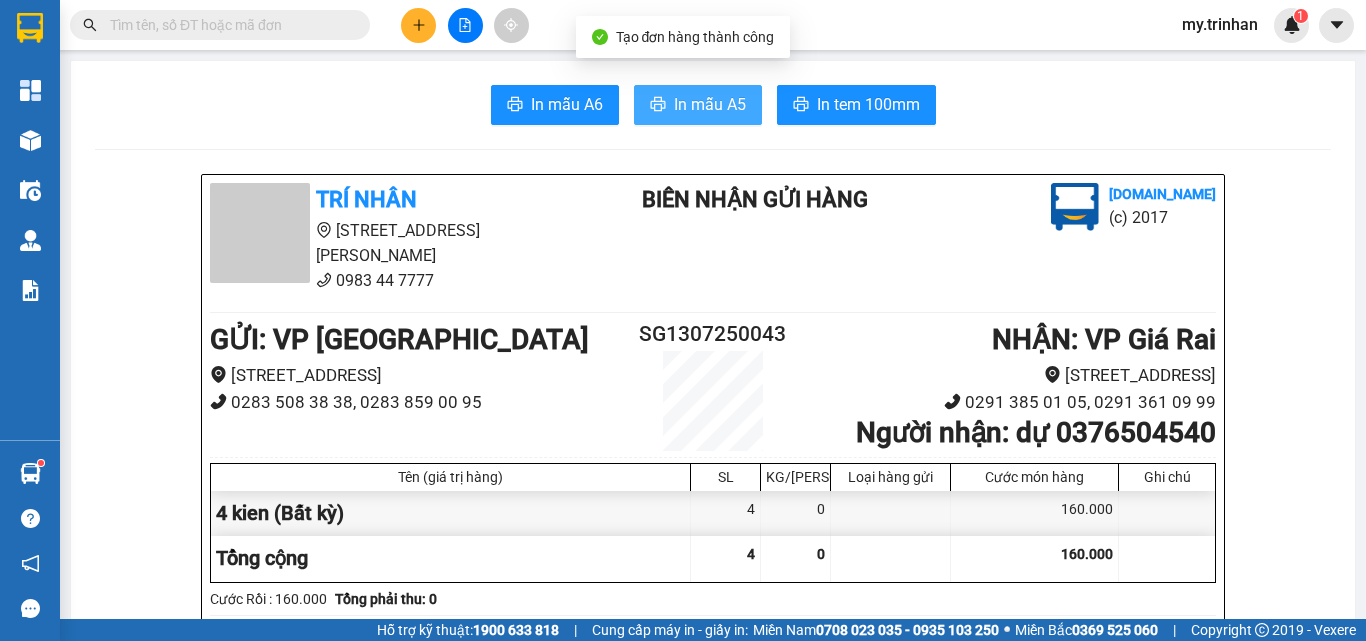 click on "In mẫu A5" at bounding box center [710, 104] 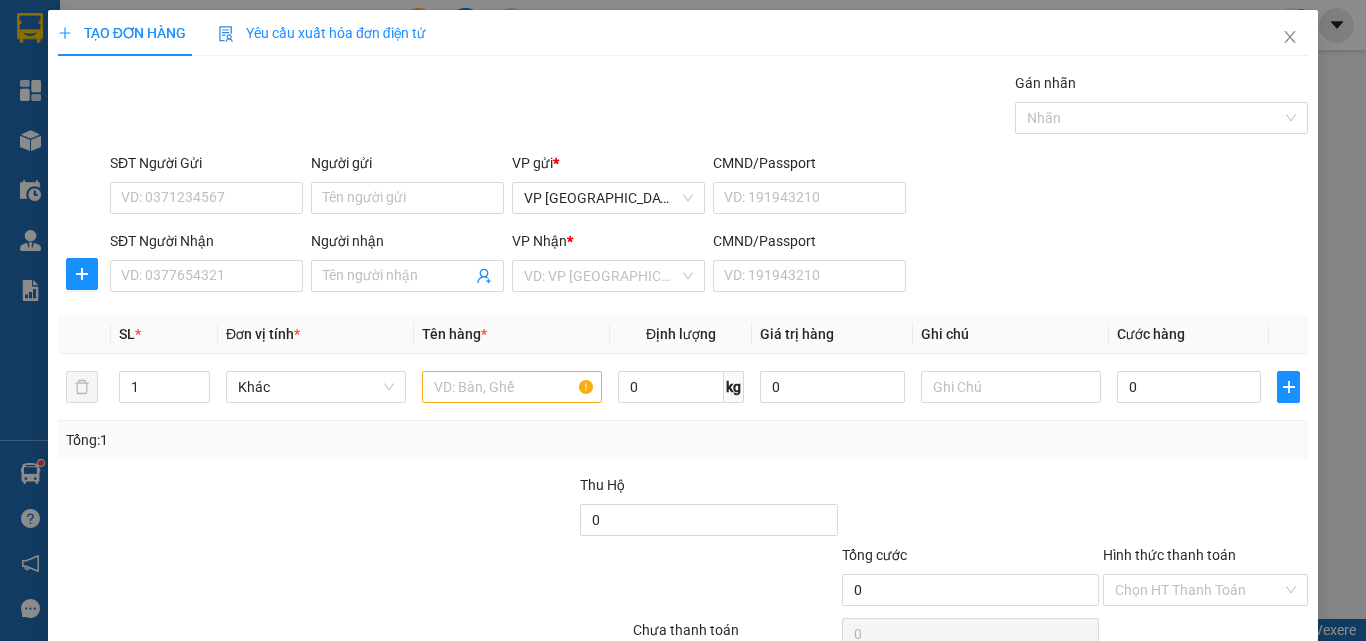click on "SĐT Người Nhận VD: 0377654321 Người nhận Tên người nhận VP Nhận  * VD: VP Sài Gòn CMND/Passport VD: [PASSPORT]" at bounding box center (709, 265) 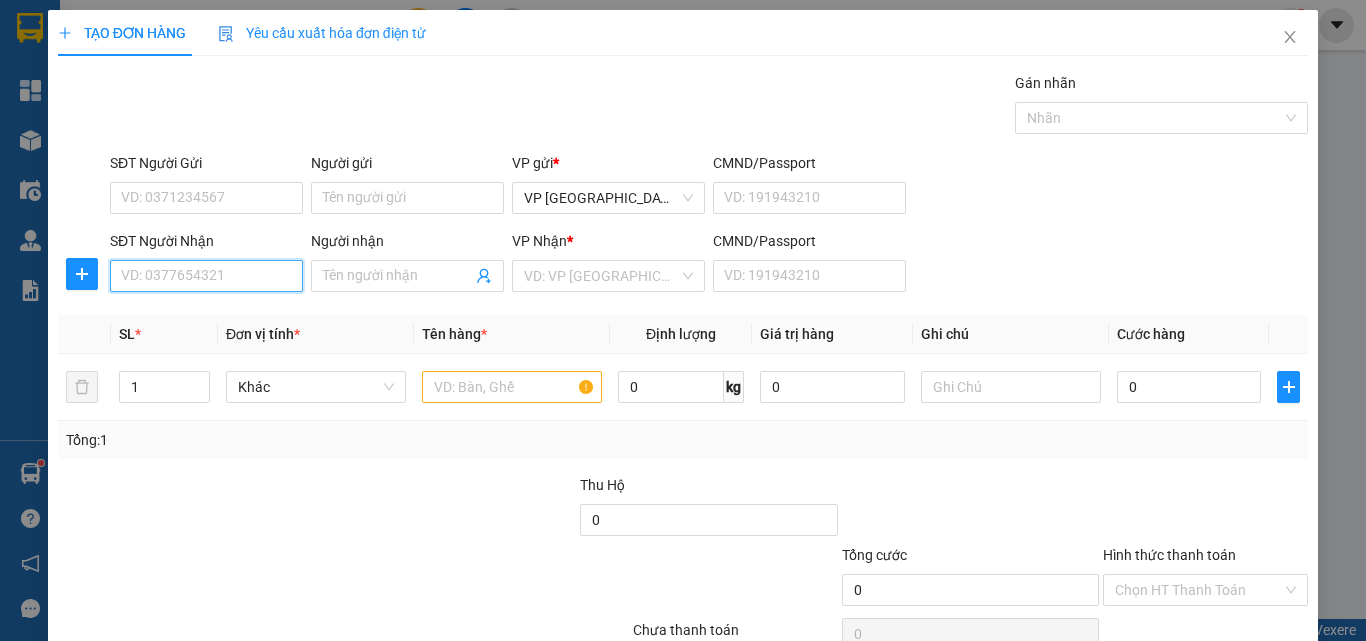 click on "SĐT Người Nhận" at bounding box center (206, 276) 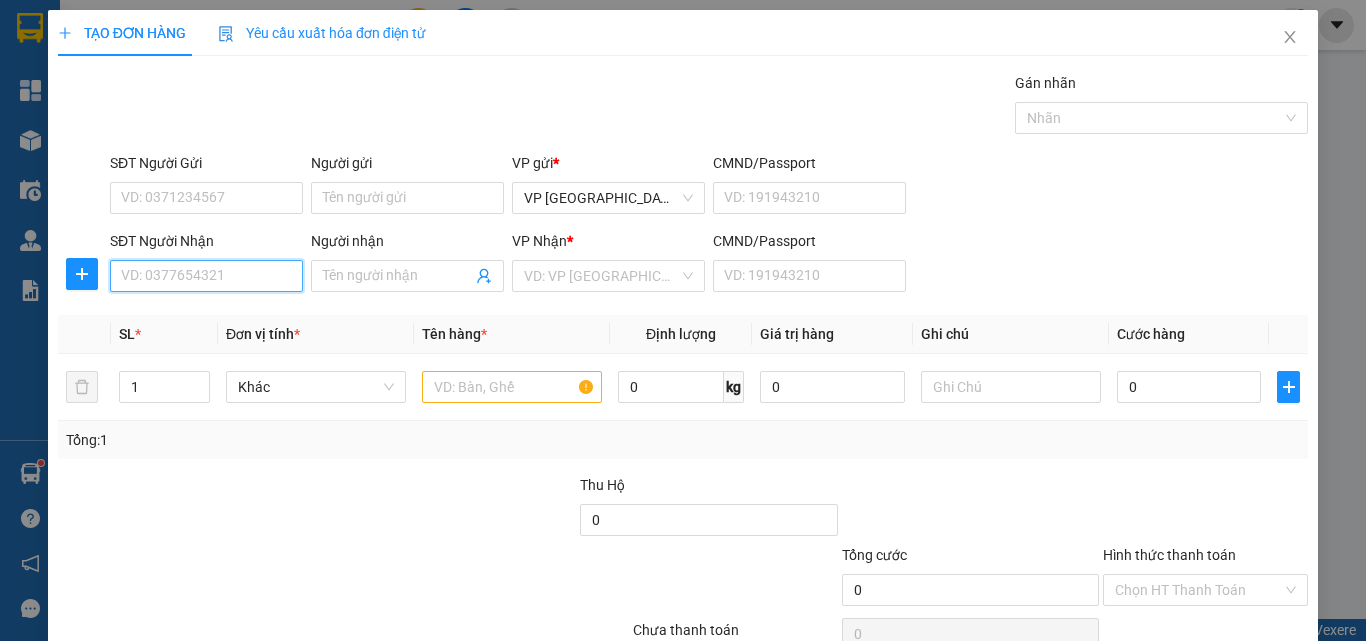 click on "SĐT Người Nhận" at bounding box center (206, 276) 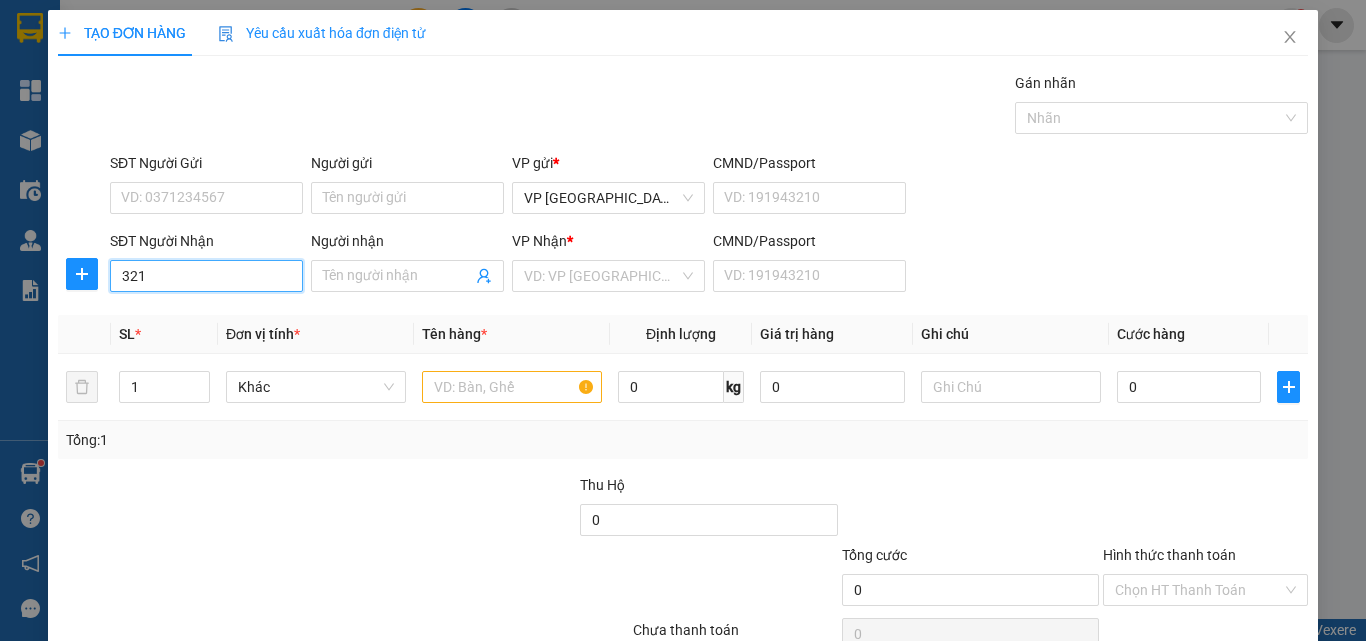 click on "321" at bounding box center (206, 276) 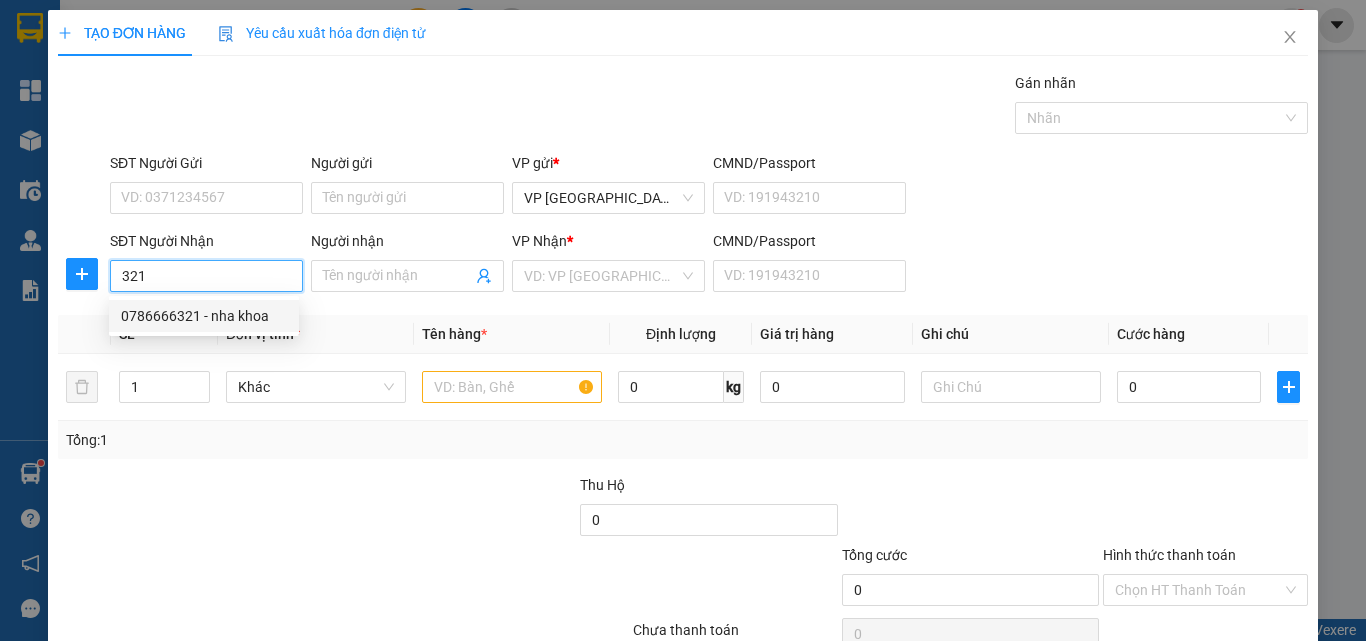 click on "0786666321 - nha khoa" at bounding box center [204, 316] 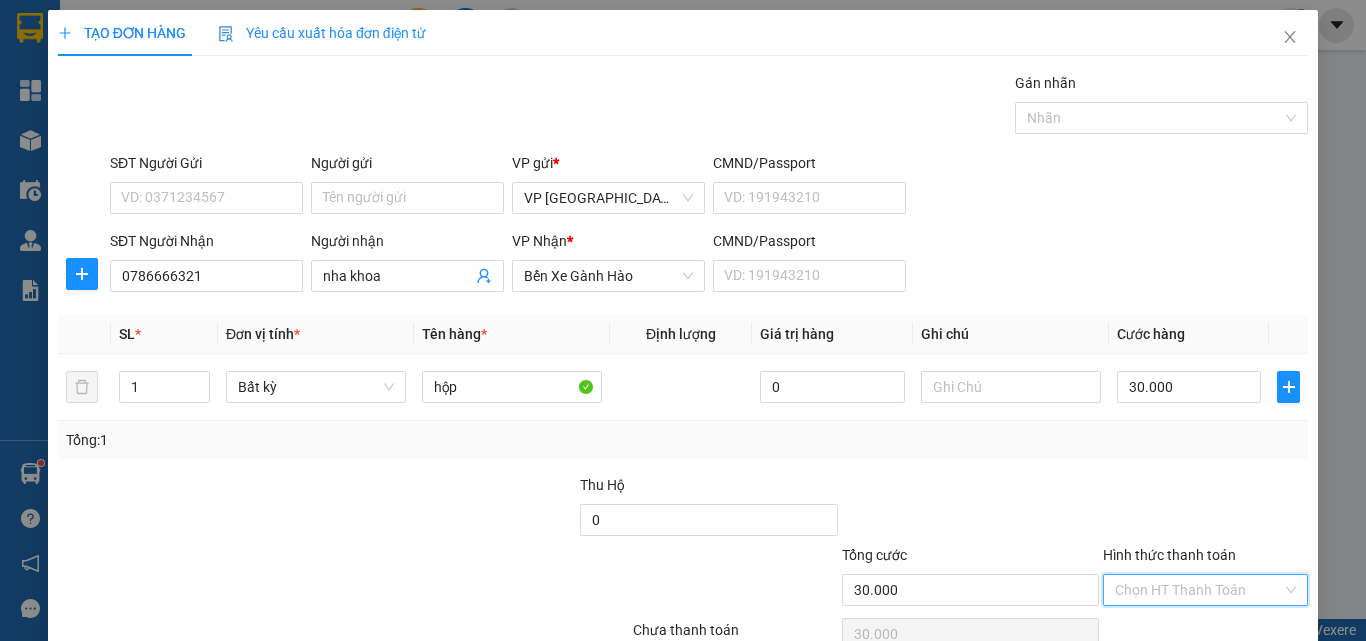 click on "Hình thức thanh toán" at bounding box center (1198, 590) 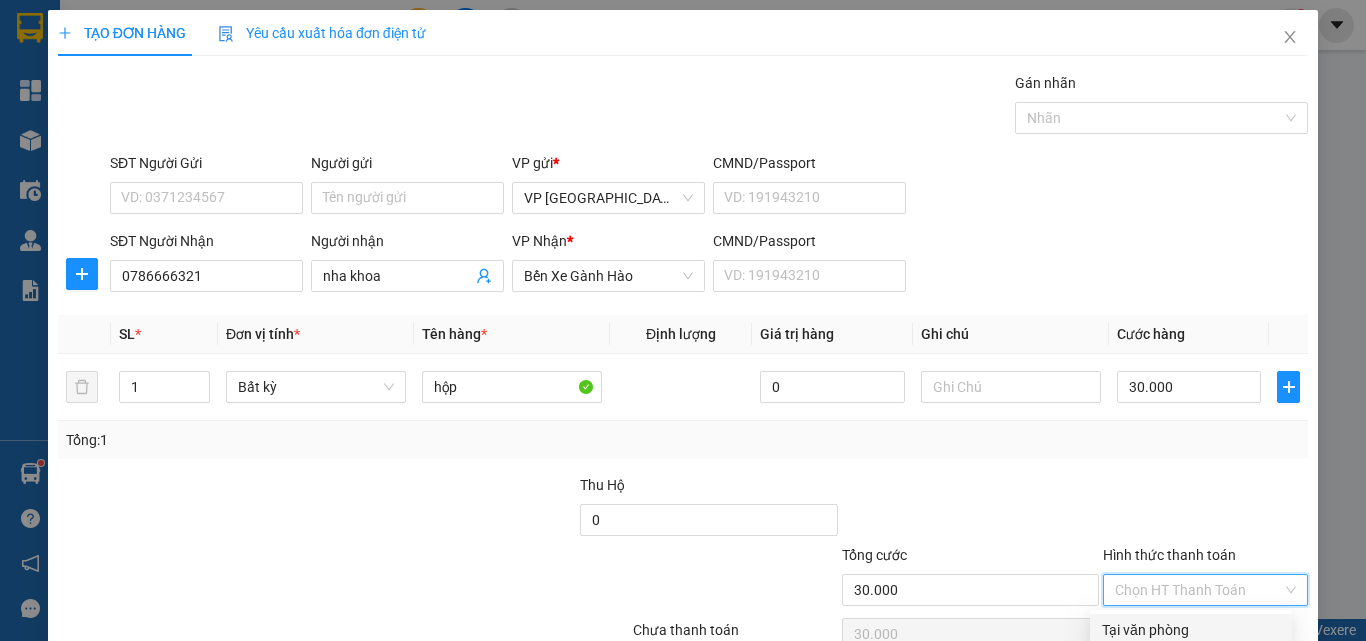 click on "Tại văn phòng" at bounding box center [1191, 630] 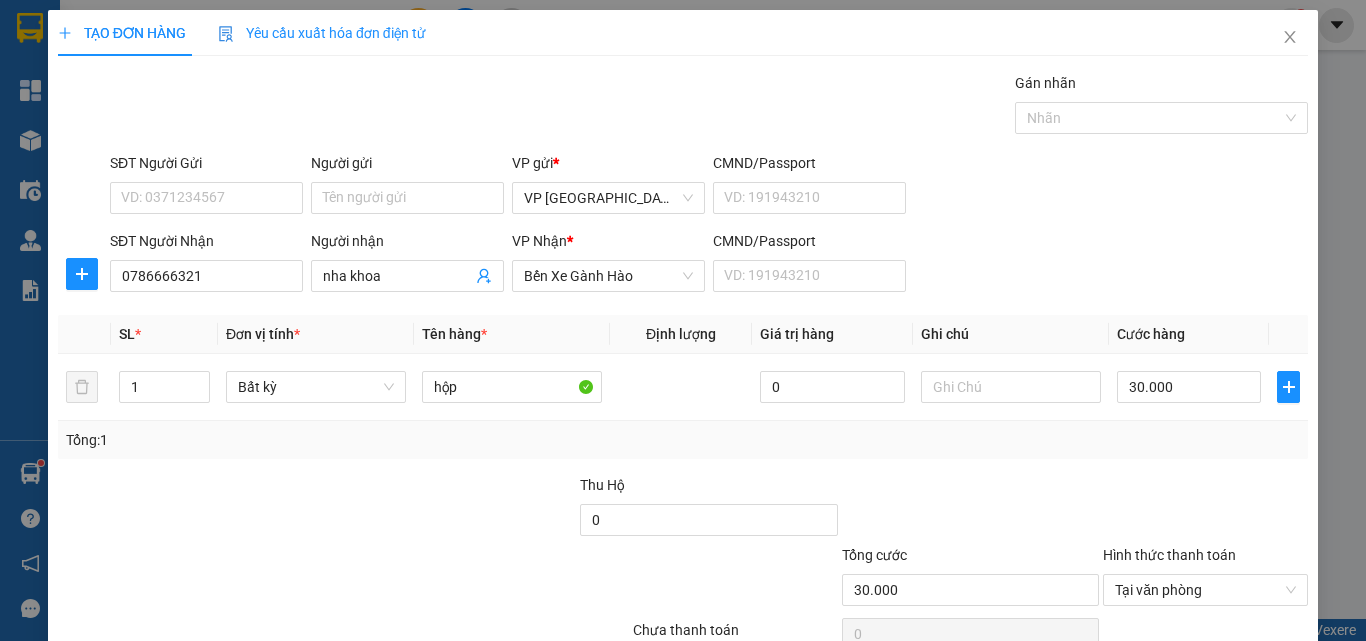 click on "[PERSON_NAME] và In" at bounding box center [1263, 685] 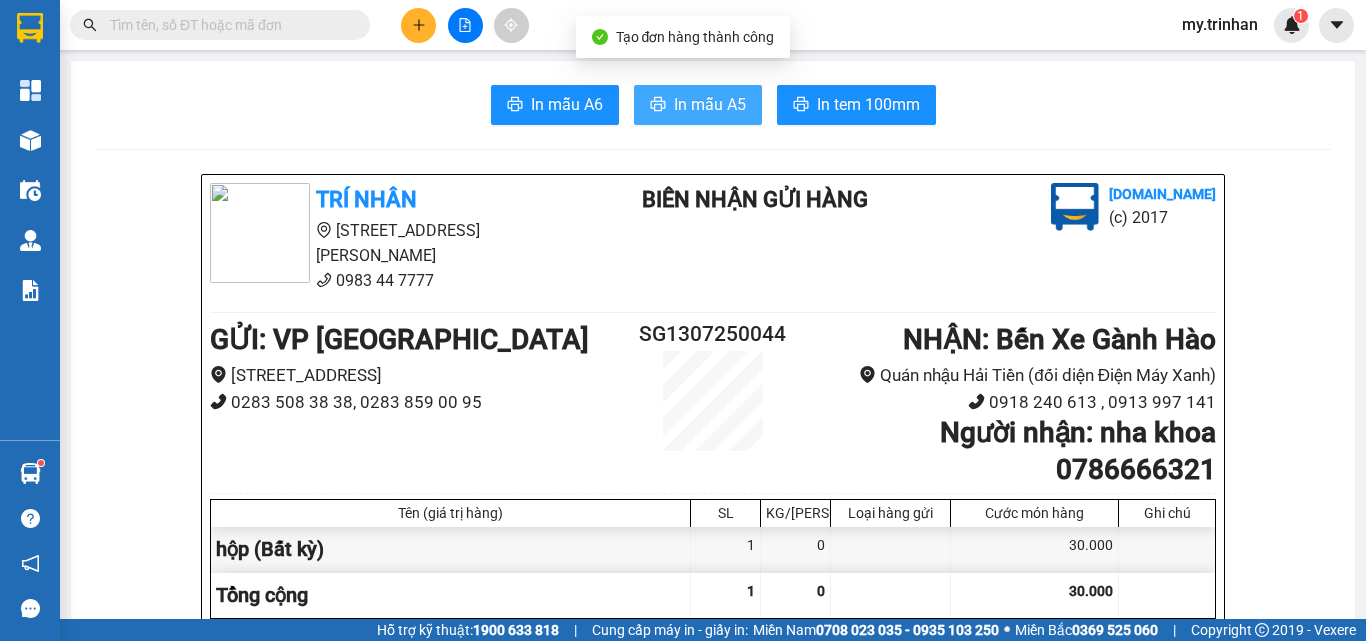 click on "In mẫu A5" at bounding box center (710, 104) 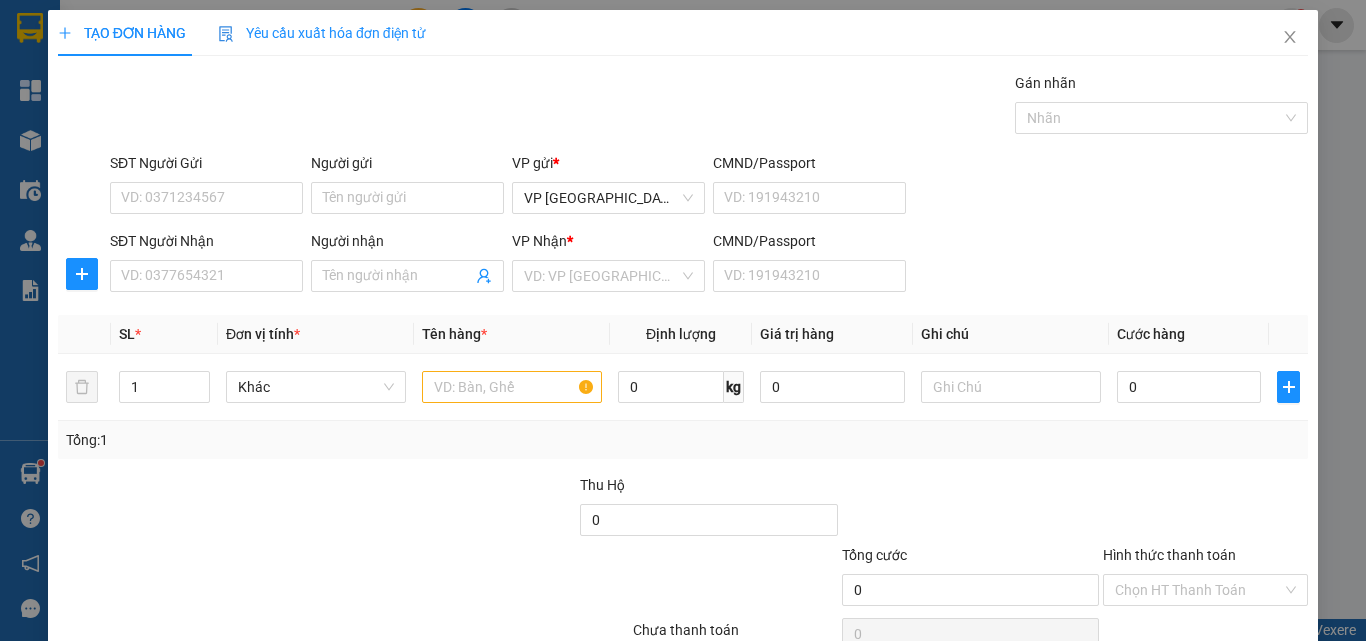 click on "SĐT Người Nhận VD: 0377654321 Người nhận Tên người nhận VP Nhận  * VD: VP Sài Gòn CMND/Passport VD: [PASSPORT]" at bounding box center (709, 265) 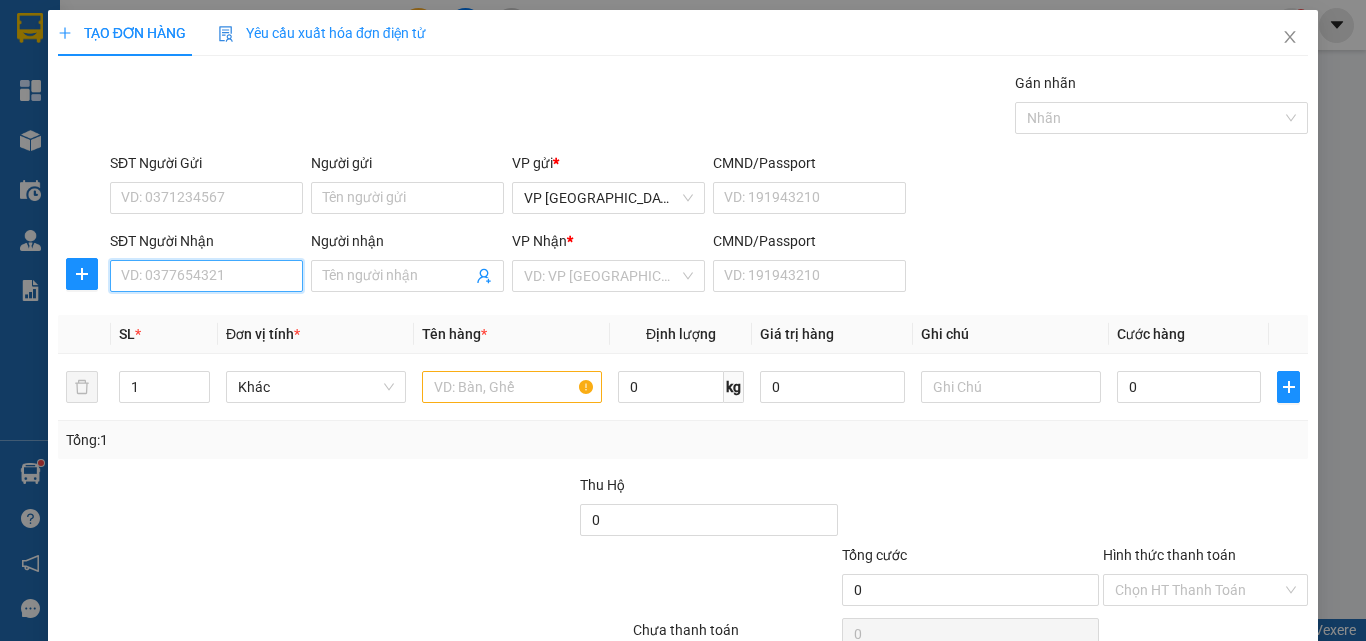 click on "SĐT Người Nhận" at bounding box center (206, 276) 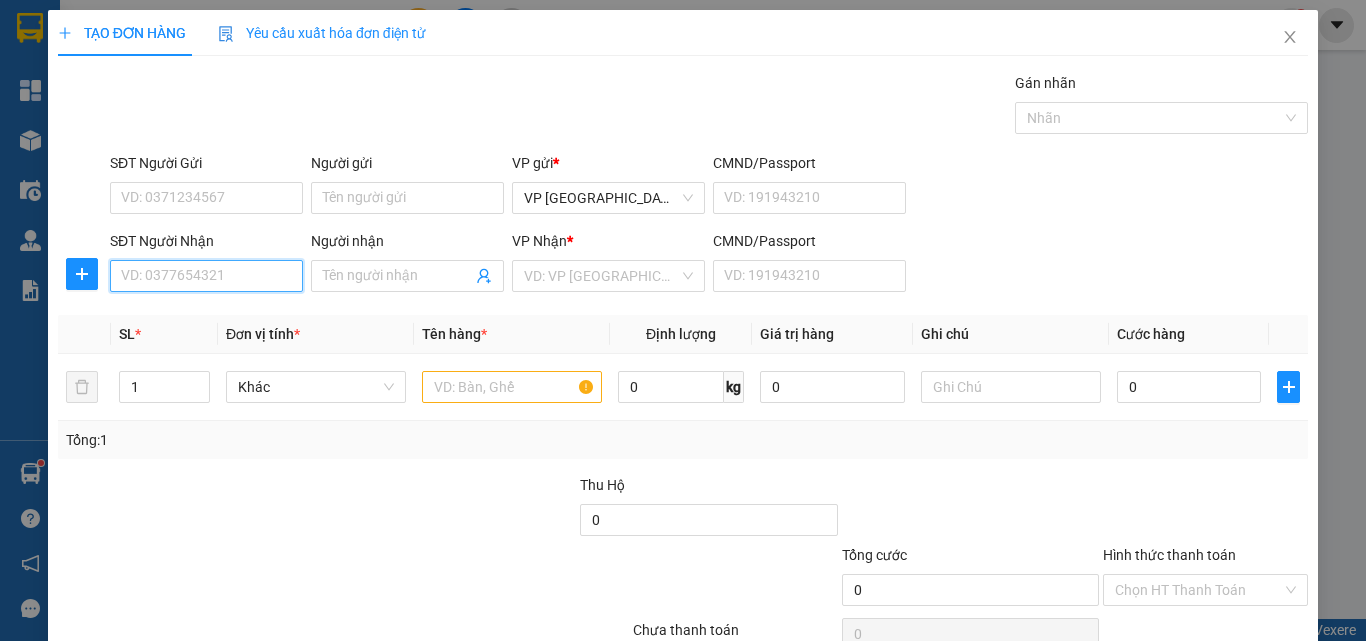 click on "SĐT Người Nhận" at bounding box center [206, 276] 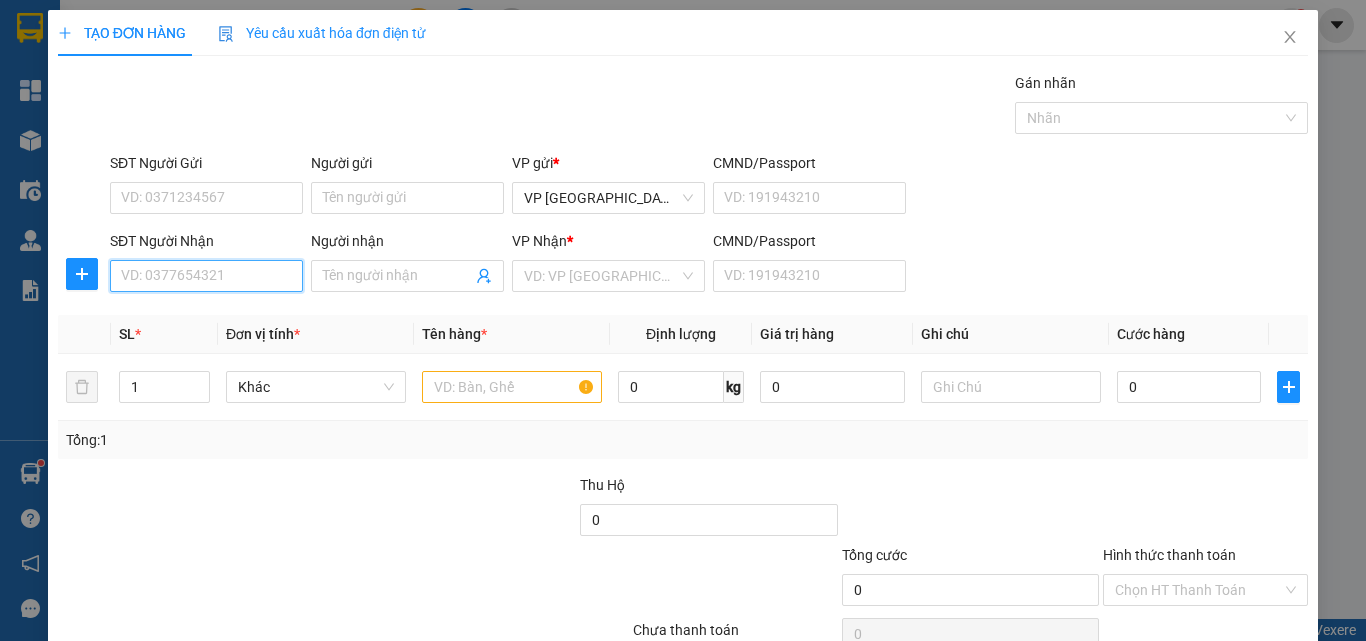 click on "SĐT Người Nhận" at bounding box center (206, 276) 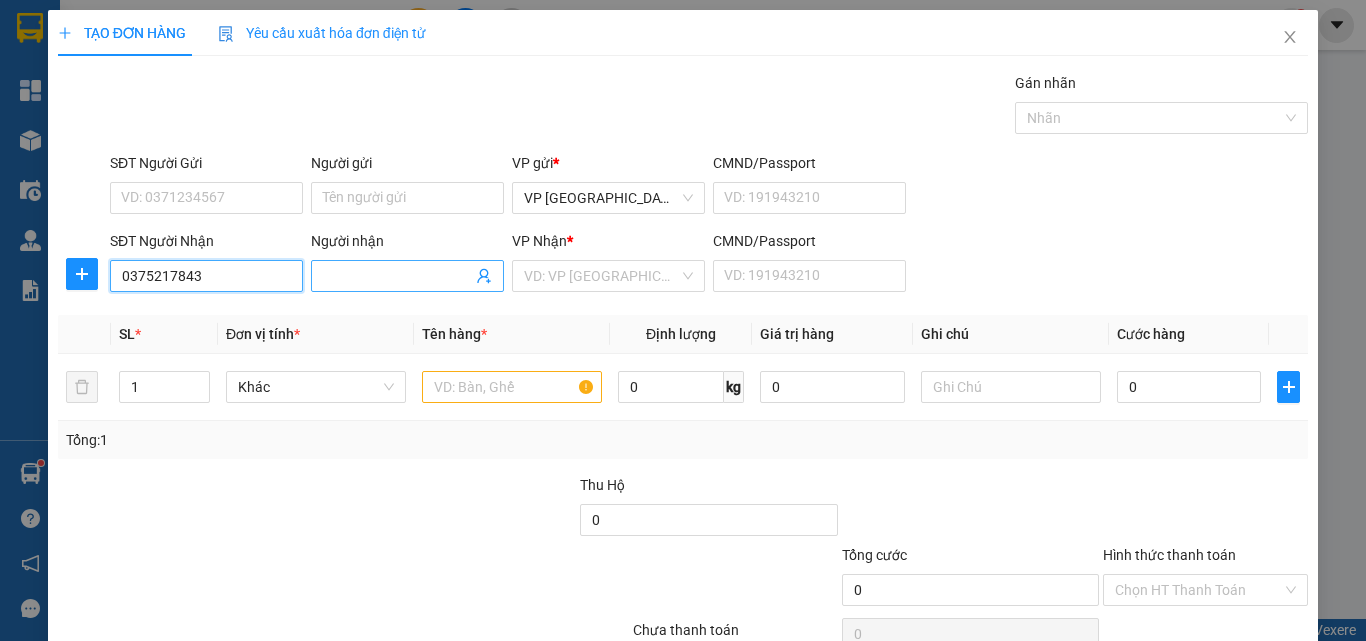 type on "0375217843" 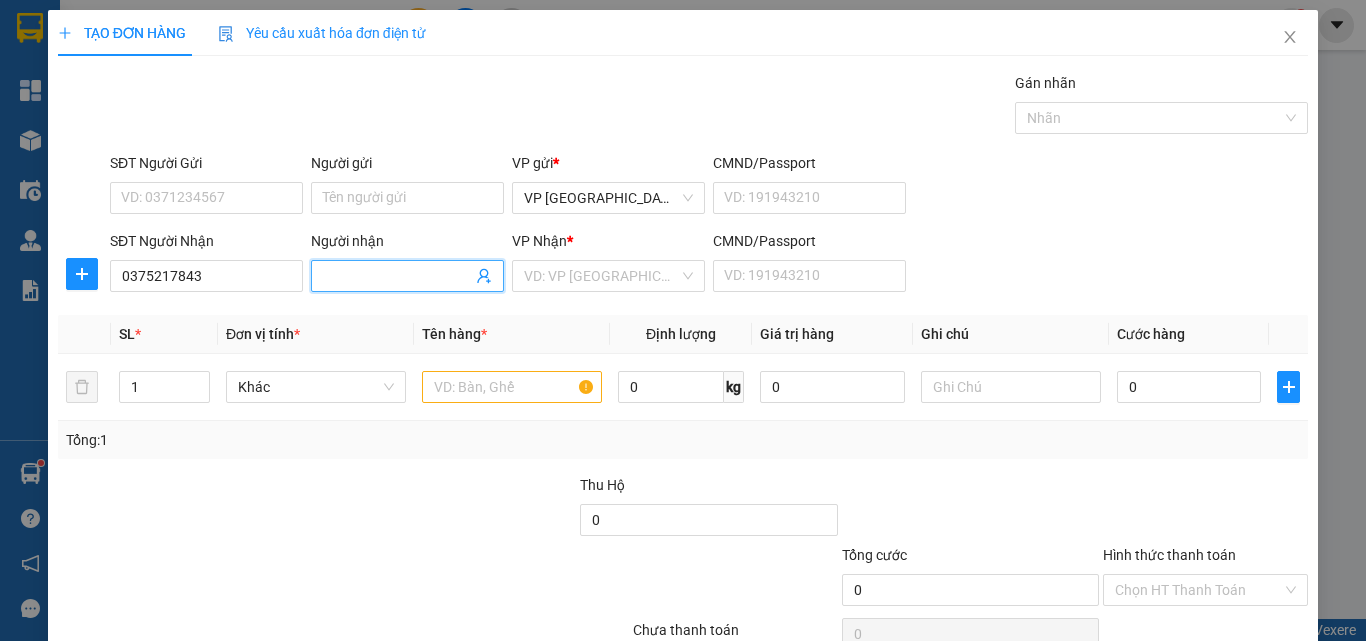 click on "Người nhận" at bounding box center [397, 276] 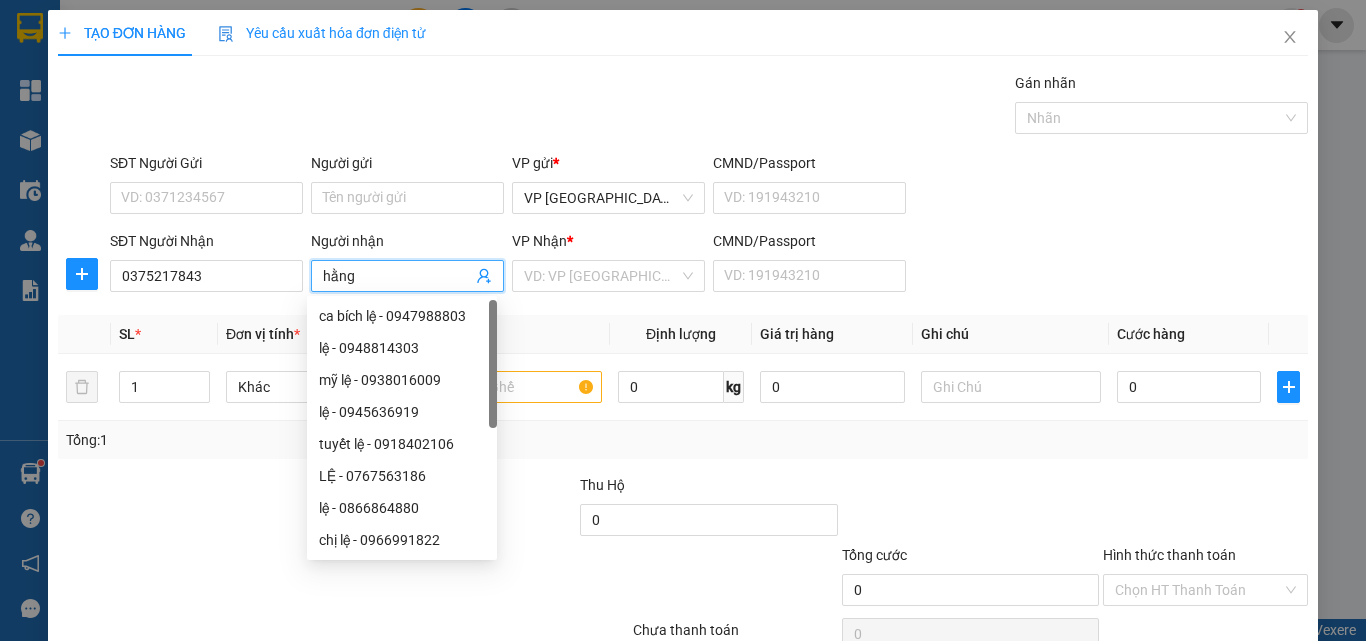 type on "hằng" 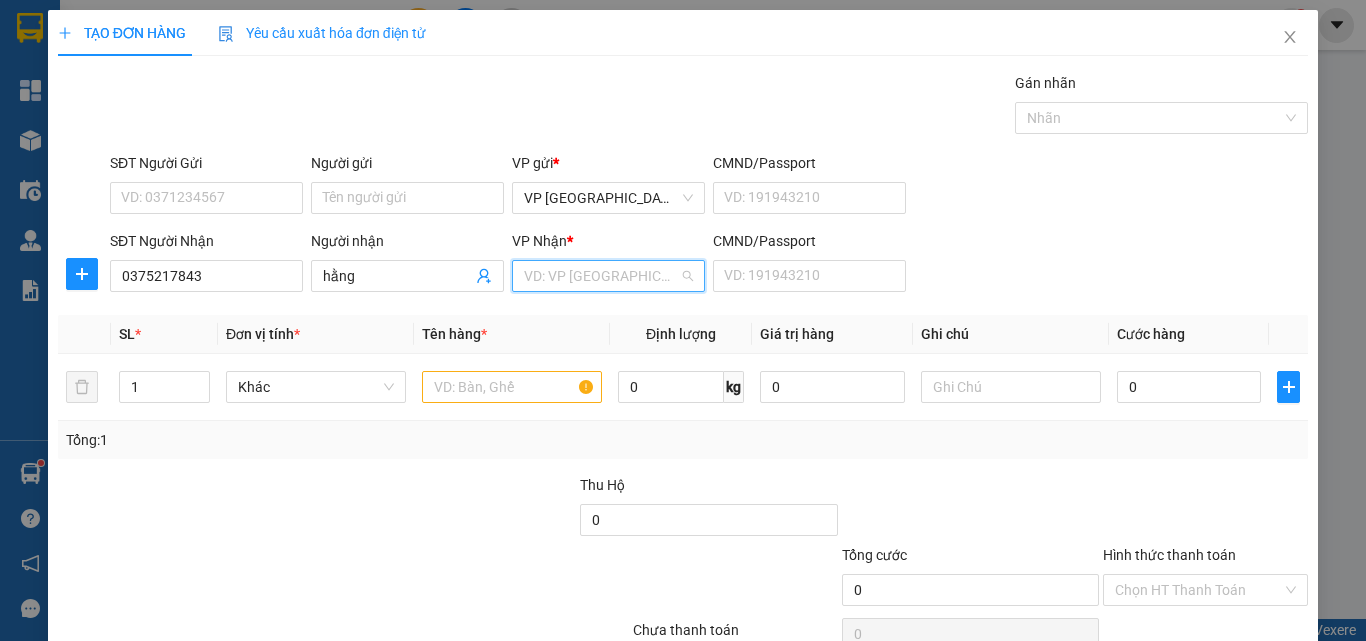 click at bounding box center [601, 276] 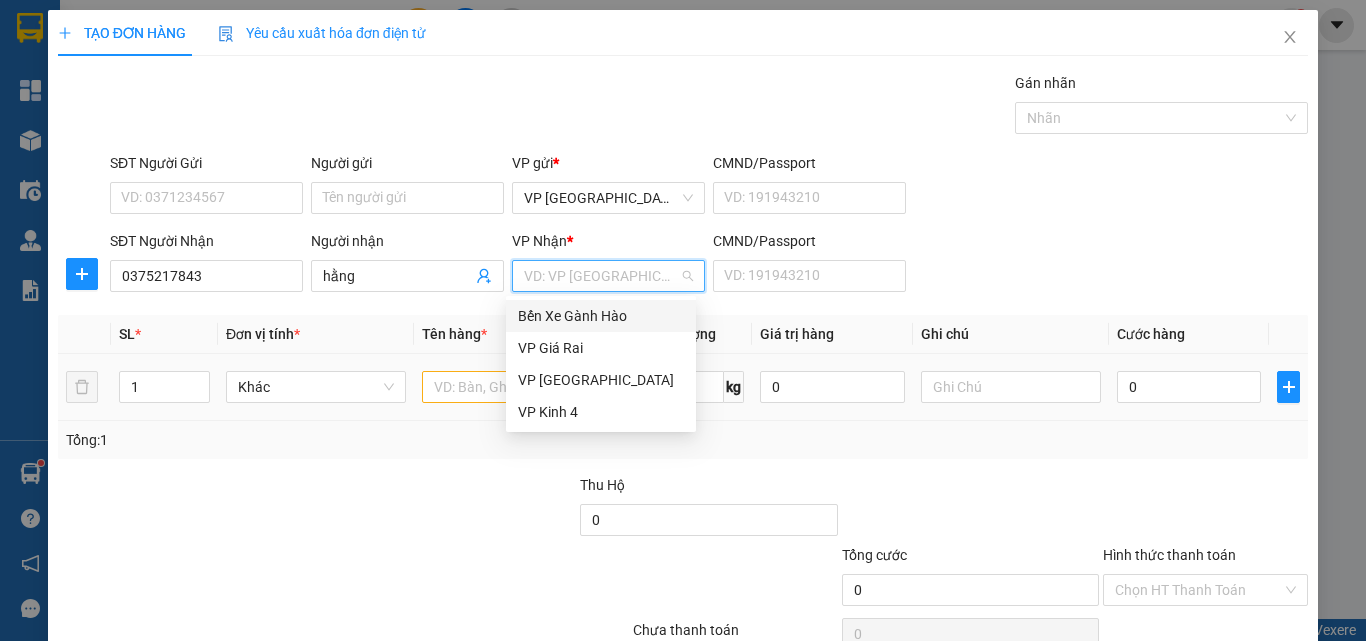 click on "Bến Xe Gành Hào" at bounding box center [601, 316] 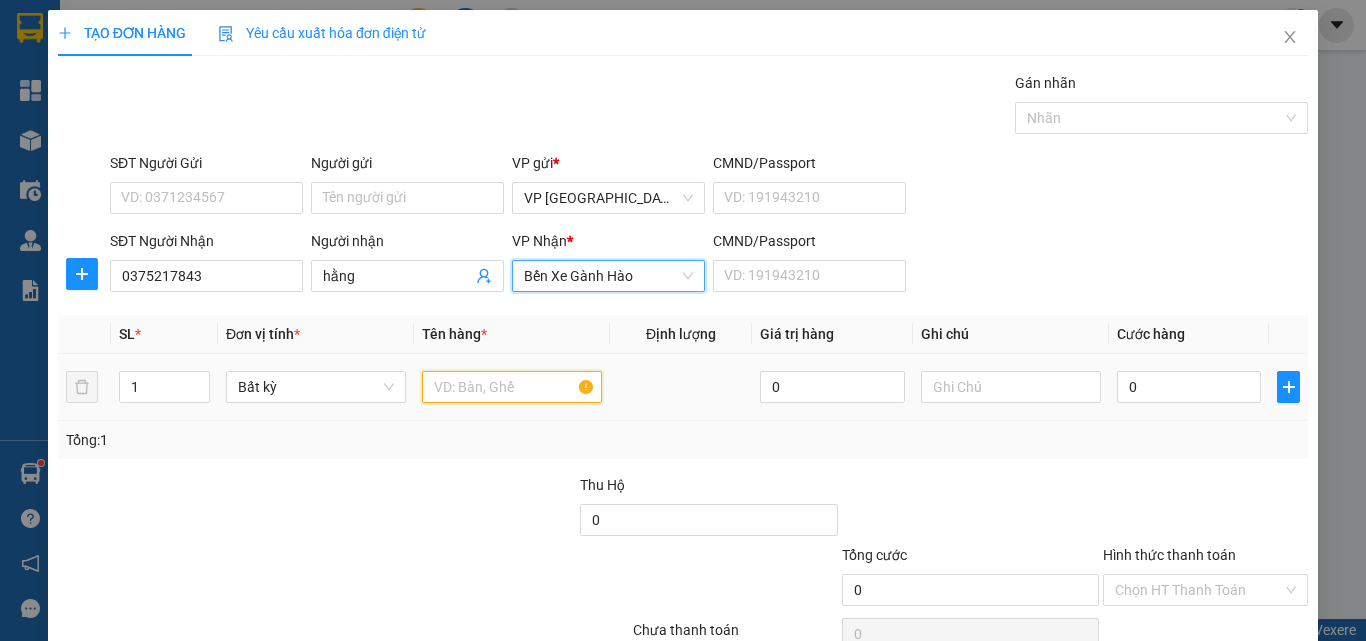click at bounding box center [512, 387] 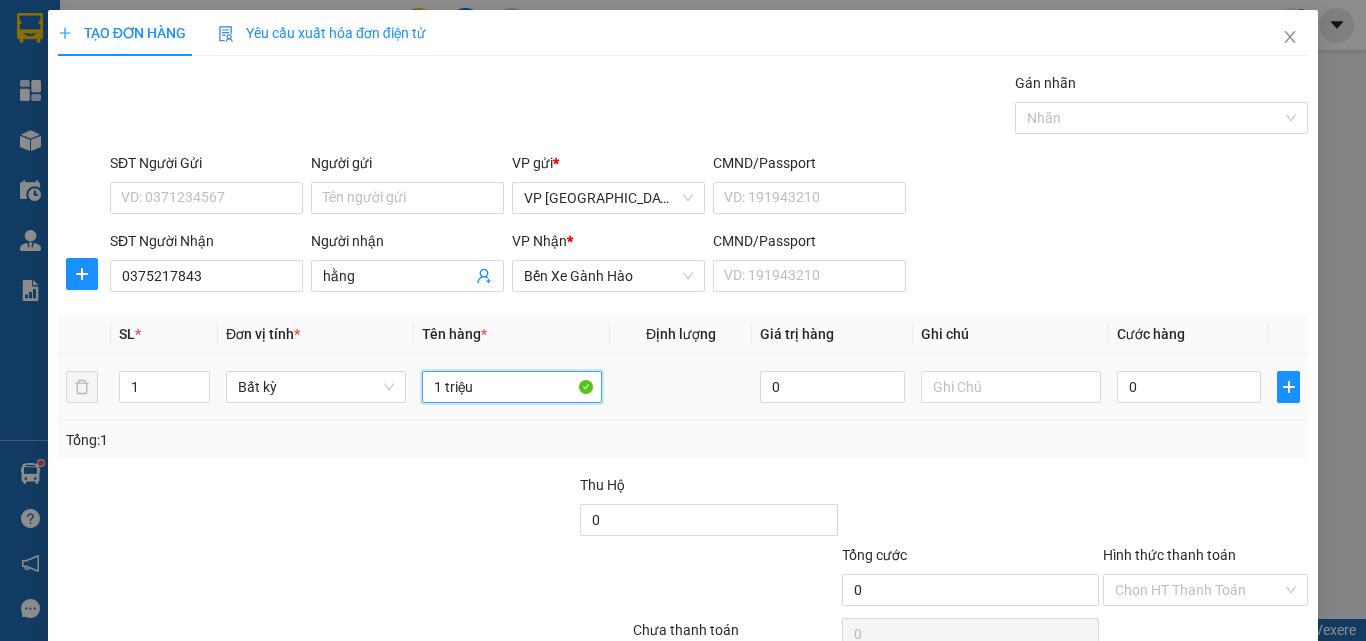type on "1 triệu" 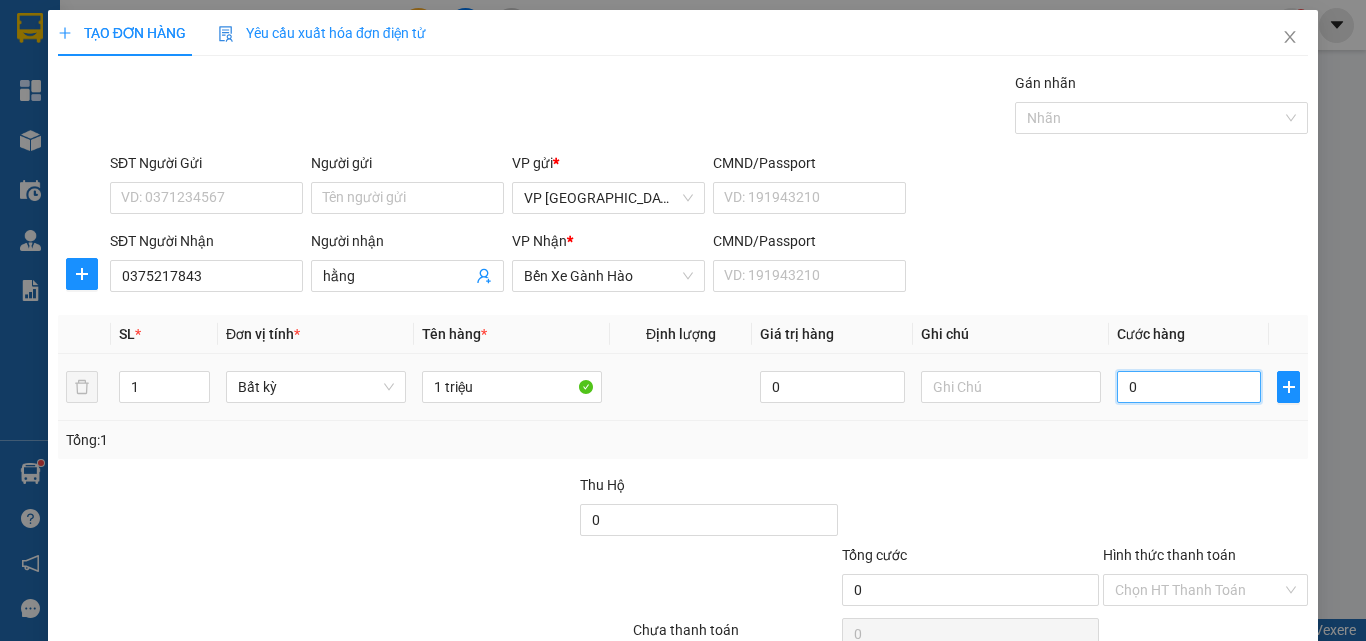 click on "0" at bounding box center (1189, 387) 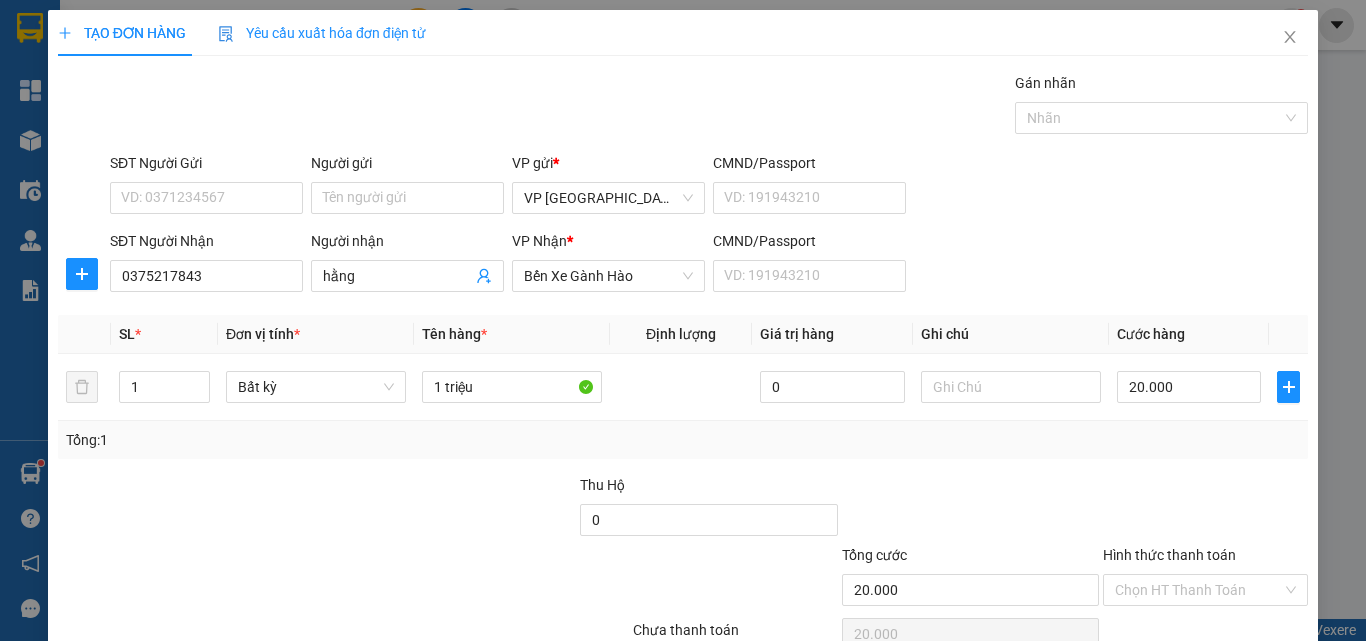 drag, startPoint x: 1166, startPoint y: 496, endPoint x: 1165, endPoint y: 510, distance: 14.035668 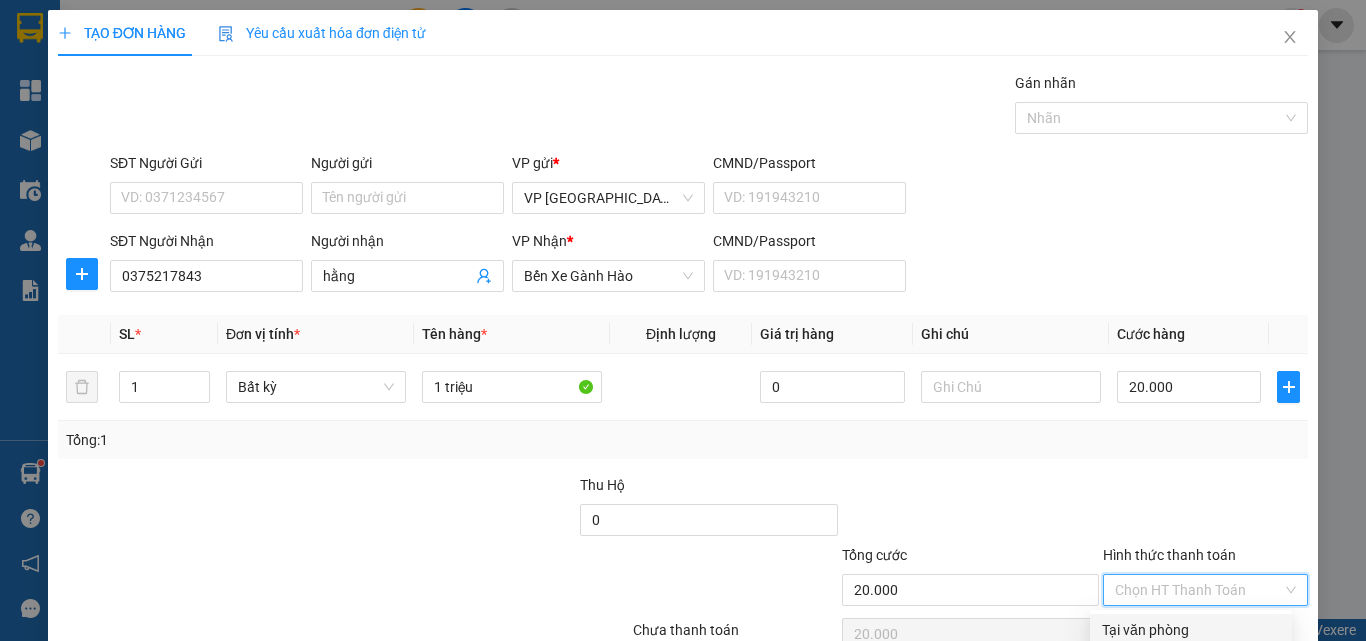 click on "Tại văn phòng" at bounding box center (1191, 630) 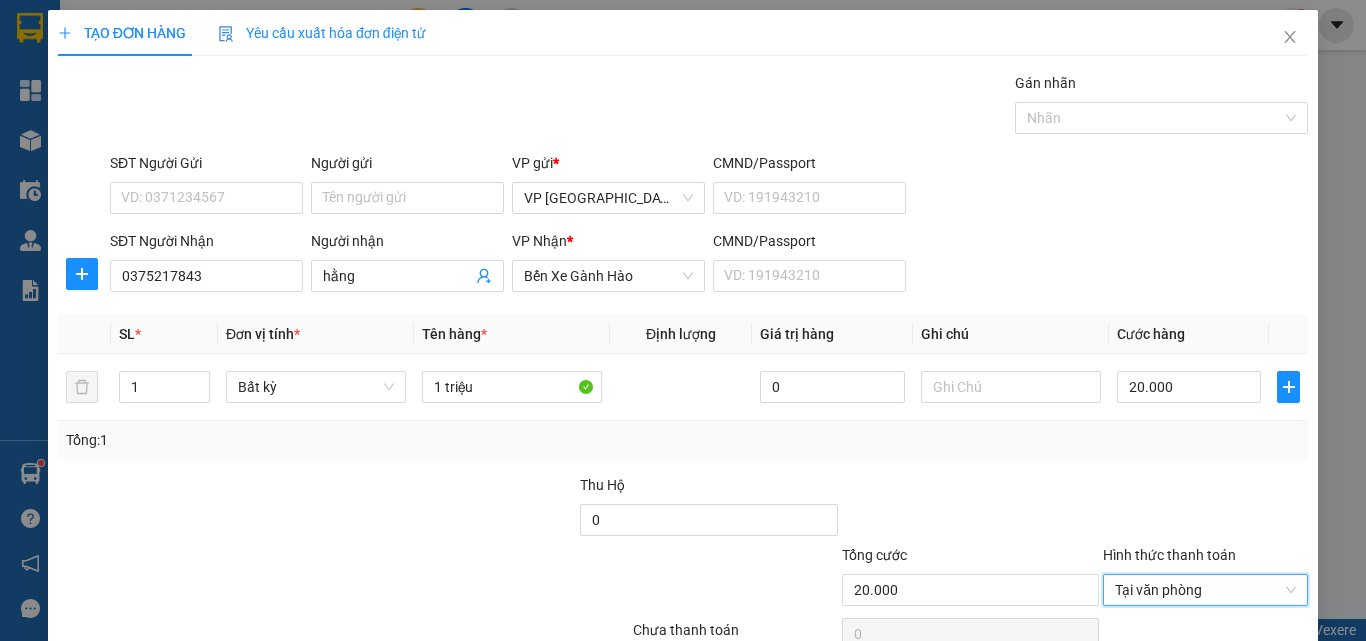 click on "[PERSON_NAME] và In" at bounding box center (1231, 685) 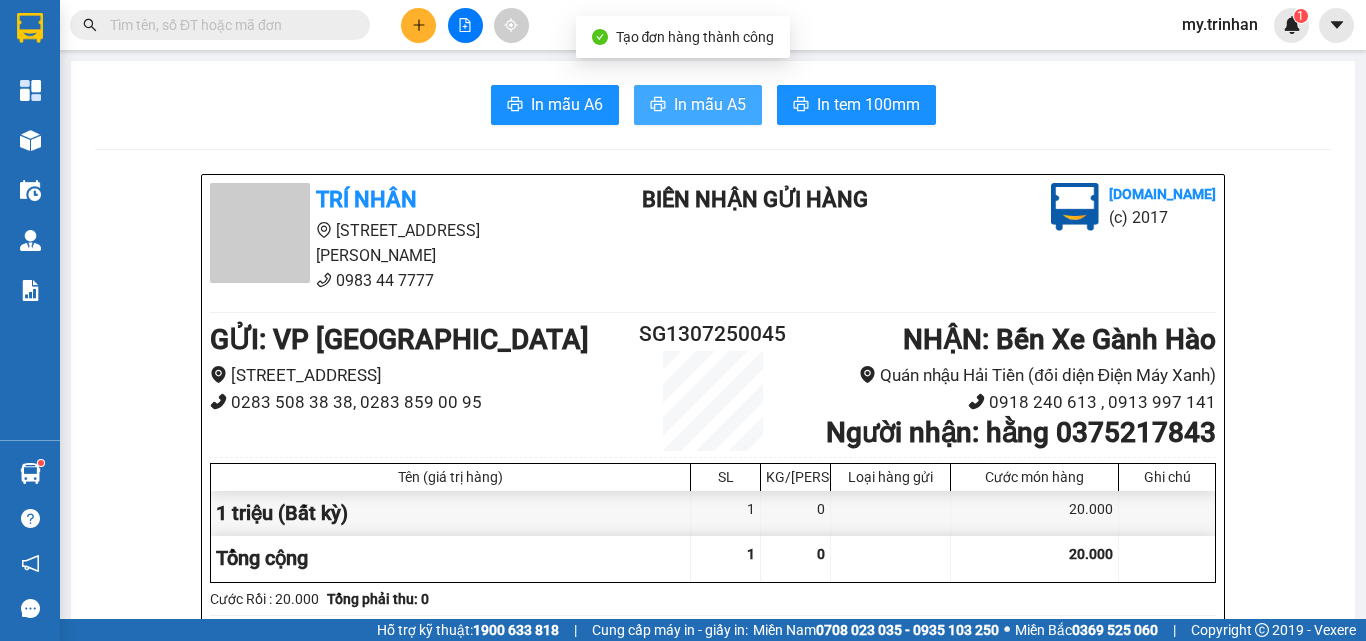 click on "In mẫu A5" at bounding box center (710, 104) 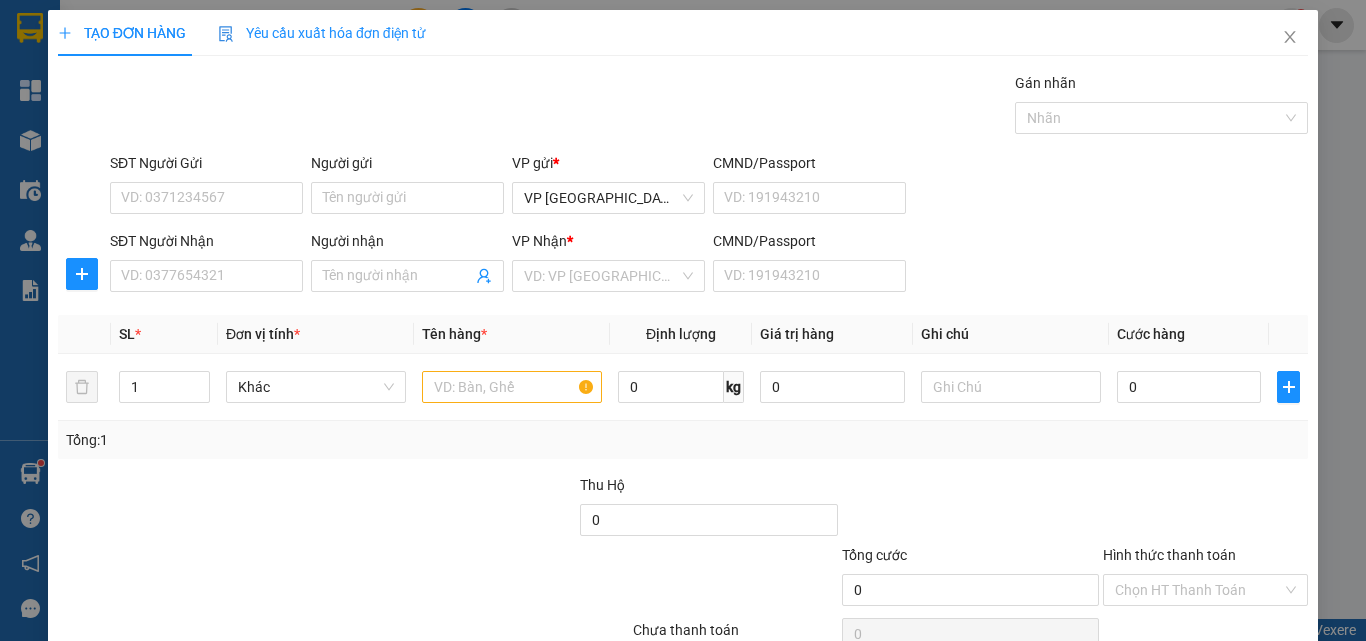 click on "SĐT Người Nhận VD: 0377654321 Người nhận Tên người nhận VP Nhận  * VD: VP Sài Gòn CMND/Passport VD: [PASSPORT]" at bounding box center [709, 265] 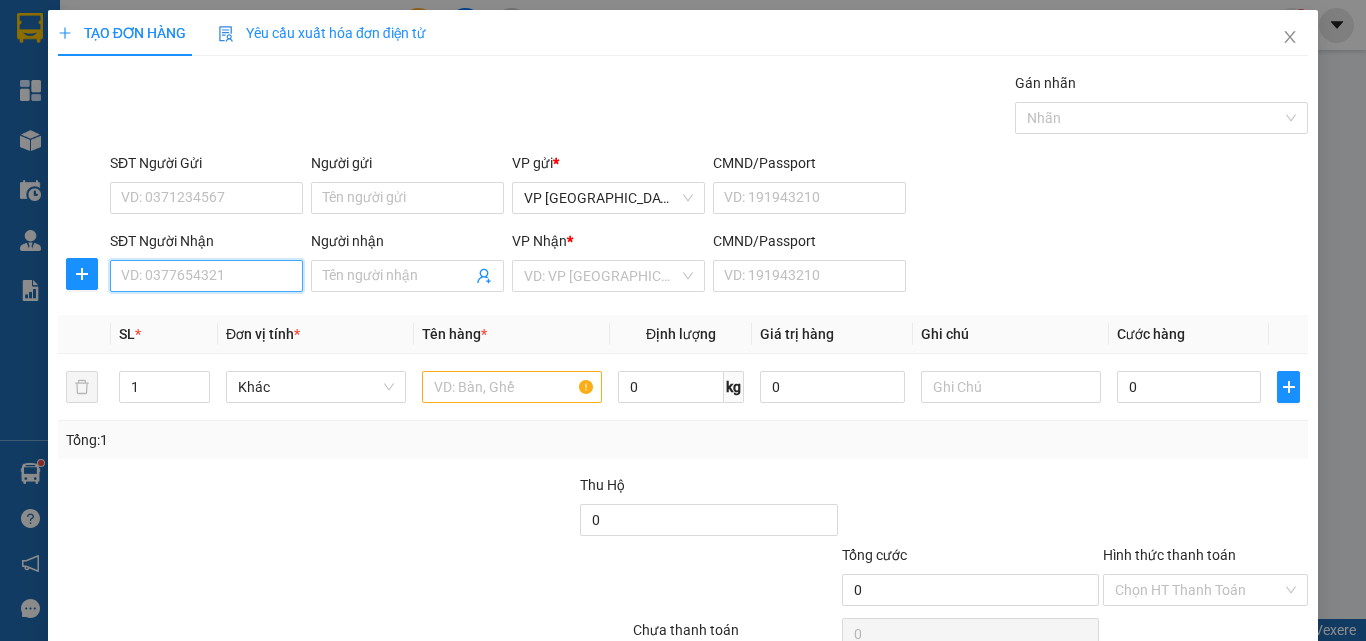 click on "SĐT Người Nhận" at bounding box center (206, 276) 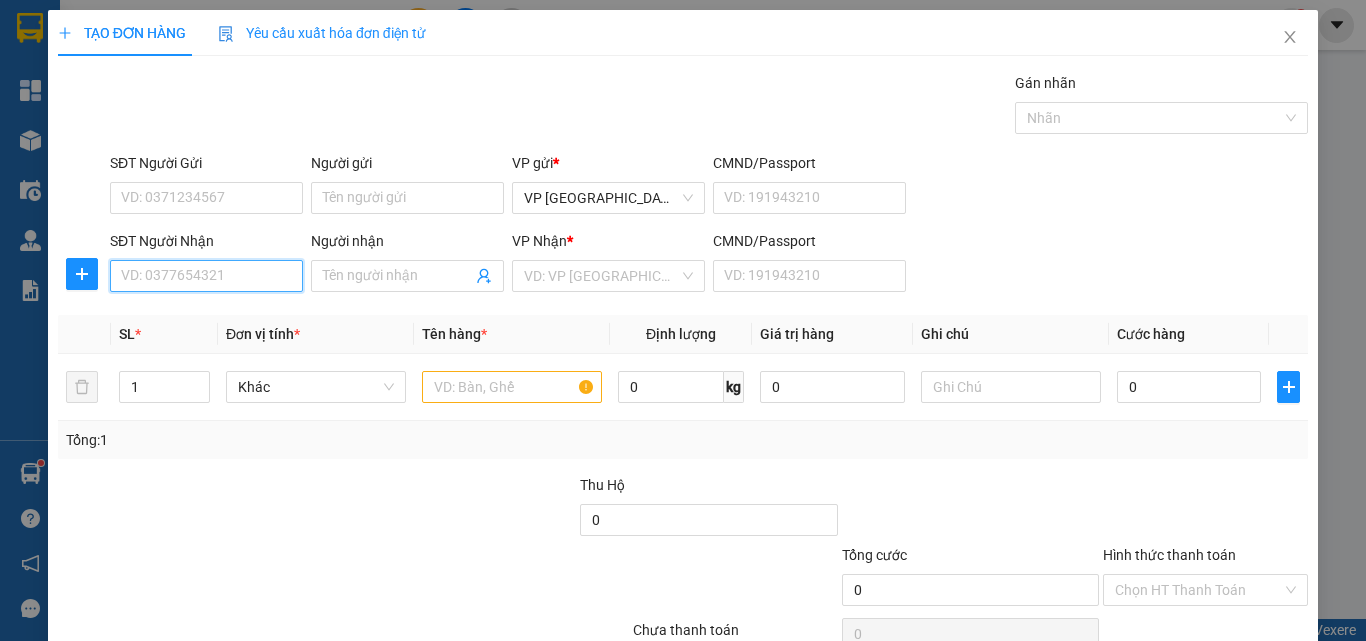 click on "SĐT Người Nhận" at bounding box center [206, 276] 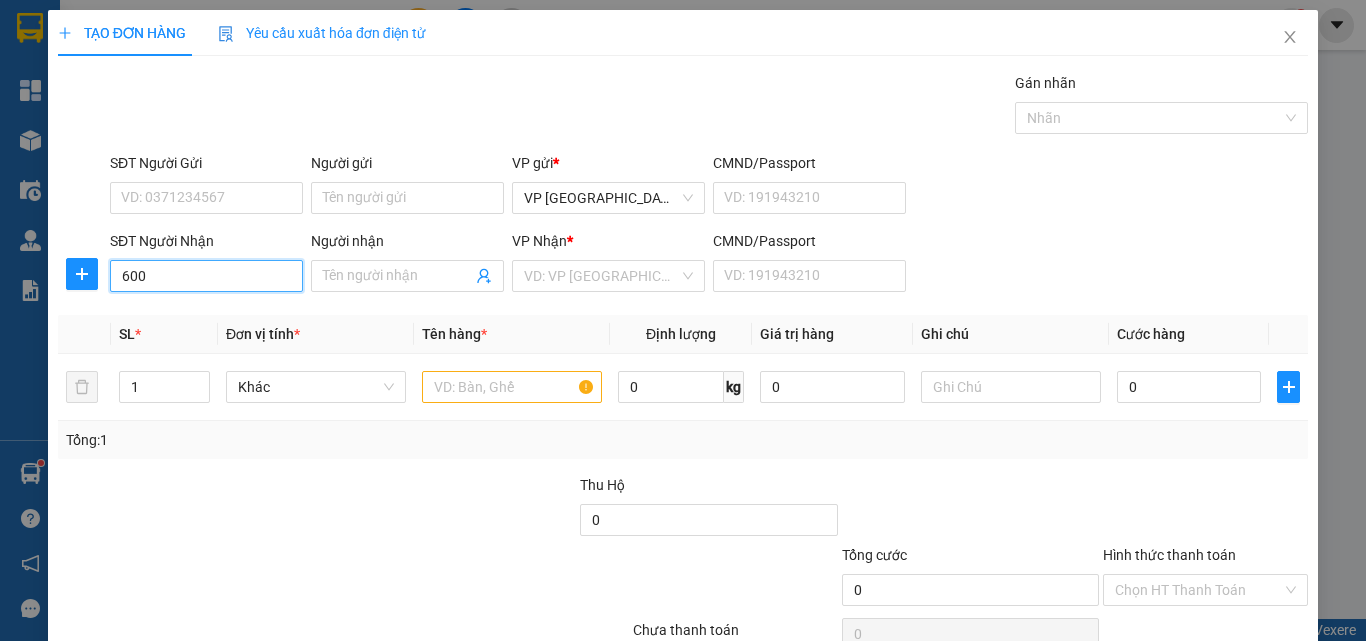 click on "600" at bounding box center [206, 276] 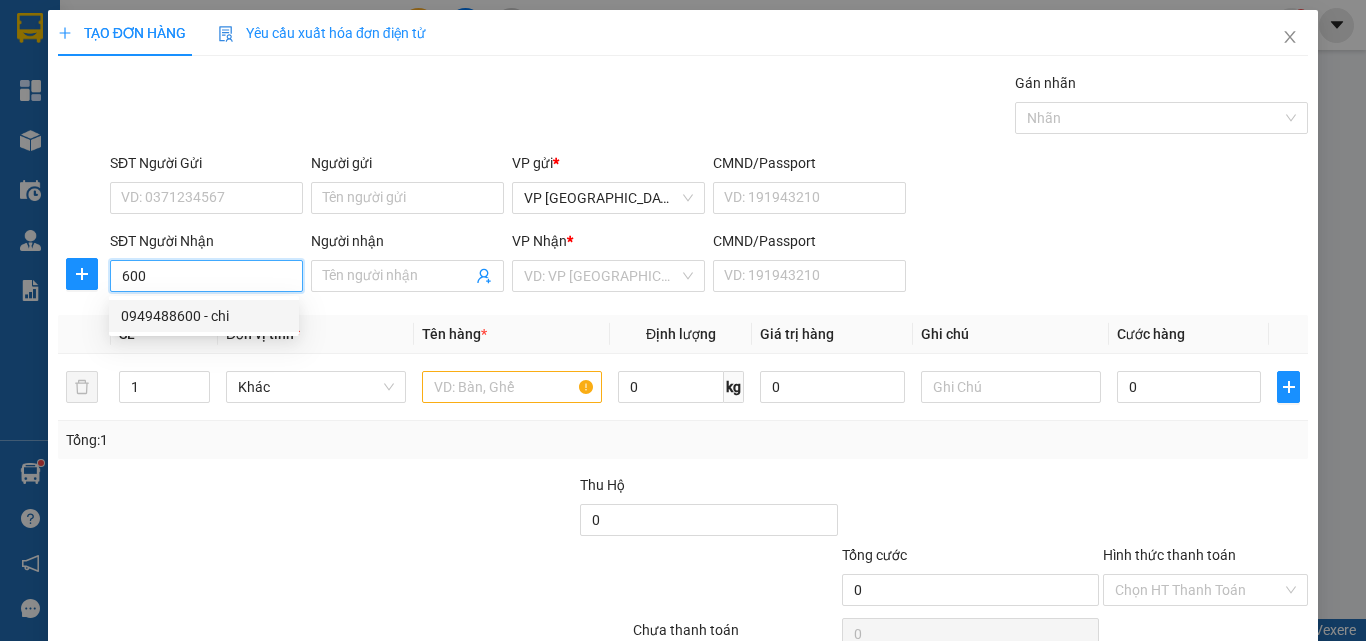 click on "0949488600 - chi" at bounding box center [204, 316] 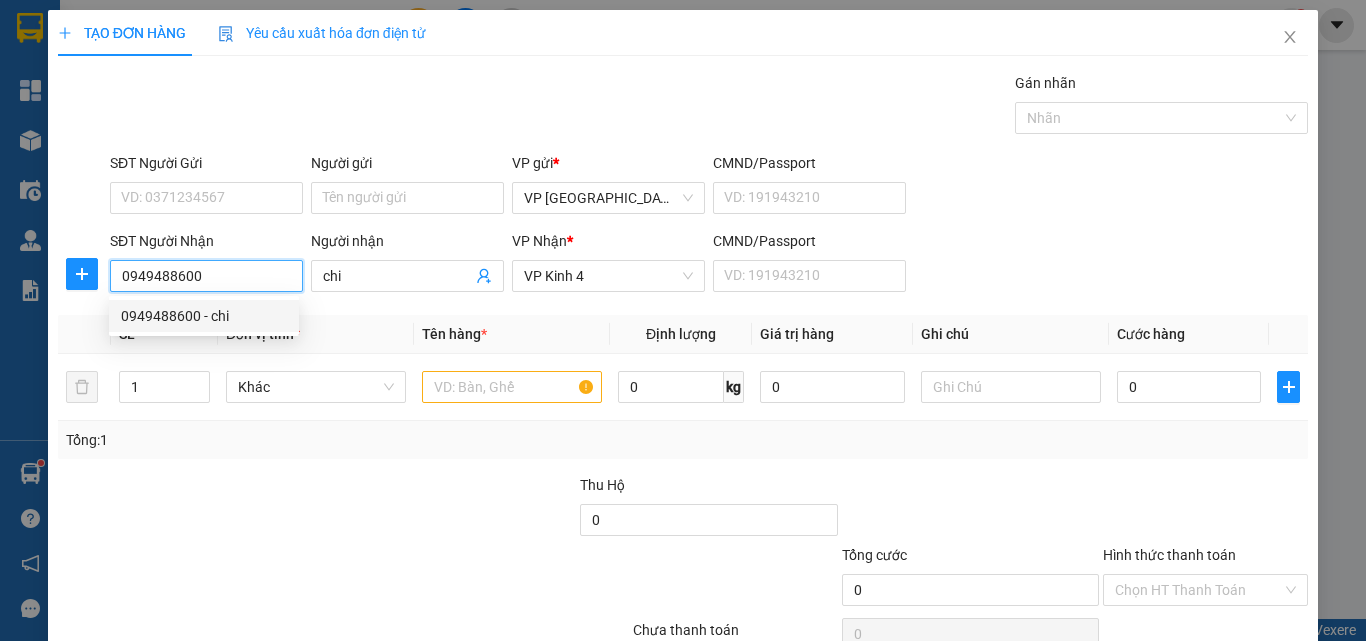 type on "30.000" 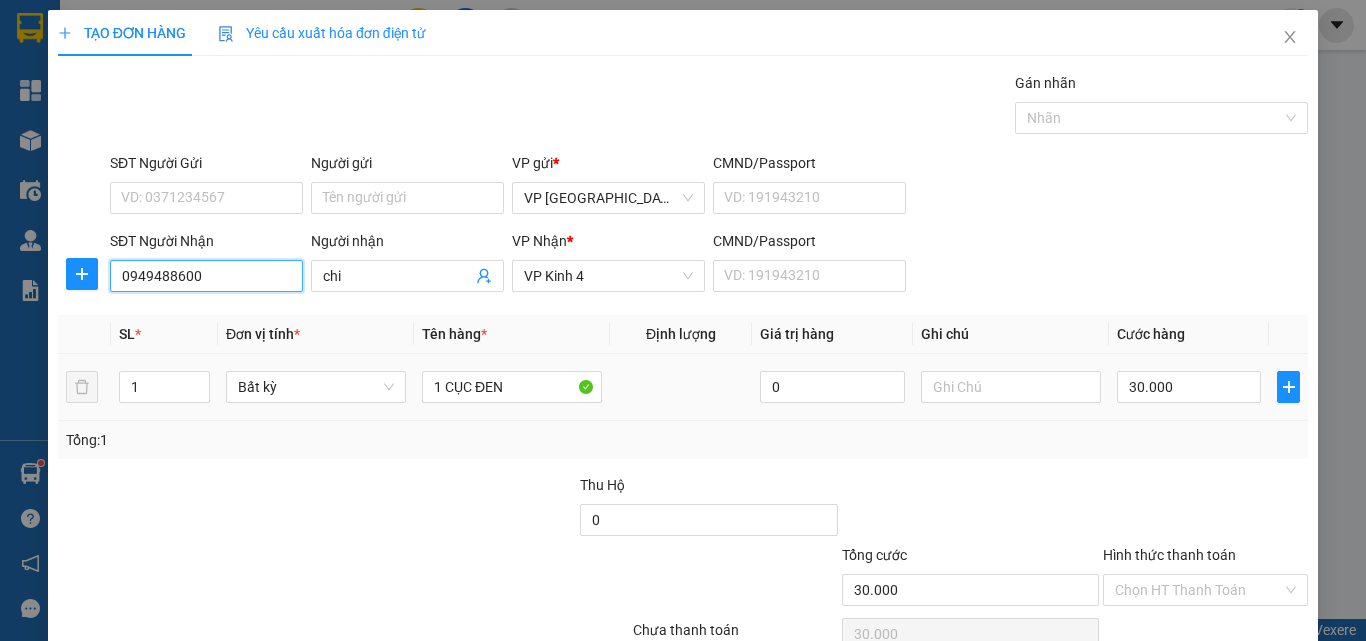 type on "0949488600" 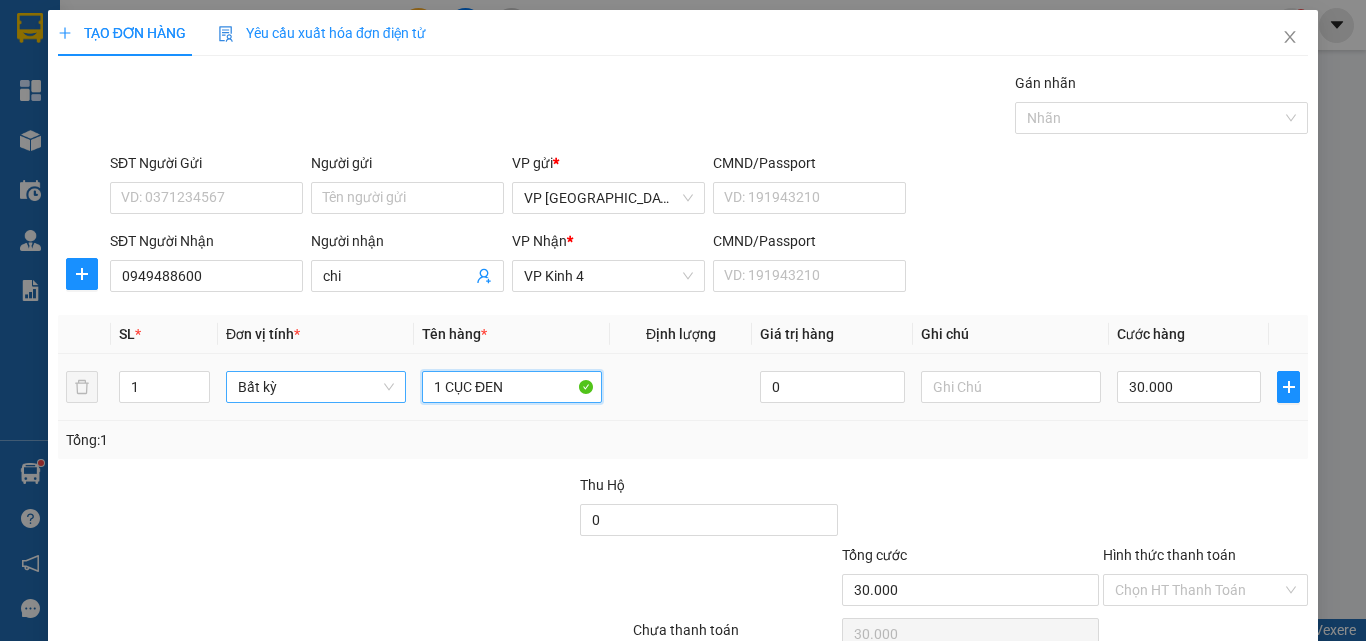 drag, startPoint x: 435, startPoint y: 367, endPoint x: 336, endPoint y: 371, distance: 99.08077 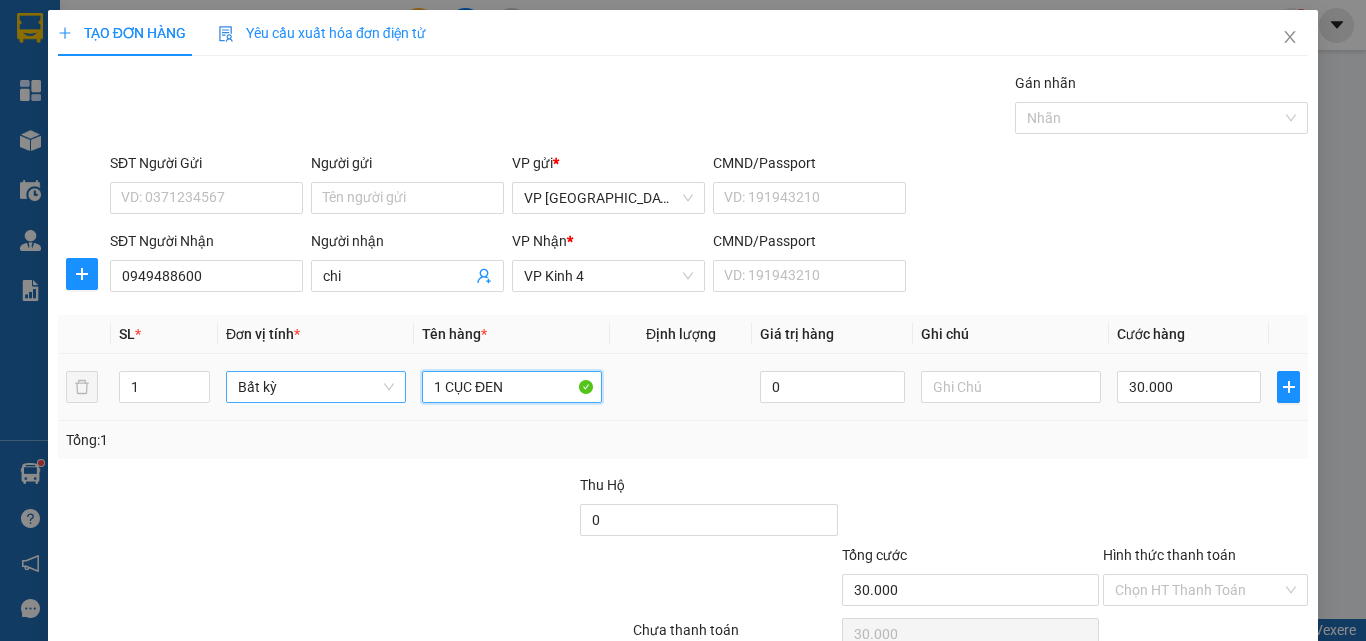 click on "1 Bất kỳ 1 CỤC ĐEN 0 30.000" at bounding box center (683, 387) 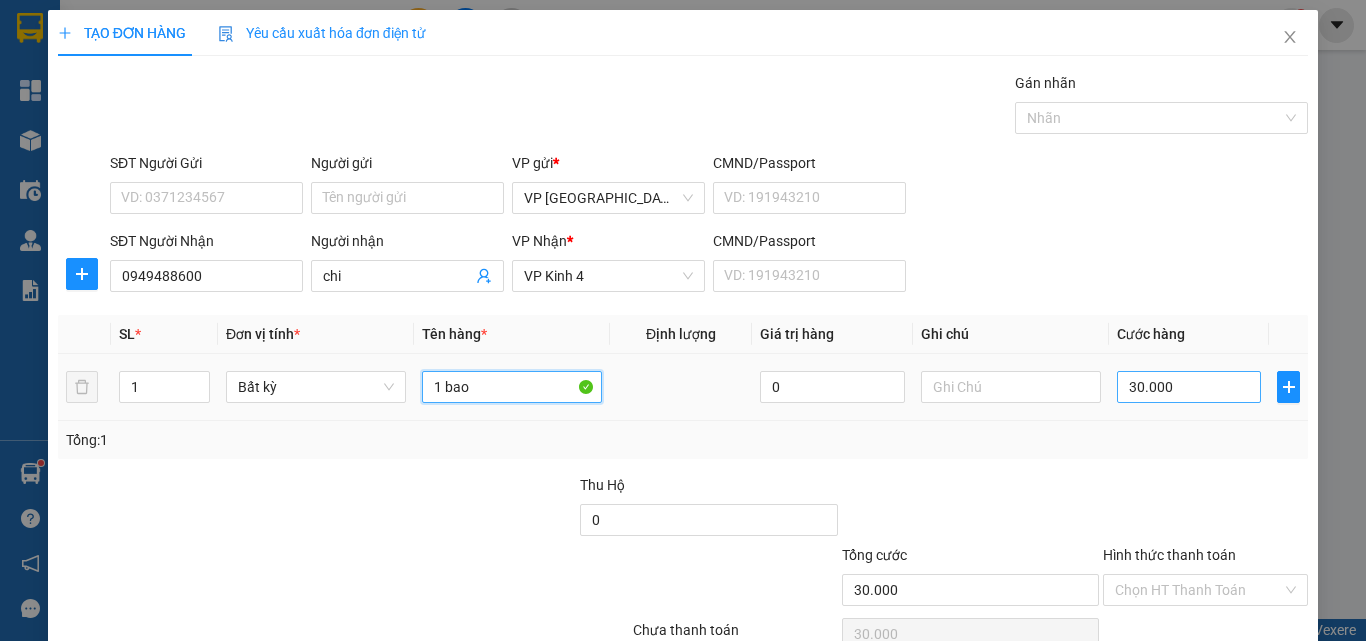 type on "1 bao" 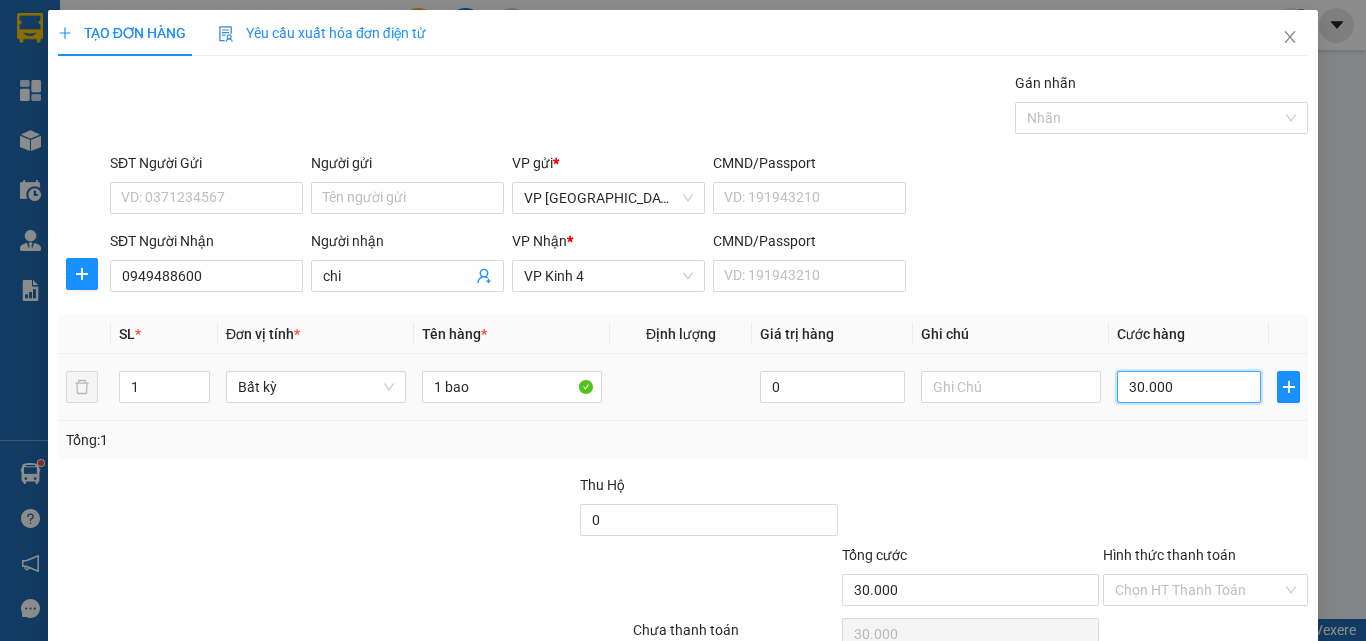 type on "8" 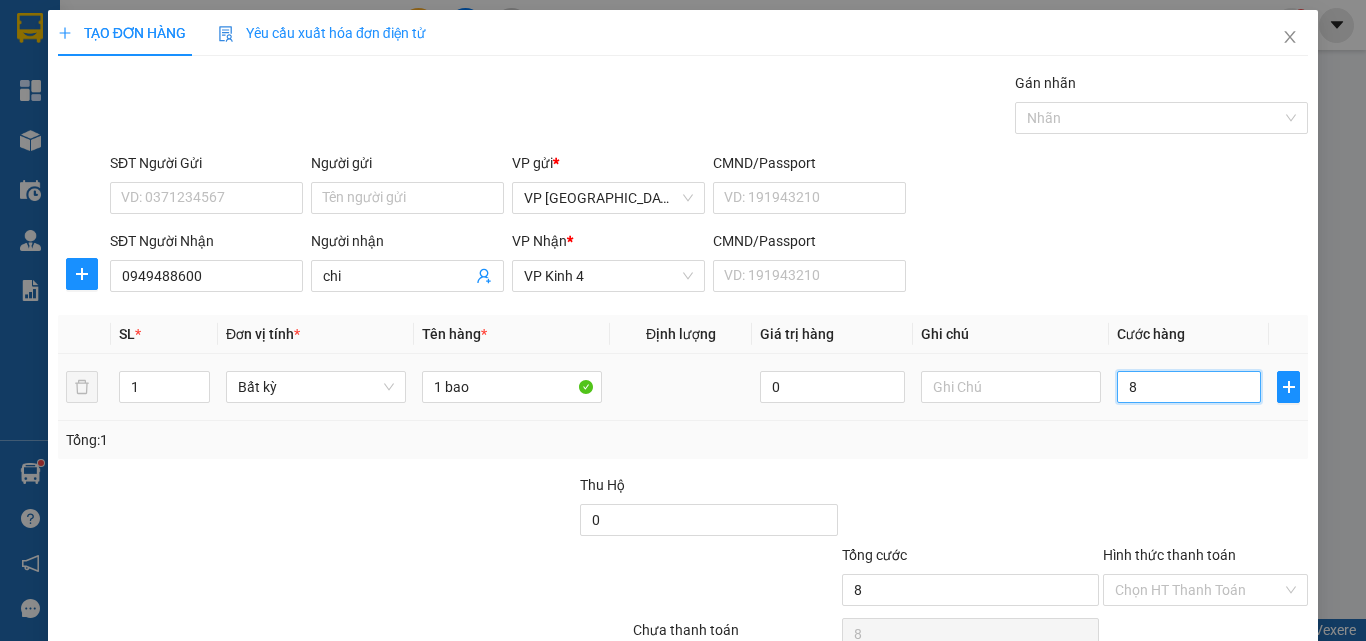 type on "80" 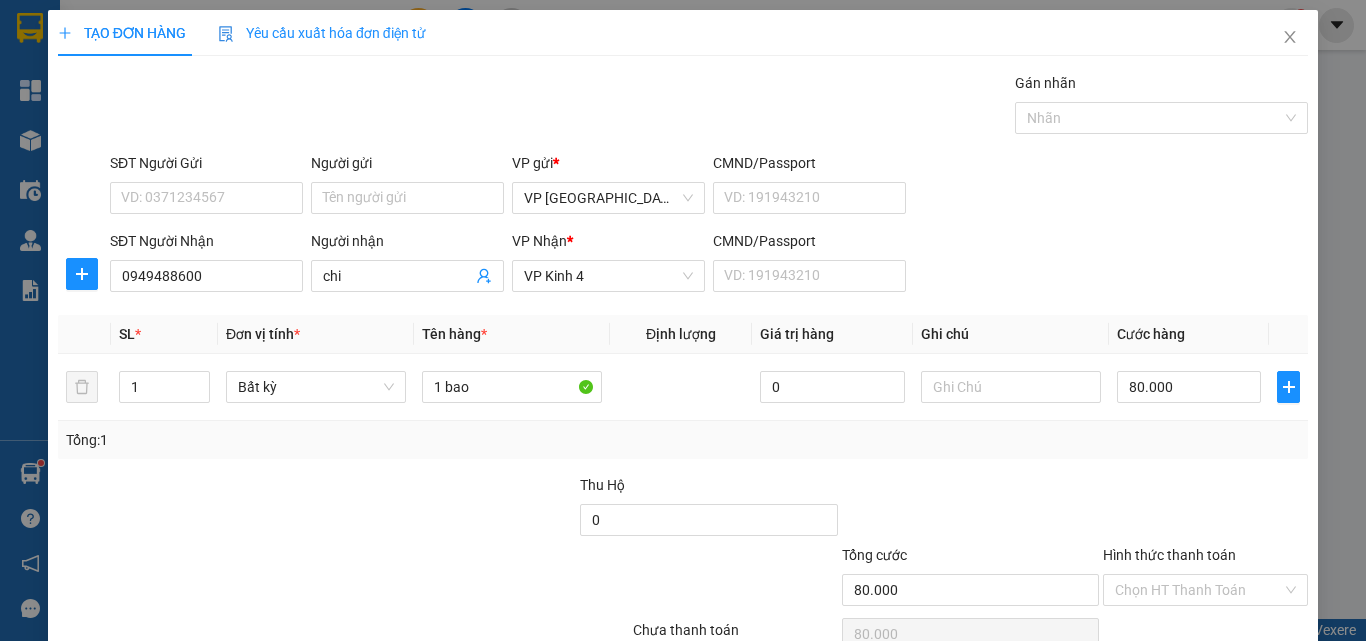 click on "[PERSON_NAME] và In" at bounding box center [1231, 685] 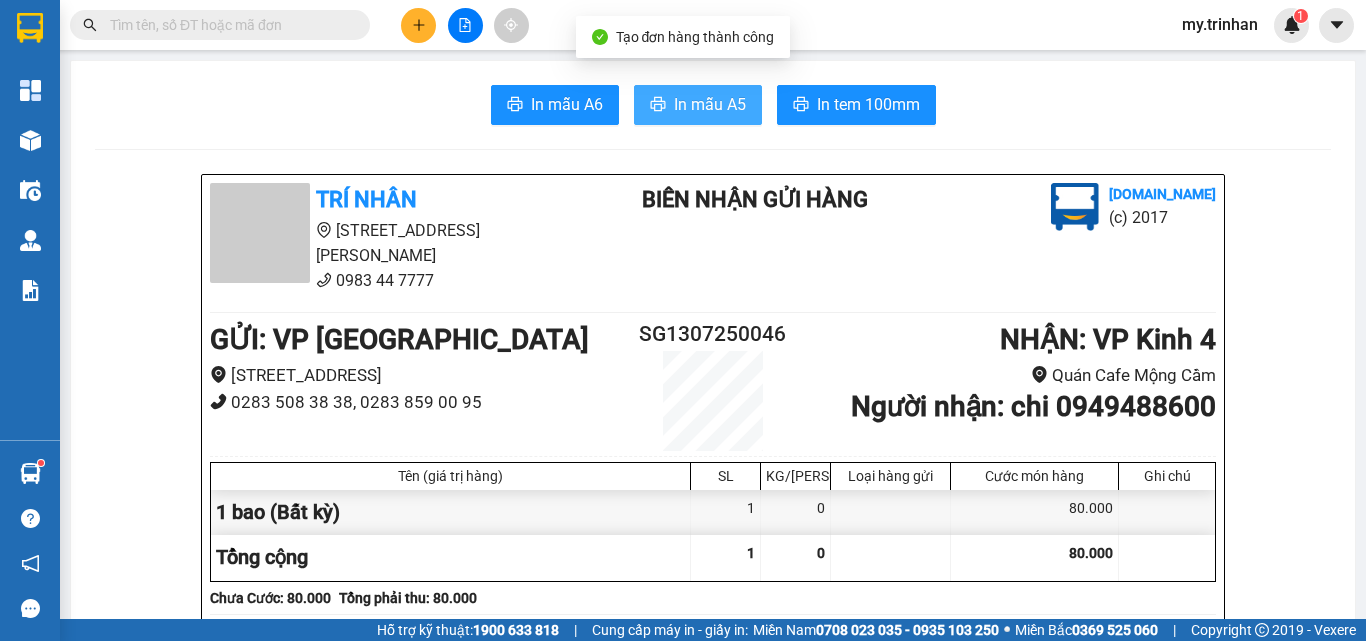 click on "In mẫu A5" at bounding box center (710, 104) 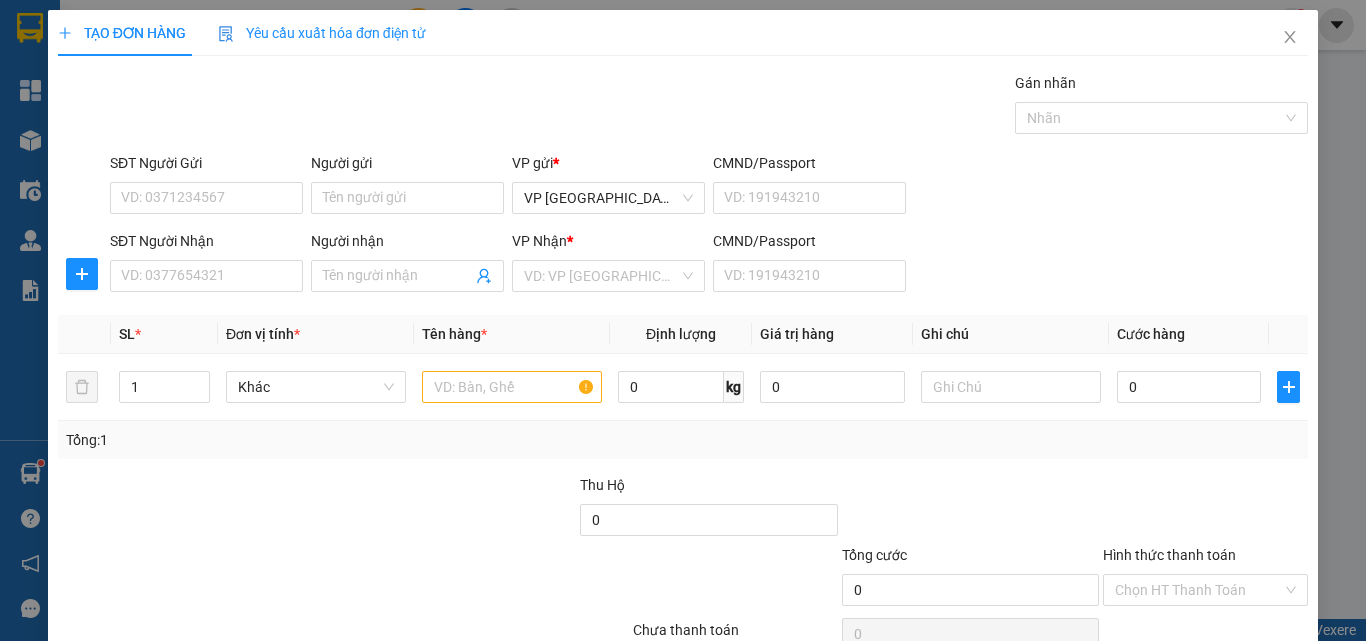 click on "SĐT Người Nhận VD: 0377654321 Người nhận Tên người nhận VP Nhận  * VD: VP Sài Gòn CMND/Passport VD: [PASSPORT]" at bounding box center [709, 265] 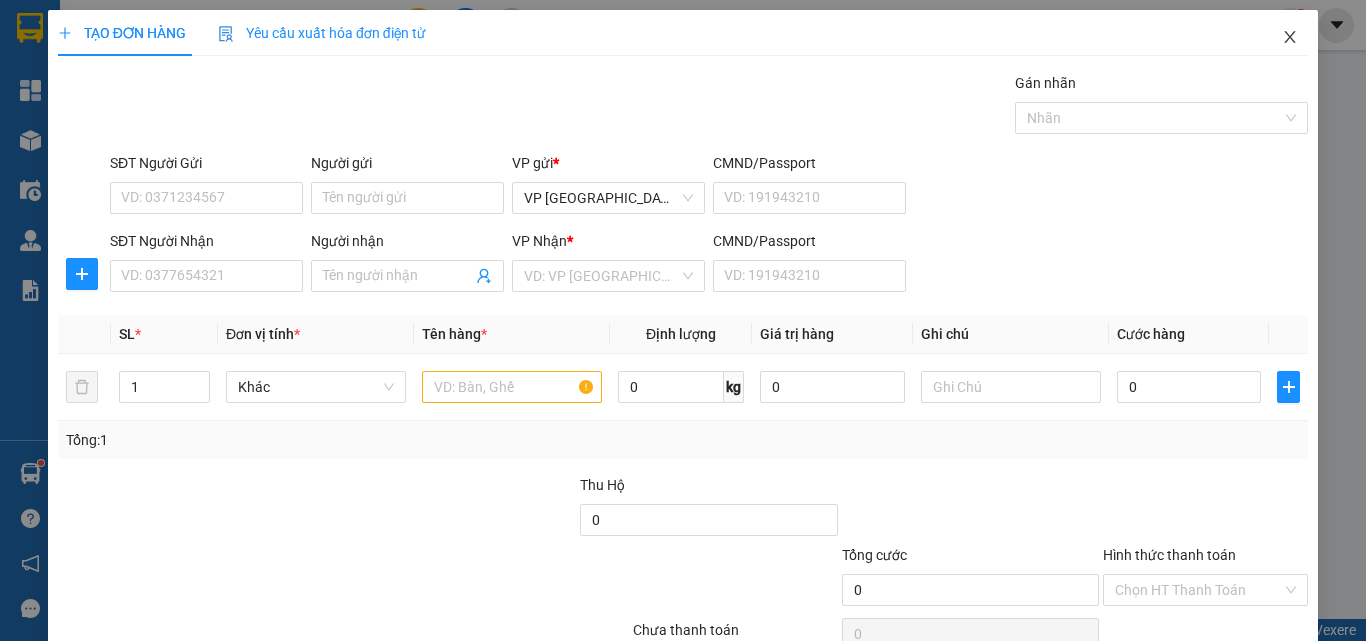 click 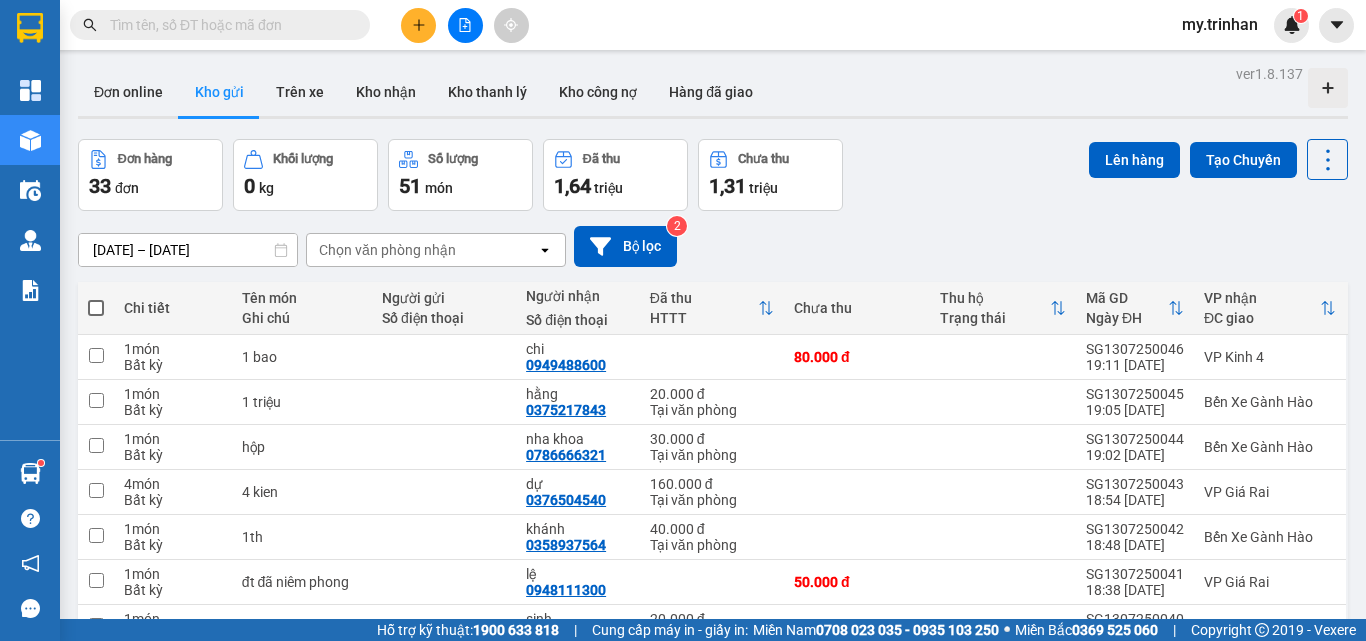 click on "[DATE] – [DATE] Press the down arrow key to interact with the calendar and select a date. Press the escape button to close the calendar. Selected date range is from [DATE] to [DATE]. Chọn văn phòng nhận open Bộ lọc 2" at bounding box center [713, 246] 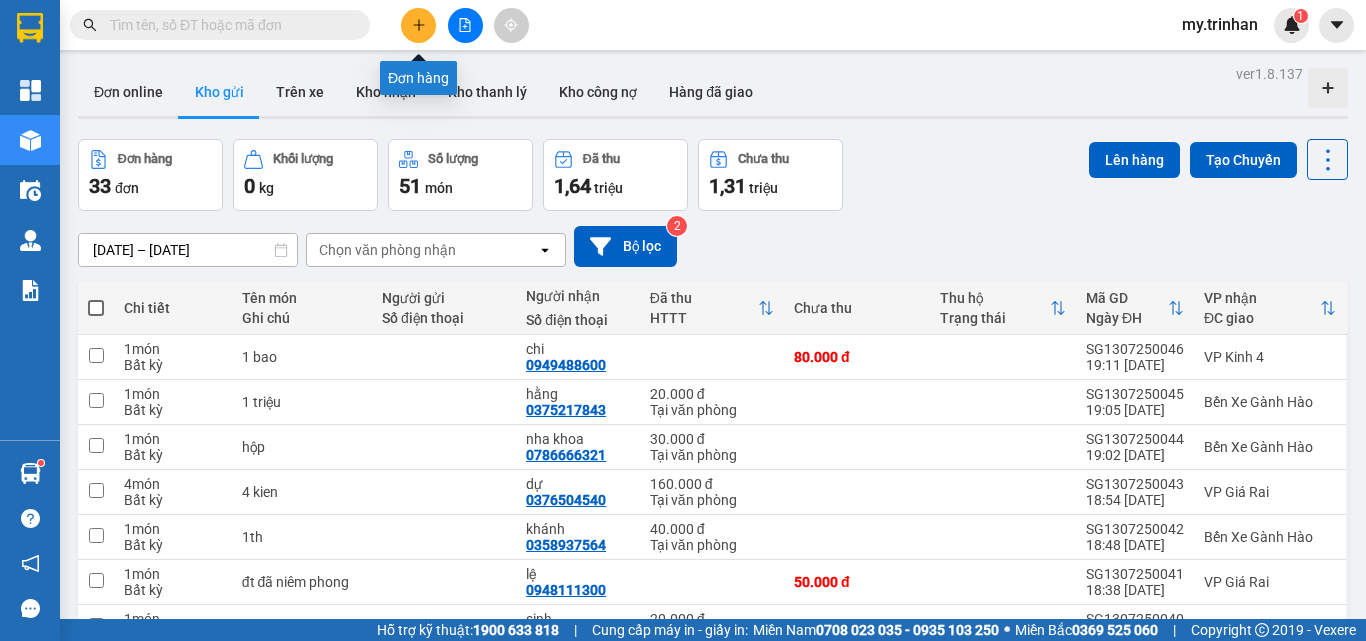 click 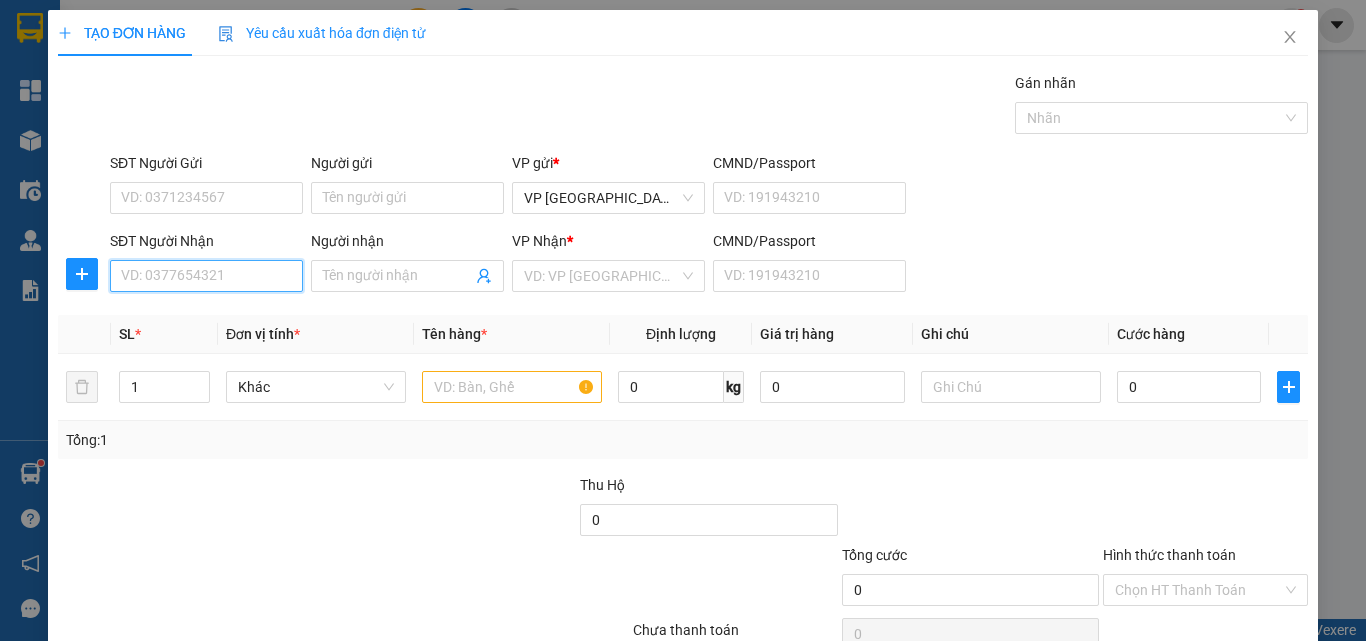 click on "SĐT Người Nhận" at bounding box center (206, 276) 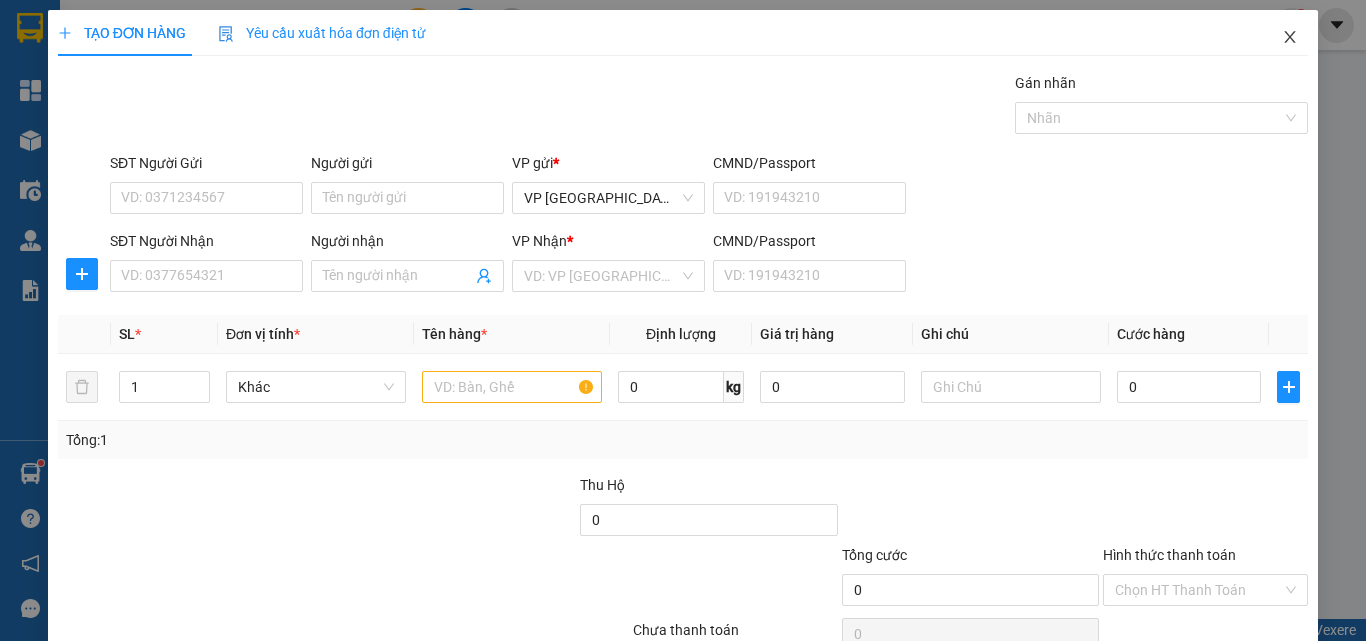click 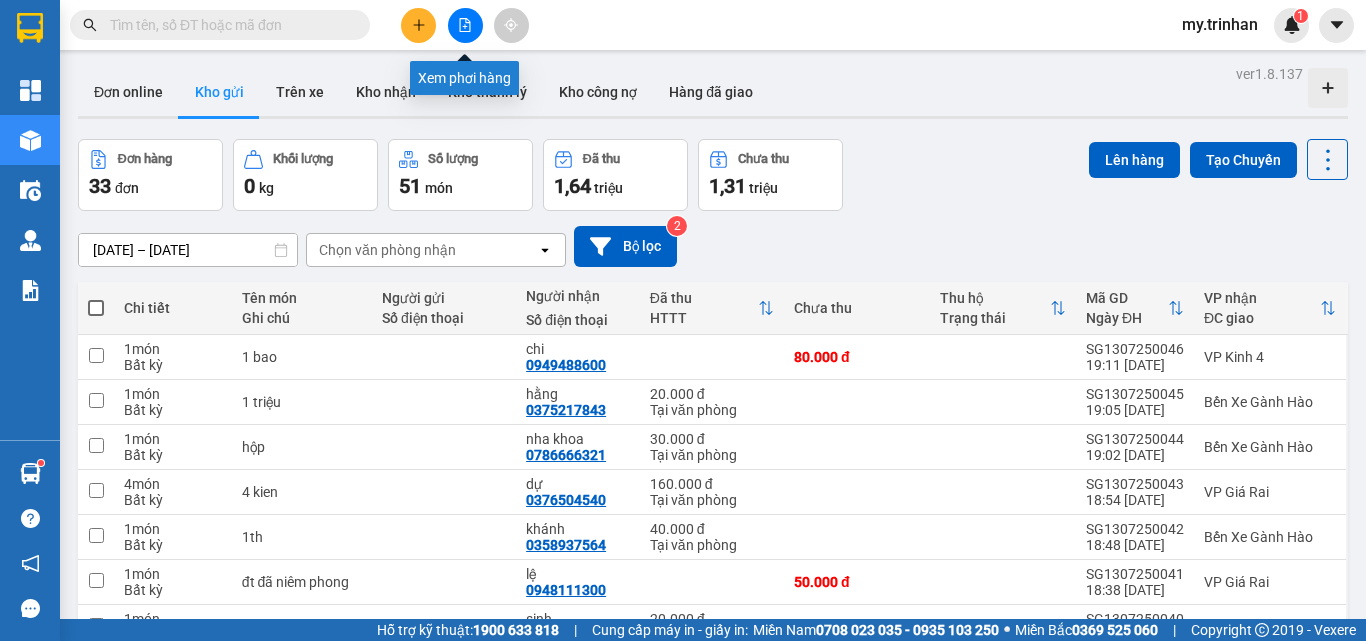 click 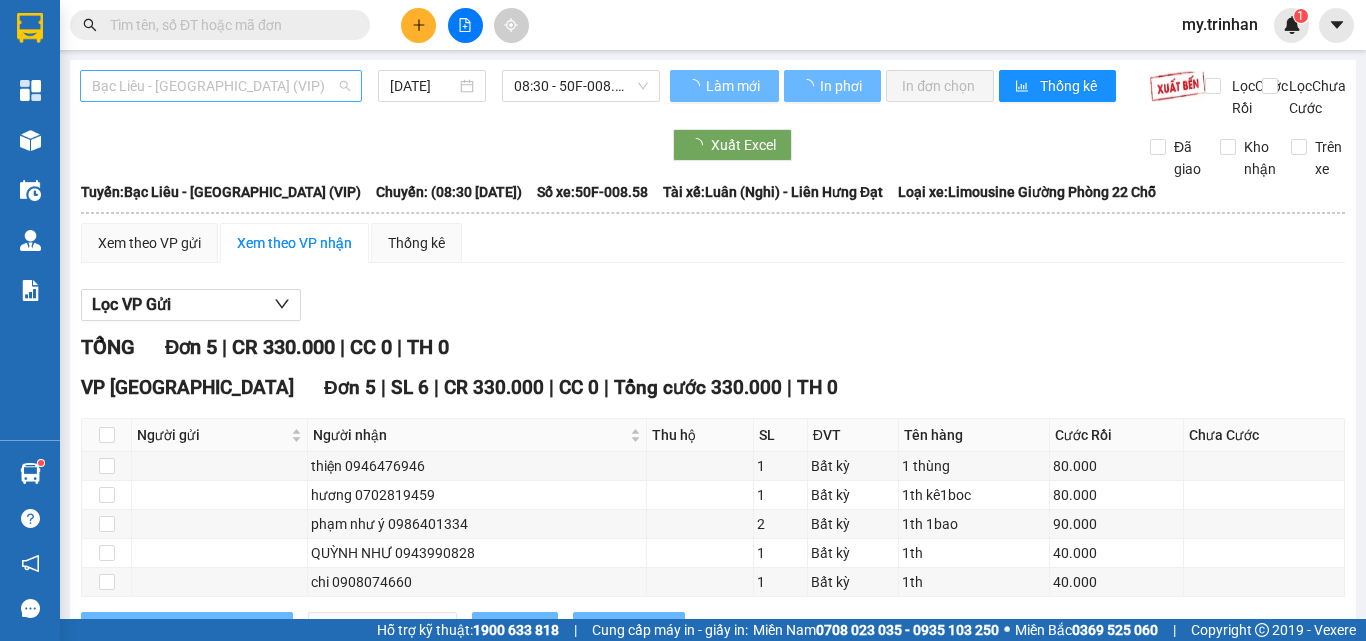 click on "Bạc Liêu - [GEOGRAPHIC_DATA] (VIP)" at bounding box center [221, 86] 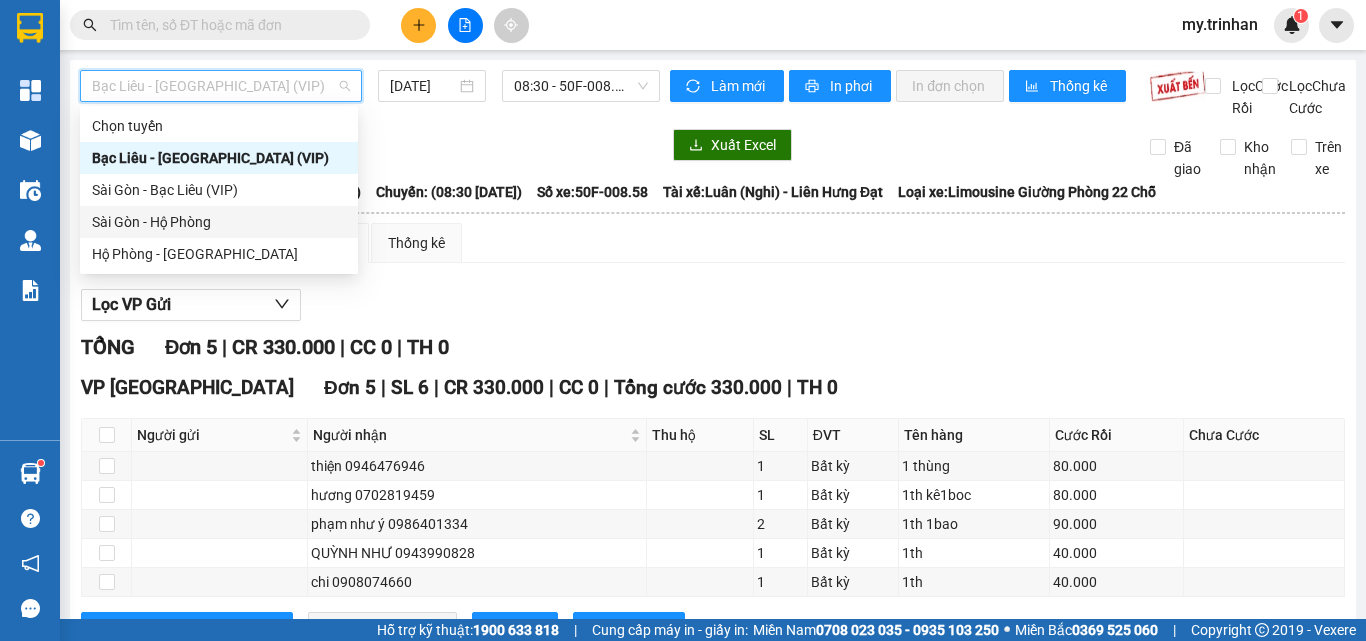 click on "Sài Gòn - Hộ Phòng" at bounding box center [219, 222] 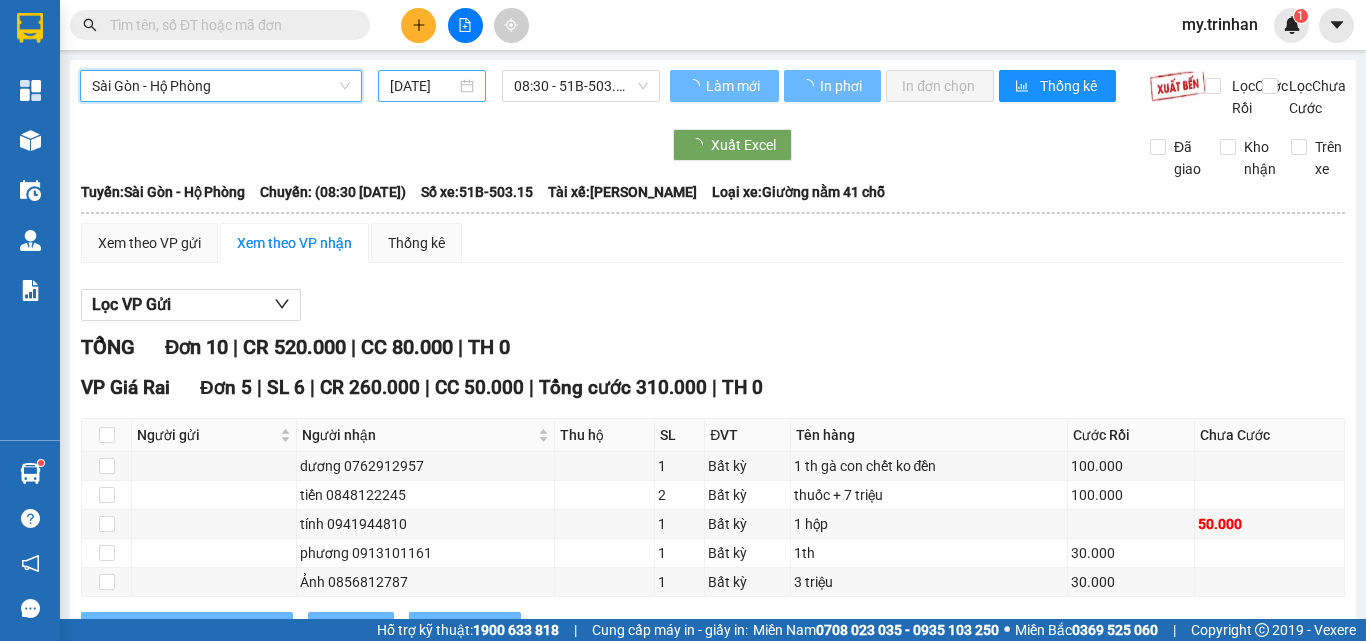 click on "[DATE]" at bounding box center (423, 86) 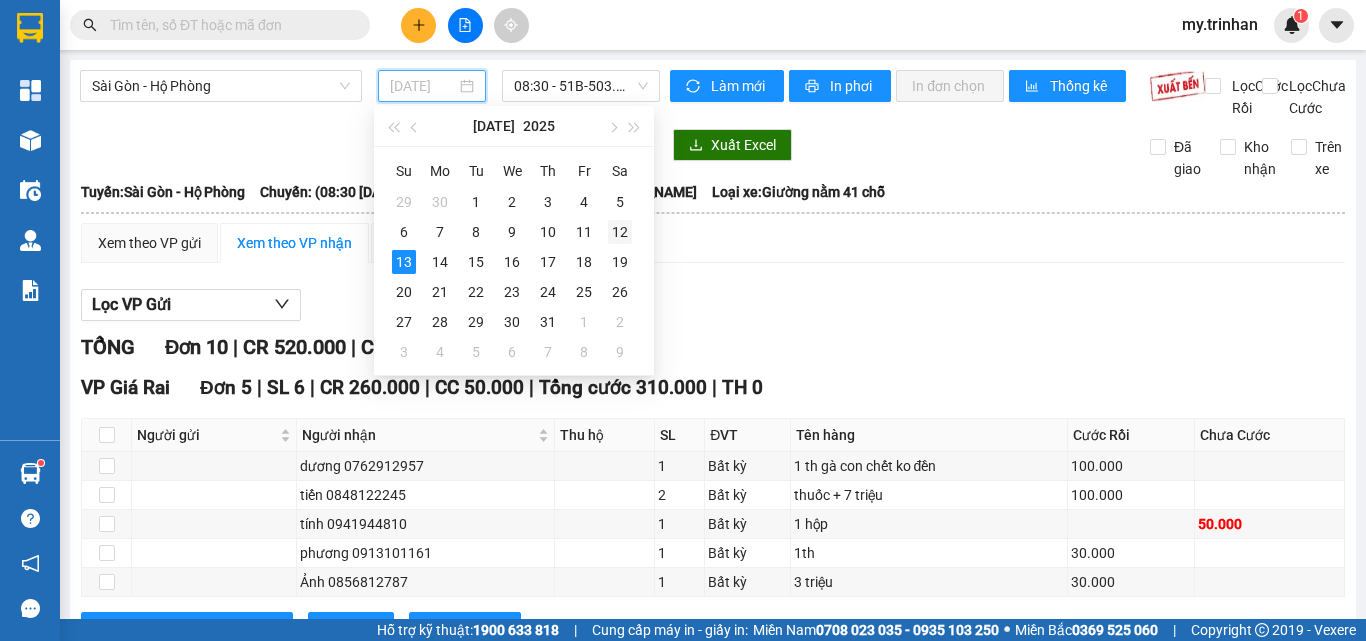 click on "12" at bounding box center [620, 232] 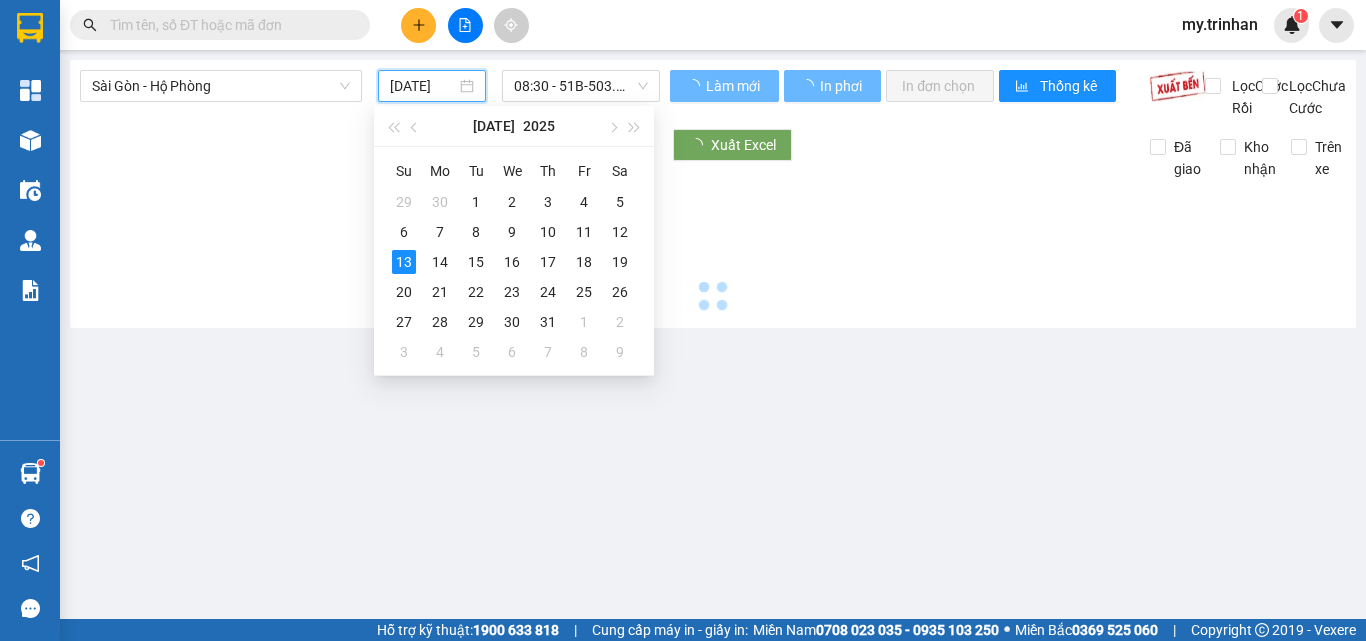 type on "[DATE]" 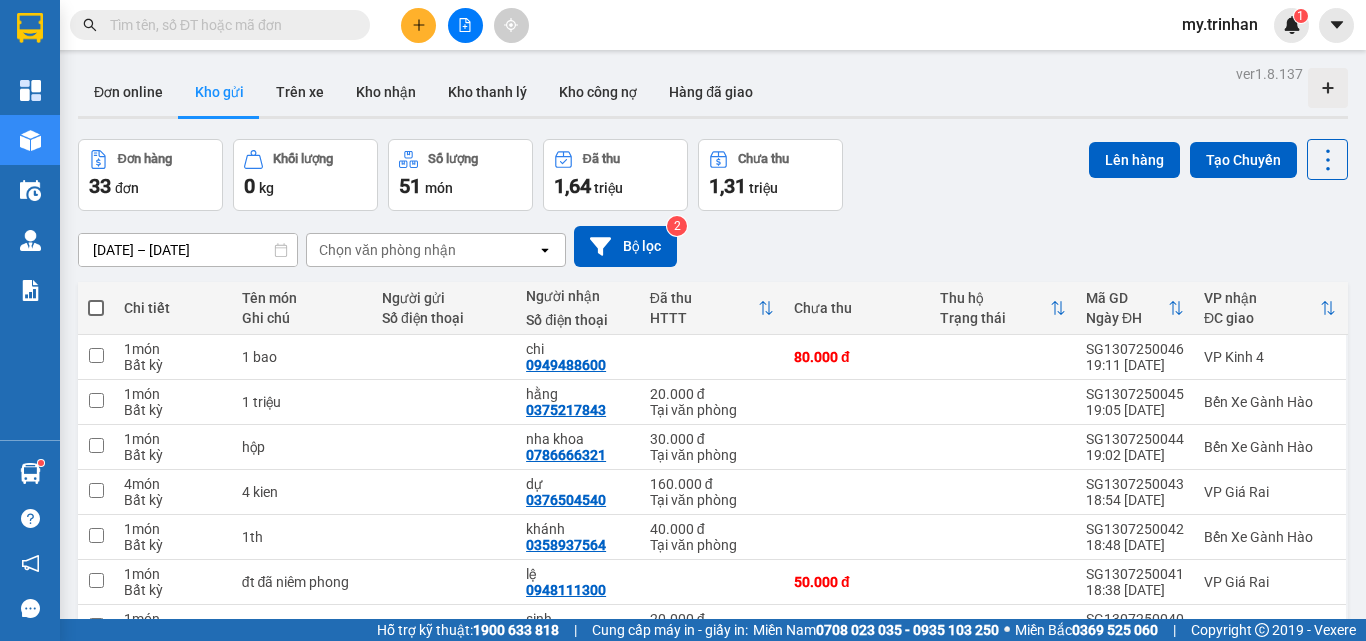 click on "Chọn văn phòng nhận" at bounding box center [422, 250] 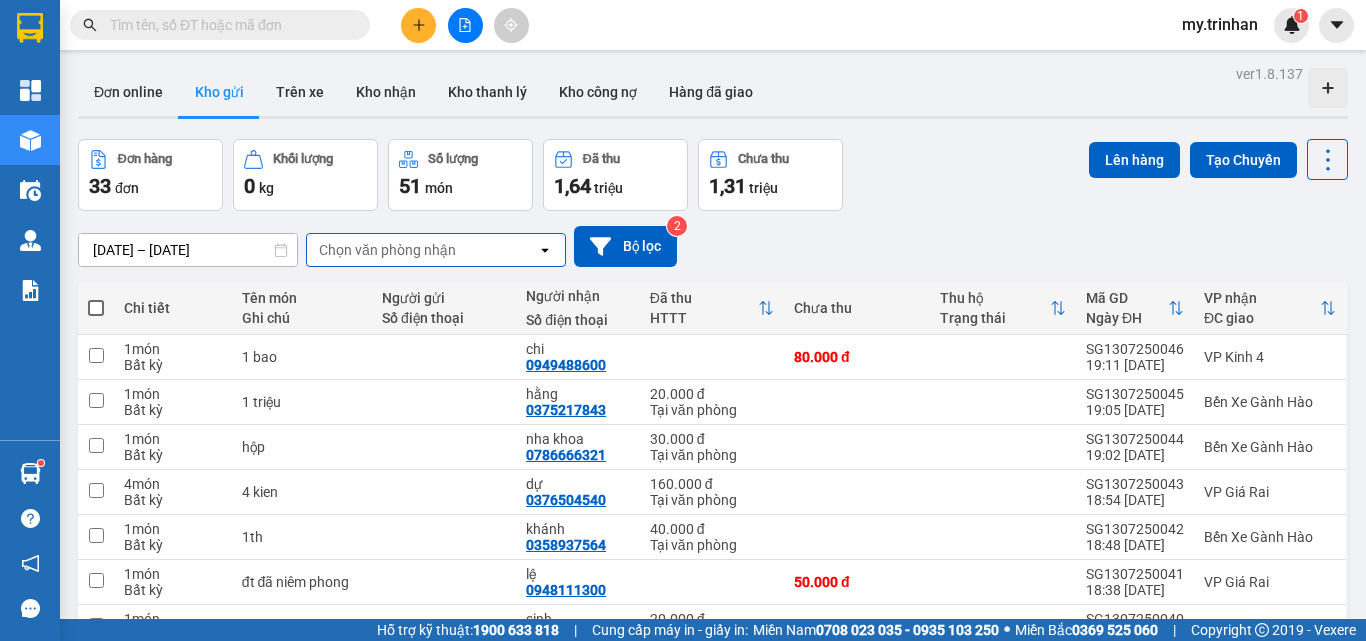 click on "[DATE] – [DATE] Press the down arrow key to interact with the calendar and select a date. Press the escape button to close the calendar. Selected date range is from [DATE] to [DATE]. Chọn văn phòng nhận open Bộ lọc 2" at bounding box center (713, 246) 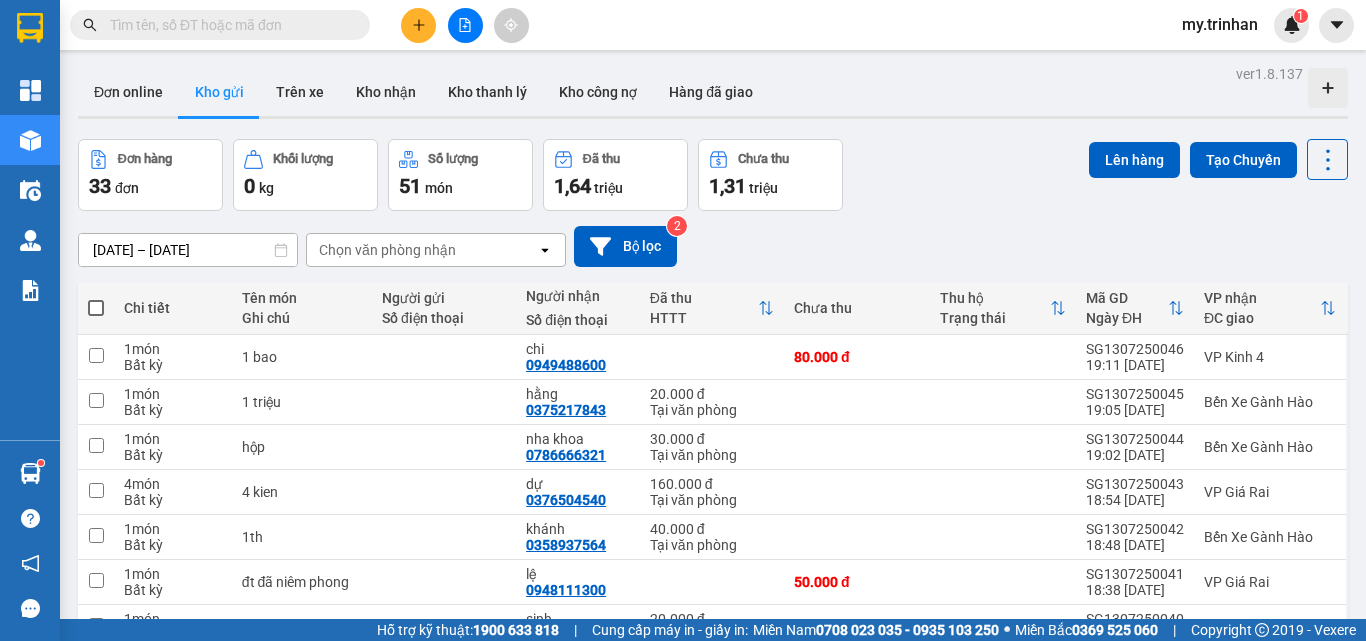 click on "Chọn văn phòng nhận" at bounding box center (422, 250) 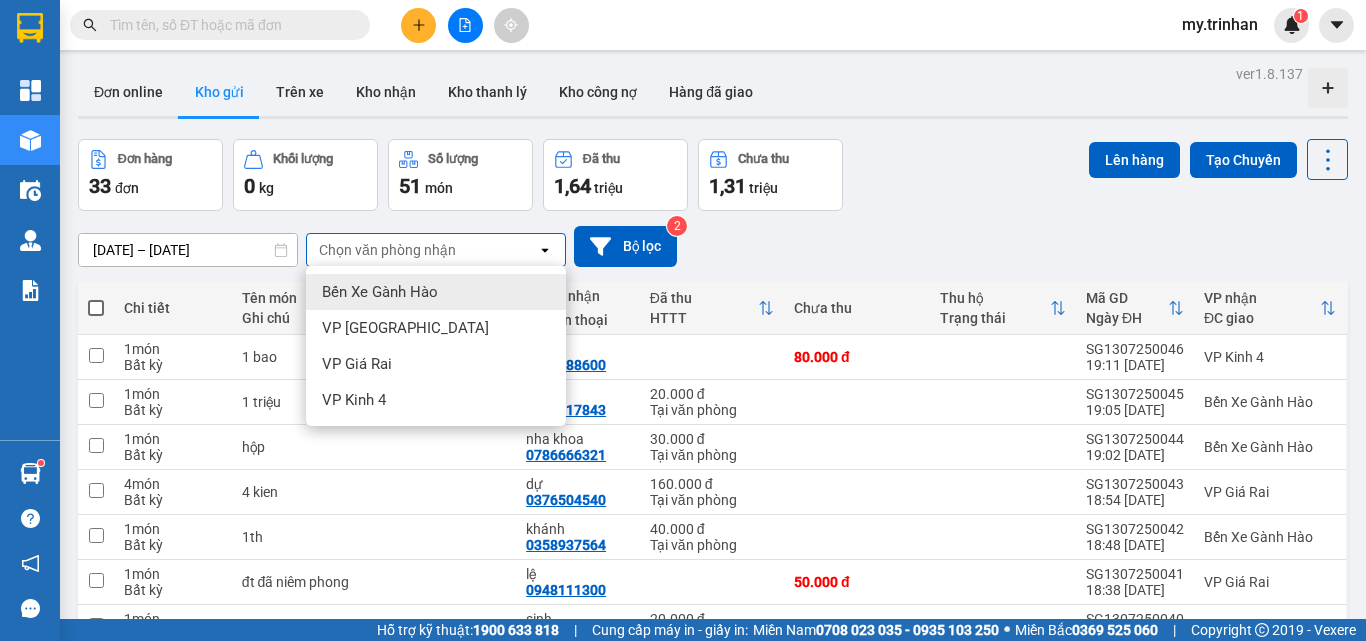 click on "Chọn văn phòng nhận" at bounding box center (422, 250) 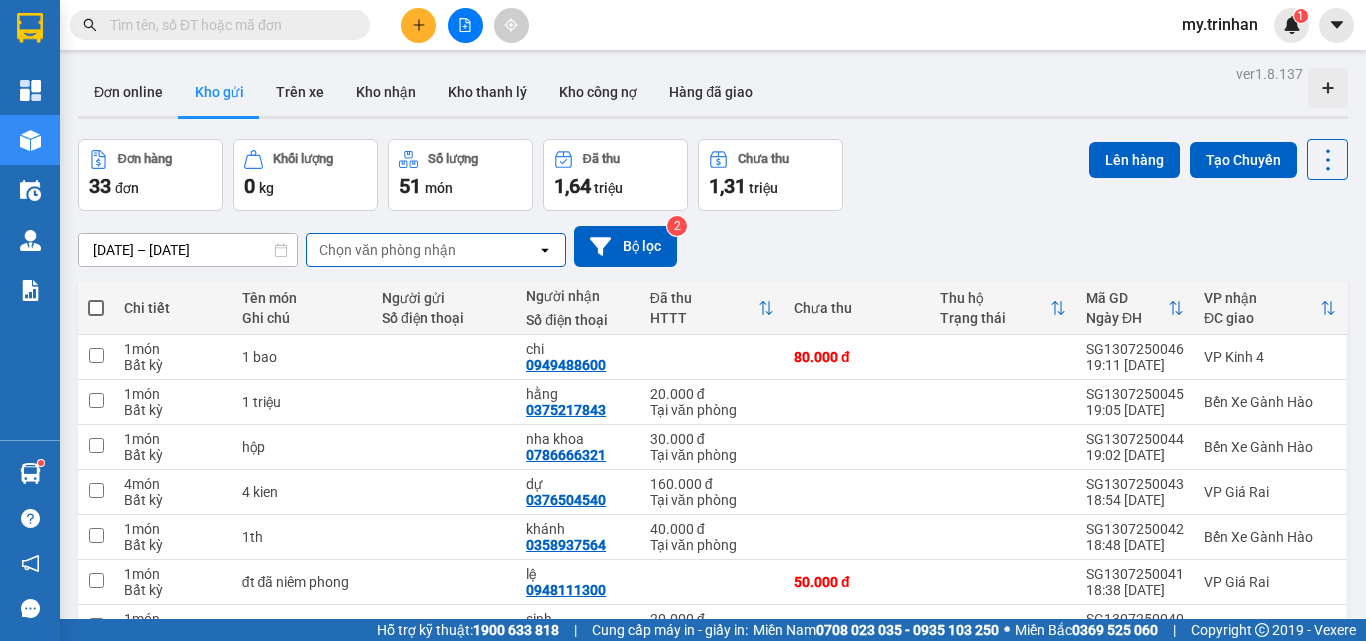 click on "[DATE] – [DATE] Press the down arrow key to interact with the calendar and select a date. Press the escape button to close the calendar. Selected date range is from [DATE] to [DATE]. Chọn văn phòng nhận open Bộ lọc 2" at bounding box center (713, 246) 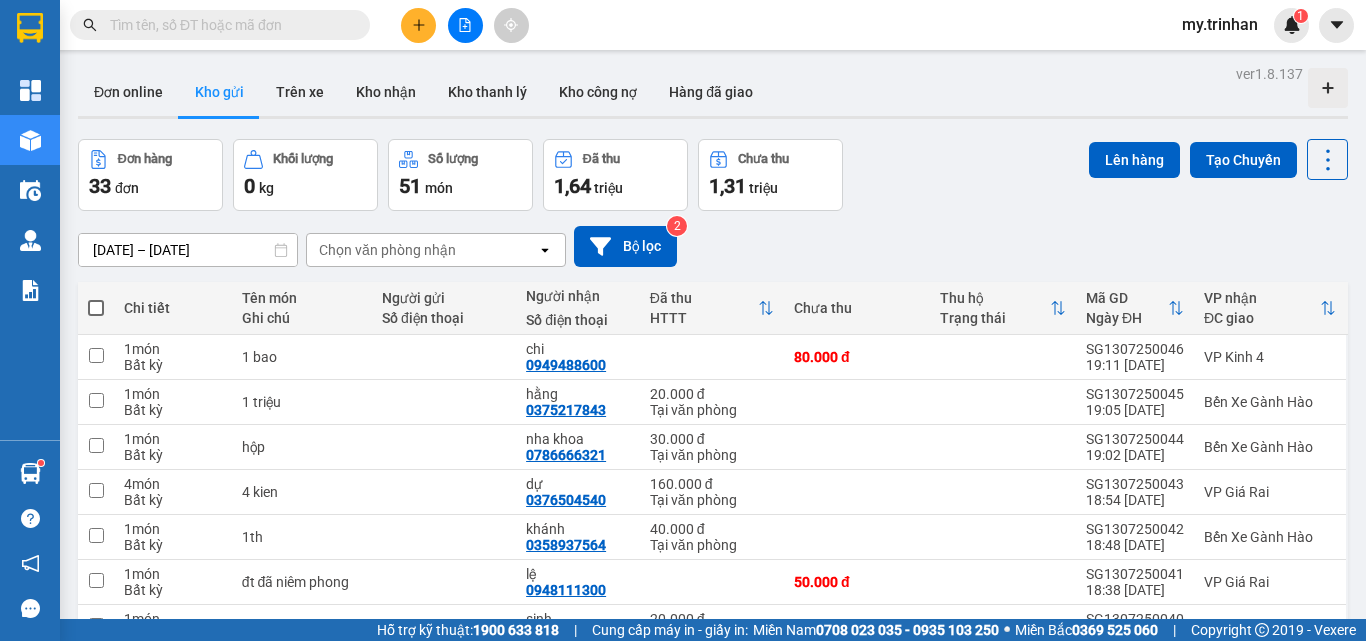 click 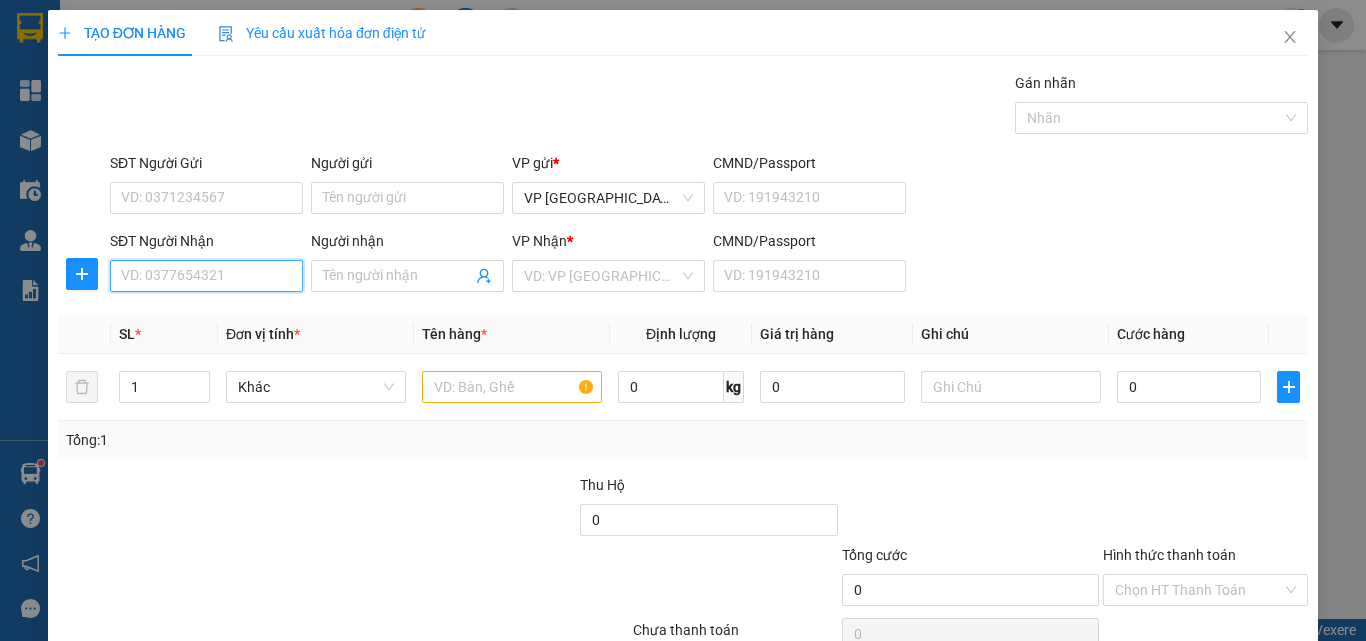 click on "SĐT Người Nhận" at bounding box center [206, 276] 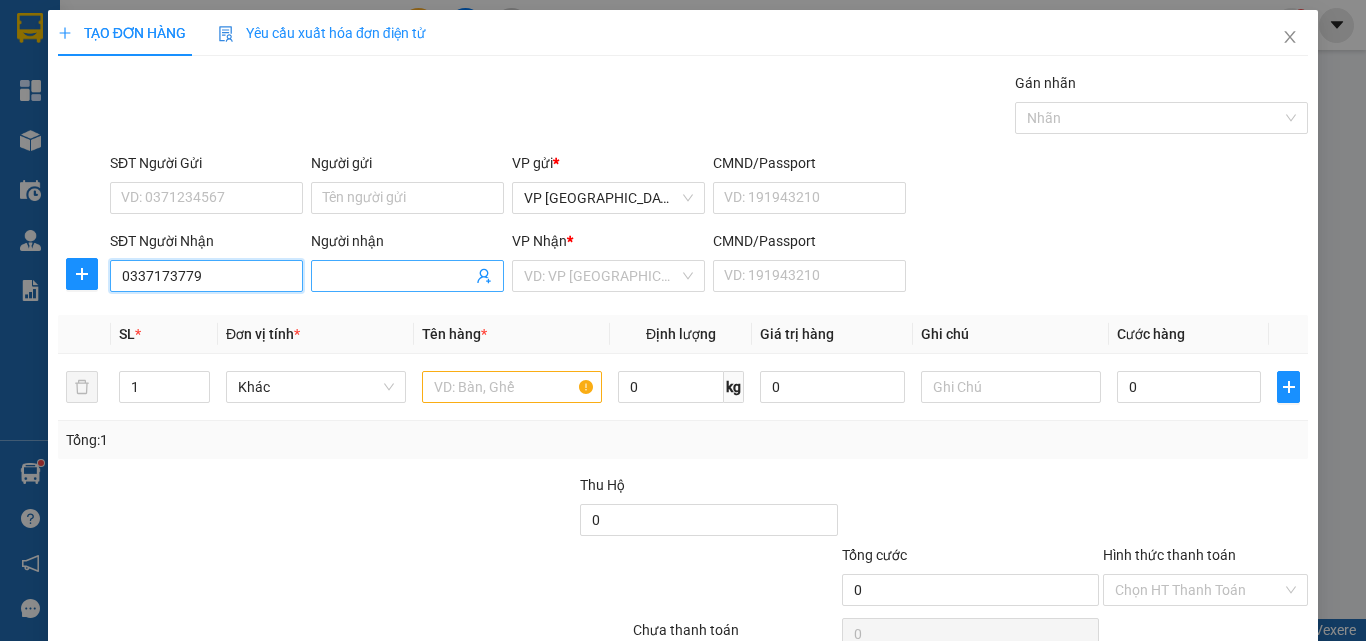 click on "0337173779" at bounding box center [206, 276] 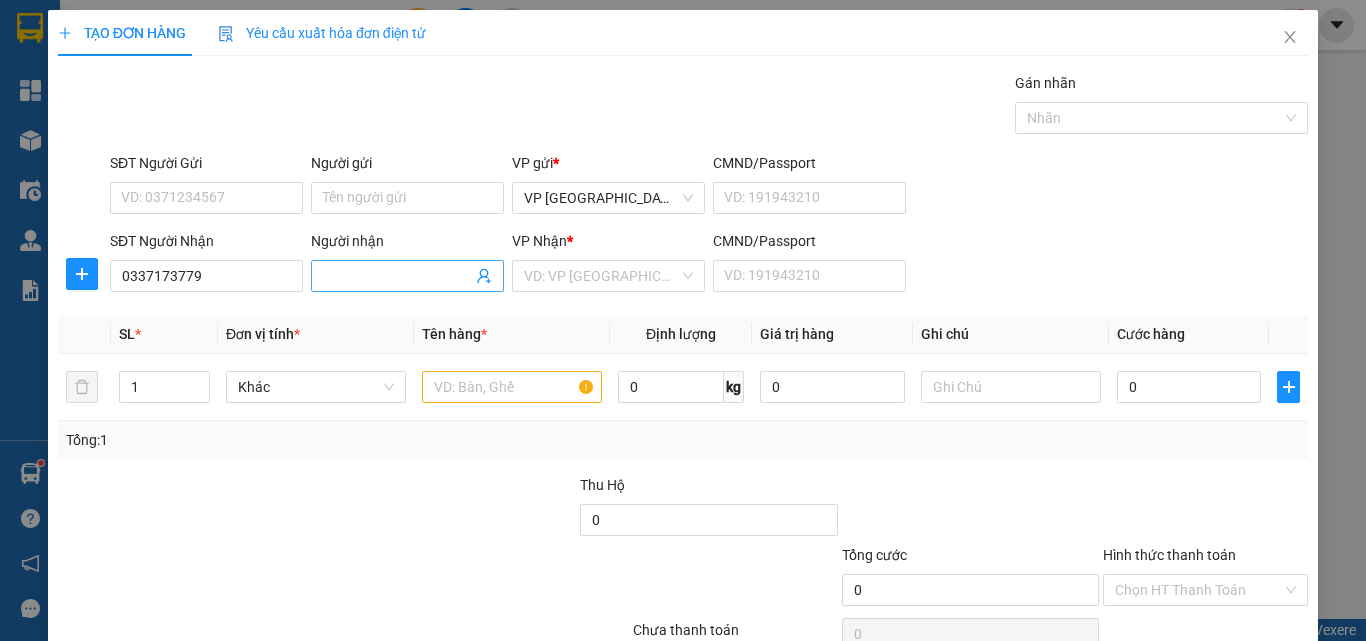 click on "Người nhận" at bounding box center [397, 276] 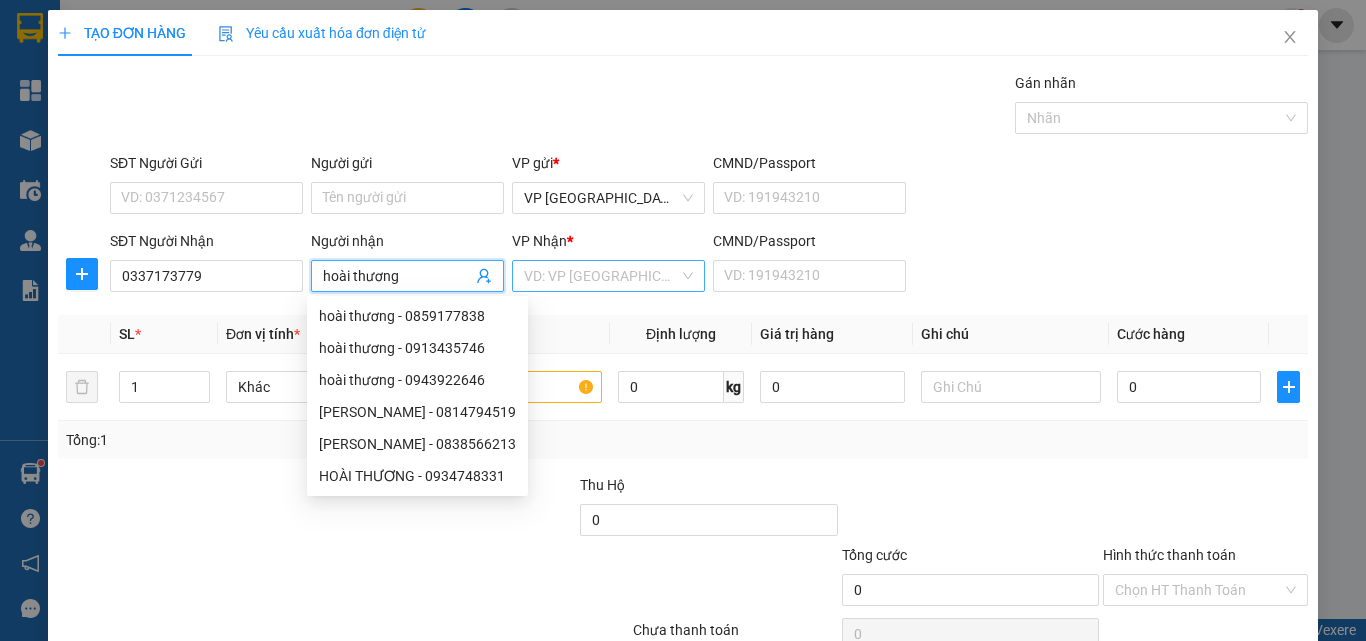 type 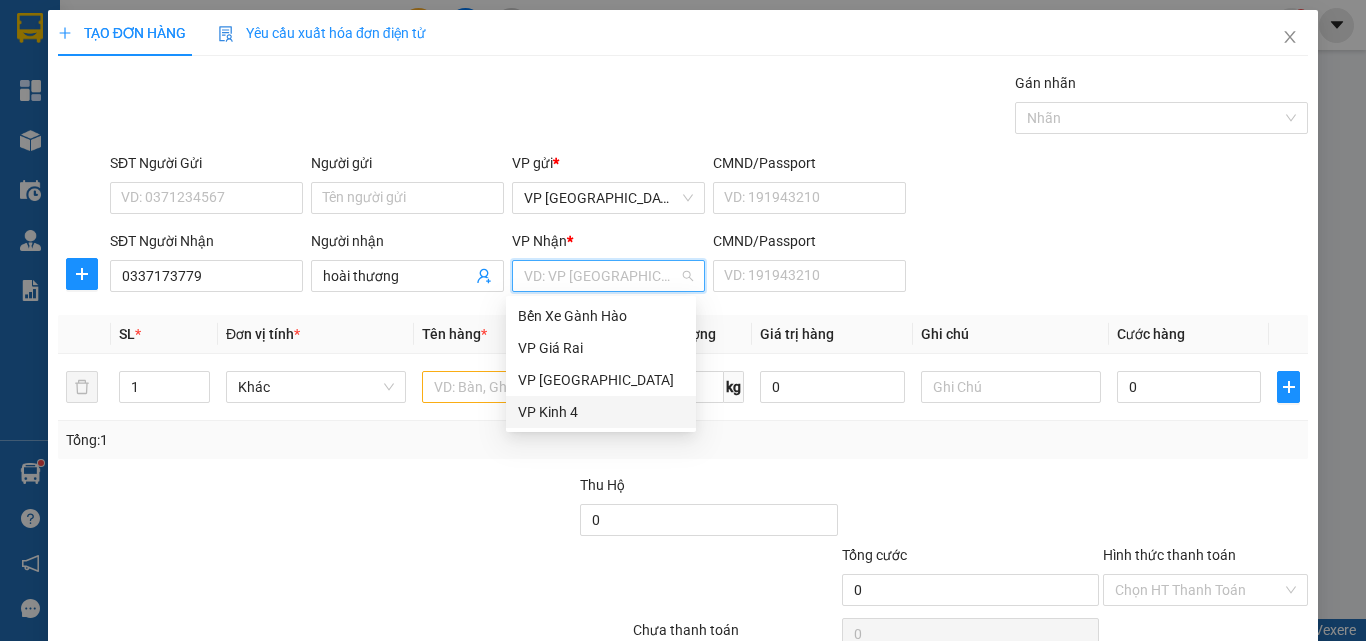 click on "Xóa Thông tin" at bounding box center (903, 685) 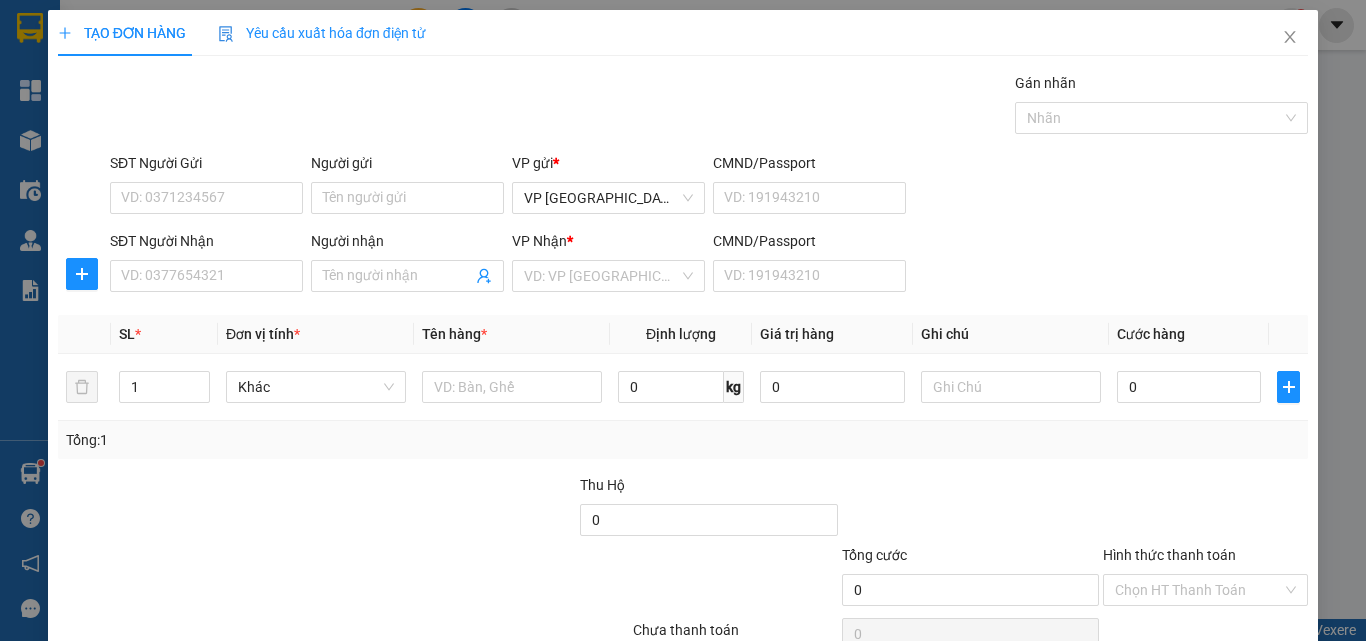 click on "SĐT Người Nhận VD: 0377654321 Người nhận Tên người nhận VP Nhận  * VD: VP Sài Gòn CMND/Passport VD: [PASSPORT]" at bounding box center (709, 265) 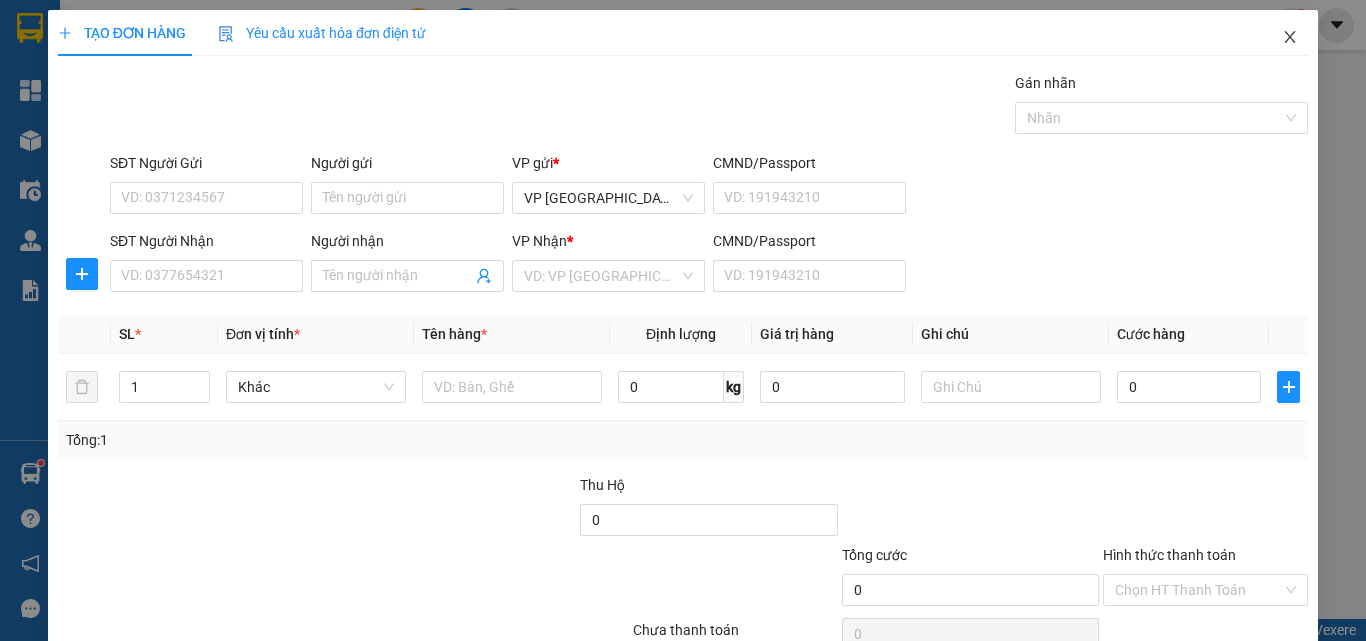 click 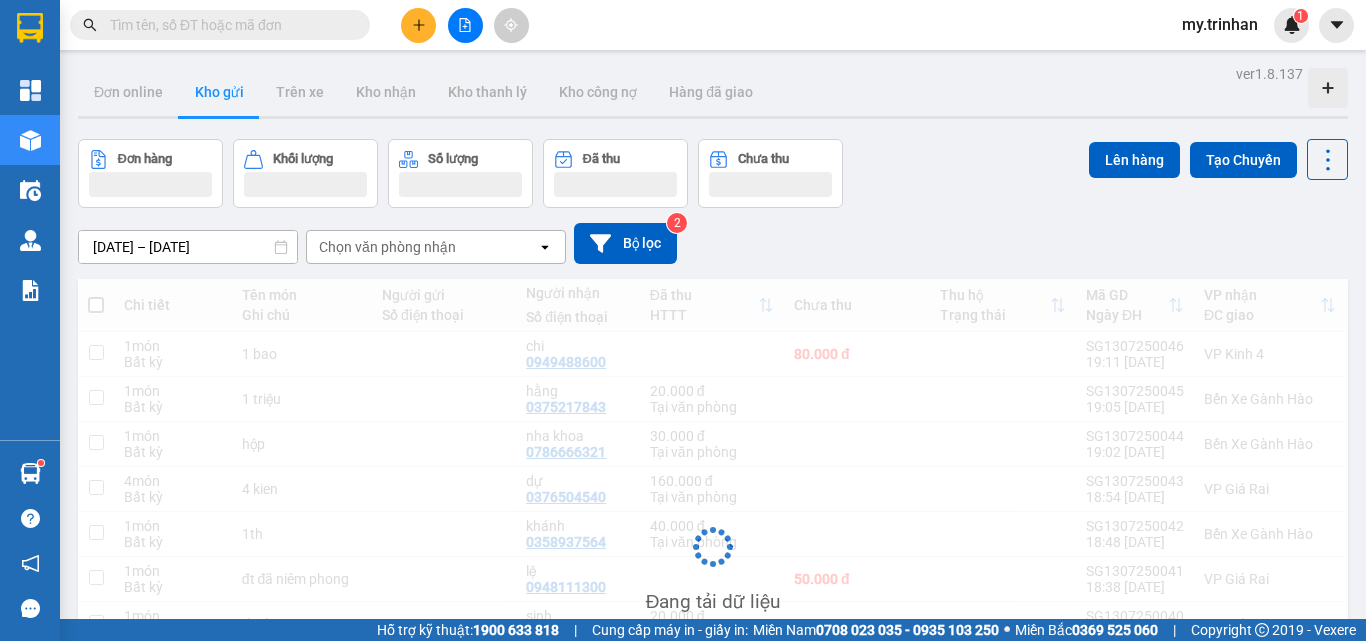 click on "Chọn văn phòng nhận" at bounding box center [422, 247] 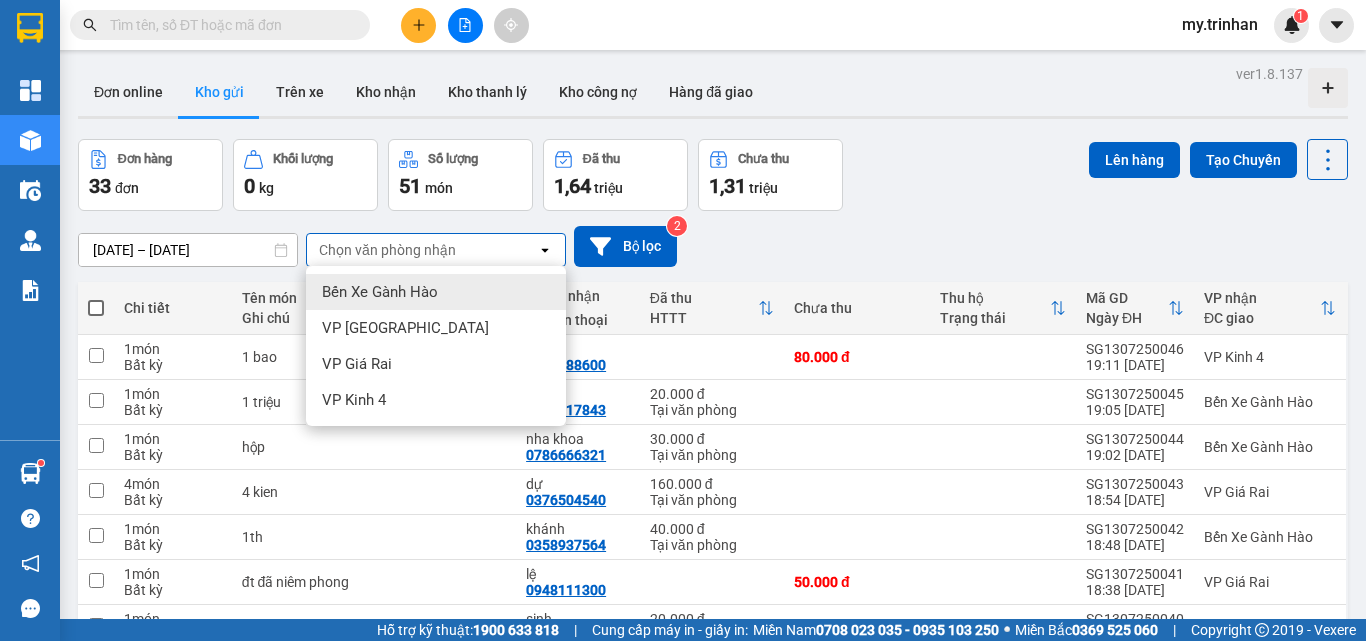 click on "Chọn văn phòng nhận" at bounding box center (422, 250) 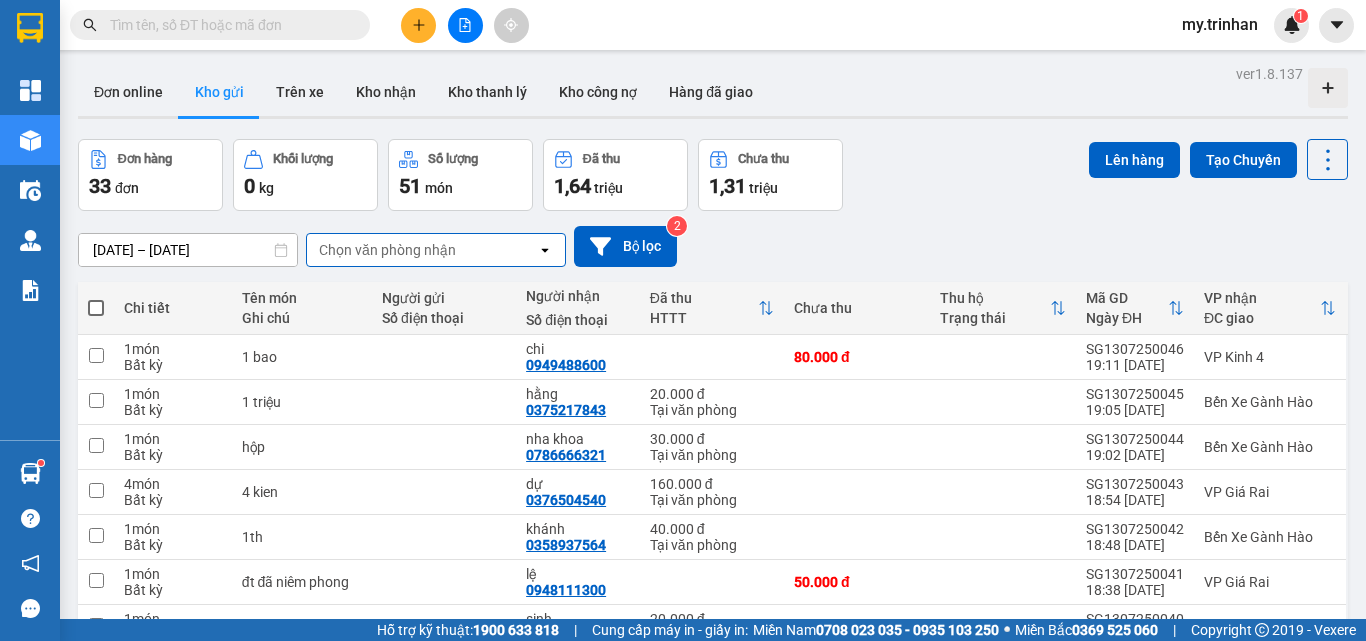 click on "[DATE] – [DATE] Press the down arrow key to interact with the calendar and select a date. Press the escape button to close the calendar. Selected date range is from [DATE] to [DATE]. Chọn văn phòng nhận open Bộ lọc 2" at bounding box center [713, 246] 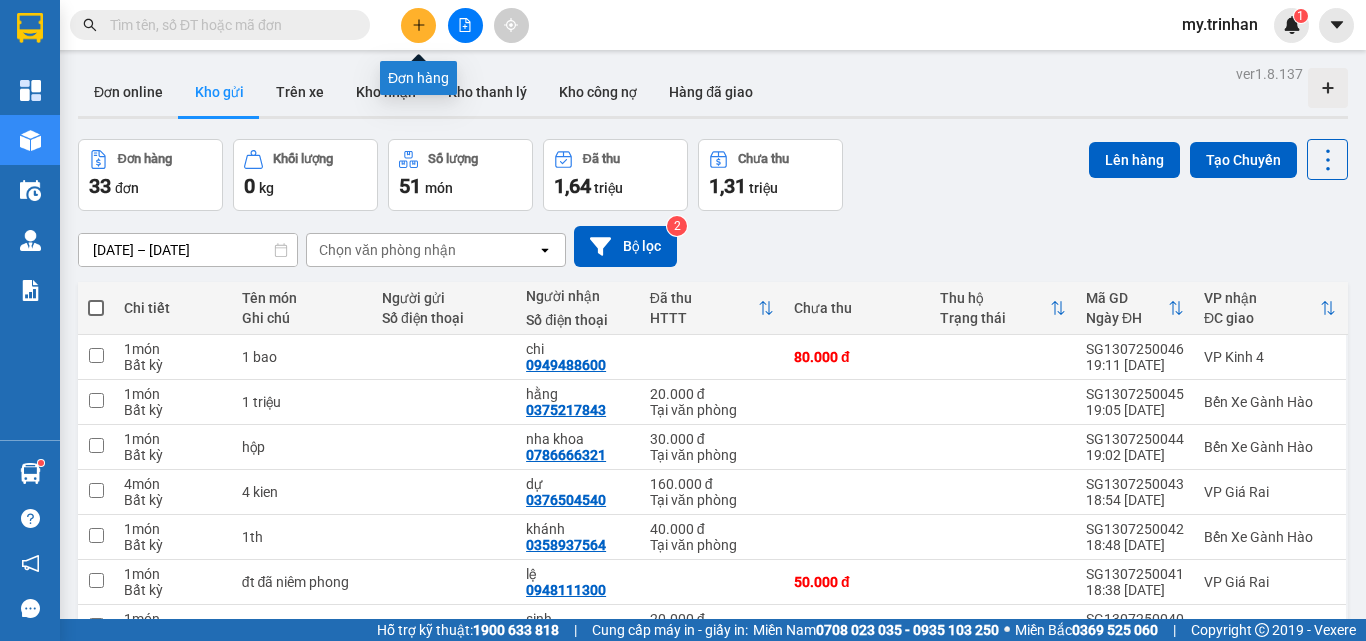 click at bounding box center [418, 25] 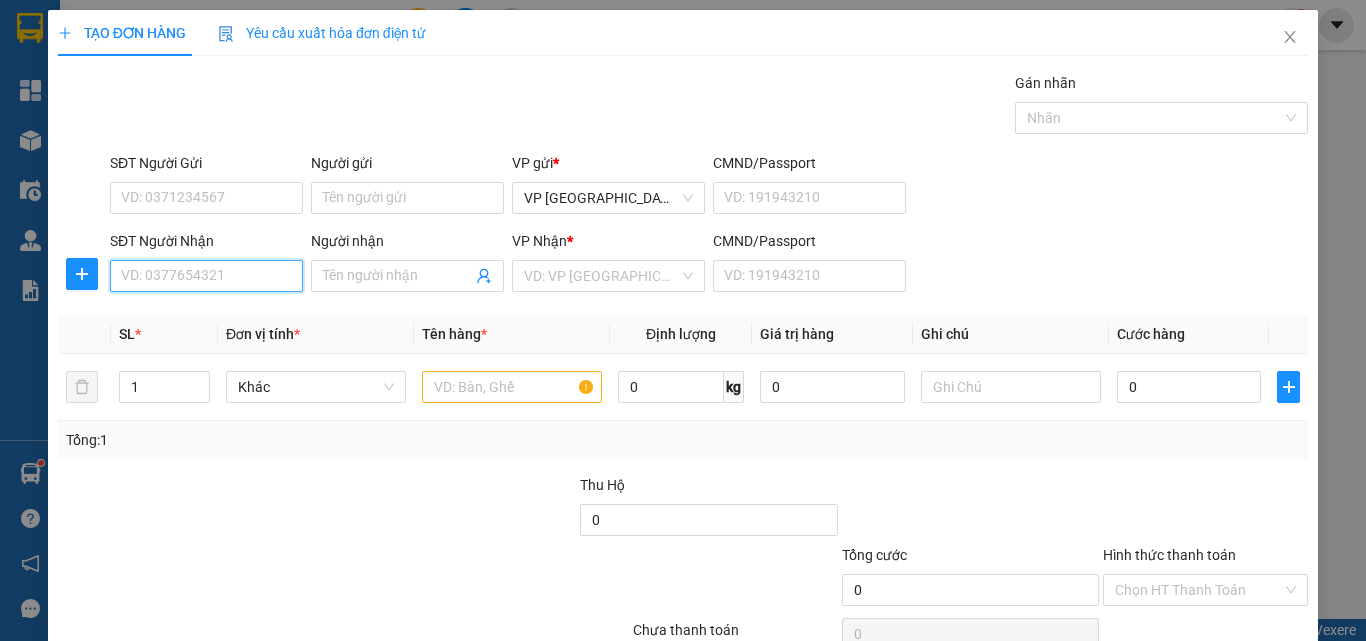 click on "SĐT Người Nhận" at bounding box center [206, 276] 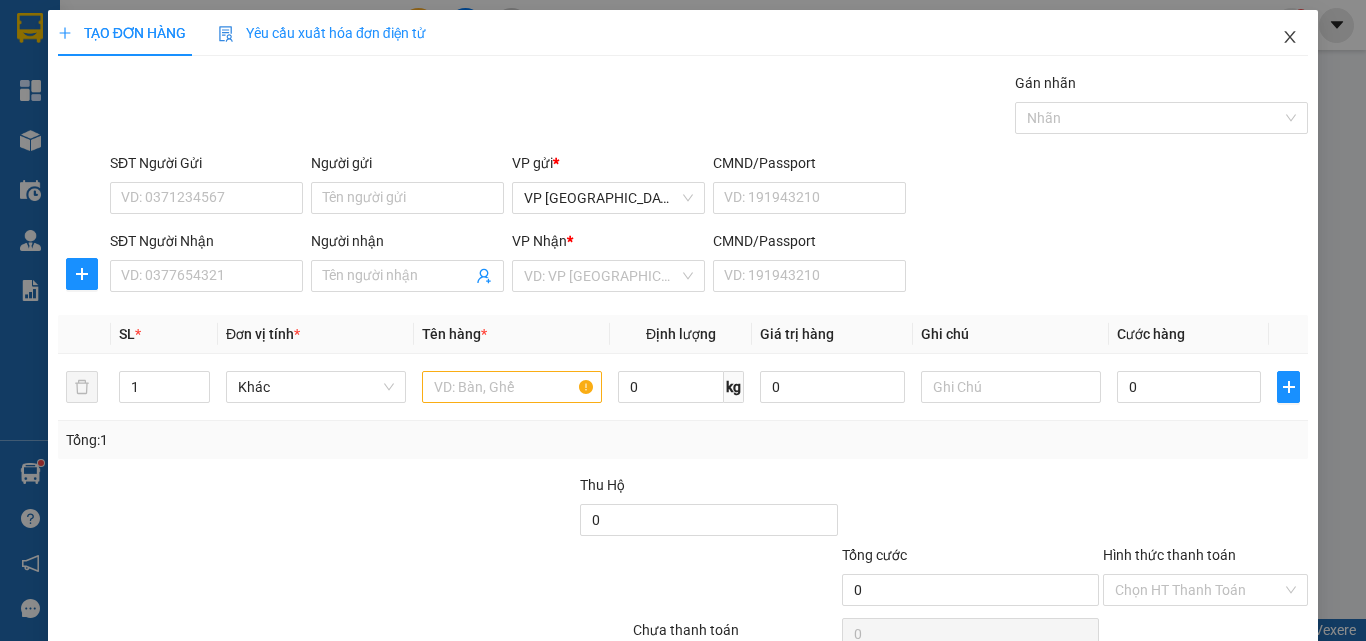 click 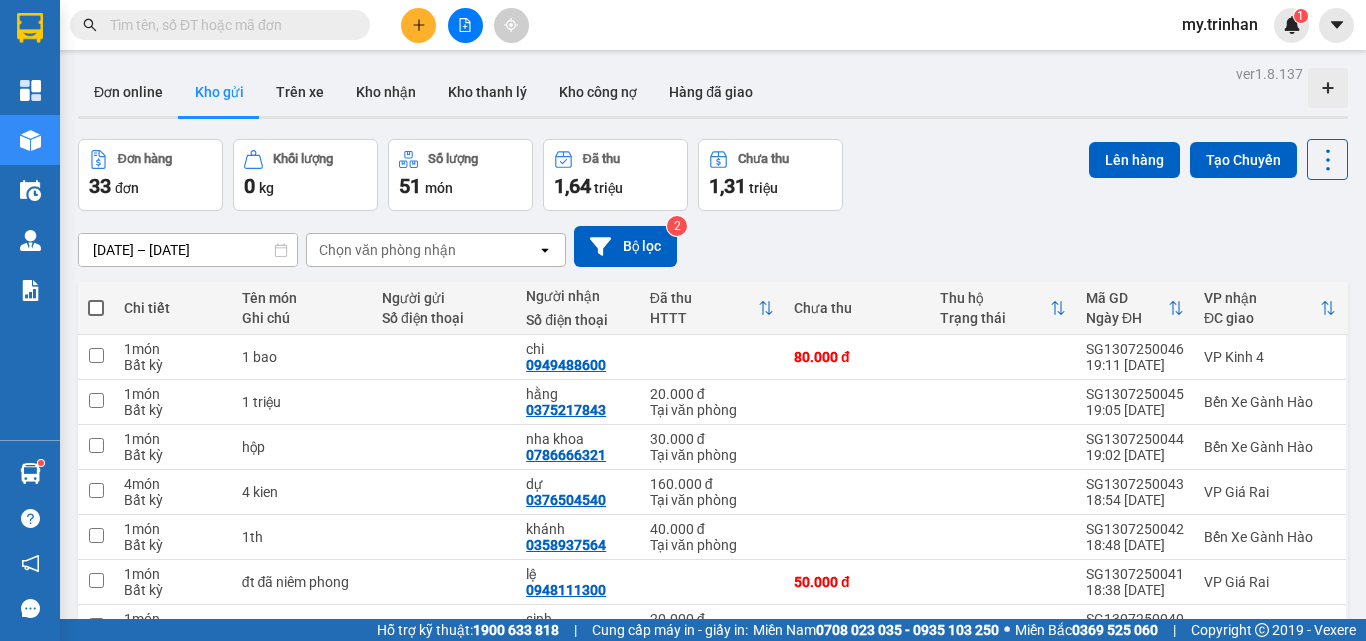 click at bounding box center (96, 308) 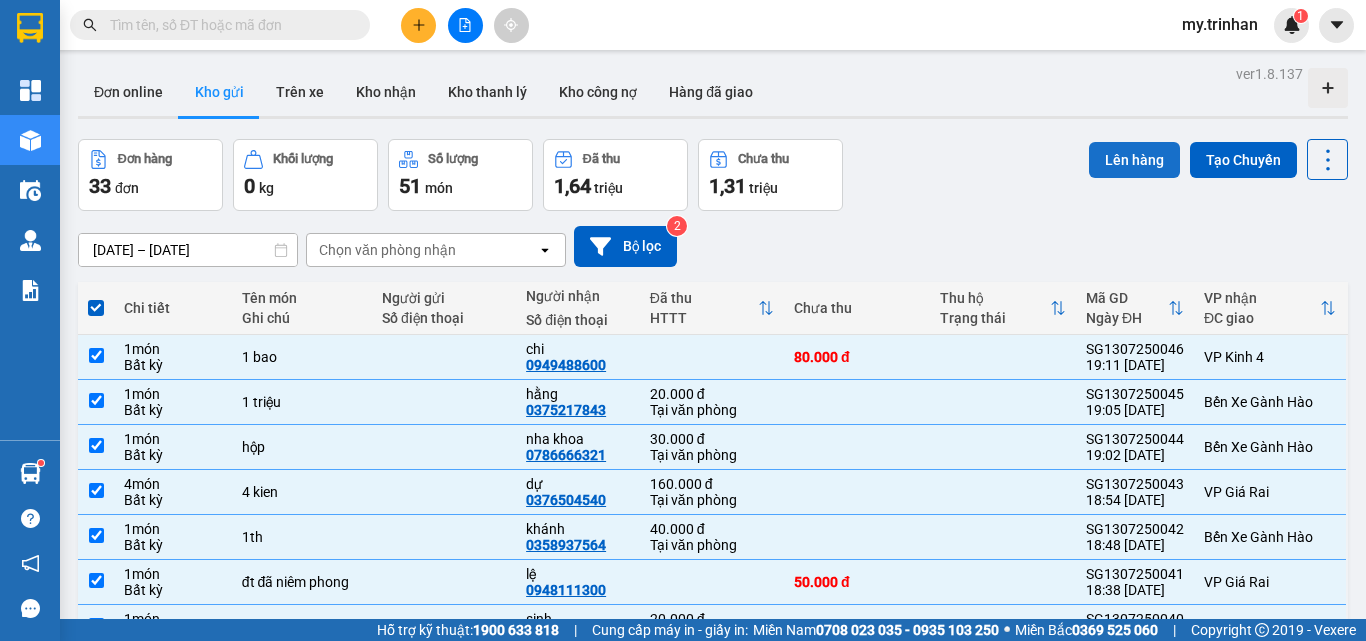 click on "Lên hàng" at bounding box center [1134, 160] 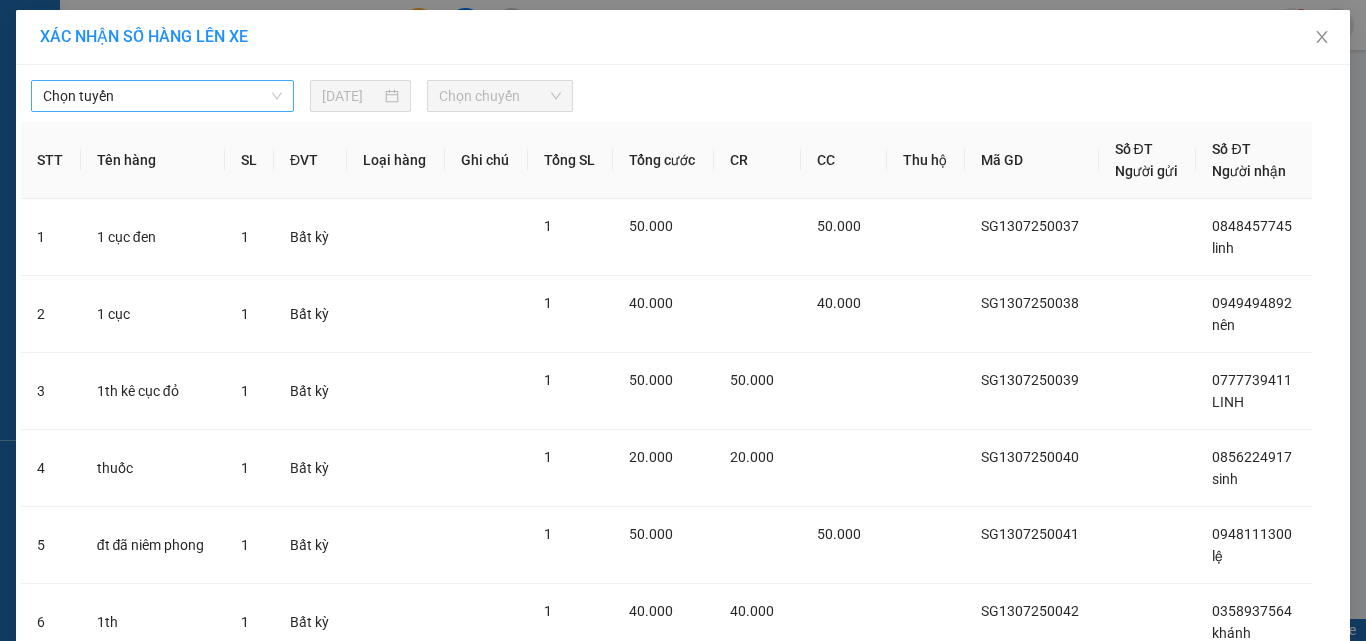 click on "Chọn tuyến" at bounding box center (162, 96) 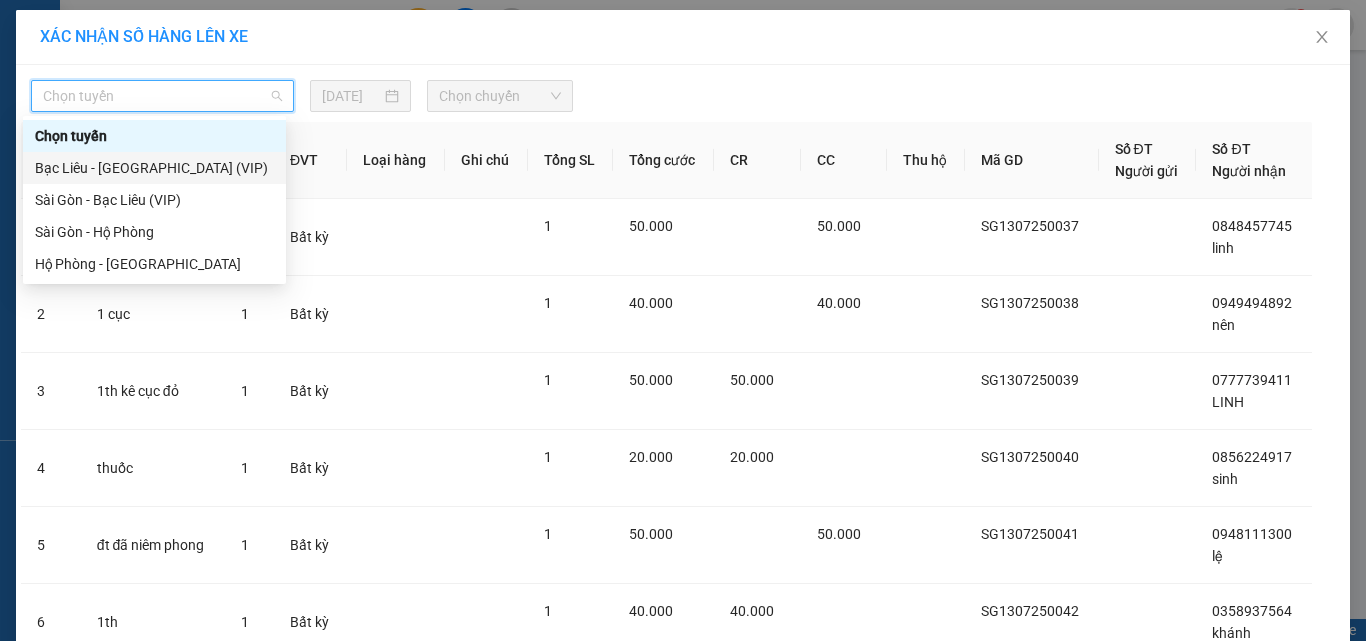 click on "Bạc Liêu - [GEOGRAPHIC_DATA] (VIP)" at bounding box center (154, 168) 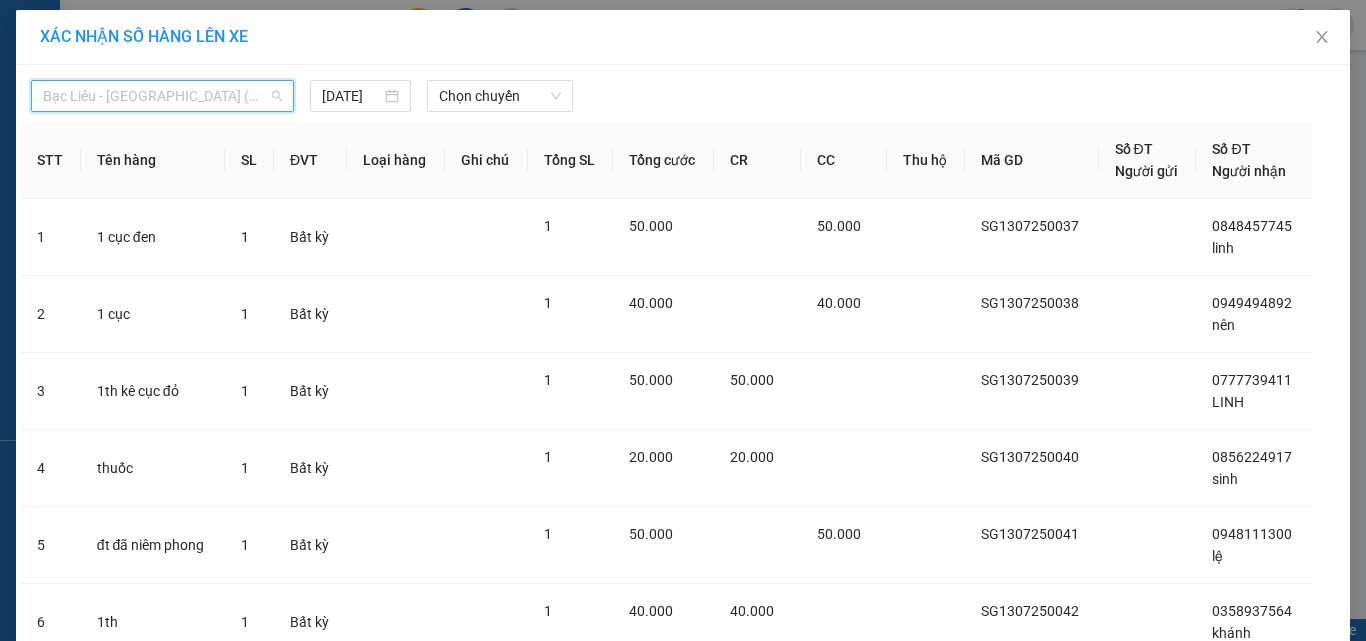click on "Bạc Liêu - [GEOGRAPHIC_DATA] (VIP)" at bounding box center (162, 96) 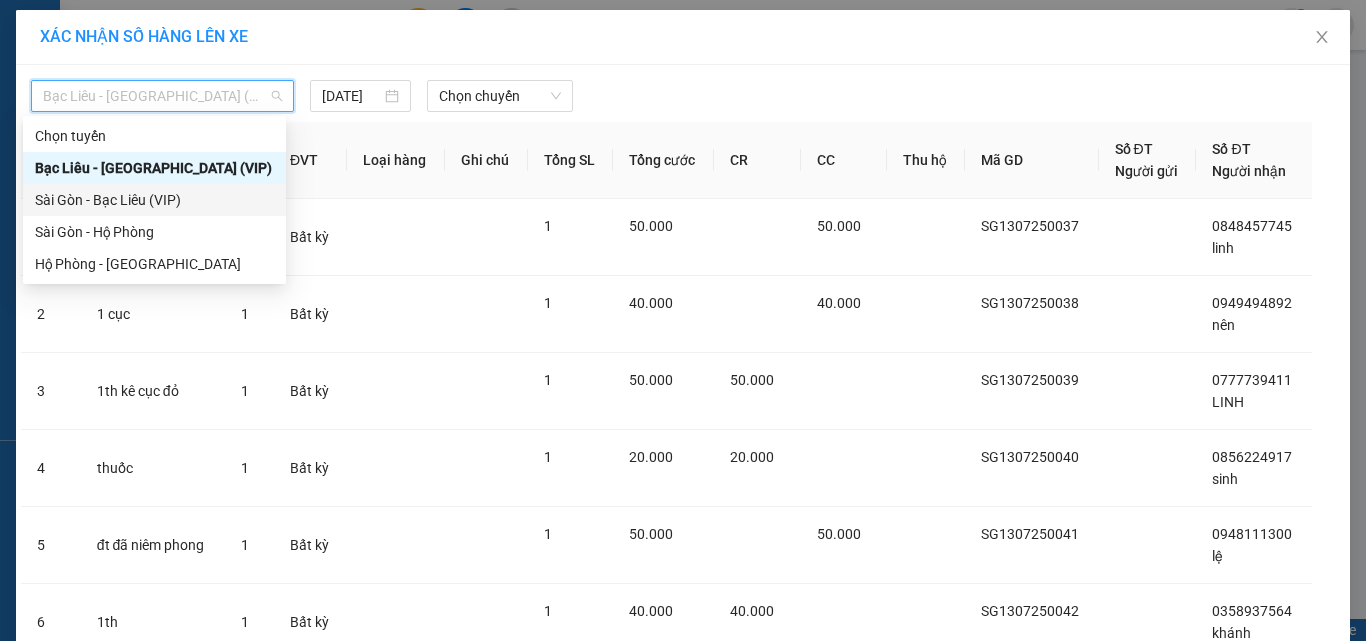 click on "Sài Gòn - Bạc Liêu (VIP)" at bounding box center (154, 200) 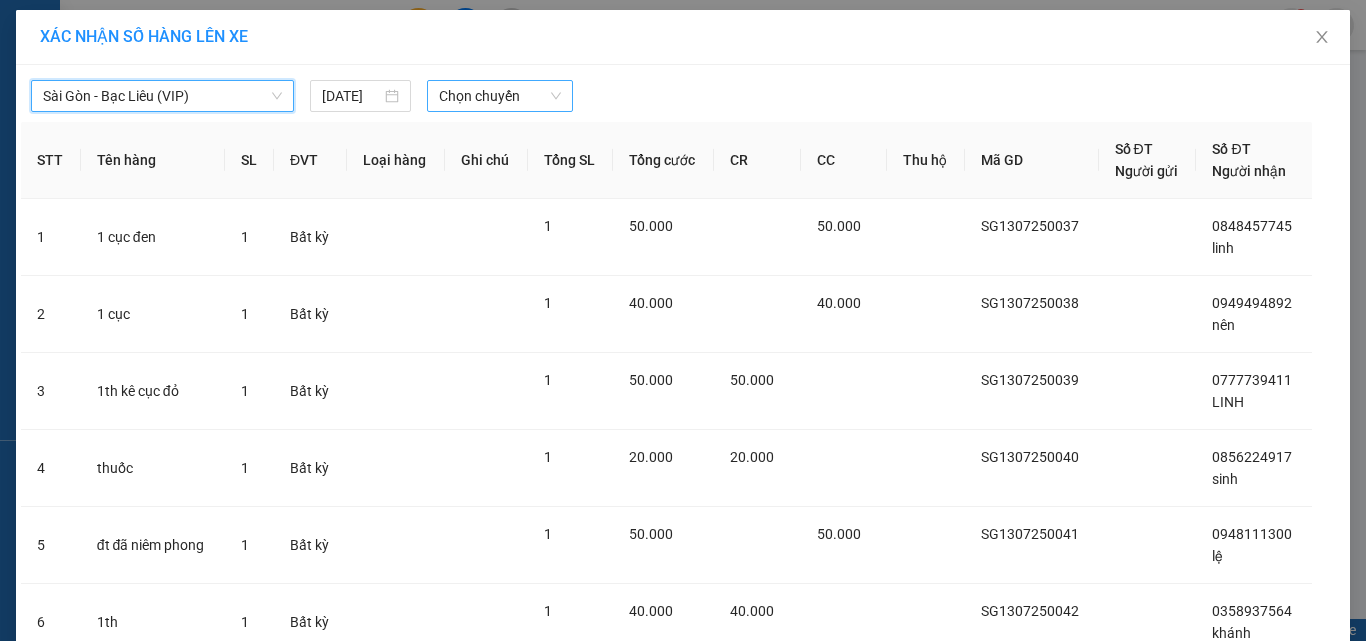 click on "Chọn chuyến" at bounding box center [500, 96] 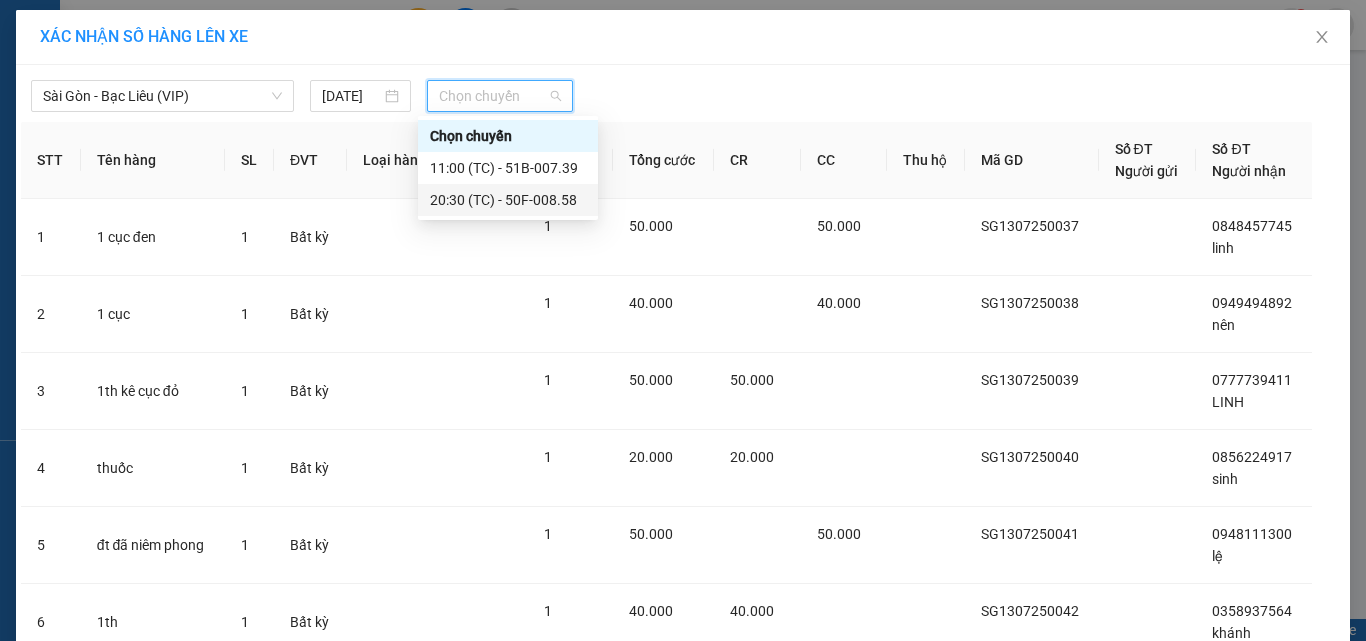click on "20:30   (TC)   - 50F-008.58" at bounding box center [508, 200] 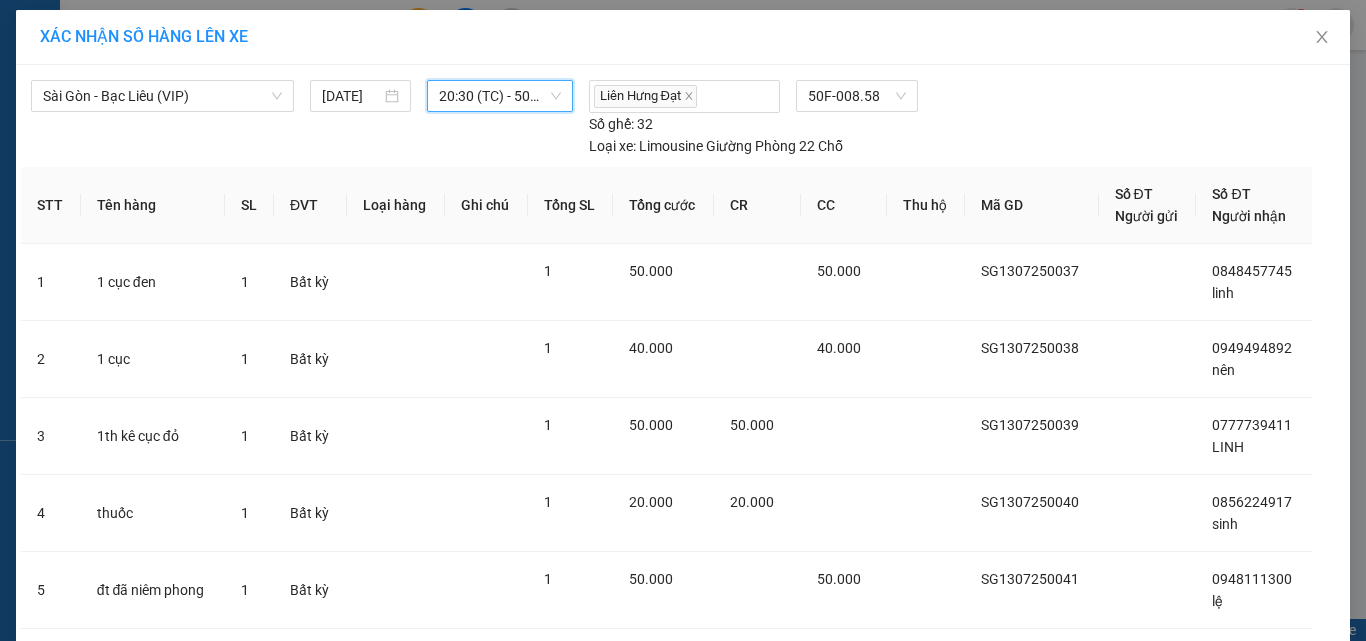 click on "Lên hàng" at bounding box center [756, 1105] 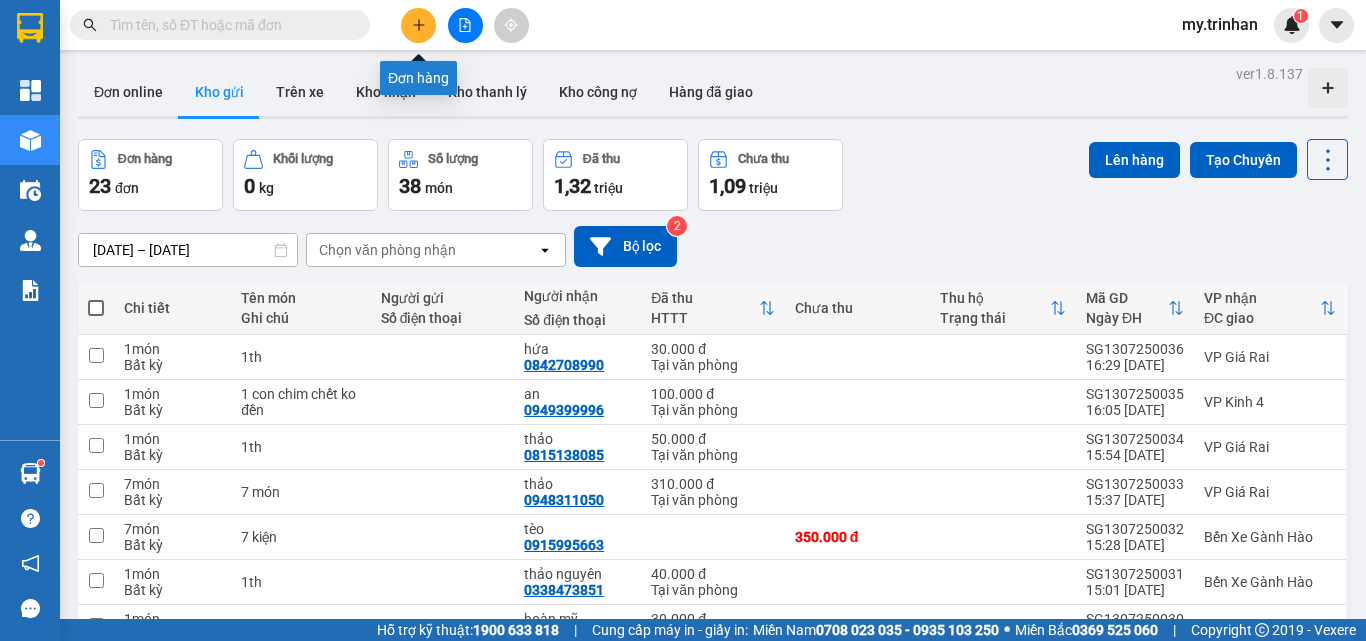 click at bounding box center (418, 25) 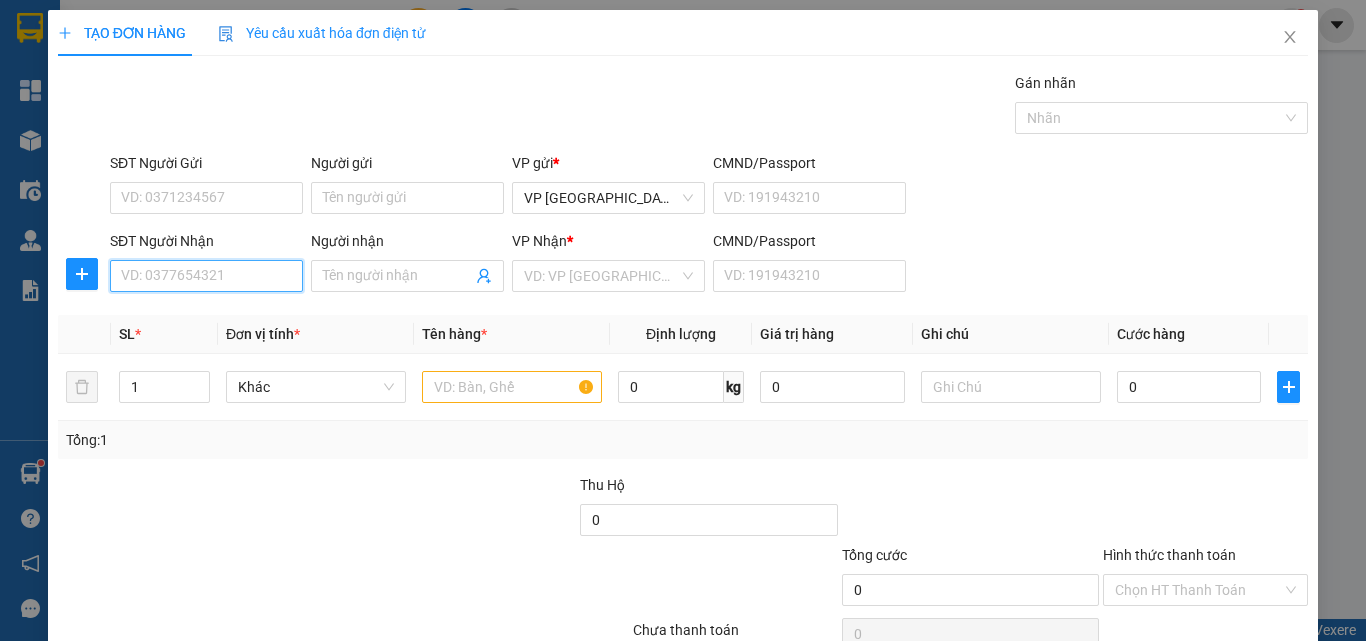 click on "SĐT Người Nhận" at bounding box center [206, 276] 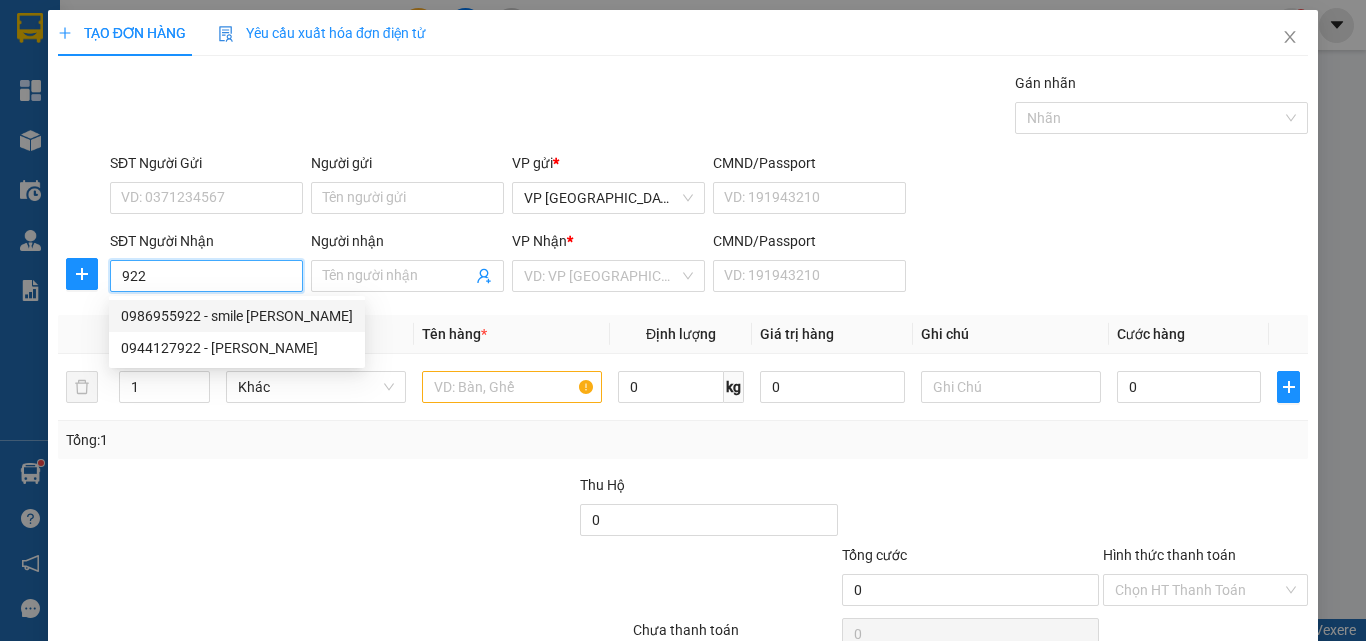 click on "0986955922 - smile [PERSON_NAME]" at bounding box center (237, 316) 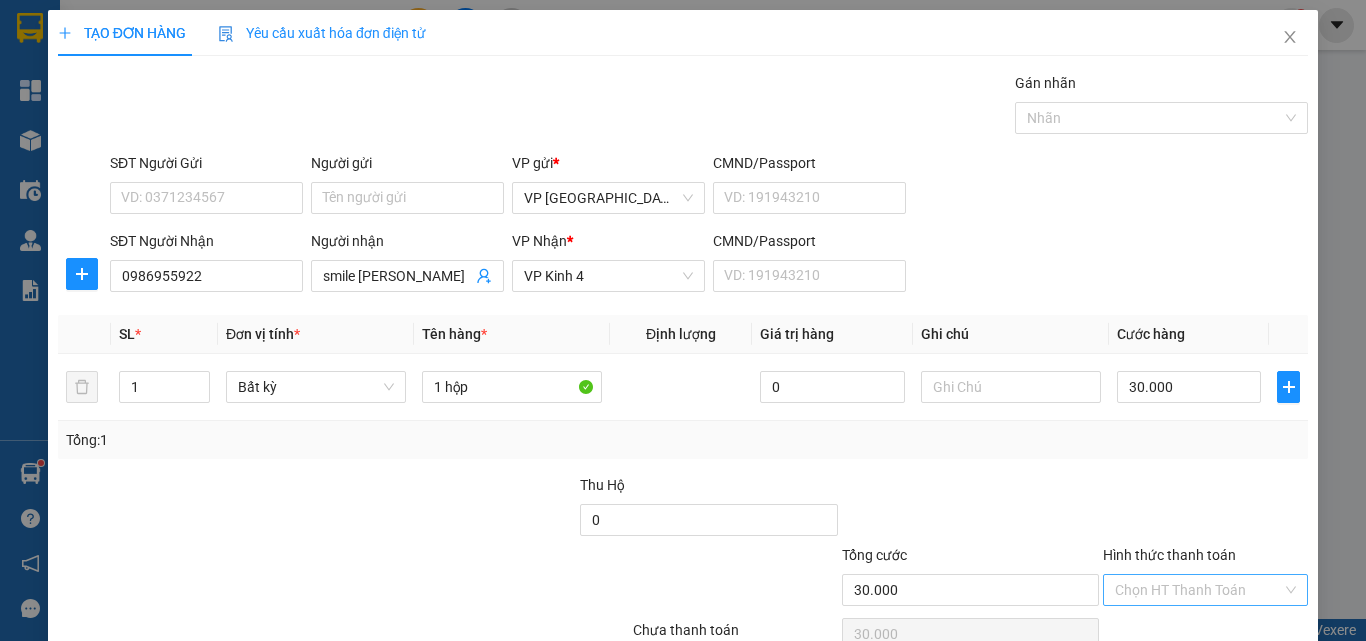 drag, startPoint x: 1215, startPoint y: 479, endPoint x: 1210, endPoint y: 504, distance: 25.495098 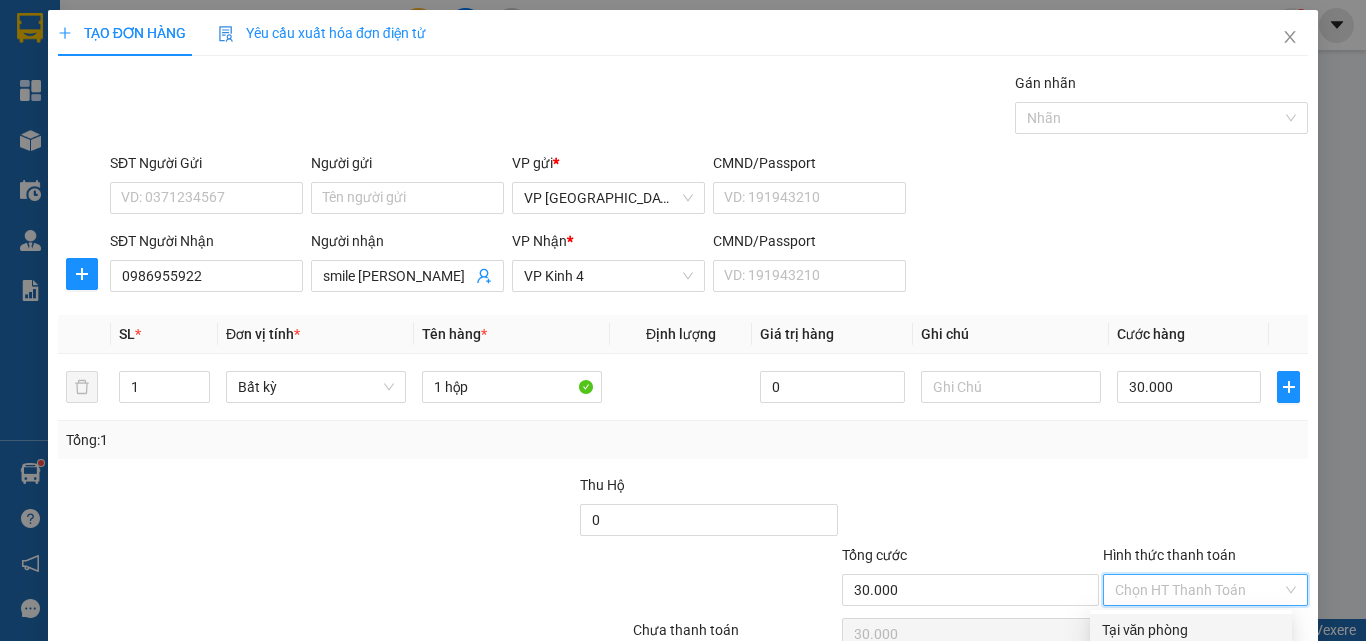 click on "Tại văn phòng" at bounding box center [1191, 630] 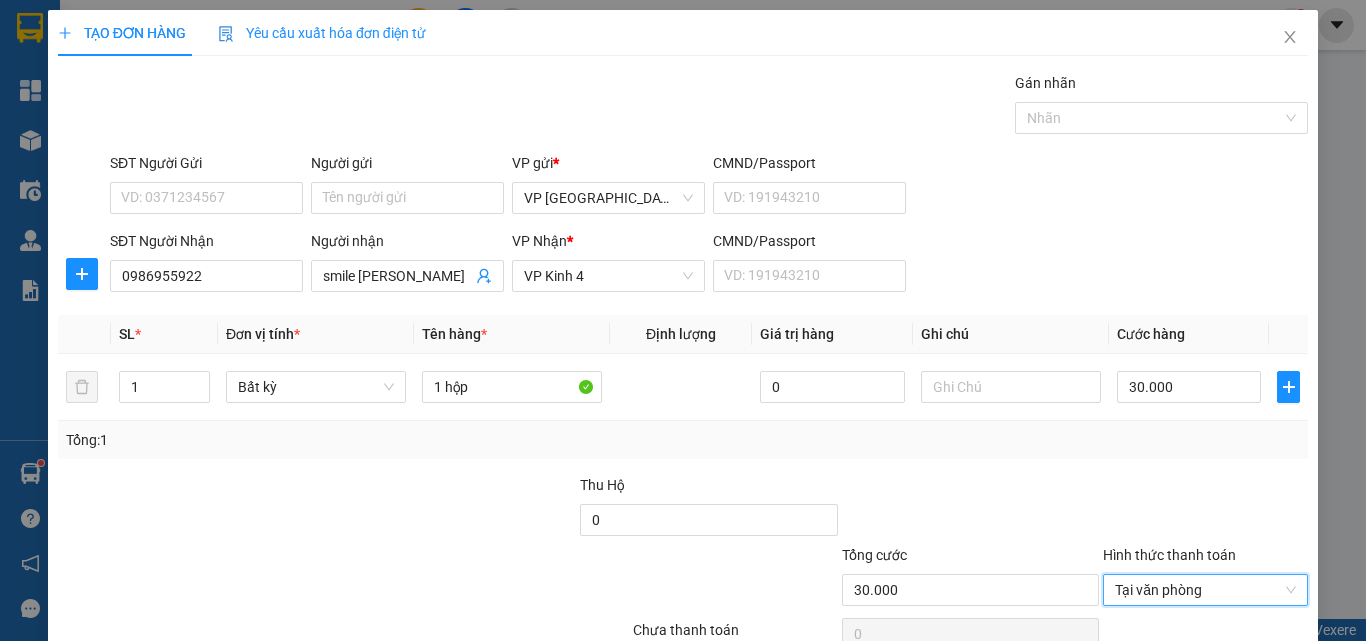 click 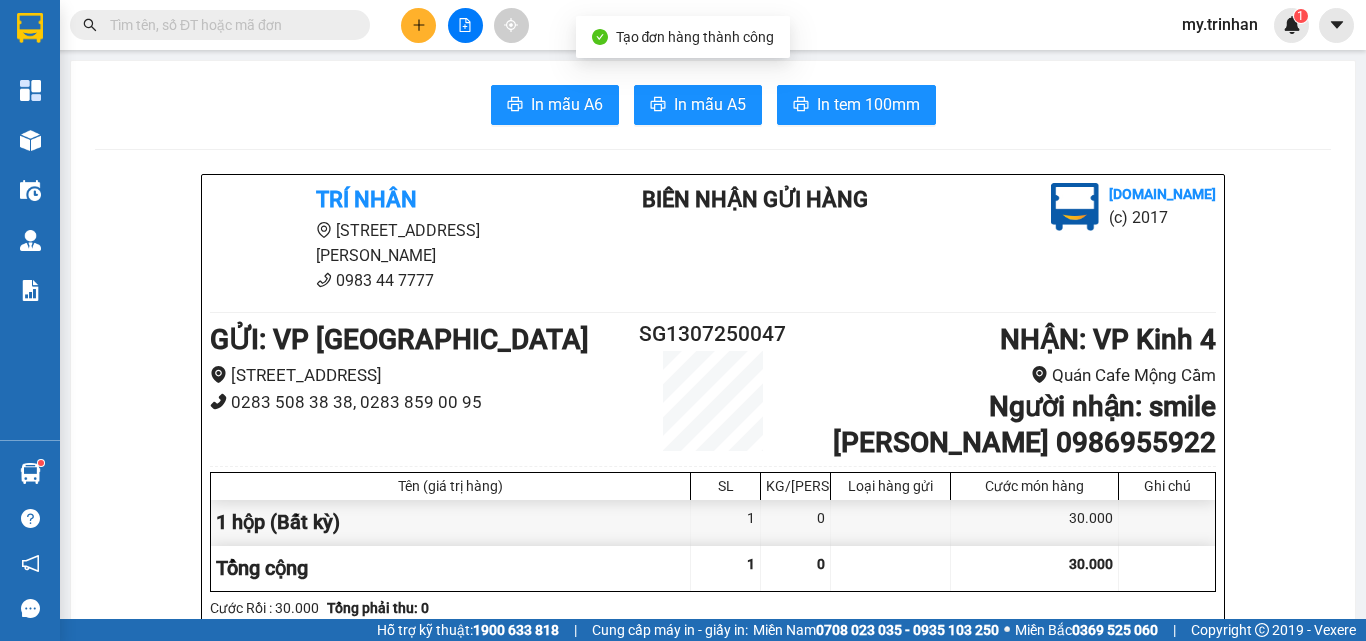 click on "In mẫu A6
In mẫu A5
In tem 100mm
TRÍ NHÂN   555 [PERSON_NAME], Phường 7    0983 44 7777 BIÊN NHẬN GỬI HÀNG [DOMAIN_NAME] (c) 2017 GỬI :   VP [GEOGRAPHIC_DATA]   [STREET_ADDRESS] 38 38, 0283 859 00 95 SG1307250047 NHẬN :   VP Kinh 4   Quán Cafe Mộng Cầm Người nhận :   smile điền hải  0986955922 Tên (giá trị hàng) SL KG/Món Loại hàng gửi Cước món hàng Ghi chú 1 hộp  (Bất kỳ) 1 0 30.000 Tổng cộng 1 0 30.000 Loading... Cước Rồi   : 30.000 Tổng phải thu: 0 Người gửi hàng xác nhận (đã đồng ý và ký tên) 19:52[DATE] NV nhận hàng (Kí và ghi rõ họ tên) Diễm My  Quy định nhận/gửi hàng : Quý khách tự thông báo cho người nhà ra nhận hàng, mang theo điện thoại hoặc chứng mình người nhận hàng. Nhà xe không chịu trách nhiệm đối với hàng hoá bị nhà nước cấm. TRÍ NHÂN VP VP [GEOGRAPHIC_DATA]     VP VP Kinh 4   Mã GD" at bounding box center (713, 1302) 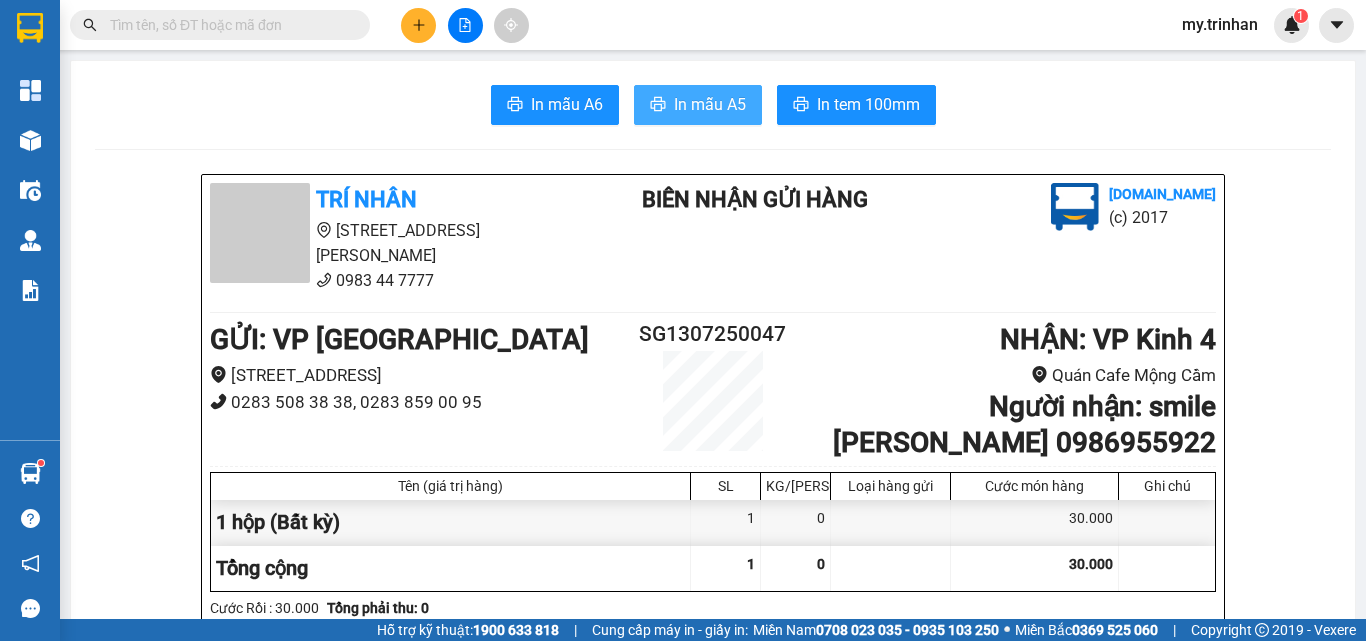 click on "In mẫu A5" at bounding box center (710, 104) 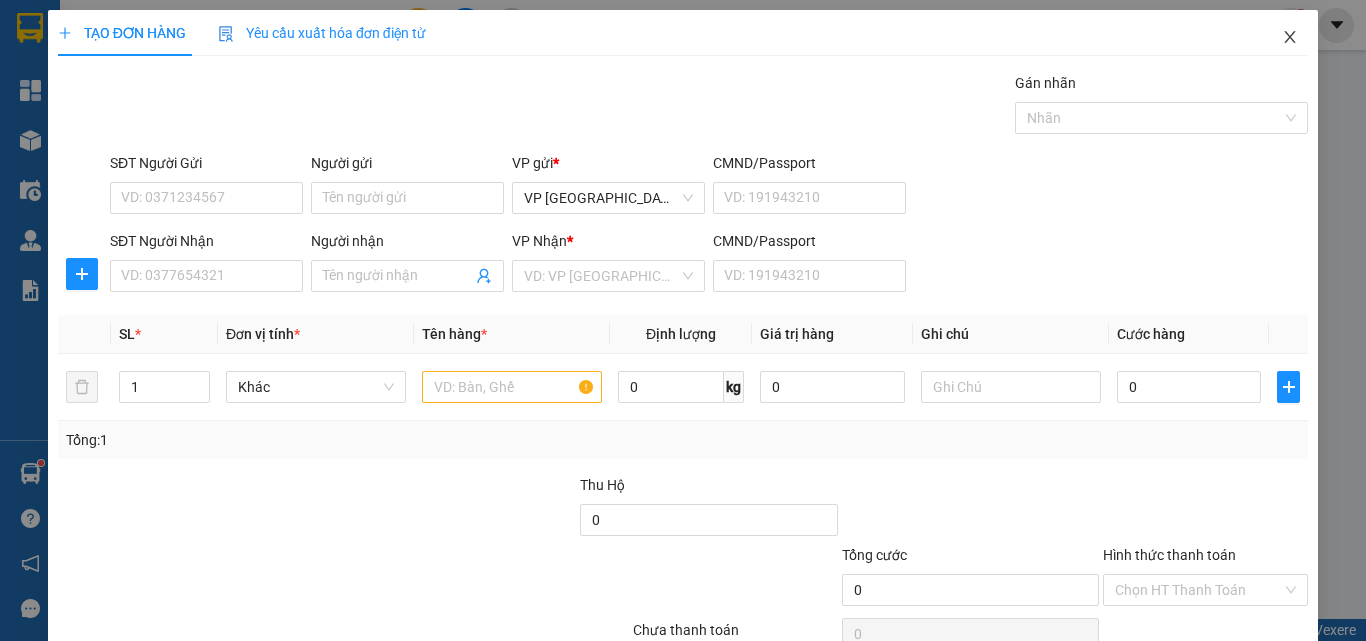 click 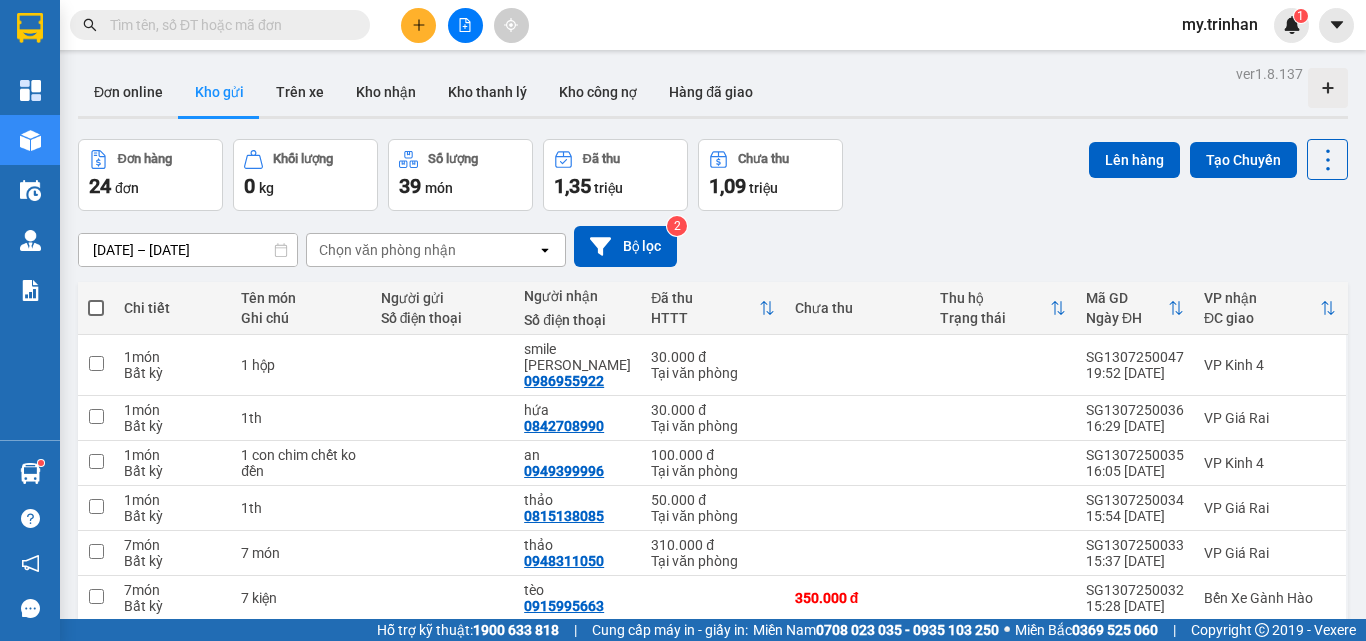 click at bounding box center (96, 308) 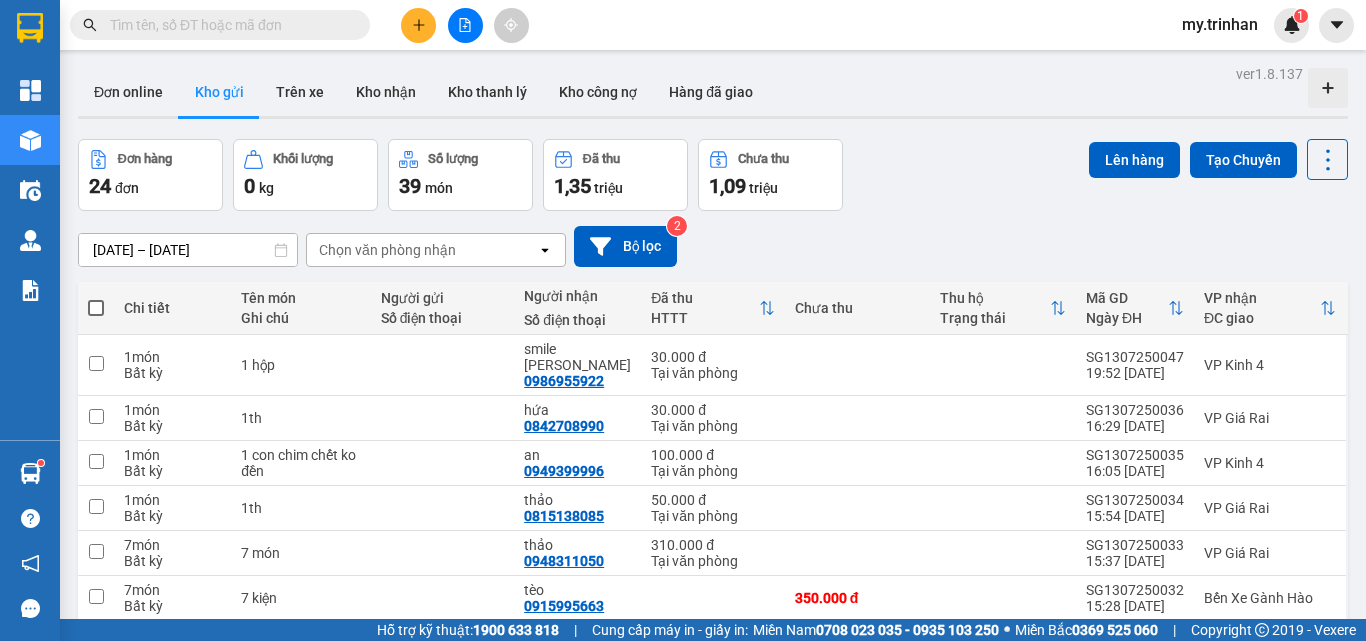 click at bounding box center (96, 298) 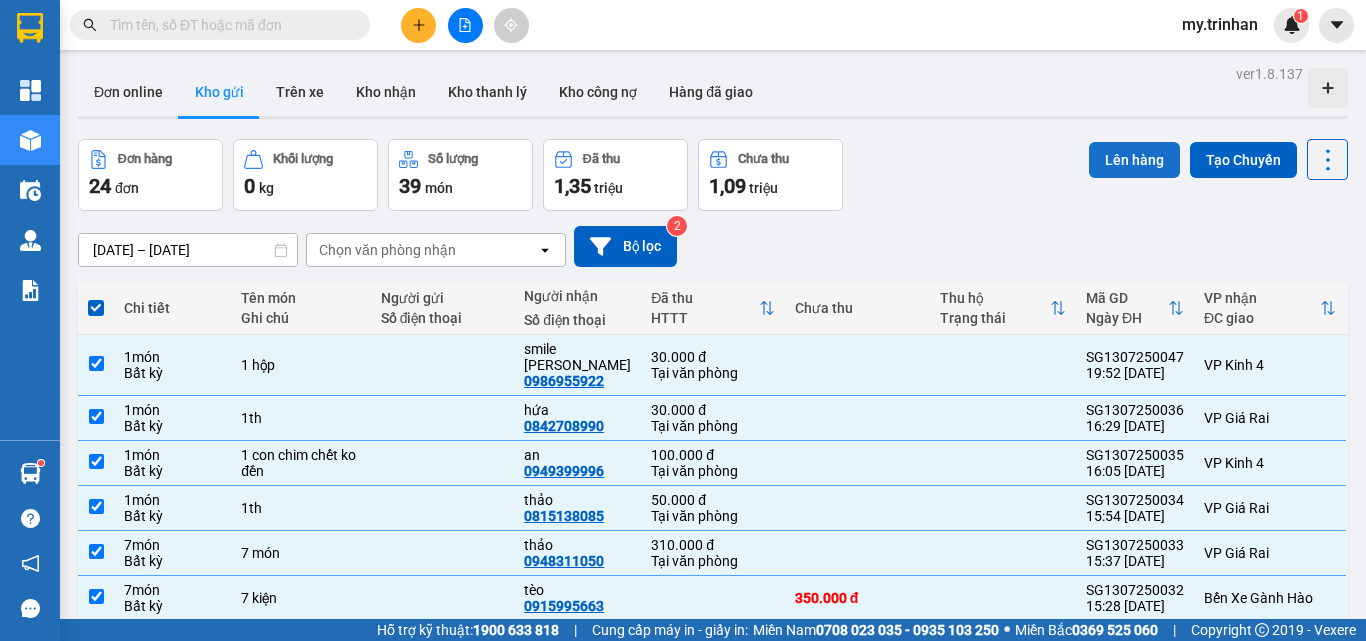 click on "Lên hàng" at bounding box center [1134, 160] 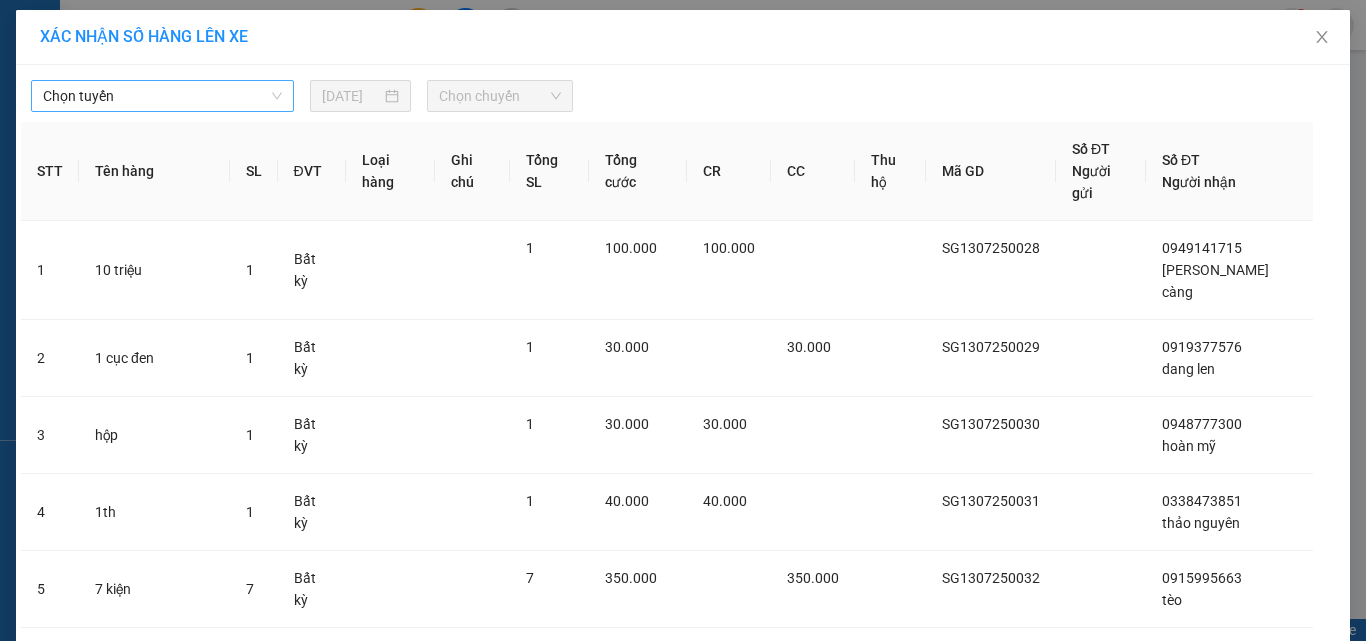 click on "Chọn tuyến" at bounding box center (162, 96) 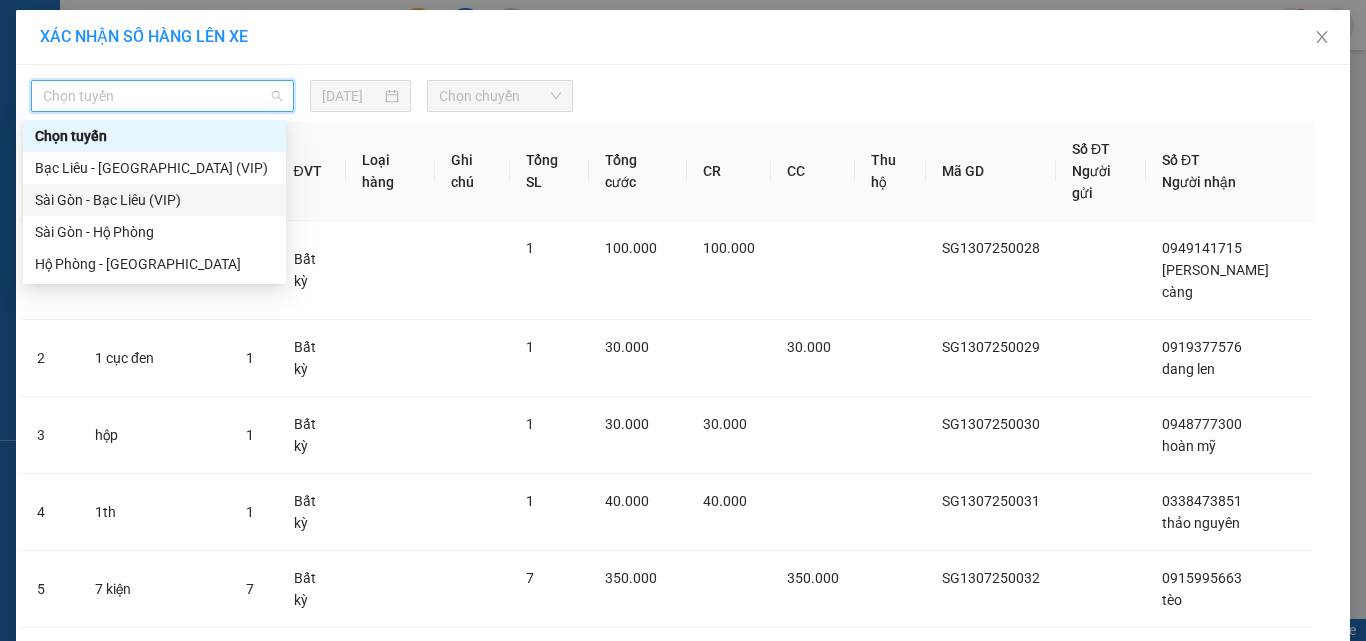 click on "Sài Gòn - Bạc Liêu (VIP)" at bounding box center [154, 200] 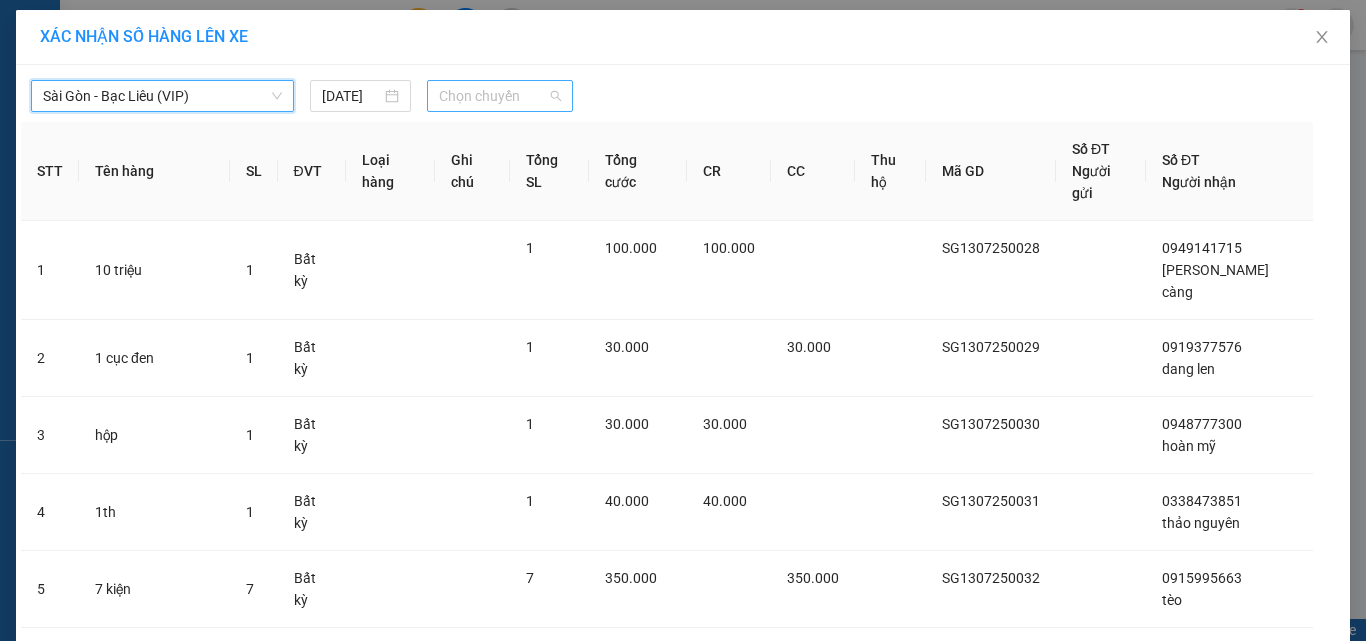 click on "Chọn chuyến" at bounding box center [500, 96] 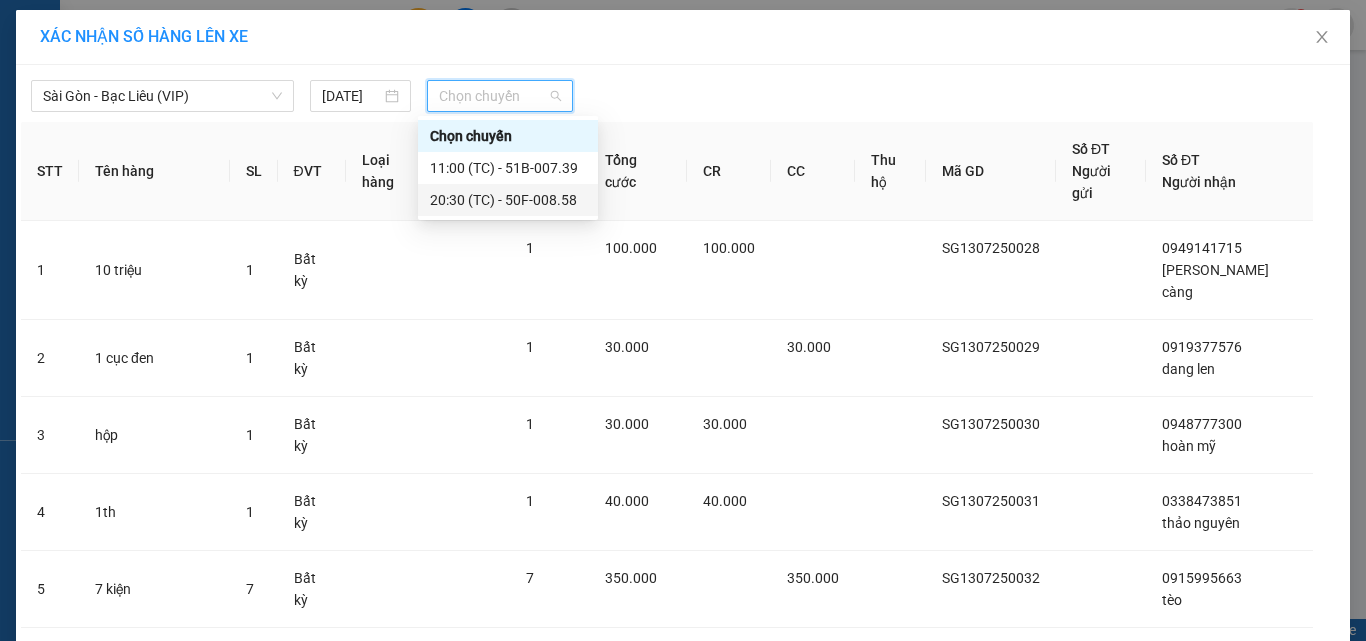 click on "20:30   (TC)   - 50F-008.58" at bounding box center (508, 200) 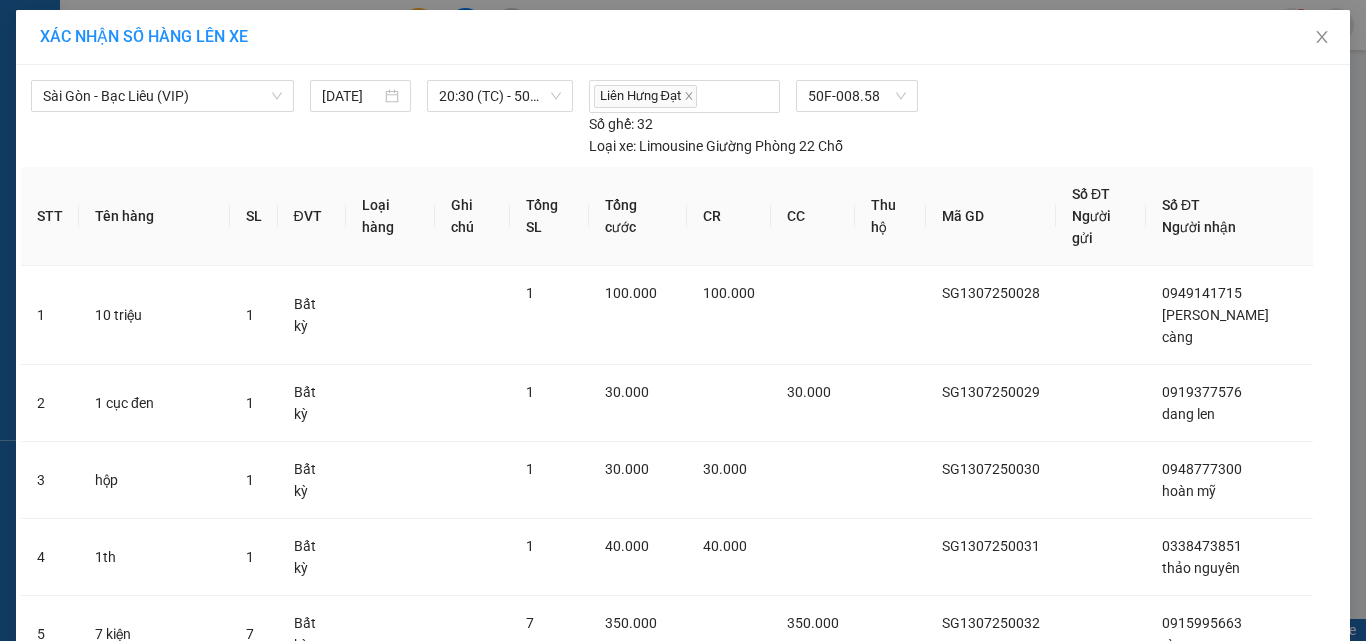 click on "Quay lại Lên hàng" at bounding box center (683, 1171) 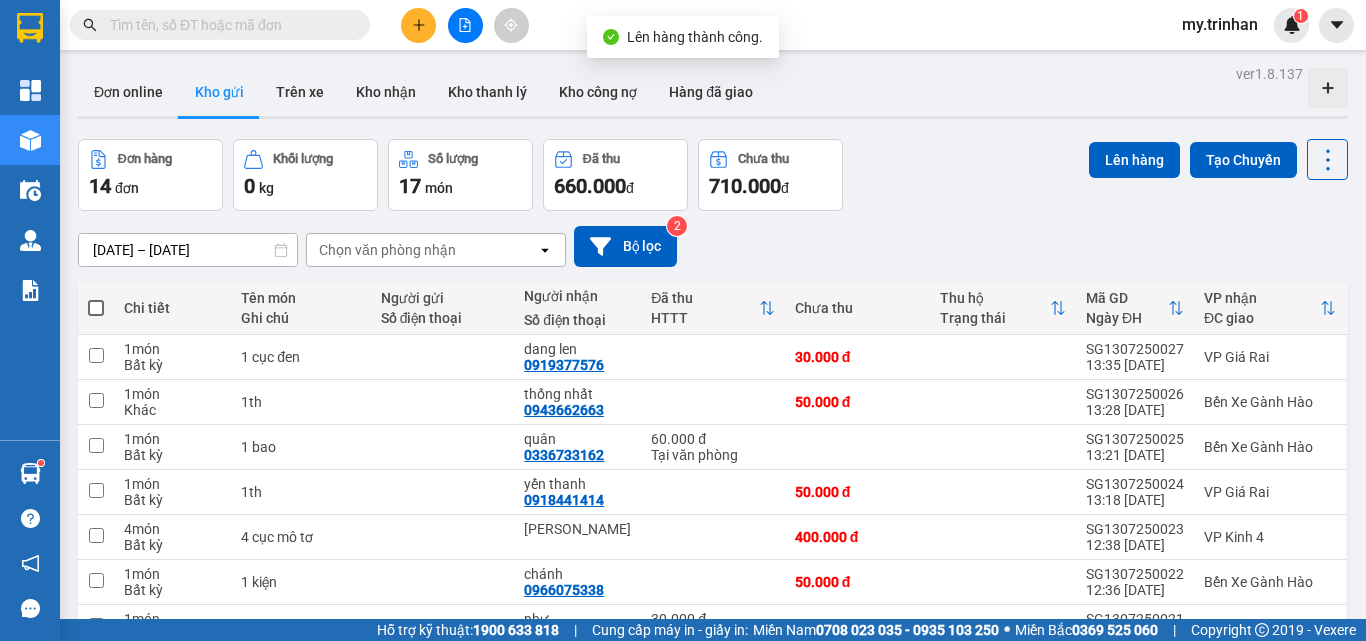click at bounding box center (96, 308) 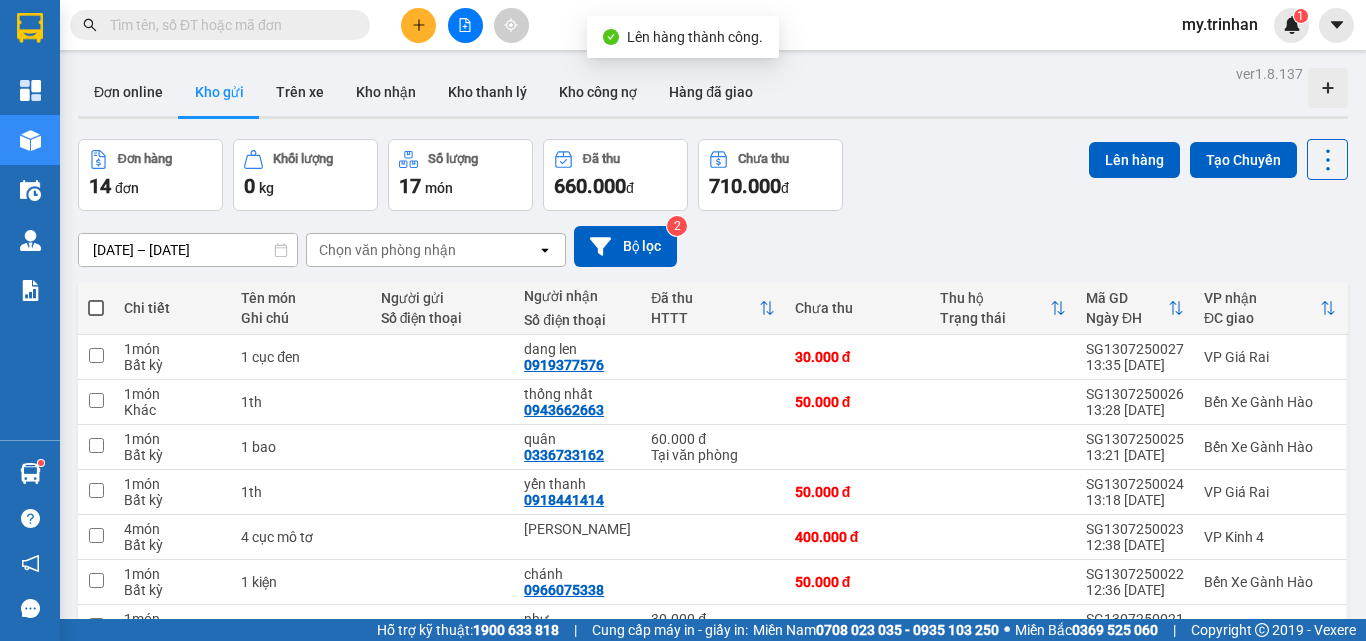 click at bounding box center [96, 298] 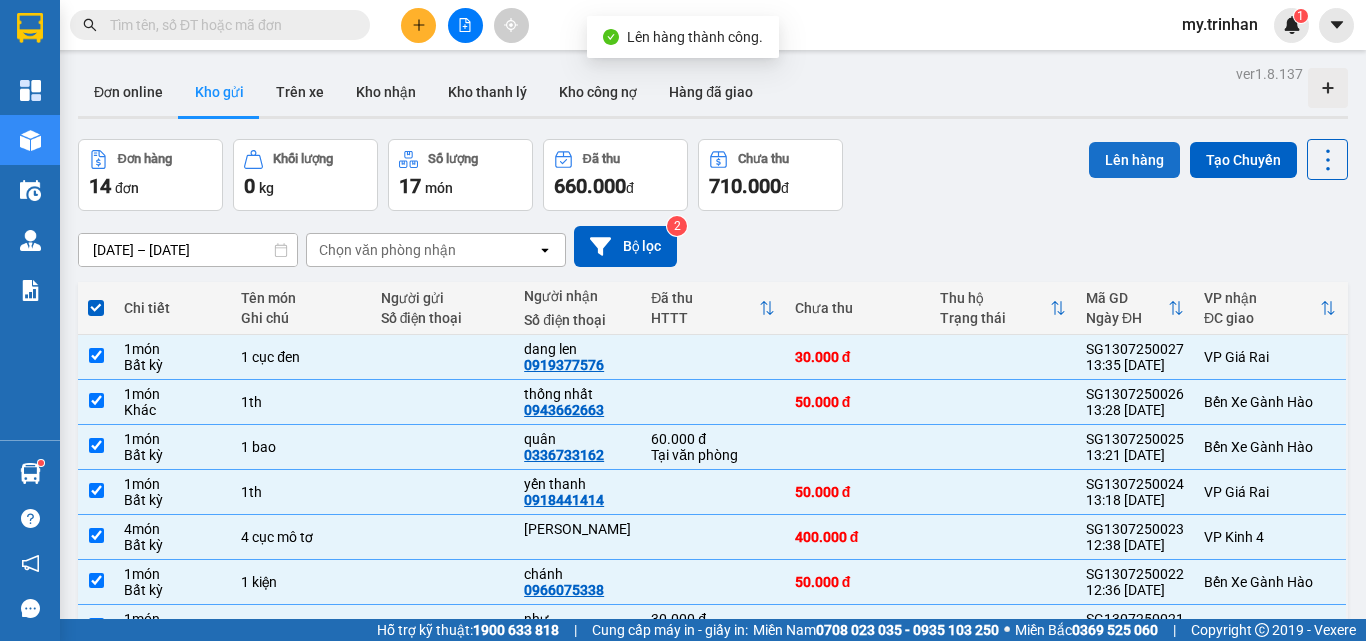 click on "Lên hàng" at bounding box center [1134, 160] 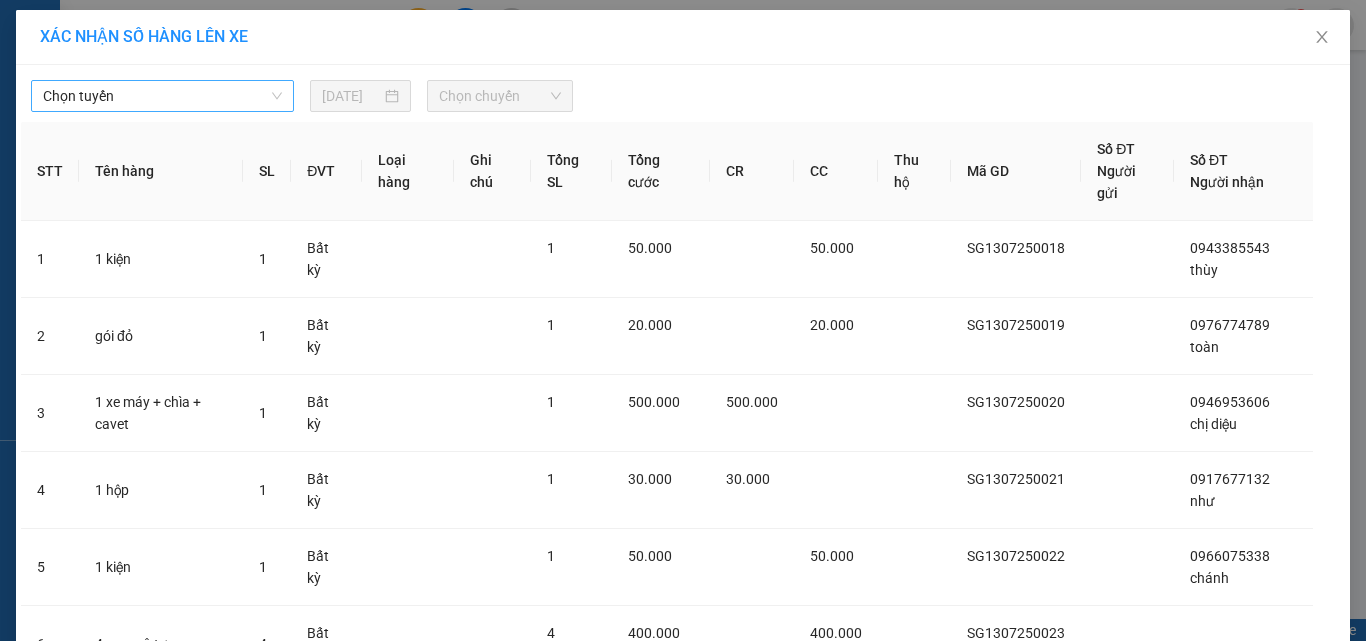 click on "Chọn tuyến" at bounding box center (162, 96) 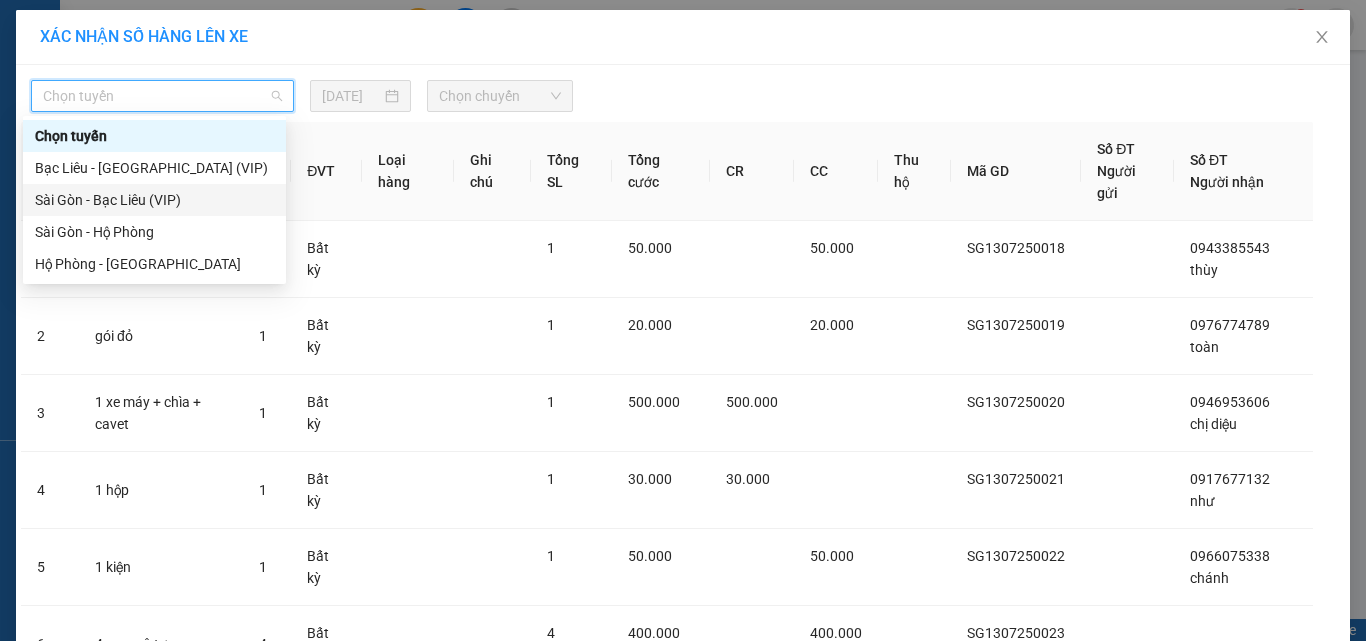 drag, startPoint x: 182, startPoint y: 204, endPoint x: 322, endPoint y: 142, distance: 153.11433 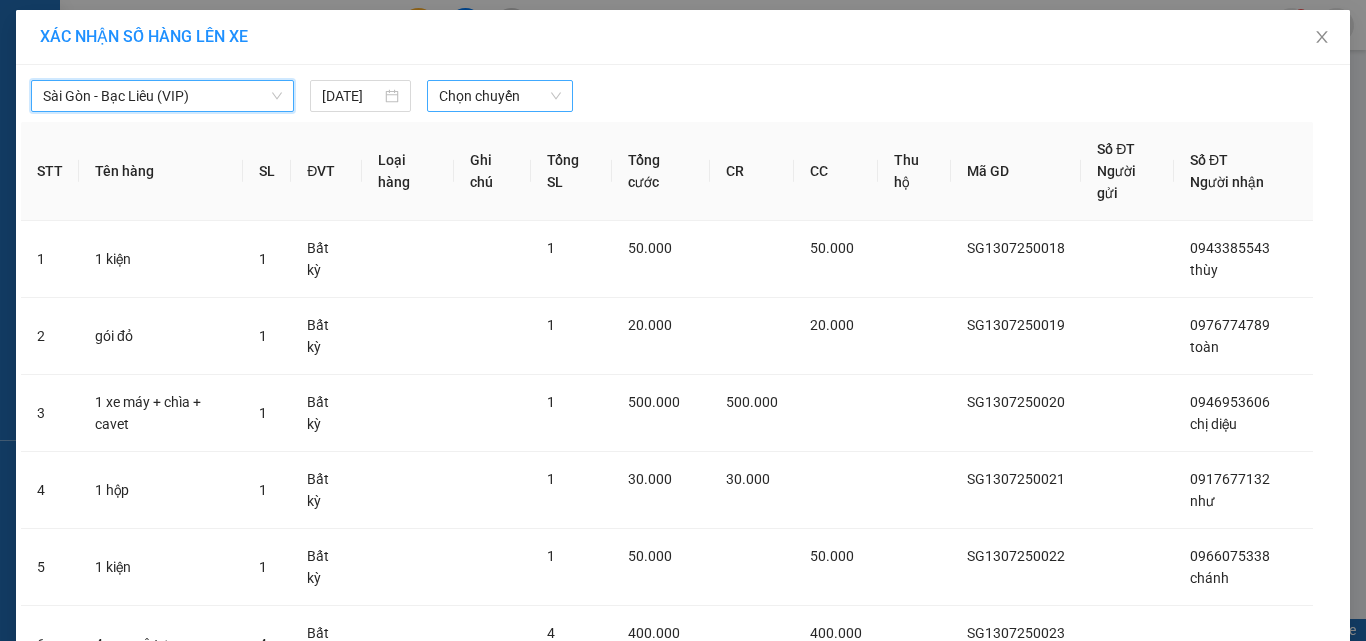 click on "Chọn chuyến" at bounding box center (500, 96) 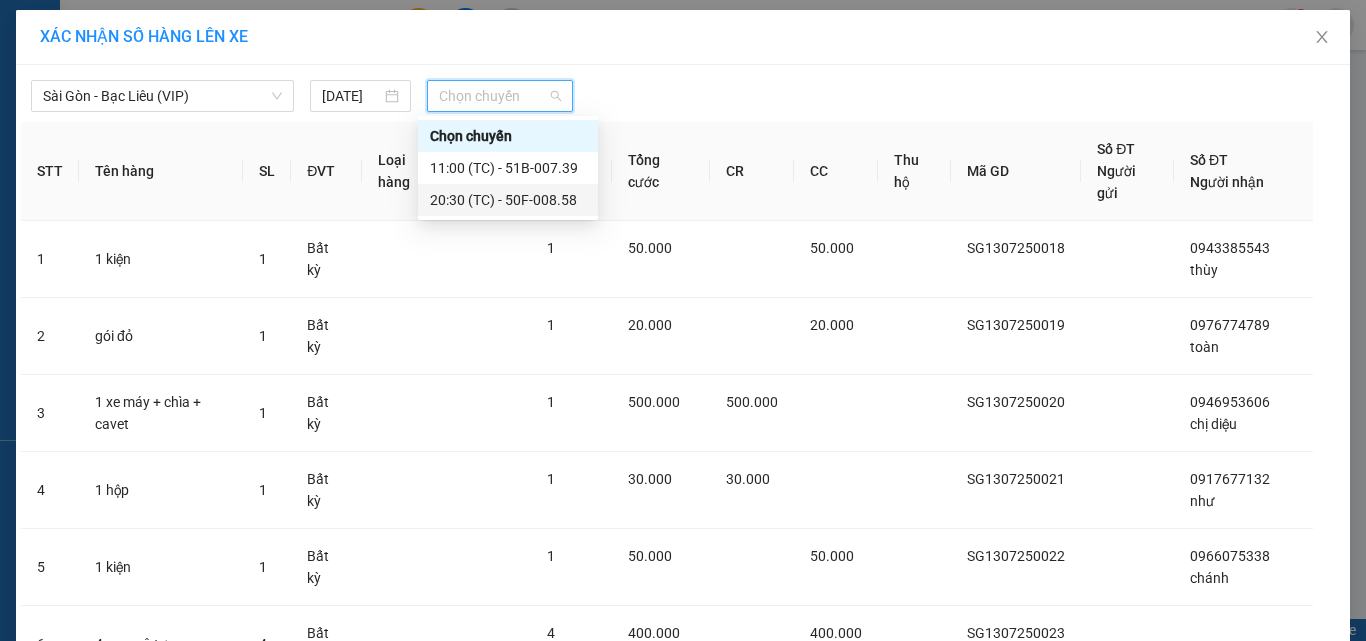 click on "20:30   (TC)   - 50F-008.58" at bounding box center [508, 200] 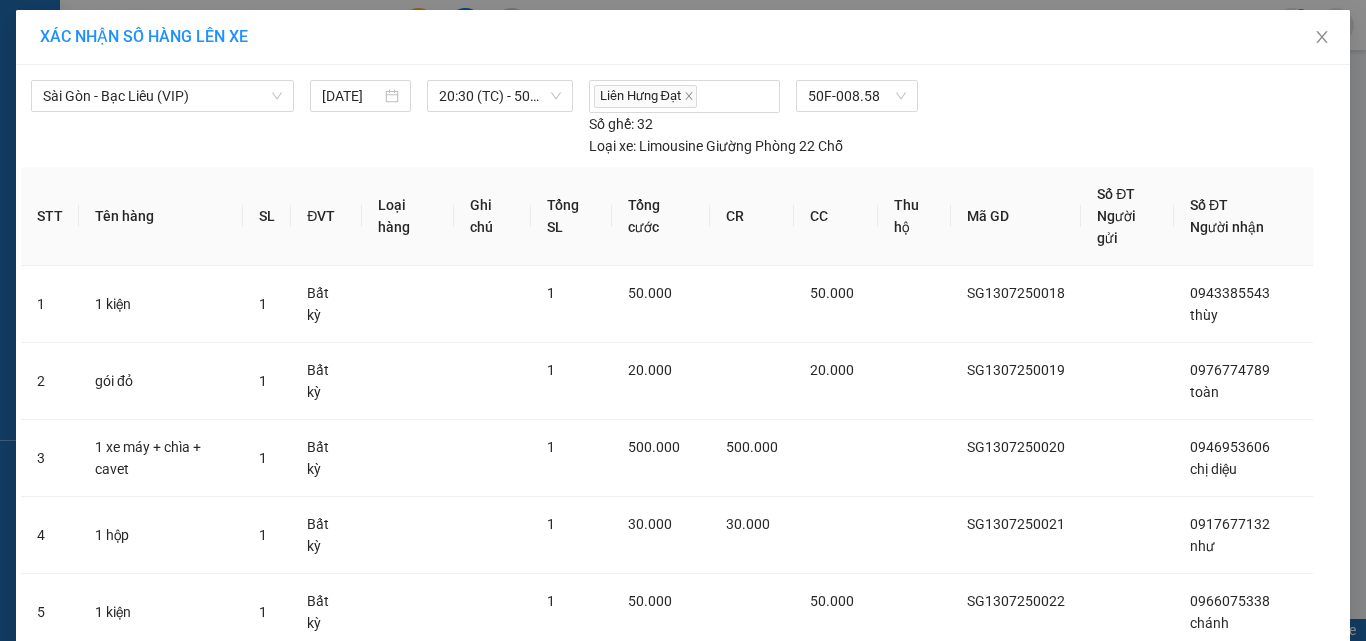 click on "Lên hàng" at bounding box center (745, 1127) 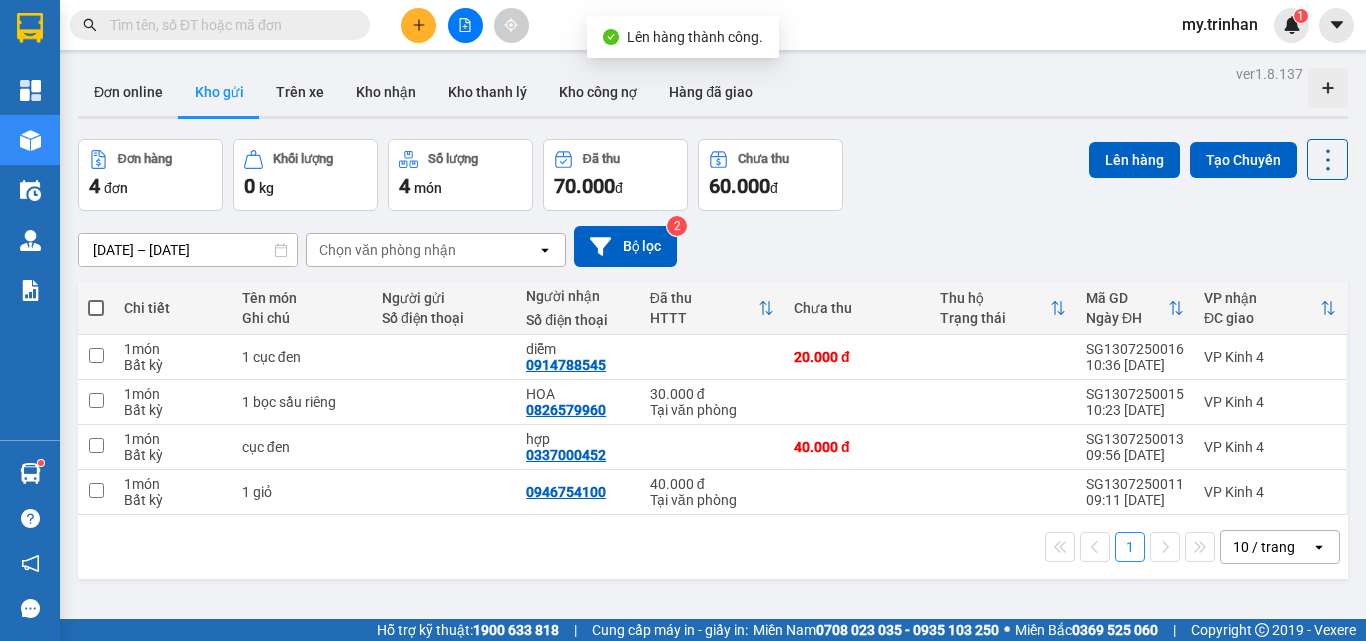 click at bounding box center [96, 308] 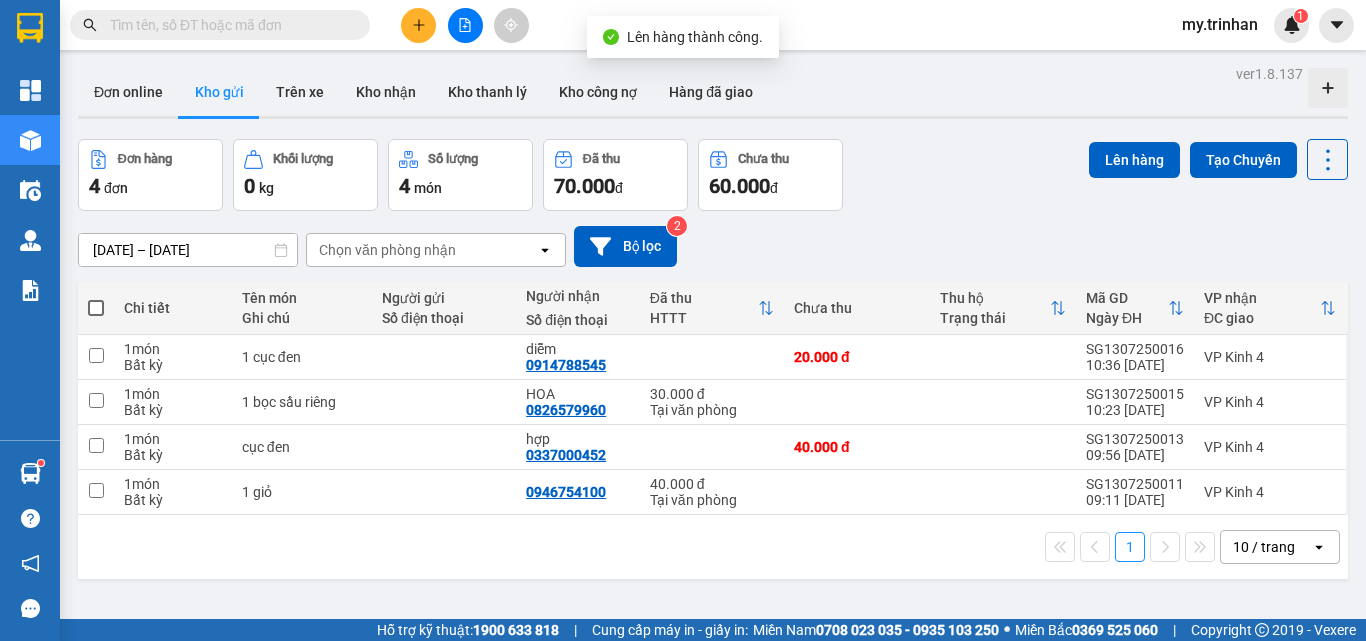 click at bounding box center (96, 298) 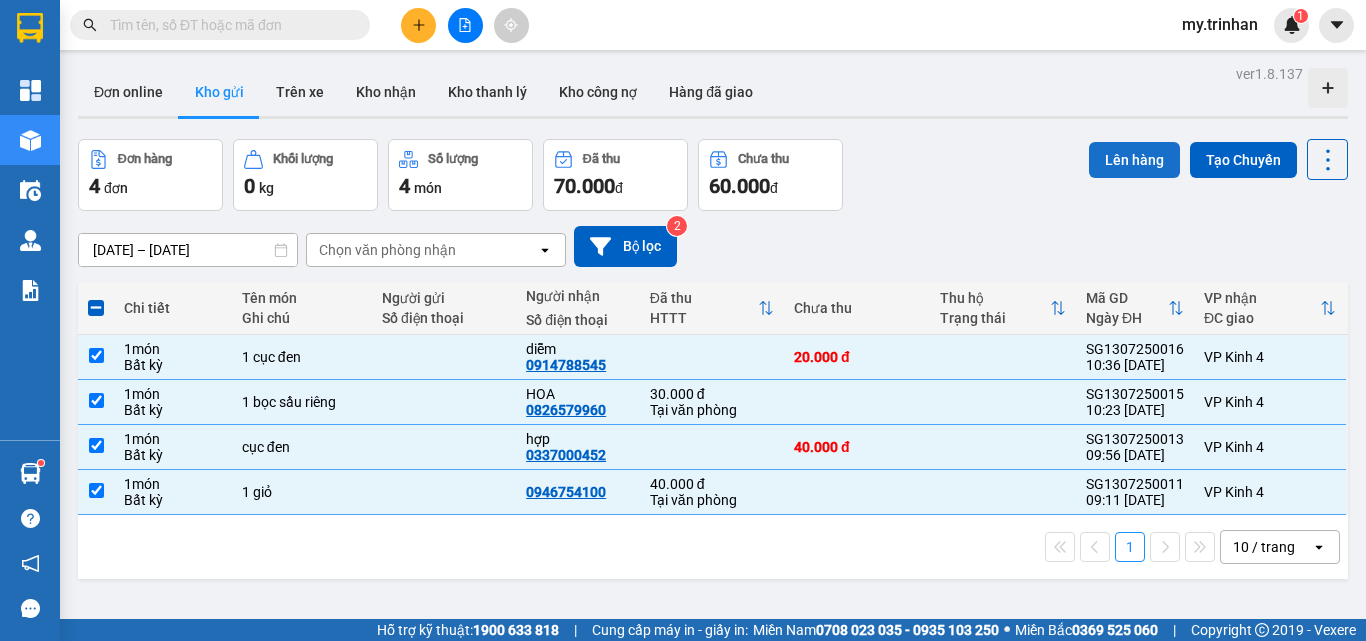 click on "Lên hàng" at bounding box center [1134, 160] 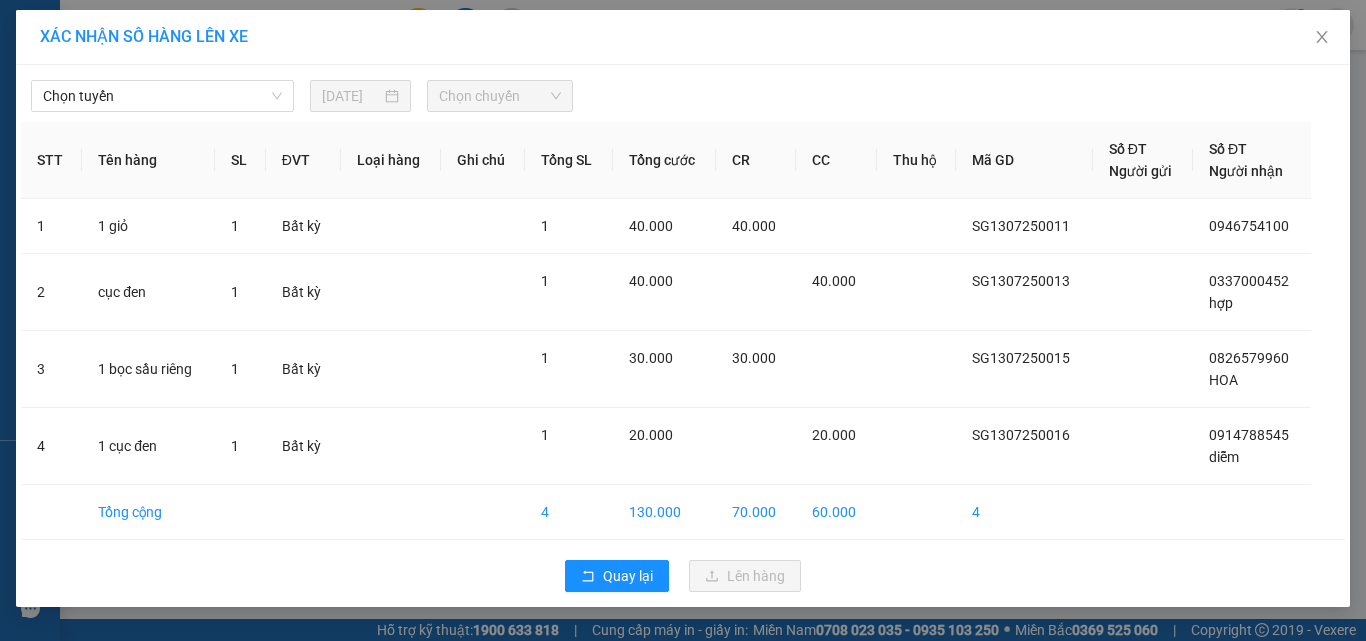 click on "Chọn tuyến [DATE] Chọn chuyến" at bounding box center [683, 91] 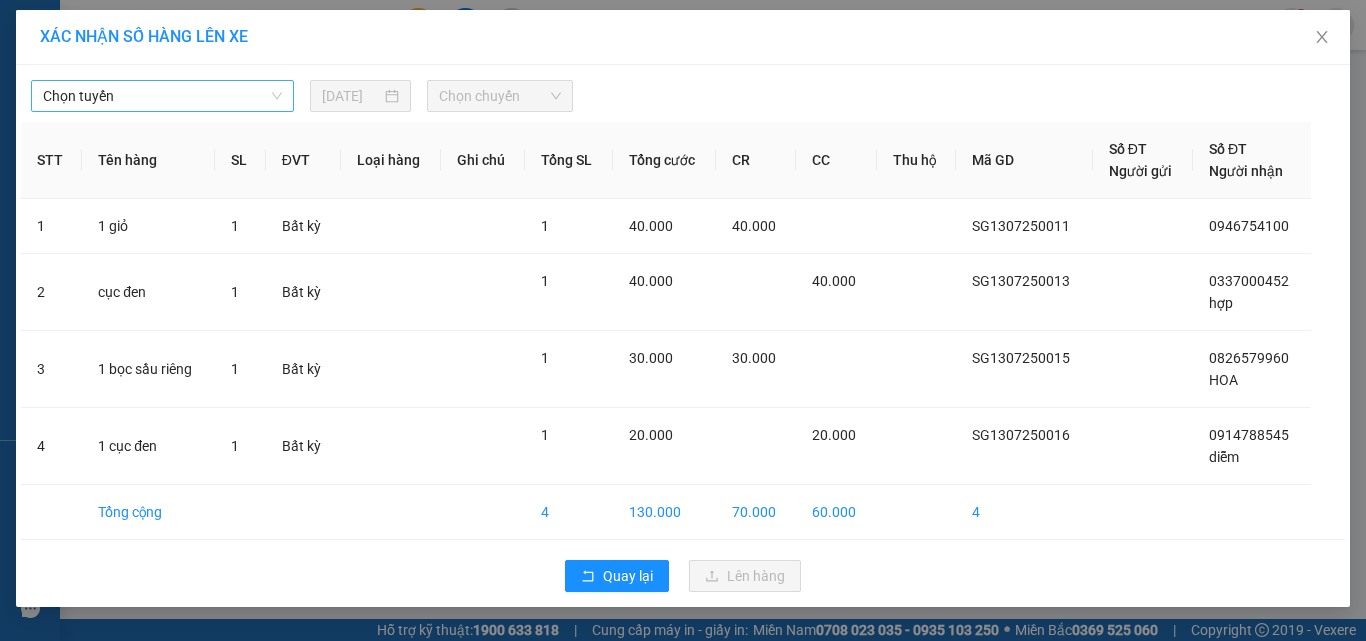 click on "Chọn tuyến" at bounding box center [162, 96] 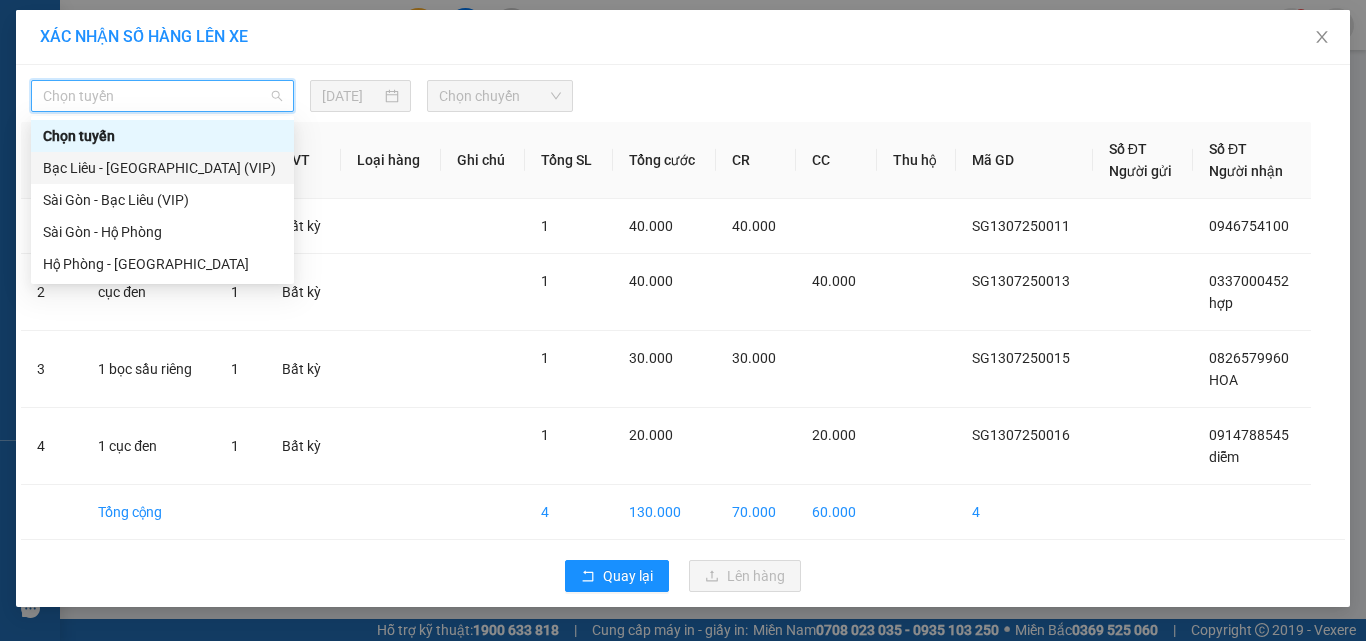 click on "Sài Gòn - Bạc Liêu (VIP)" at bounding box center (162, 200) 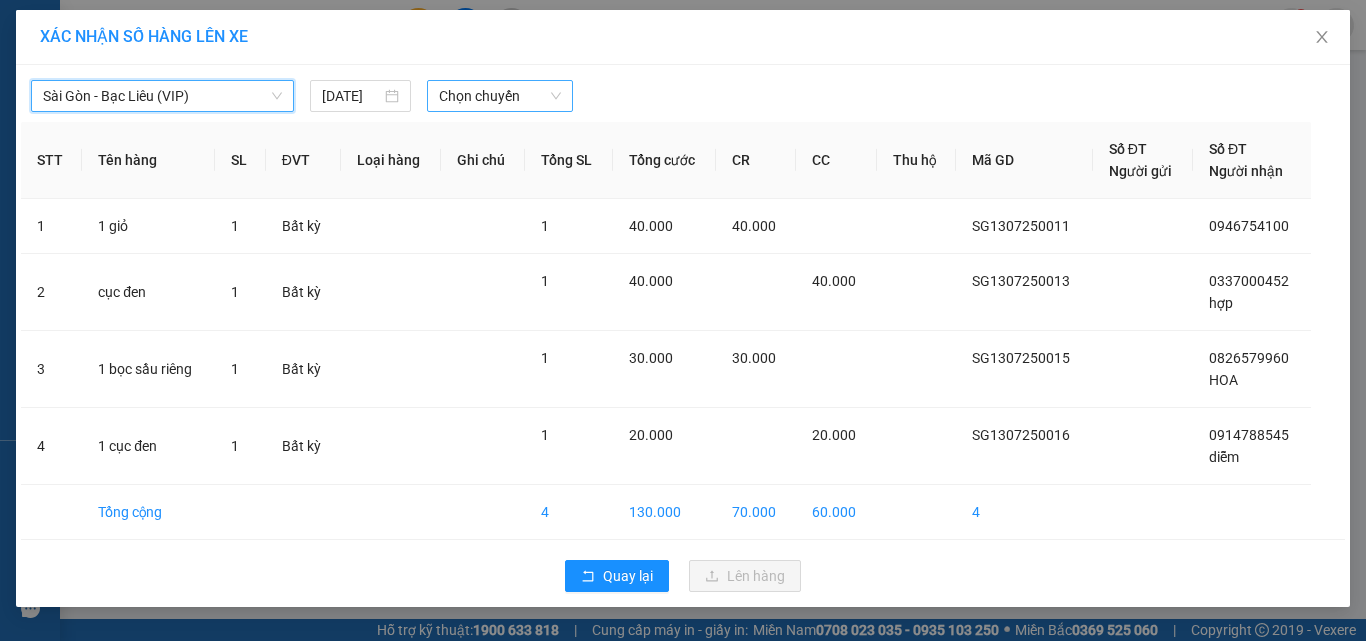 click on "Chọn chuyến" at bounding box center [500, 96] 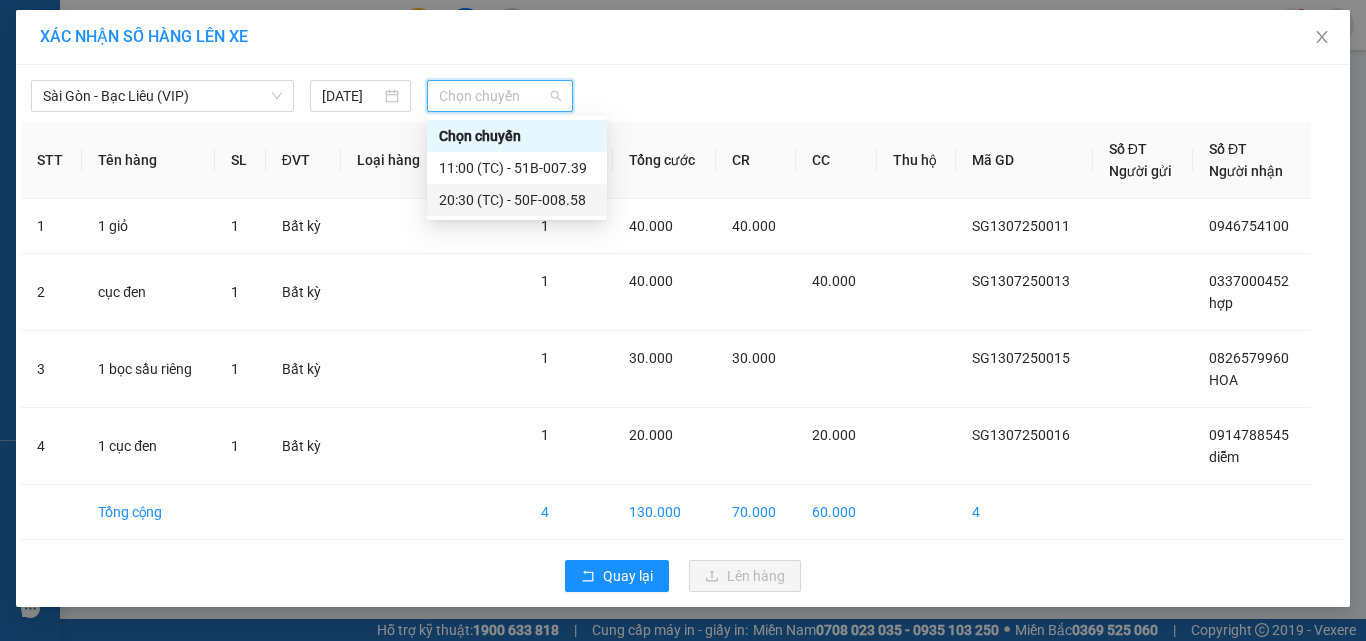 click on "20:30   (TC)   - 50F-008.58" at bounding box center (517, 200) 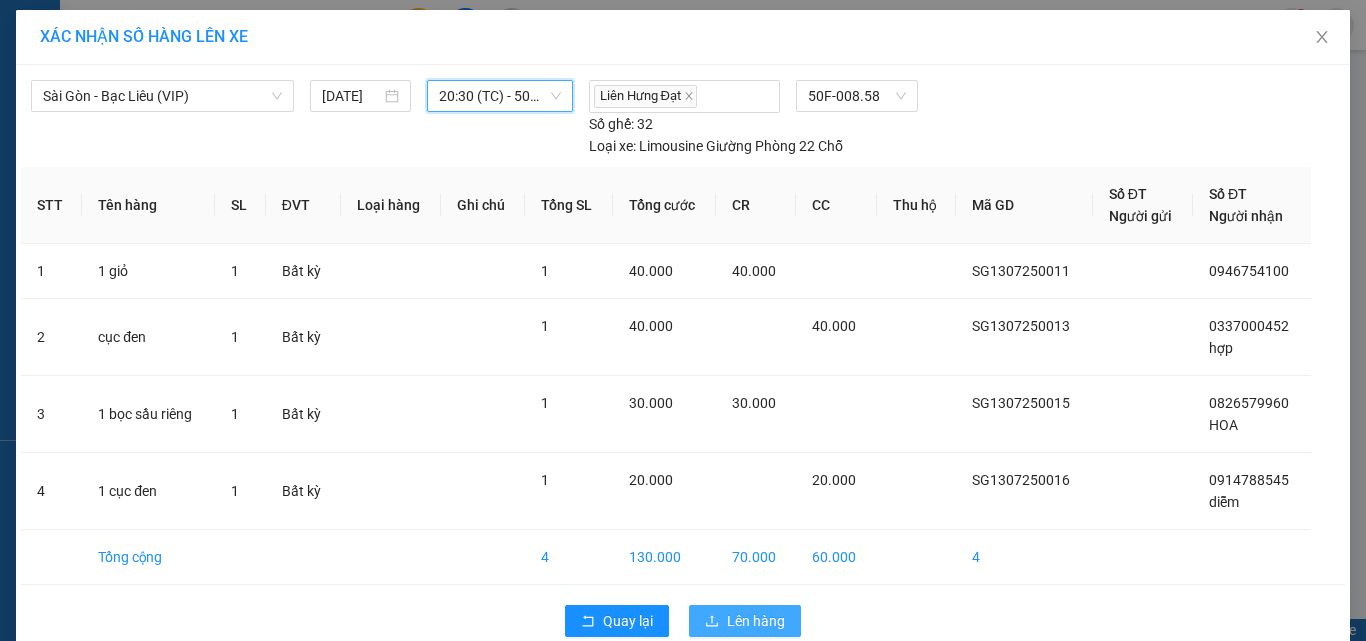 click 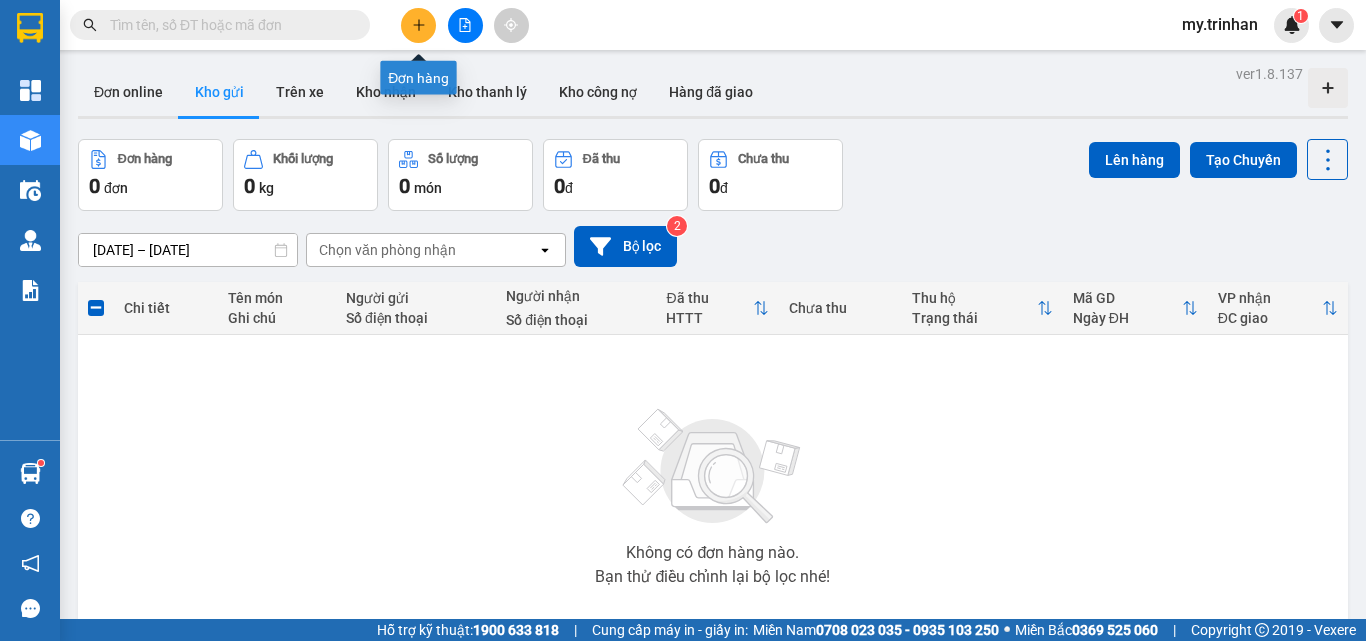 drag, startPoint x: 465, startPoint y: 21, endPoint x: 440, endPoint y: 19, distance: 25.079872 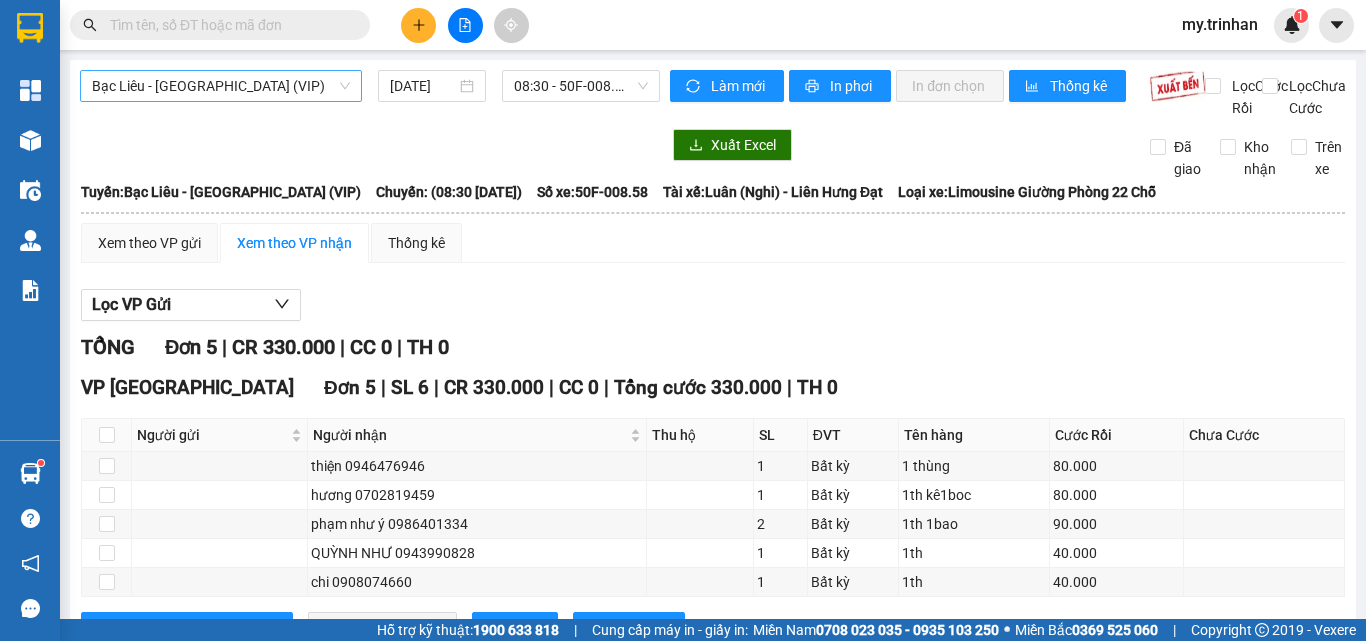 click on "Bạc Liêu - [GEOGRAPHIC_DATA] (VIP)" at bounding box center [221, 86] 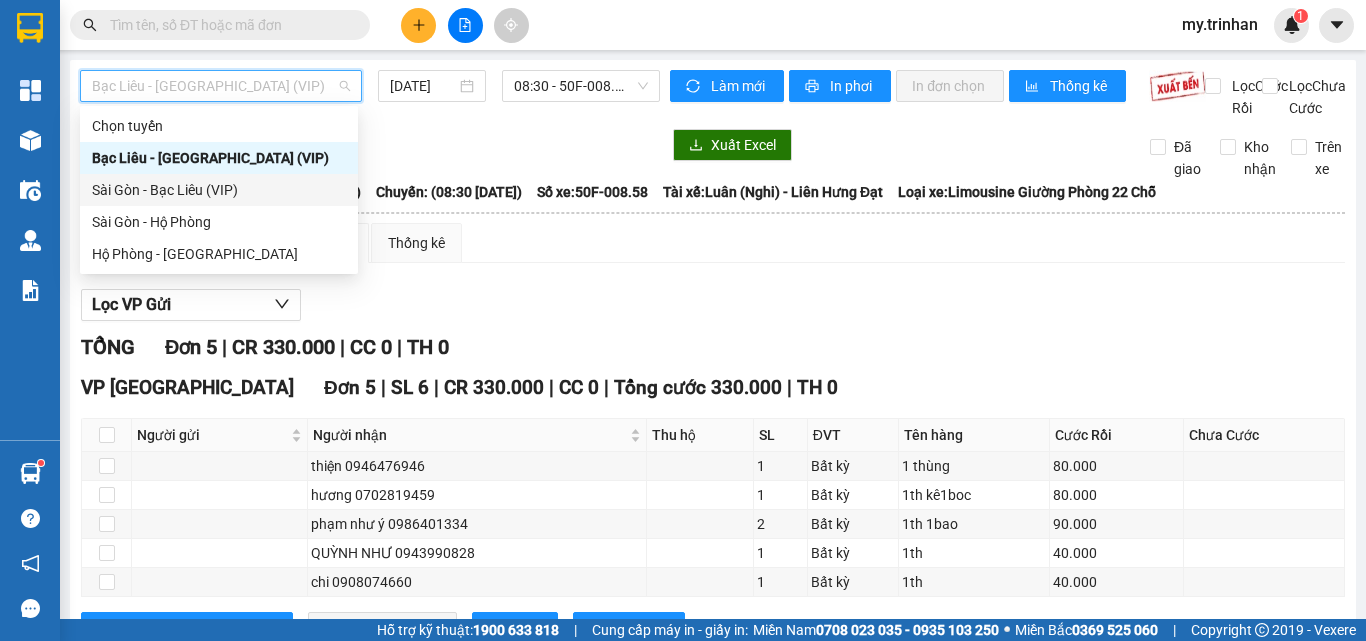 click on "Sài Gòn - Bạc Liêu (VIP)" at bounding box center [219, 190] 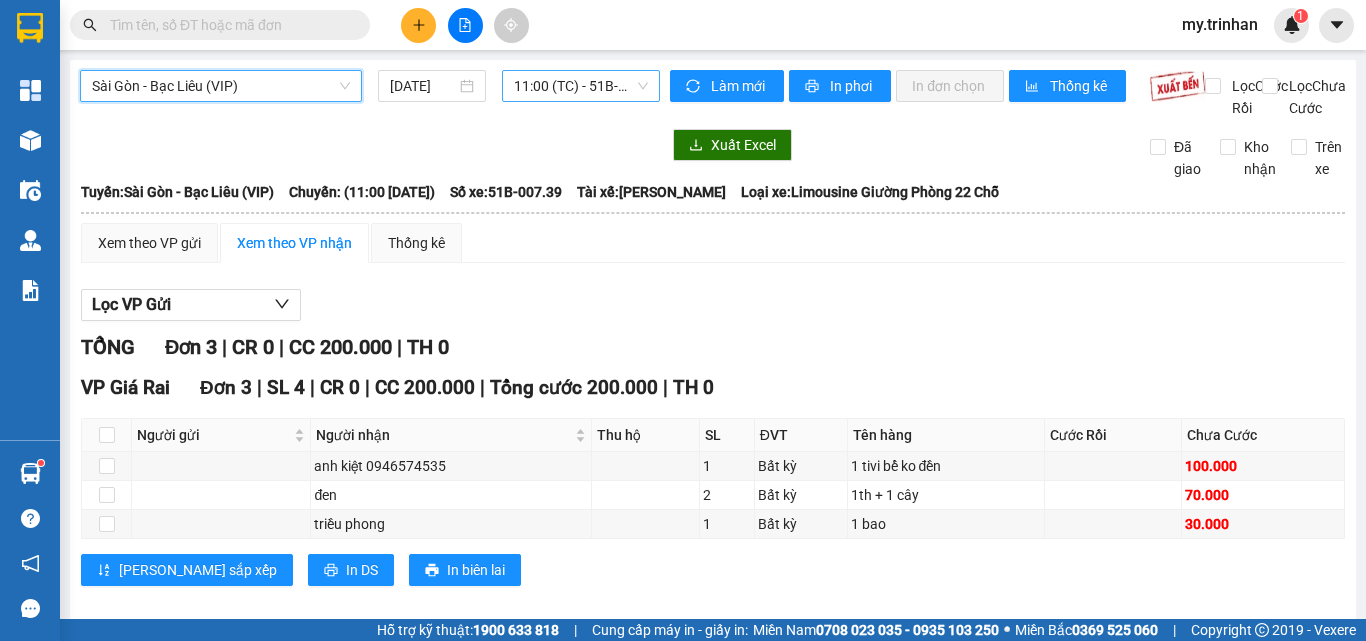 click on "11:00   (TC)   - 51B-007.39" at bounding box center [581, 86] 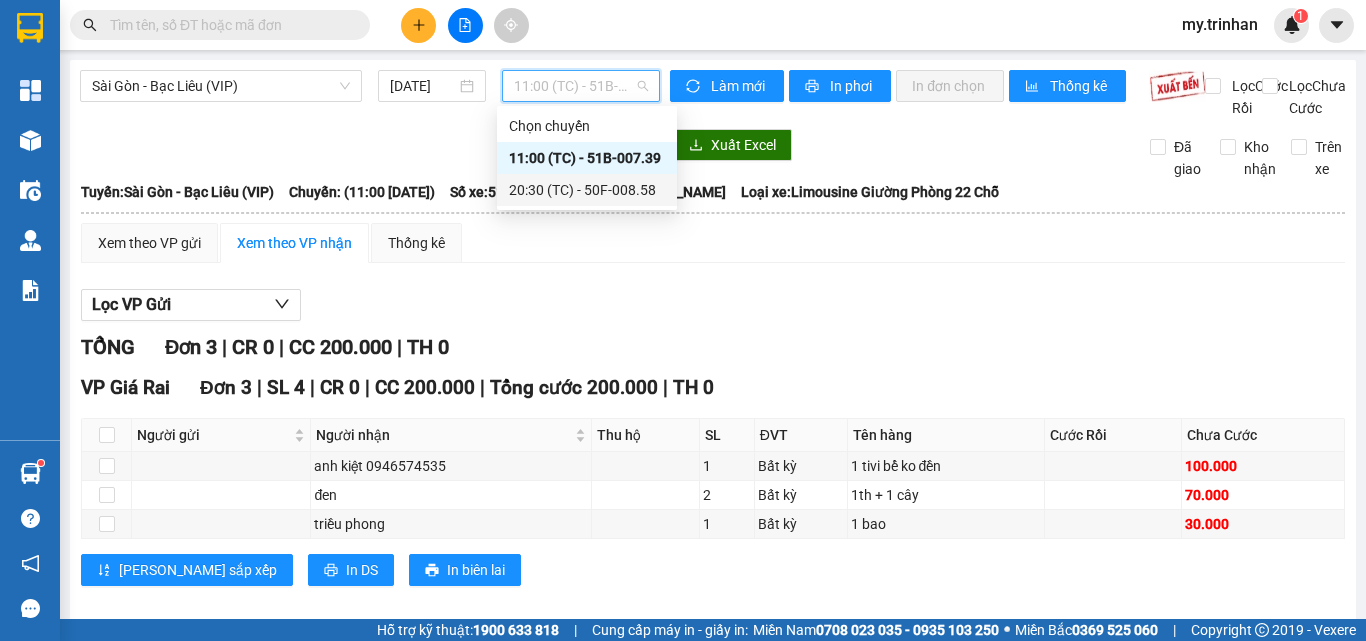 click on "20:30   (TC)   - 50F-008.58" at bounding box center (587, 190) 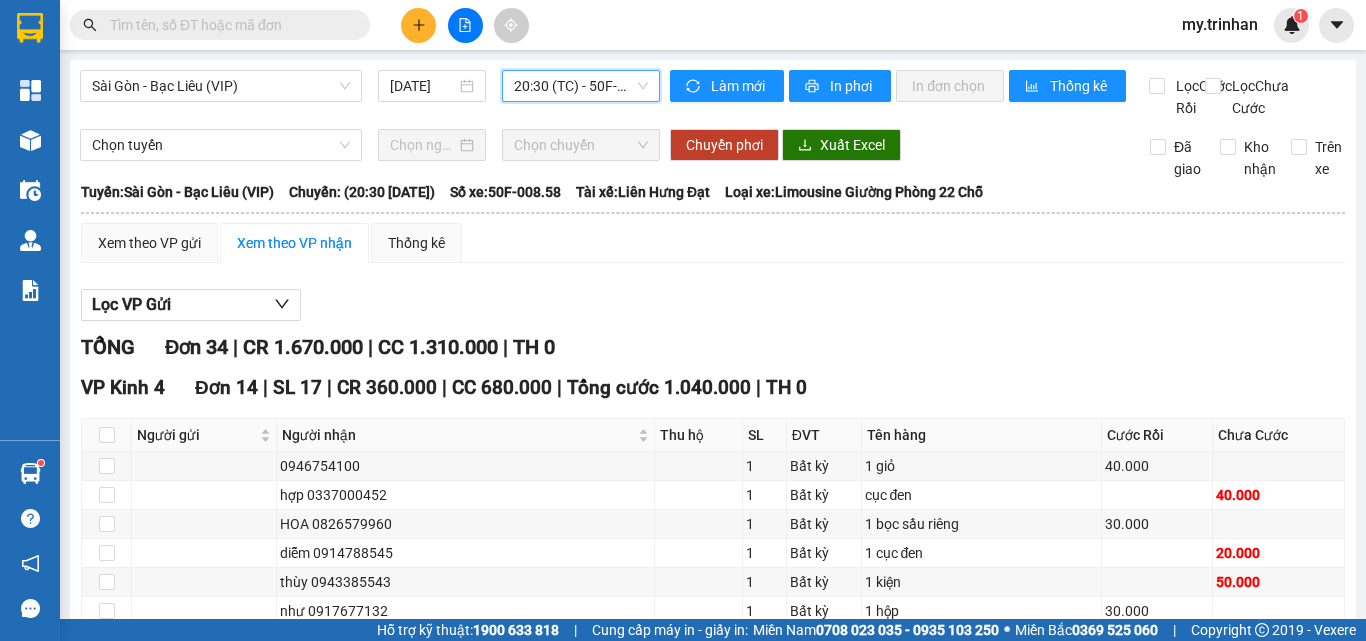 scroll, scrollTop: 0, scrollLeft: 0, axis: both 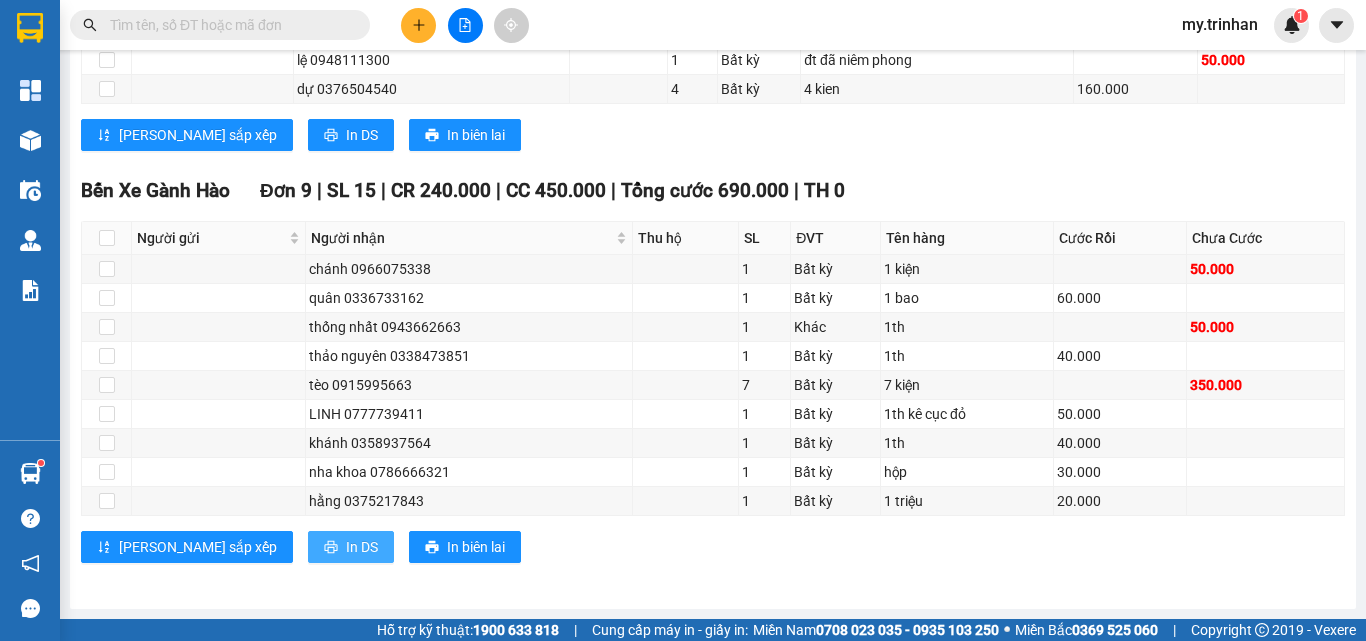 drag, startPoint x: 295, startPoint y: 540, endPoint x: 291, endPoint y: 530, distance: 10.770329 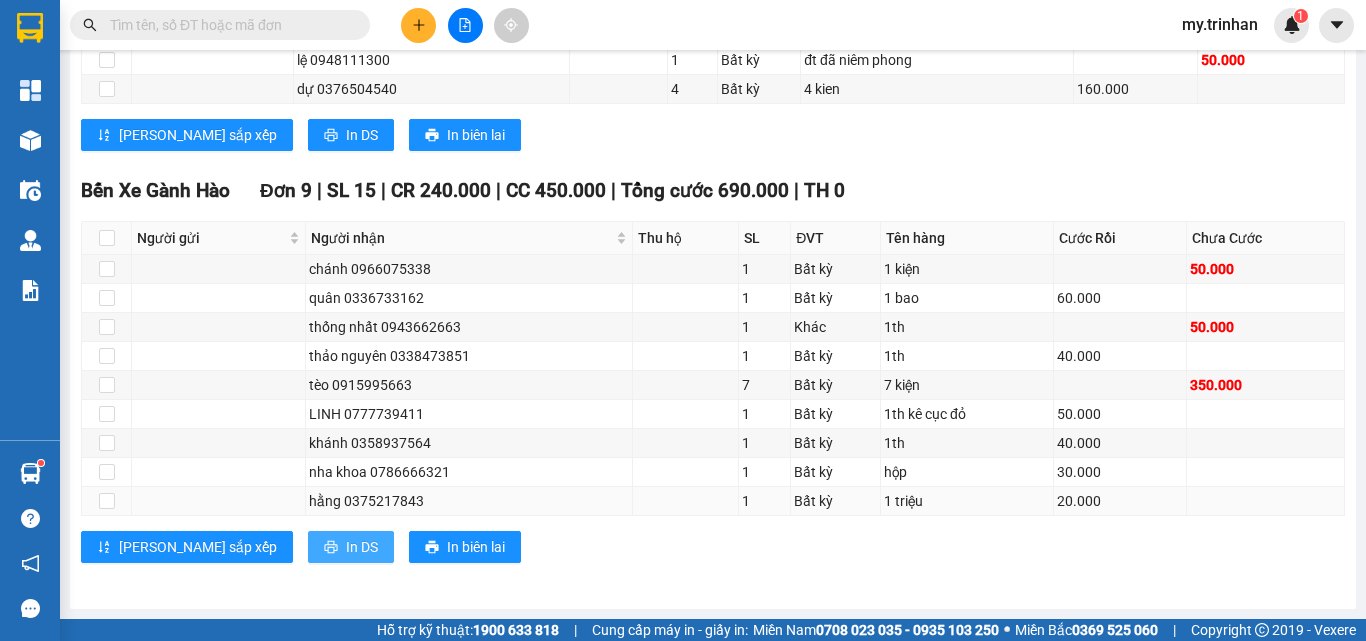 scroll, scrollTop: 0, scrollLeft: 0, axis: both 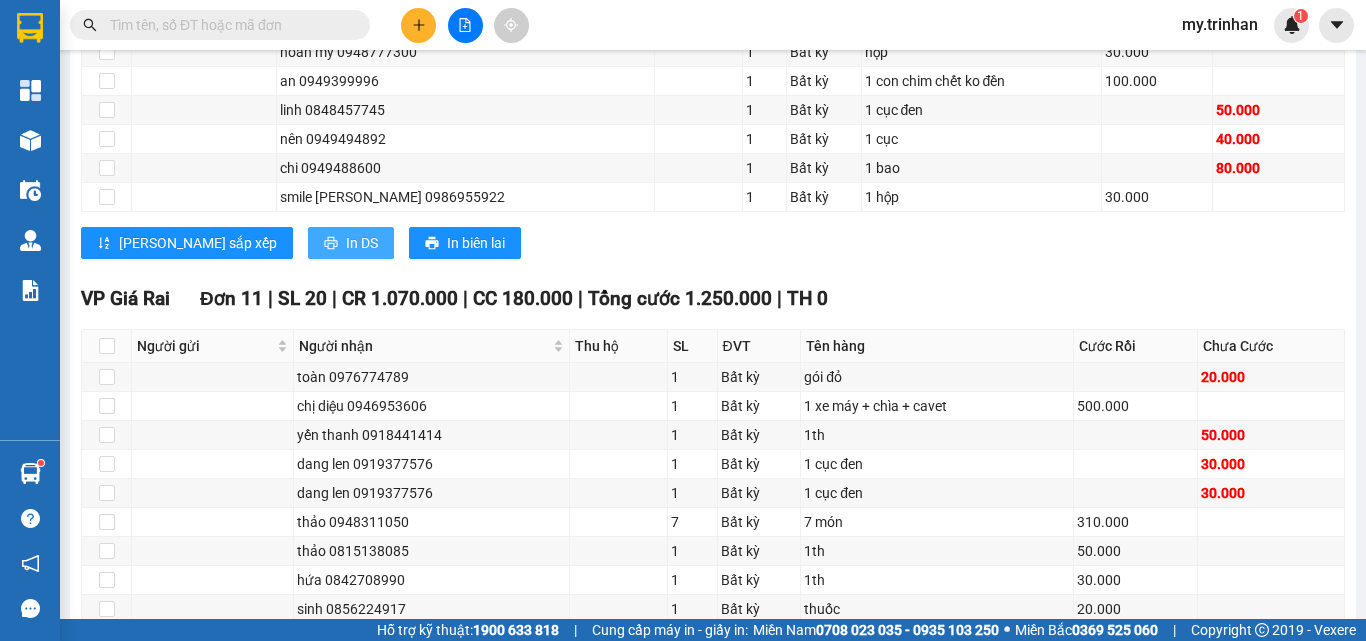 click on "In DS" at bounding box center (362, 243) 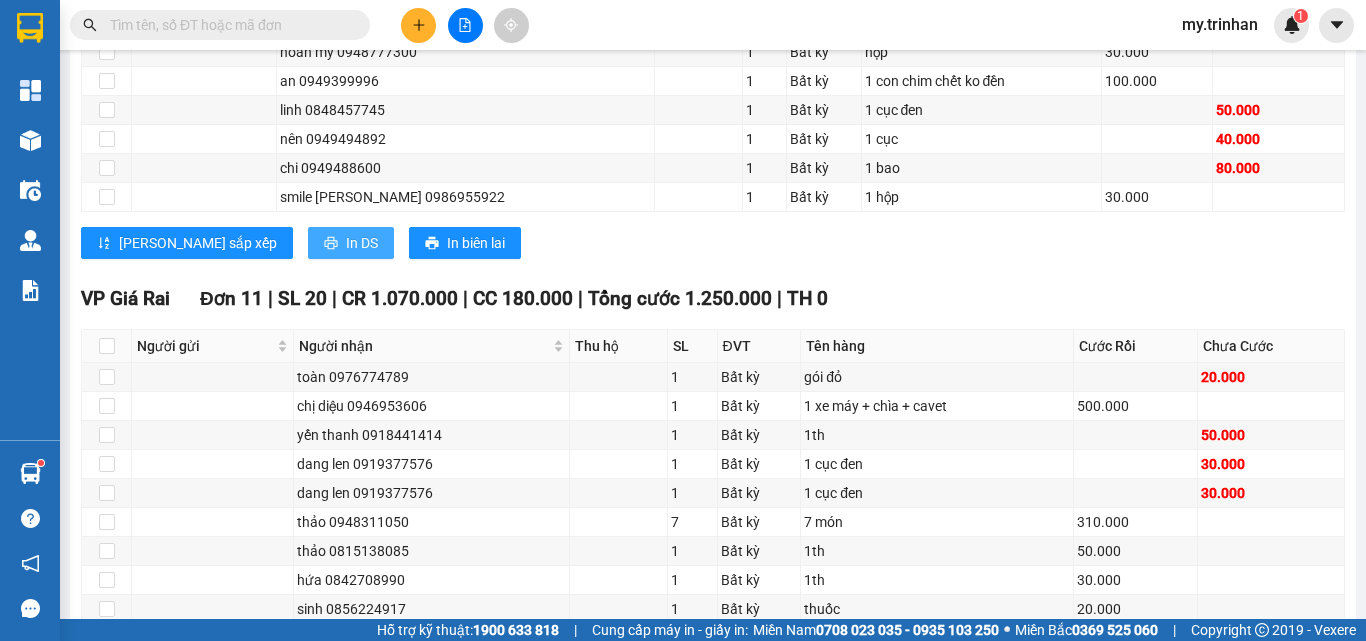 scroll, scrollTop: 0, scrollLeft: 0, axis: both 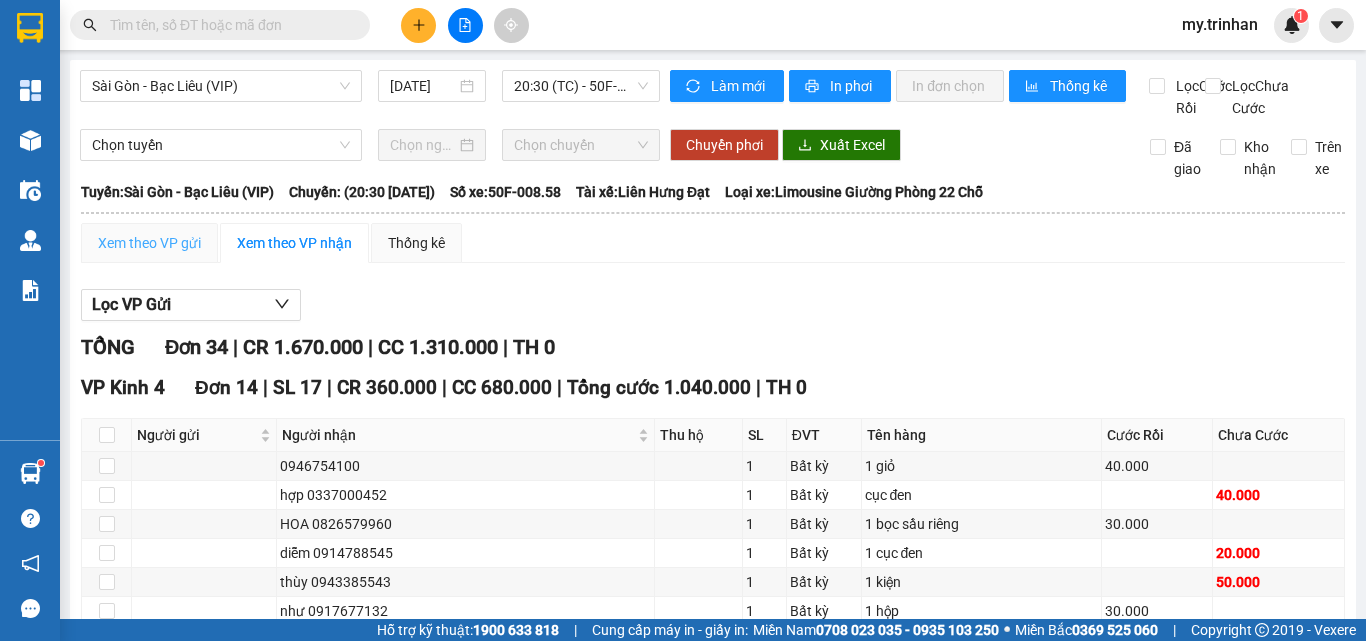 click on "Xem theo VP gửi" at bounding box center [149, 243] 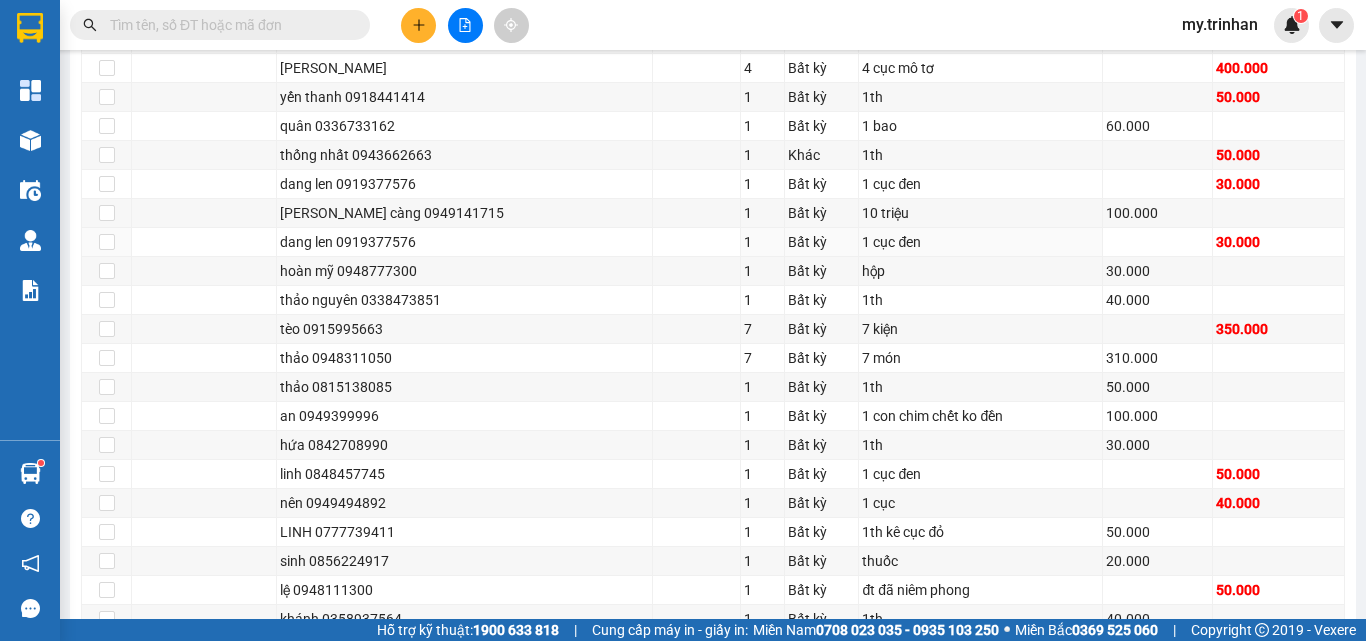 scroll, scrollTop: 700, scrollLeft: 0, axis: vertical 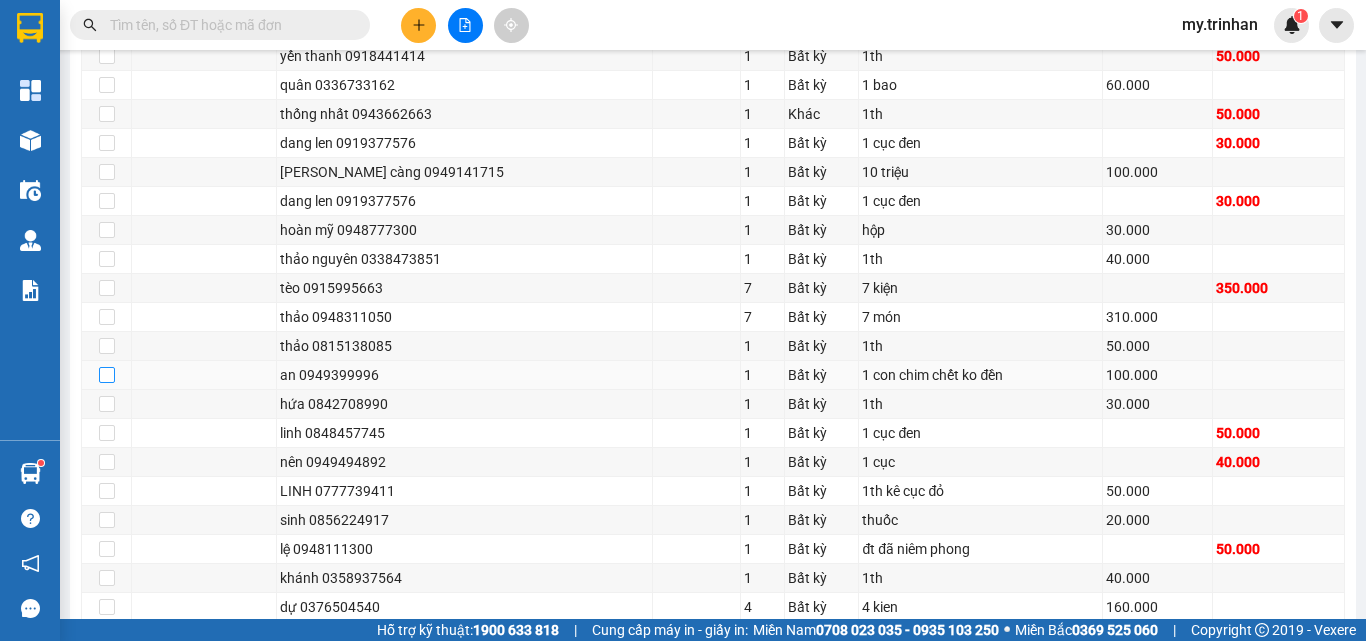 click at bounding box center (107, 375) 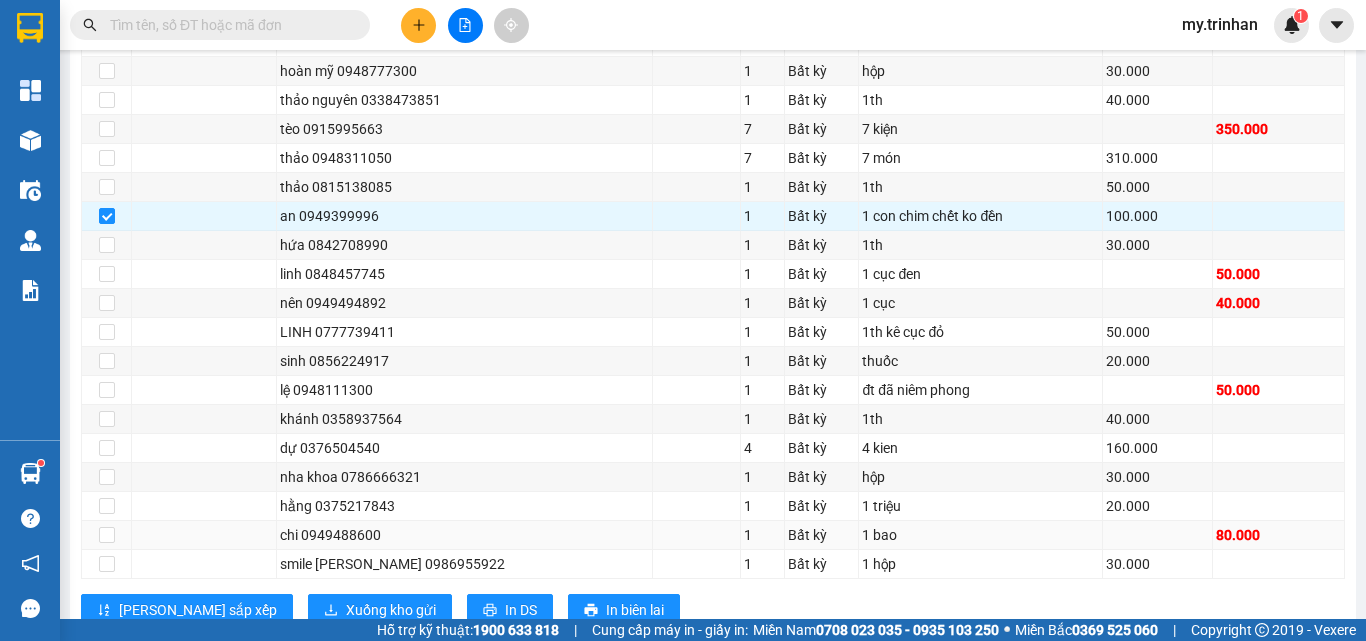 scroll, scrollTop: 944, scrollLeft: 0, axis: vertical 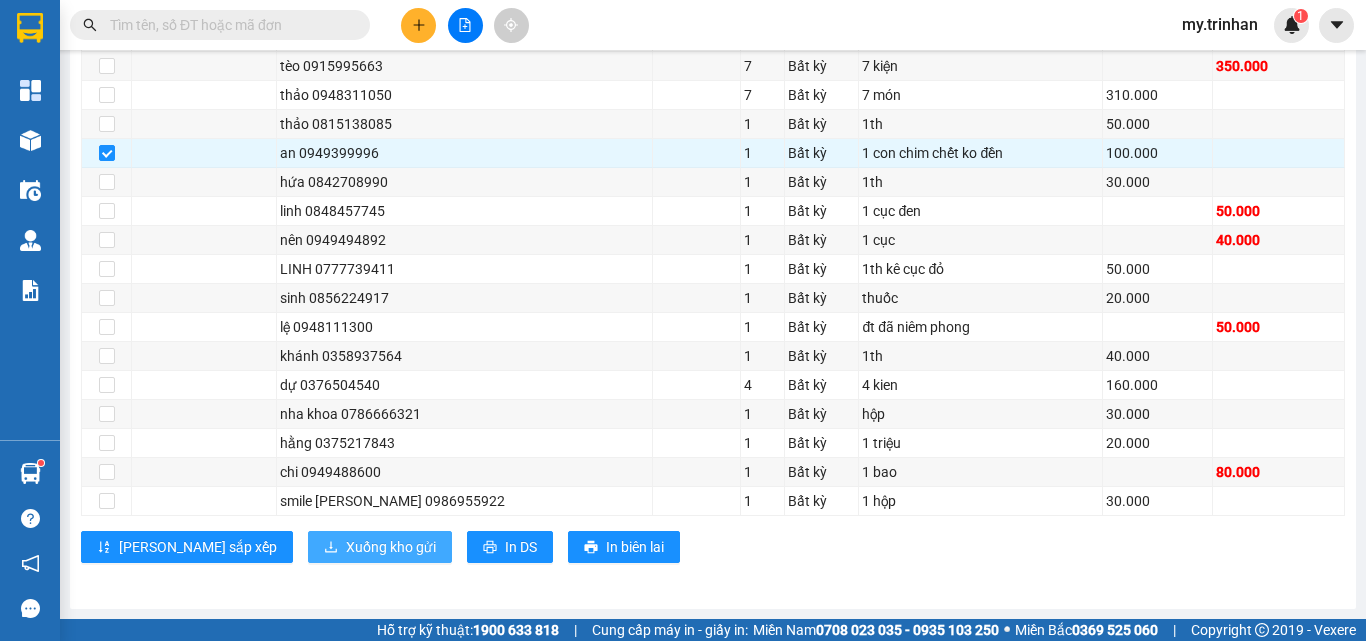 click on "Xuống kho gửi" at bounding box center (391, 547) 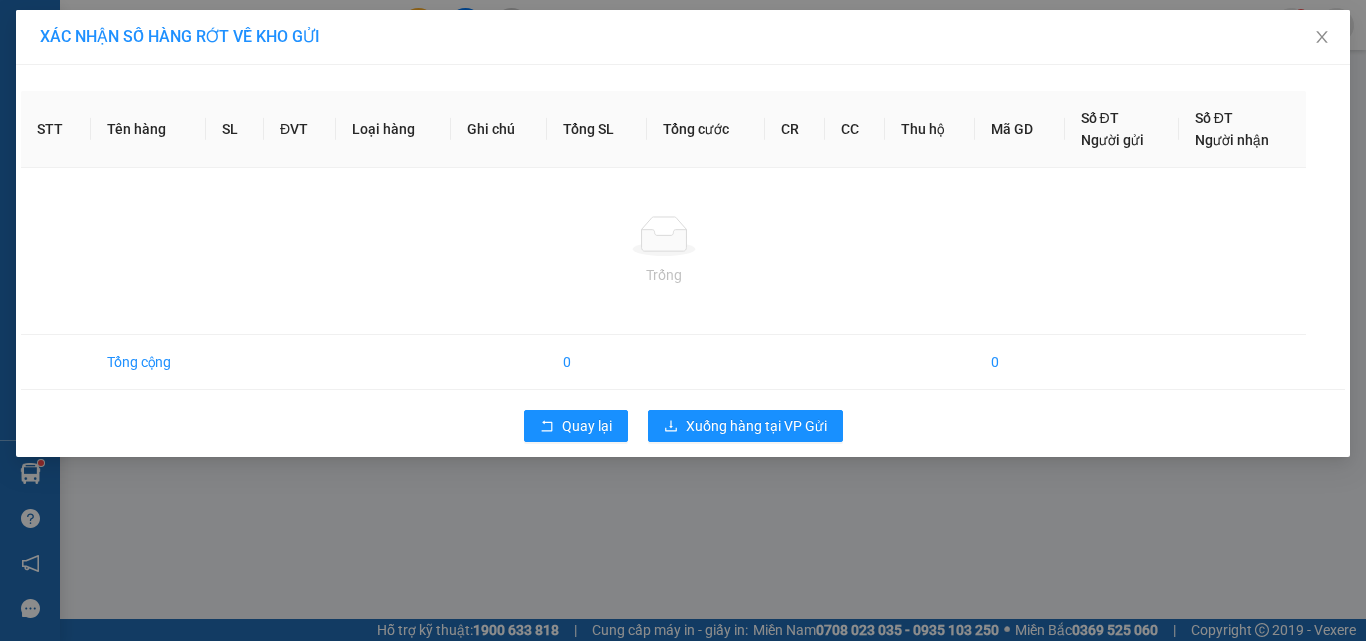 scroll, scrollTop: 0, scrollLeft: 0, axis: both 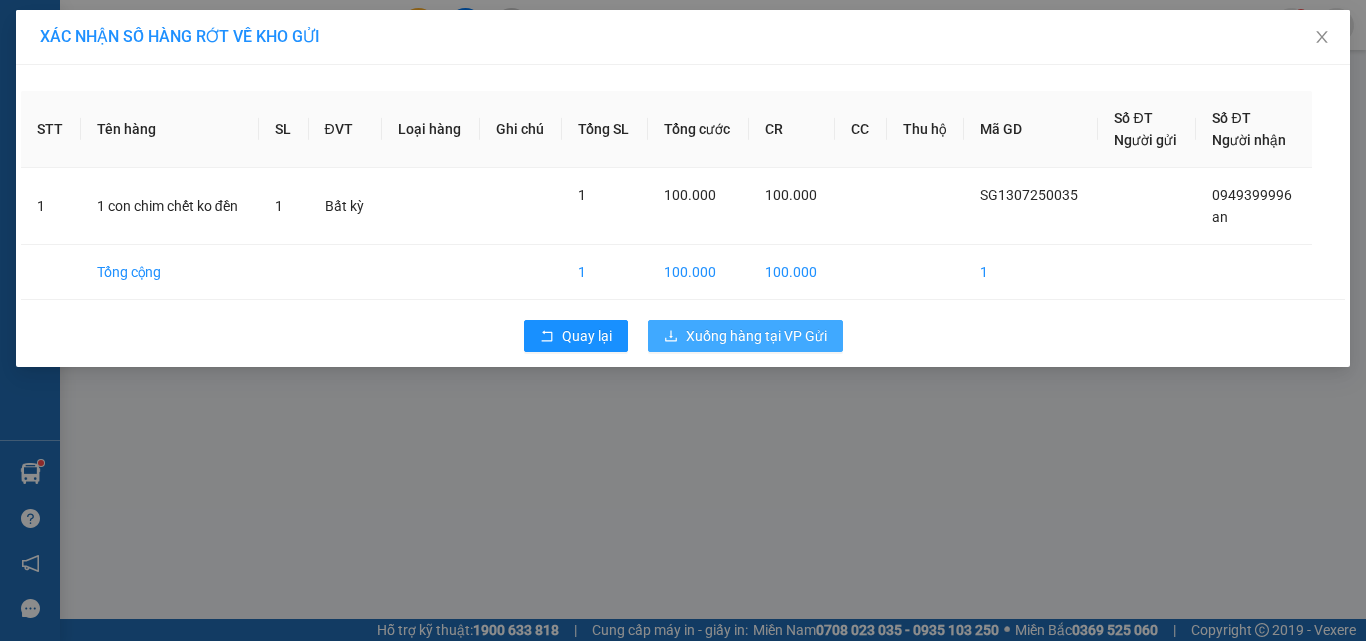 click on "Xuống hàng tại VP Gửi" at bounding box center (756, 336) 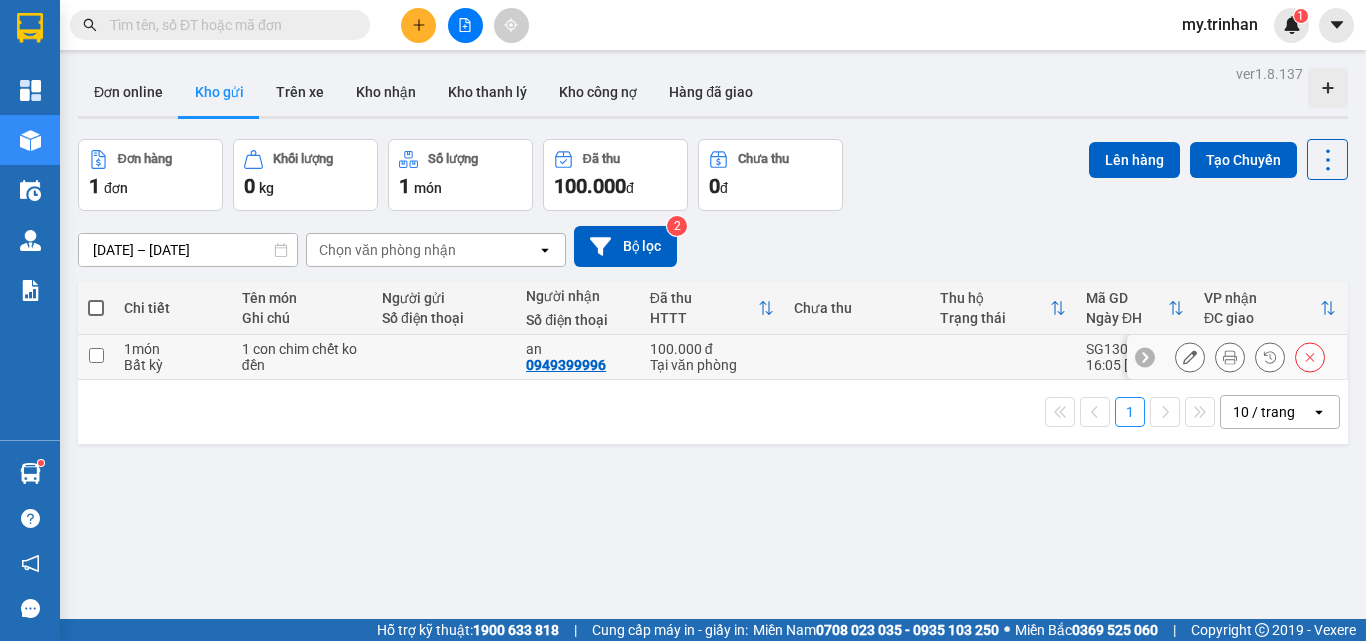 click 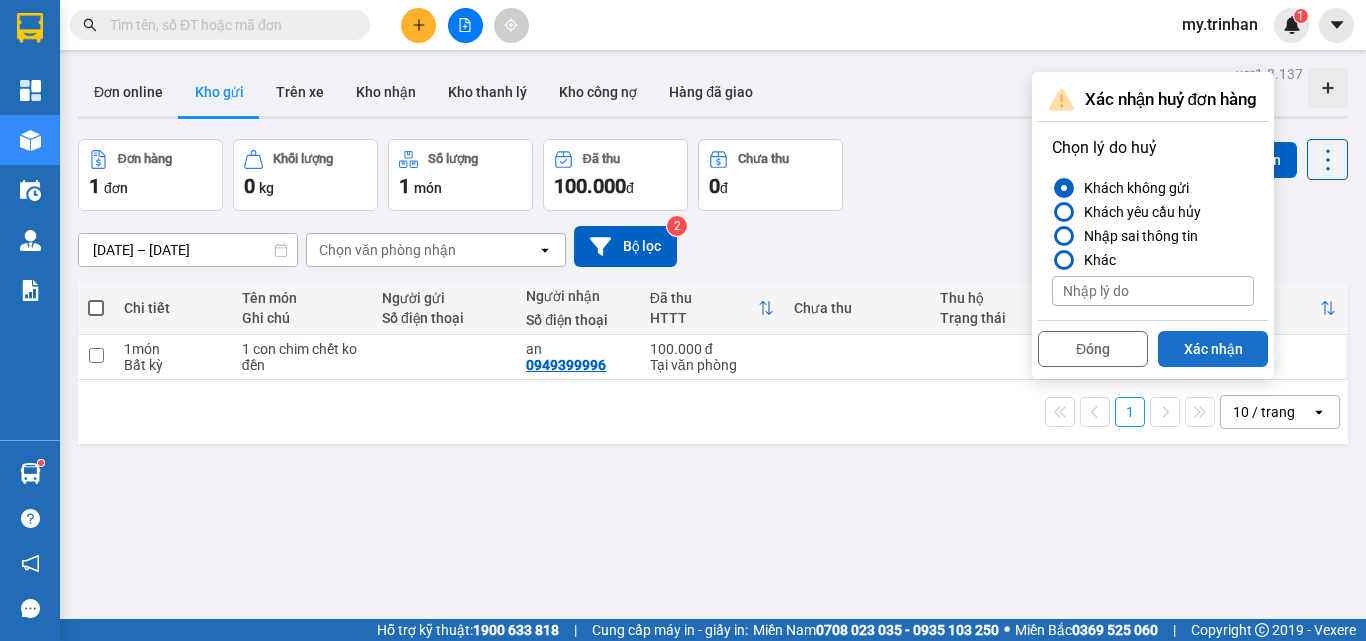 click on "Xác nhận" at bounding box center (1213, 349) 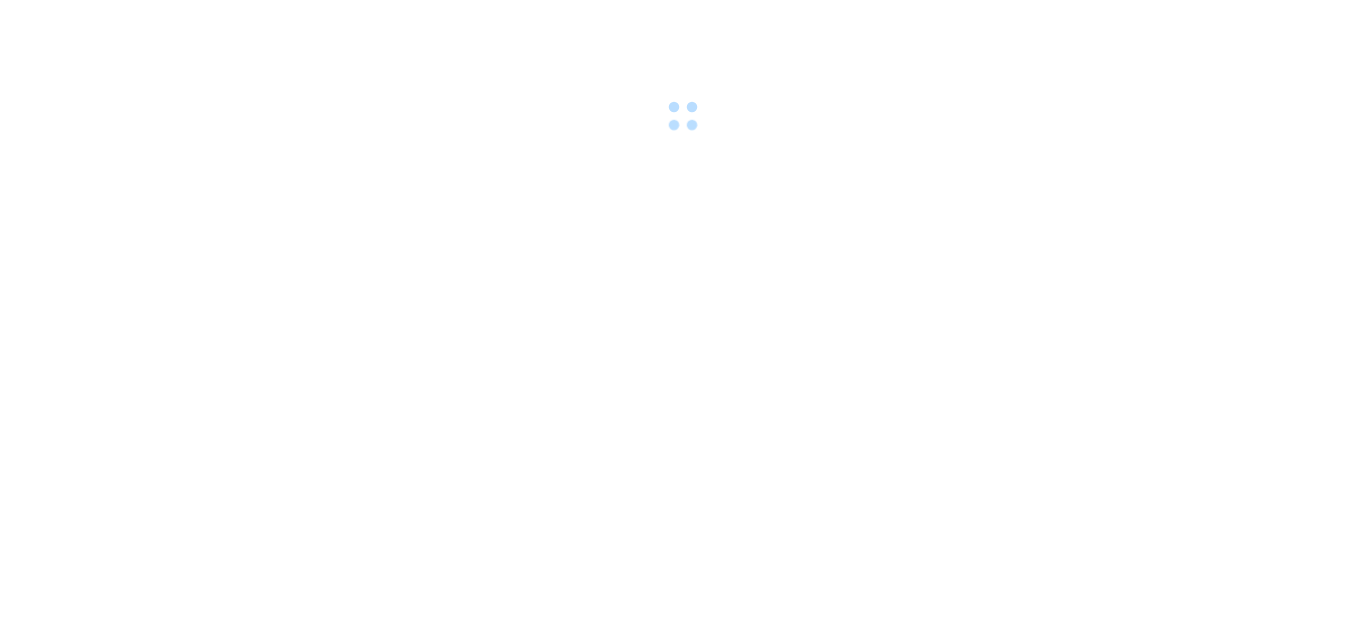 scroll, scrollTop: 0, scrollLeft: 0, axis: both 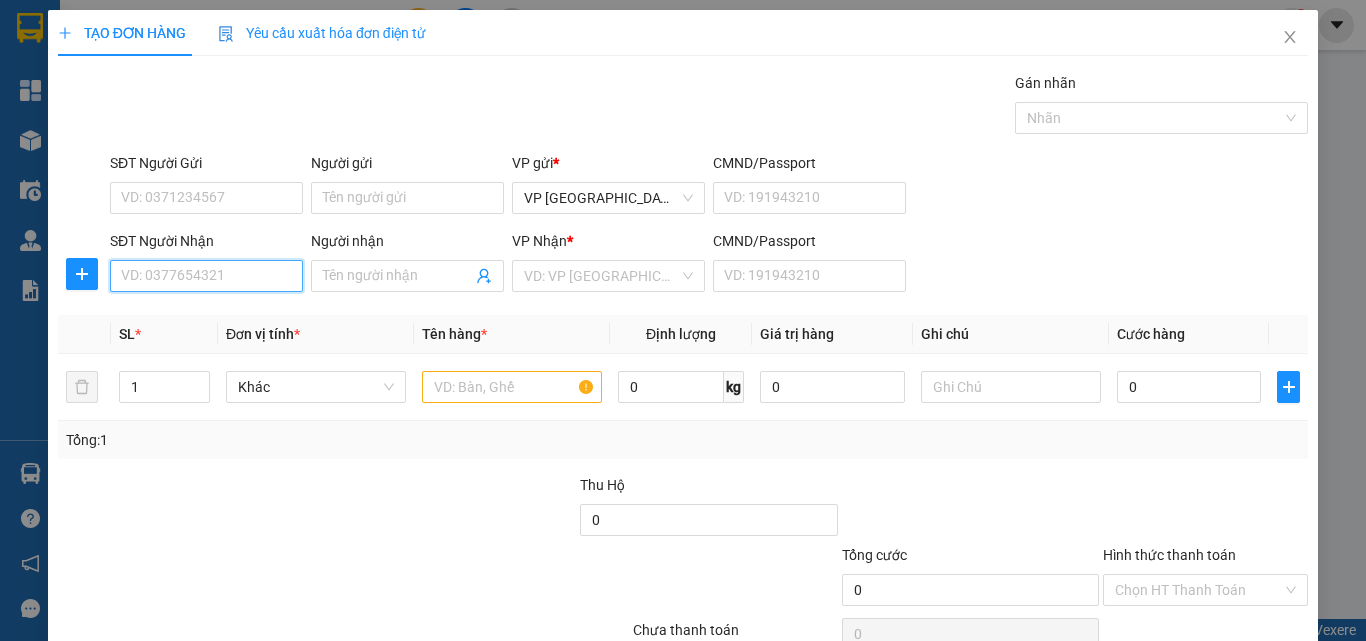click on "SĐT Người Nhận" at bounding box center (206, 276) 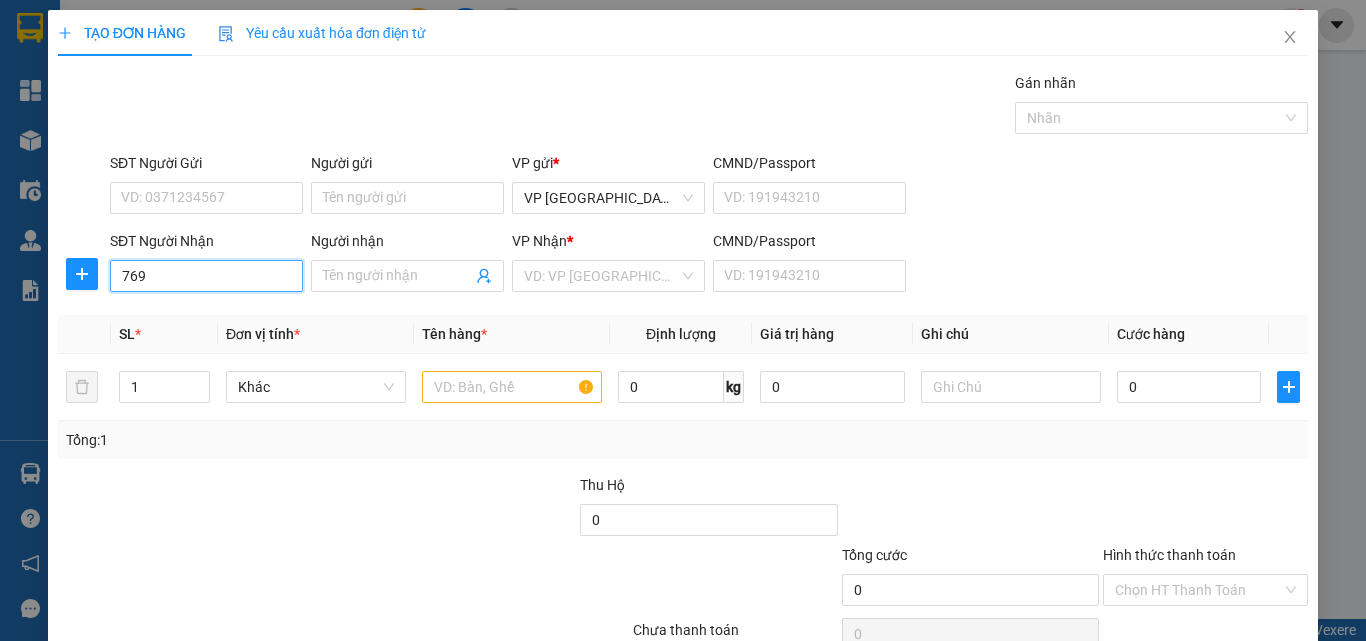 click on "769" at bounding box center [206, 276] 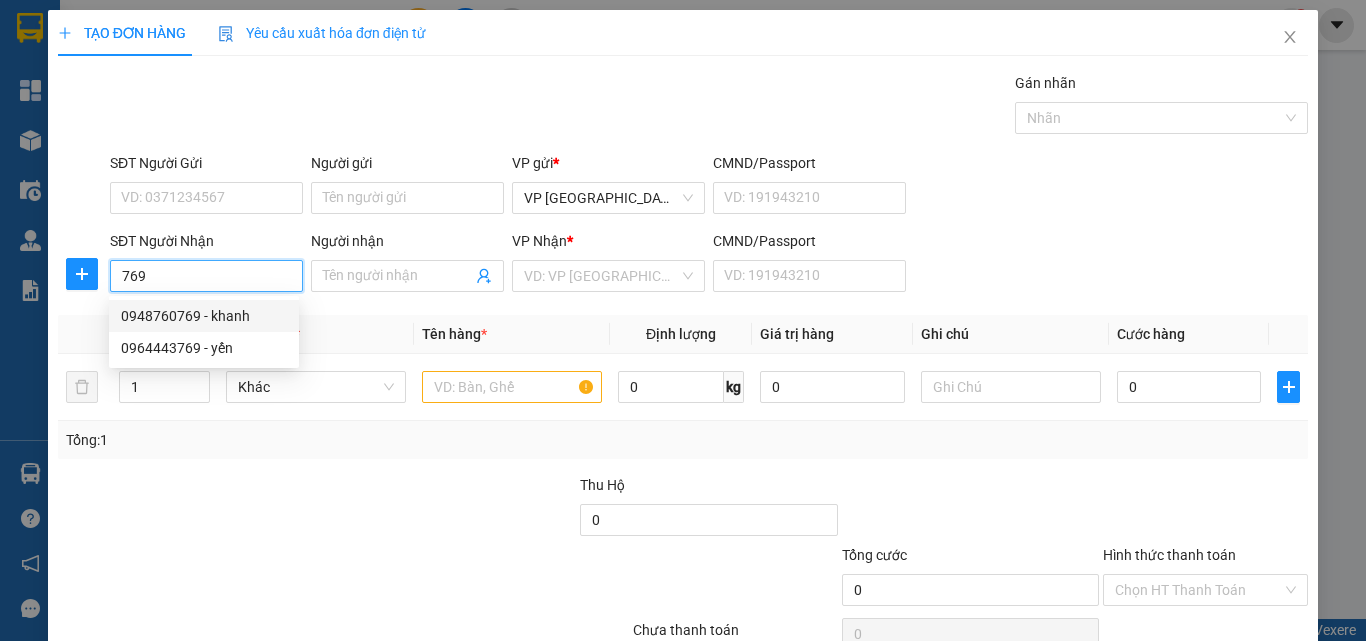 click on "0948760769 - khanh" at bounding box center (204, 316) 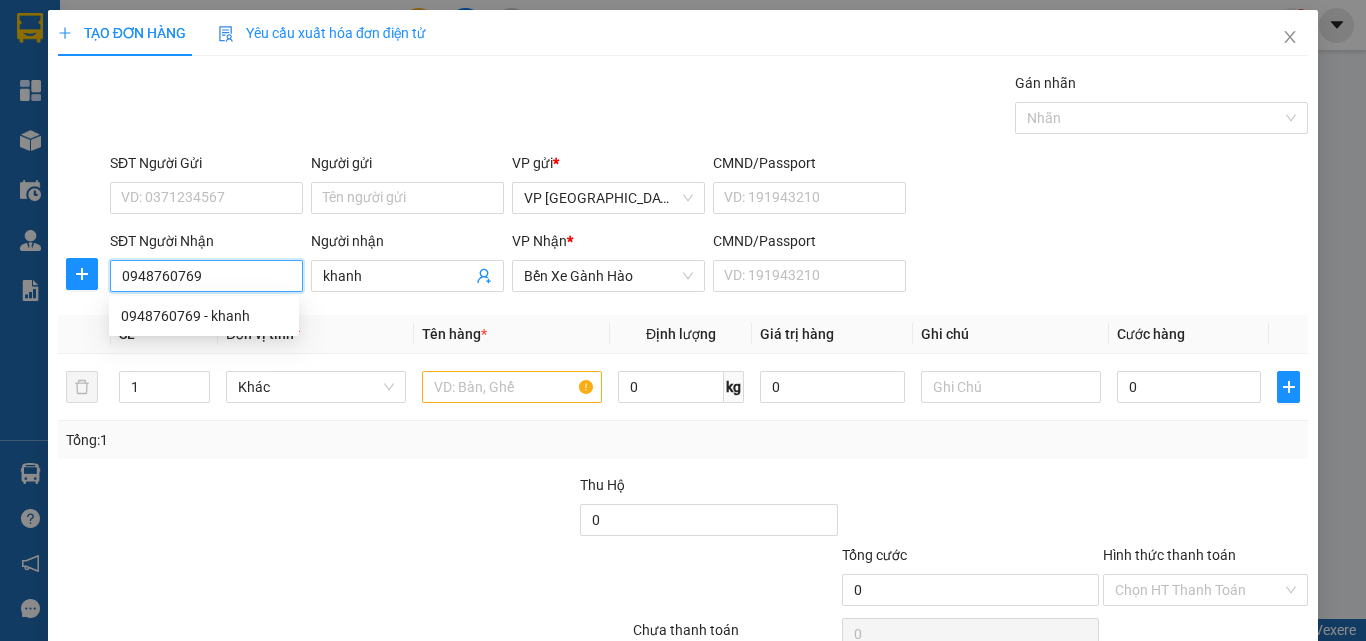 type on "80.000" 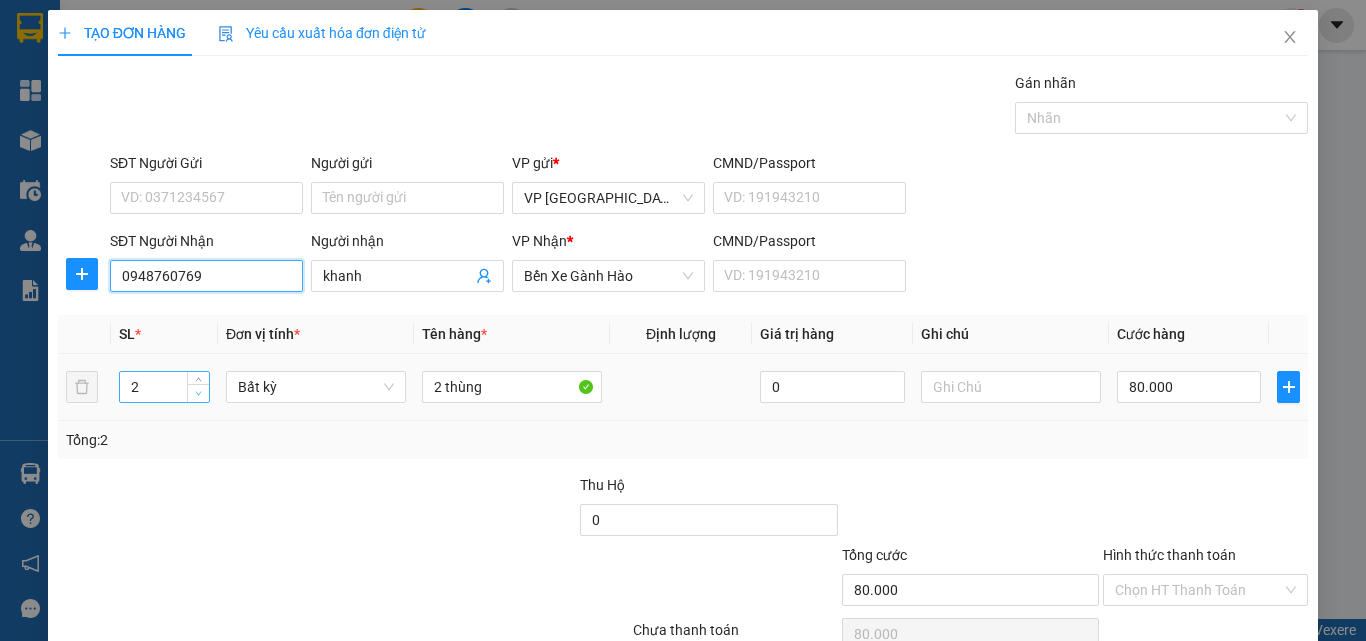 type on "0948760769" 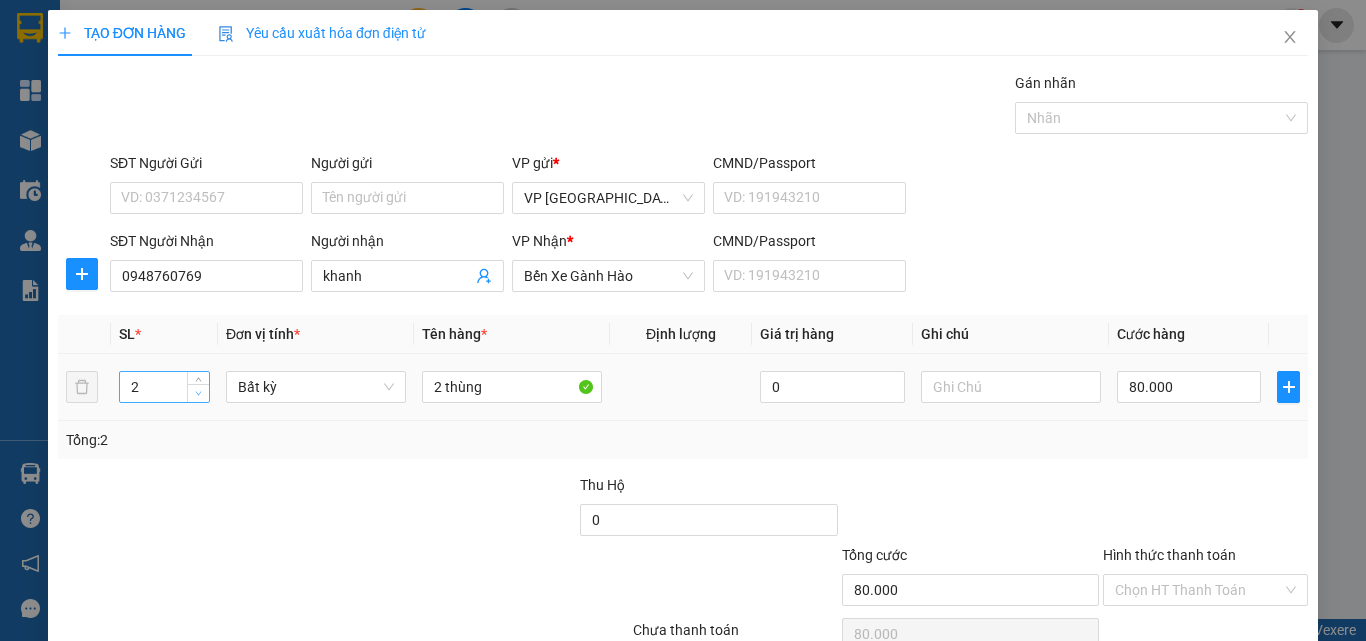 type on "1" 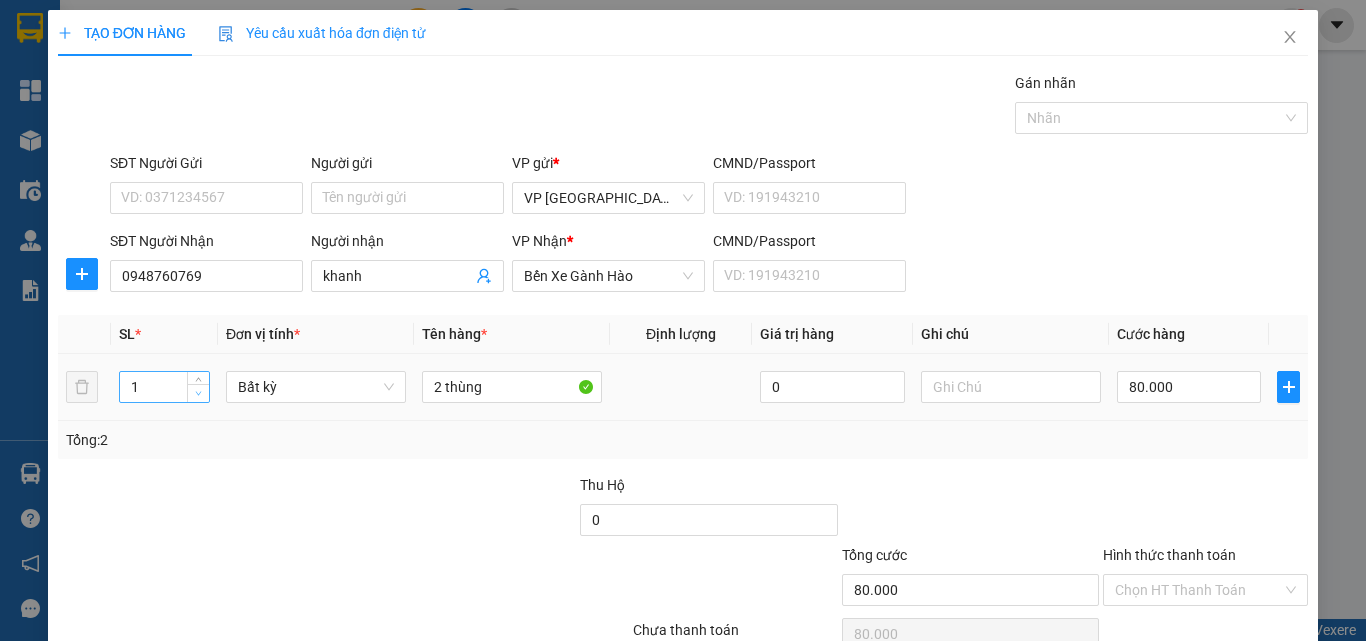 click at bounding box center [199, 394] 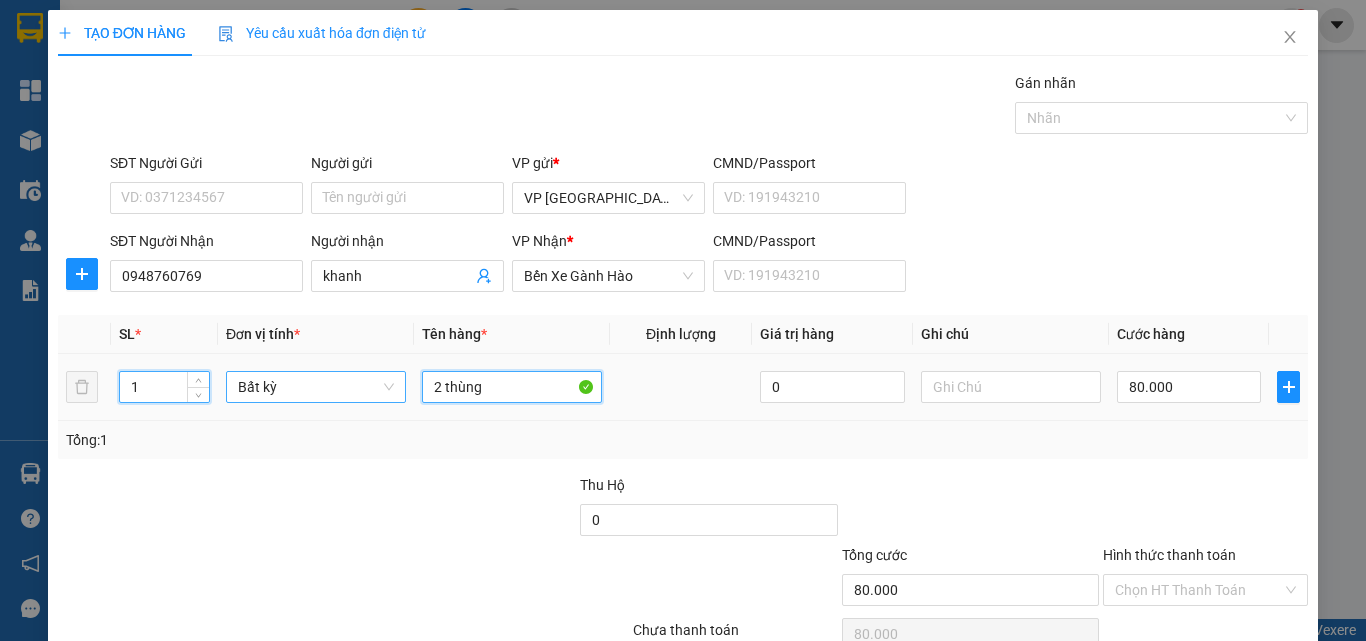 drag, startPoint x: 440, startPoint y: 391, endPoint x: 380, endPoint y: 387, distance: 60.133186 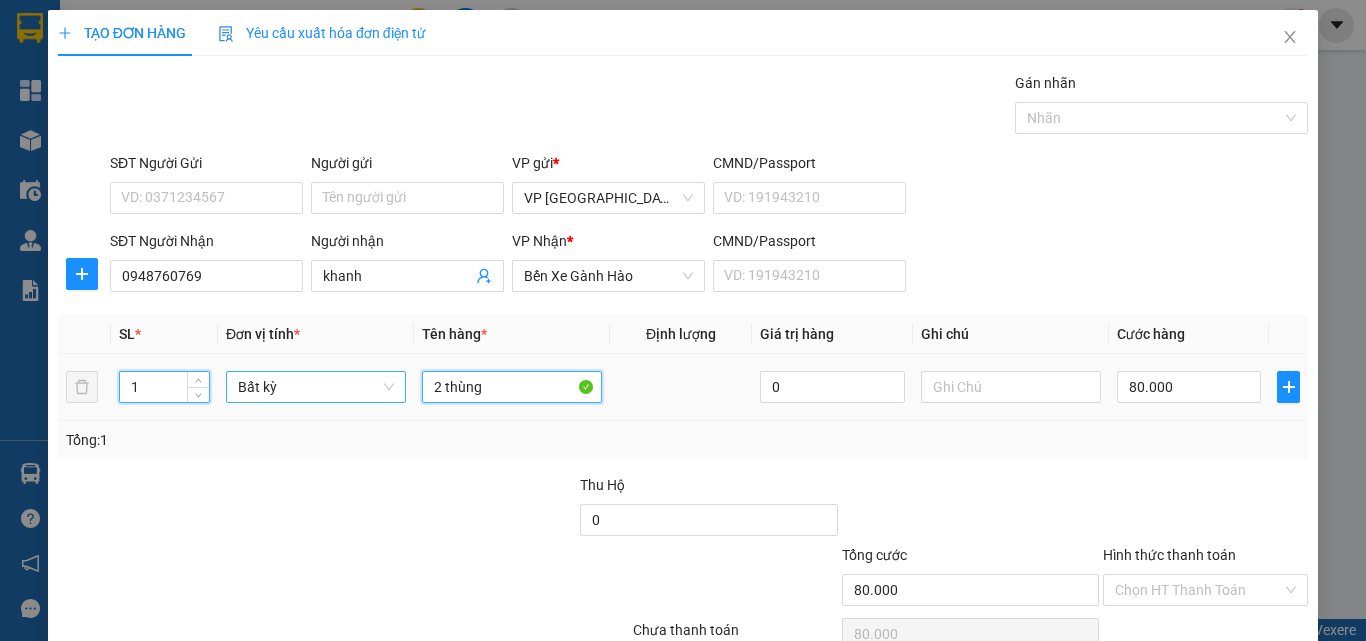 click on "1 Bất kỳ 2 thùng 0 80.000" at bounding box center [683, 387] 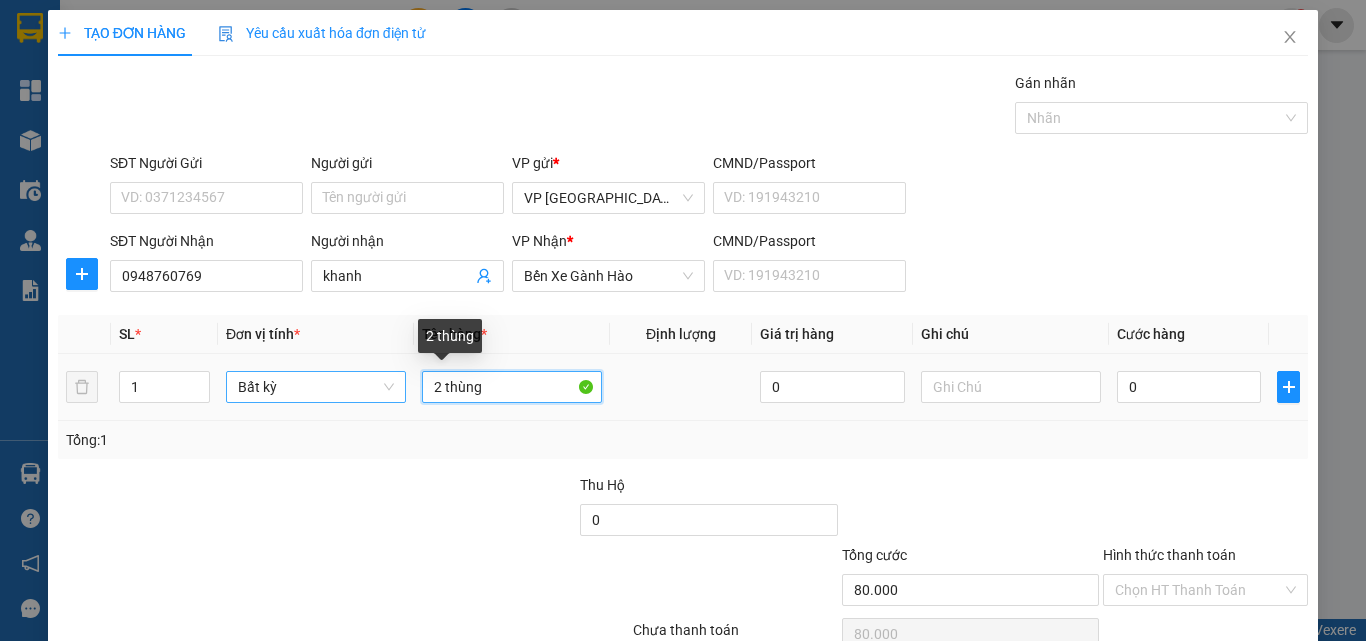 type on "0" 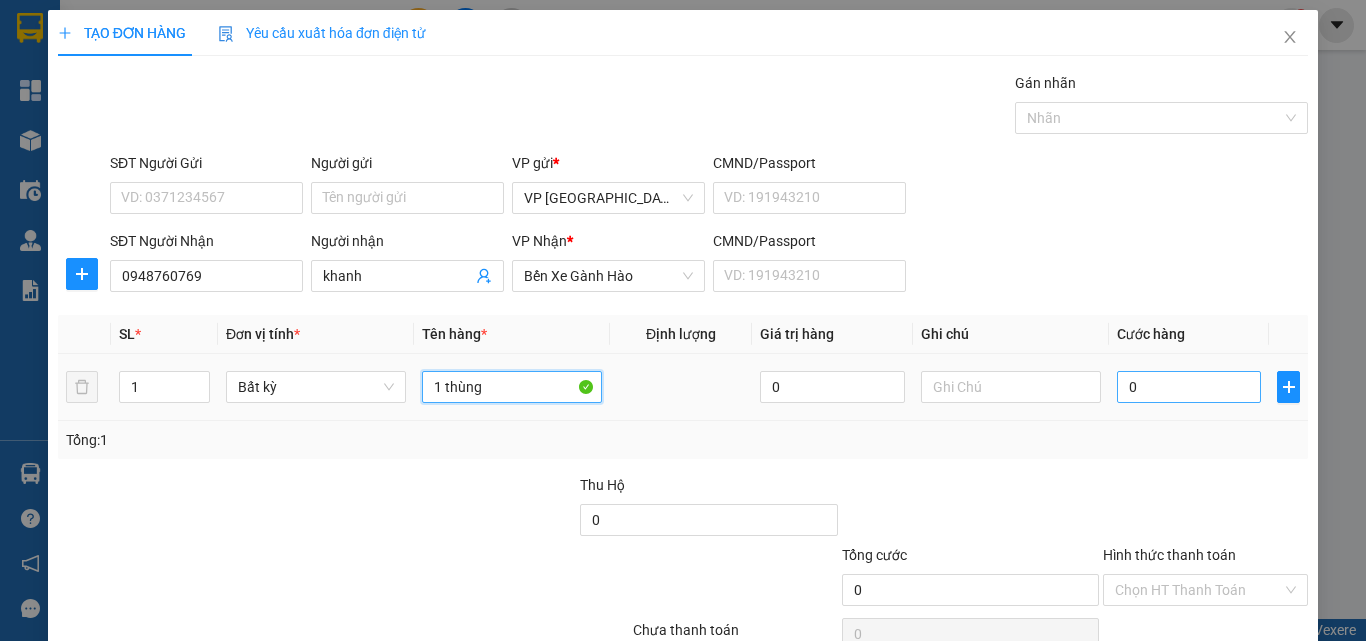 type on "1 thùng" 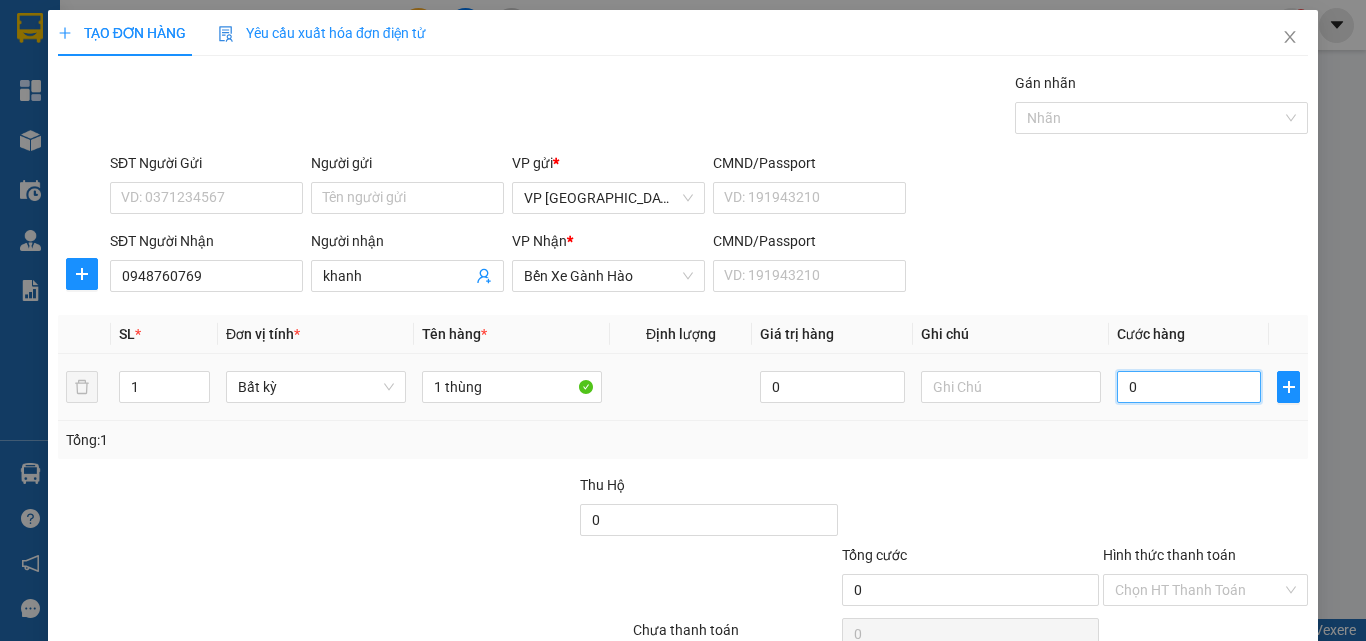click on "0" at bounding box center (1189, 387) 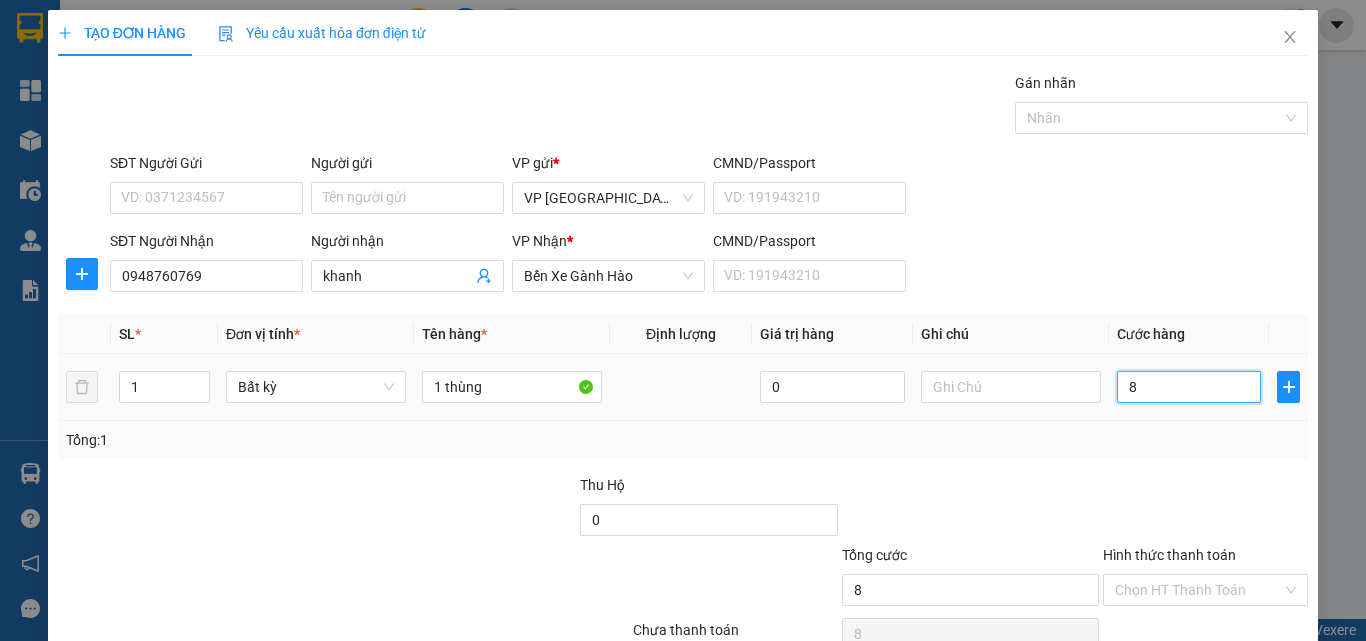 type on "80" 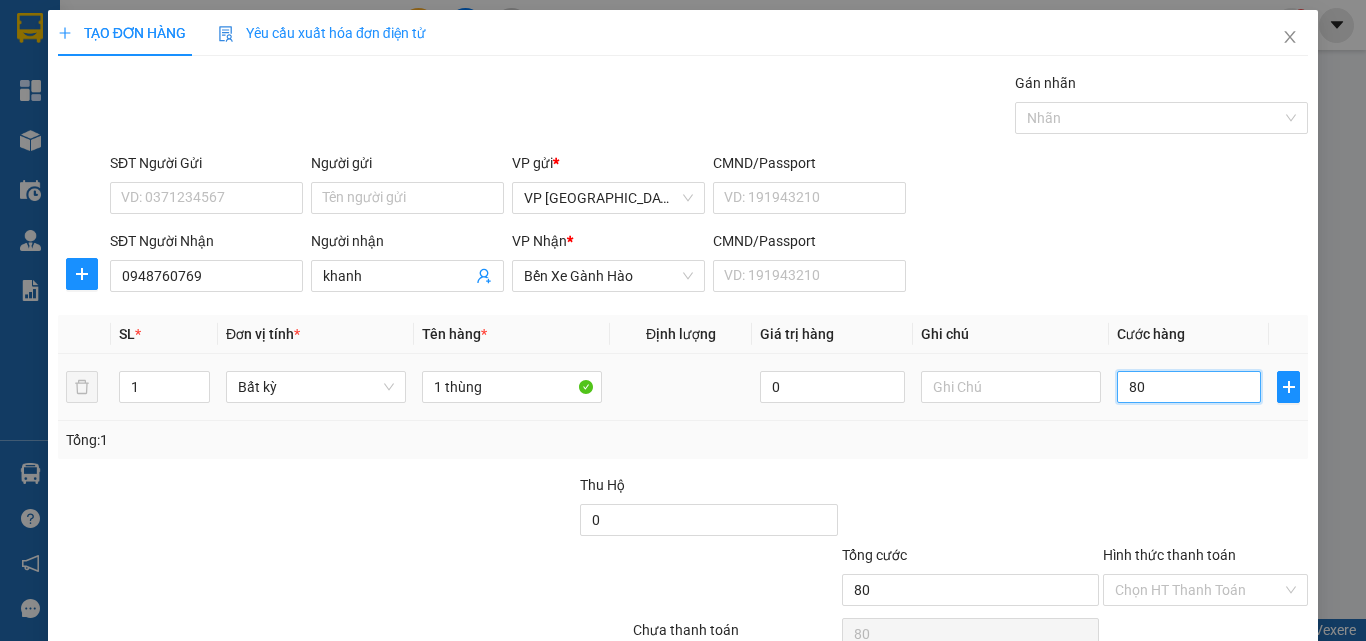 type on "80" 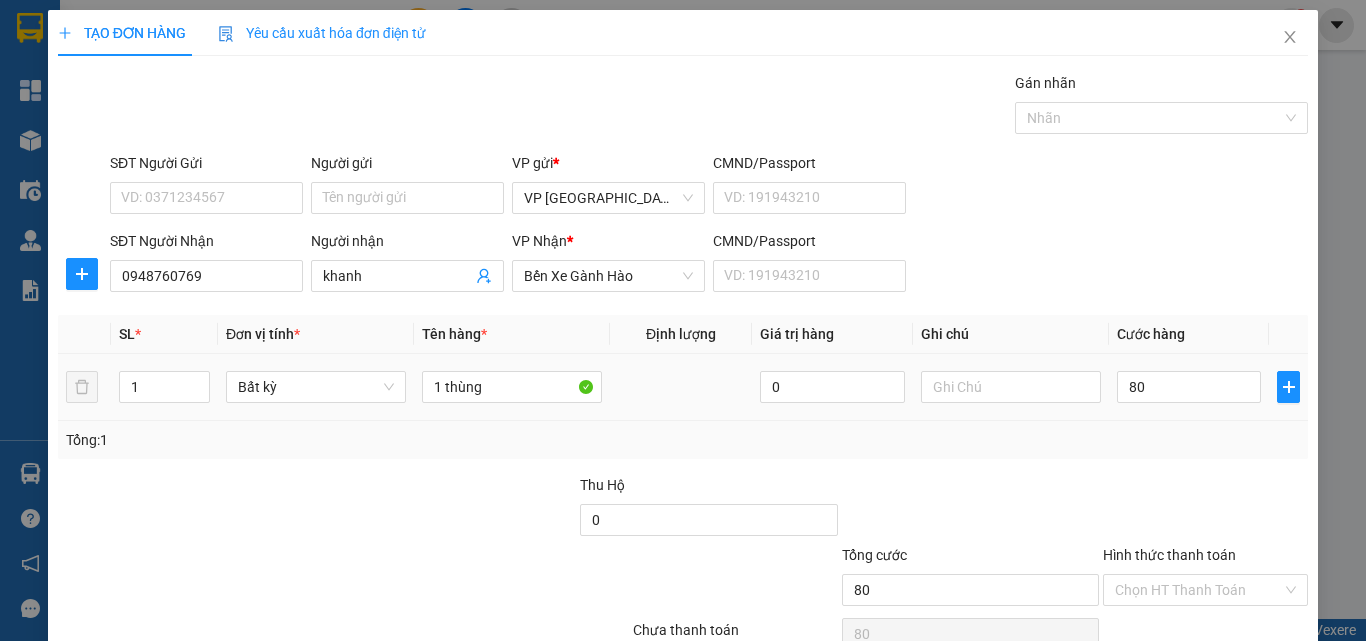 type on "80.000" 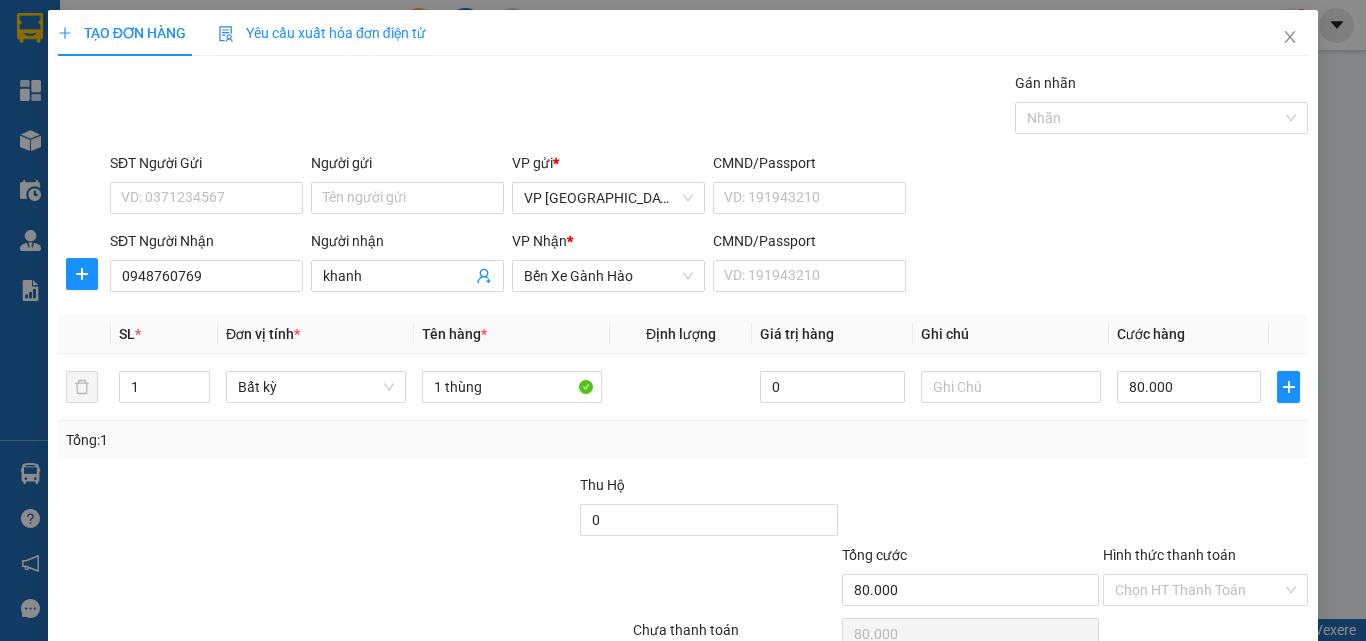 scroll, scrollTop: 99, scrollLeft: 0, axis: vertical 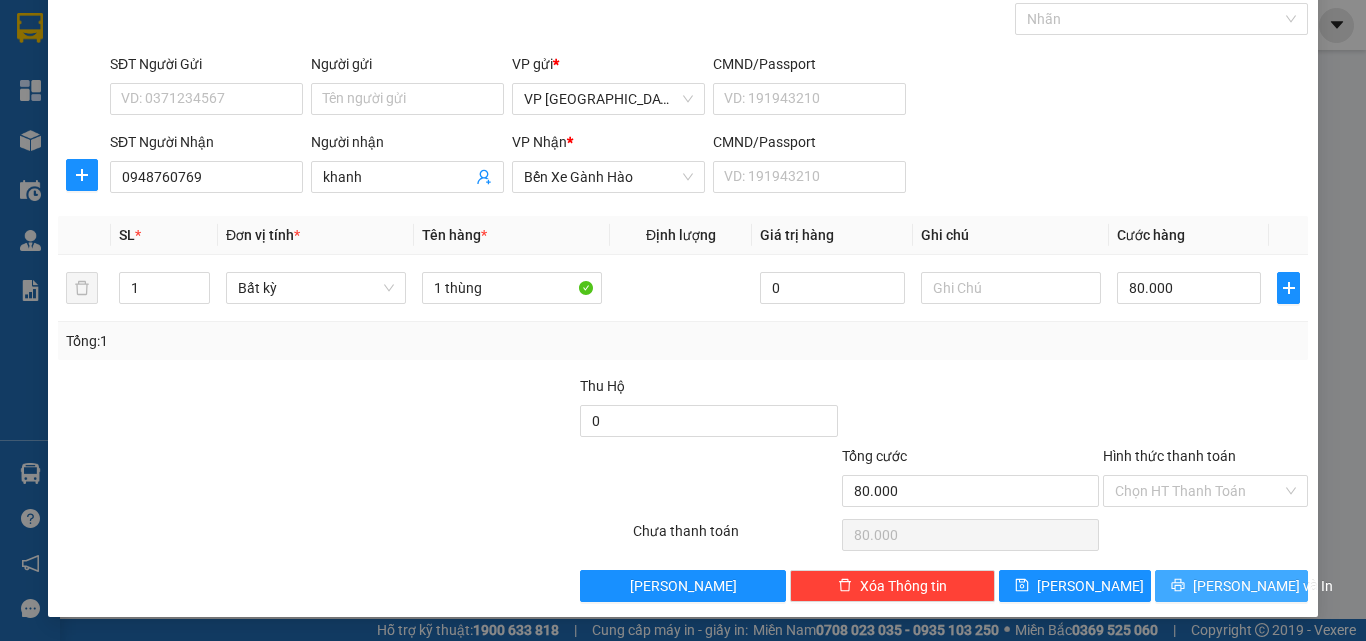 click on "[PERSON_NAME] và In" at bounding box center [1231, 586] 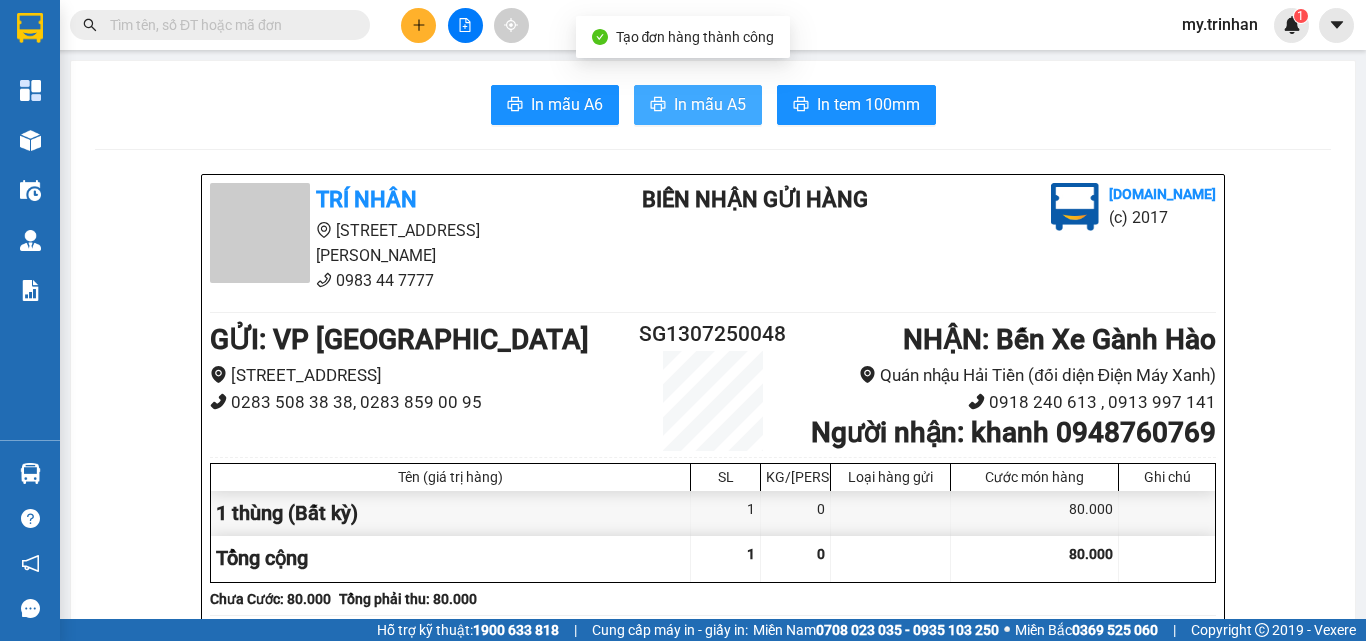 click on "In mẫu A5" at bounding box center (710, 104) 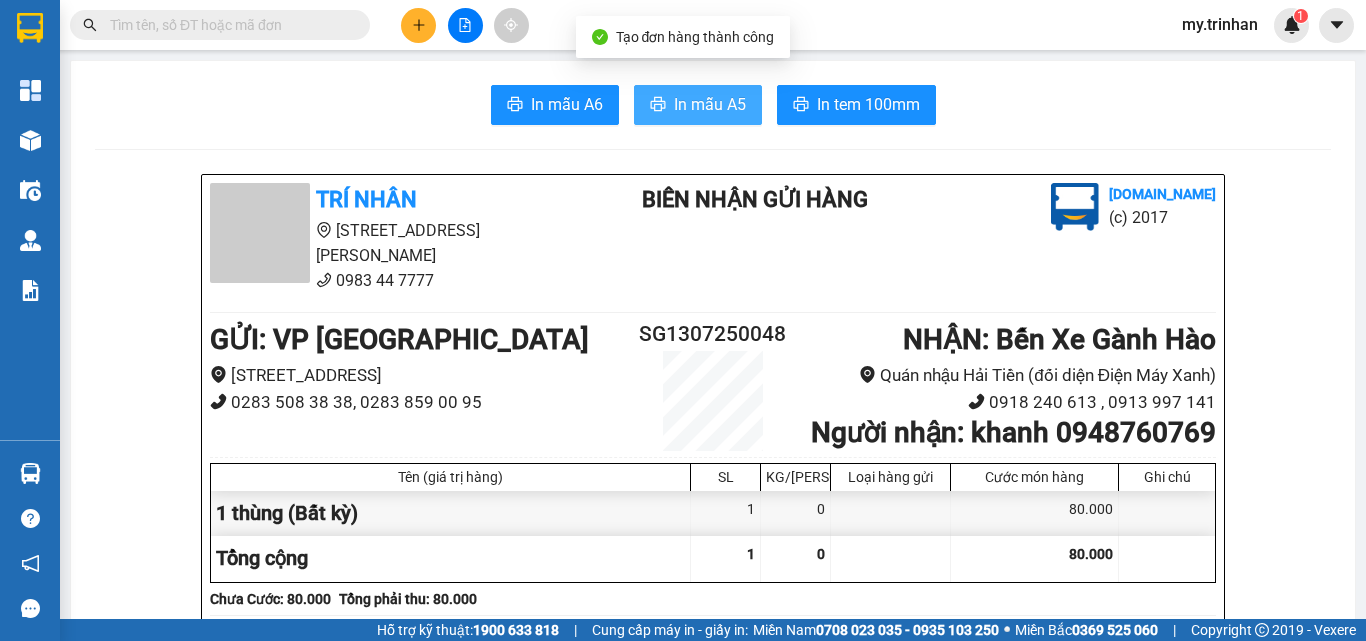 scroll, scrollTop: 0, scrollLeft: 0, axis: both 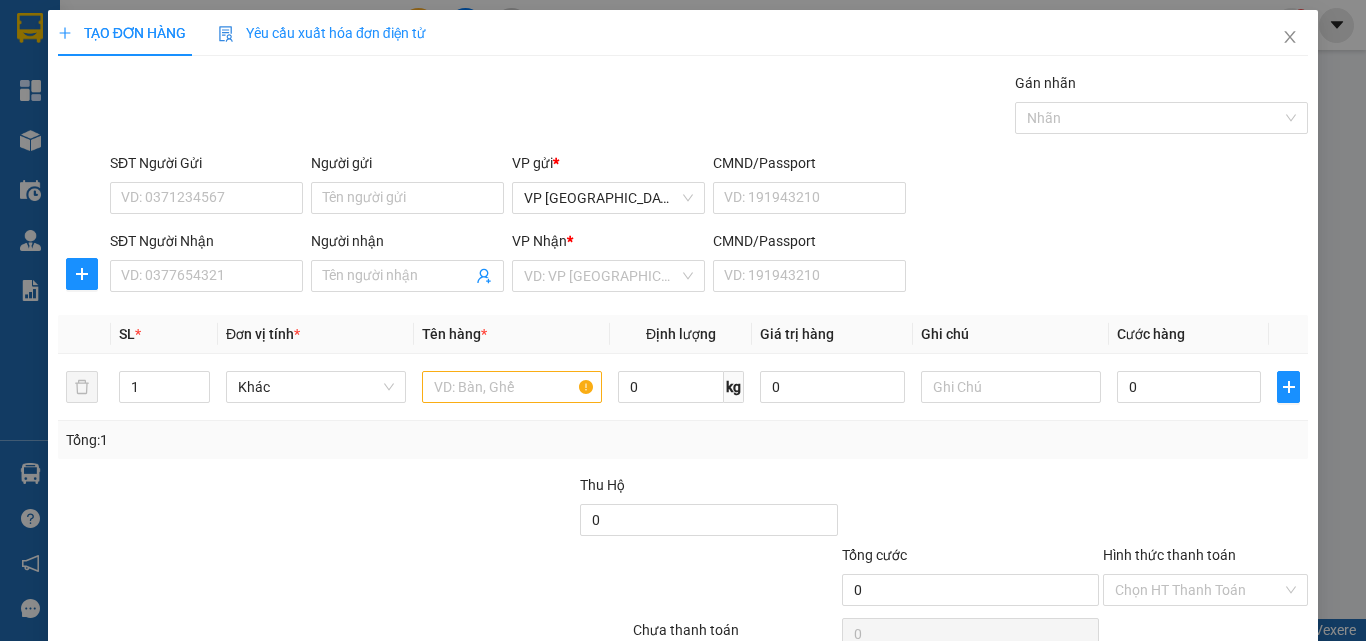 drag, startPoint x: 1158, startPoint y: 244, endPoint x: 553, endPoint y: 275, distance: 605.7937 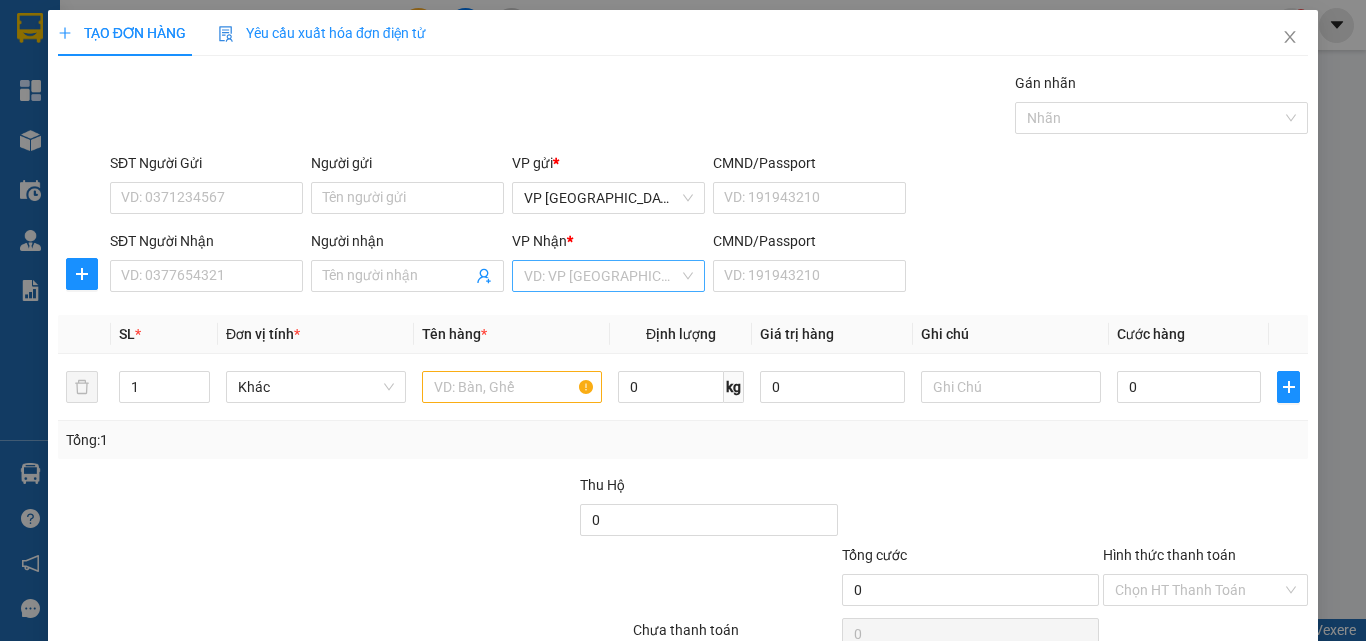 click on "SĐT Người Nhận VD: 0377654321 Người nhận Tên người nhận VP Nhận  * VD: VP Sài Gòn CMND/Passport VD: [PASSPORT]" at bounding box center (709, 265) 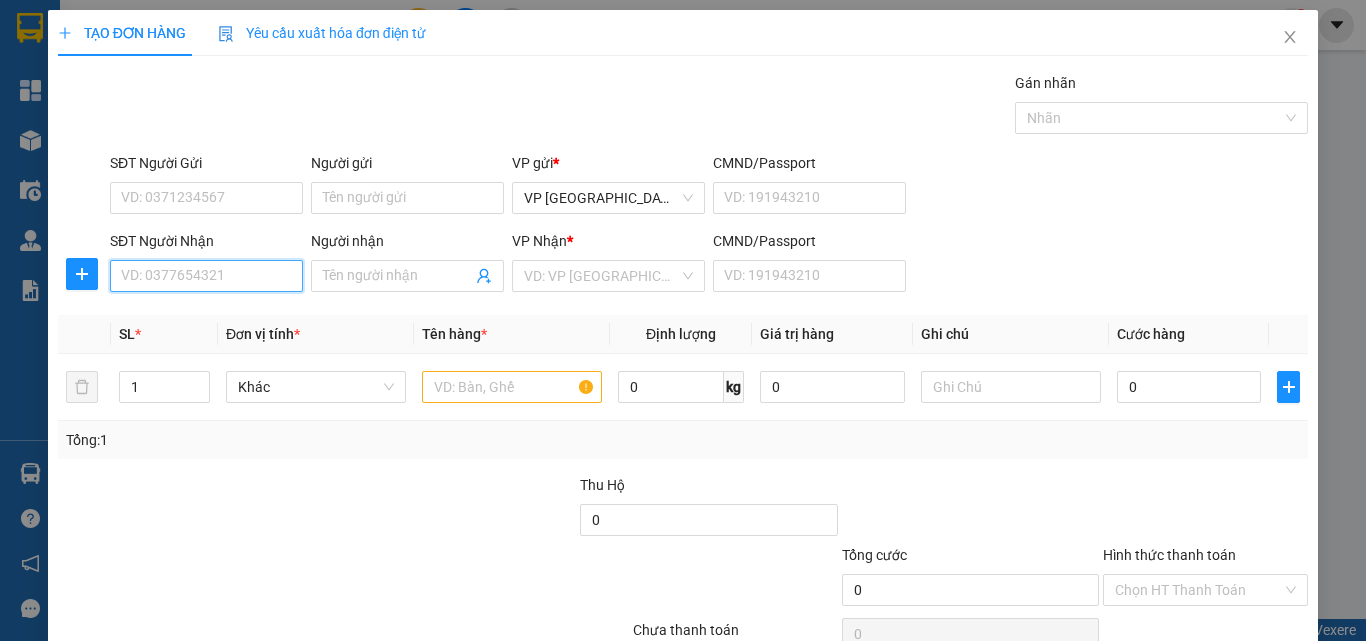 click on "SĐT Người Nhận" at bounding box center [206, 276] 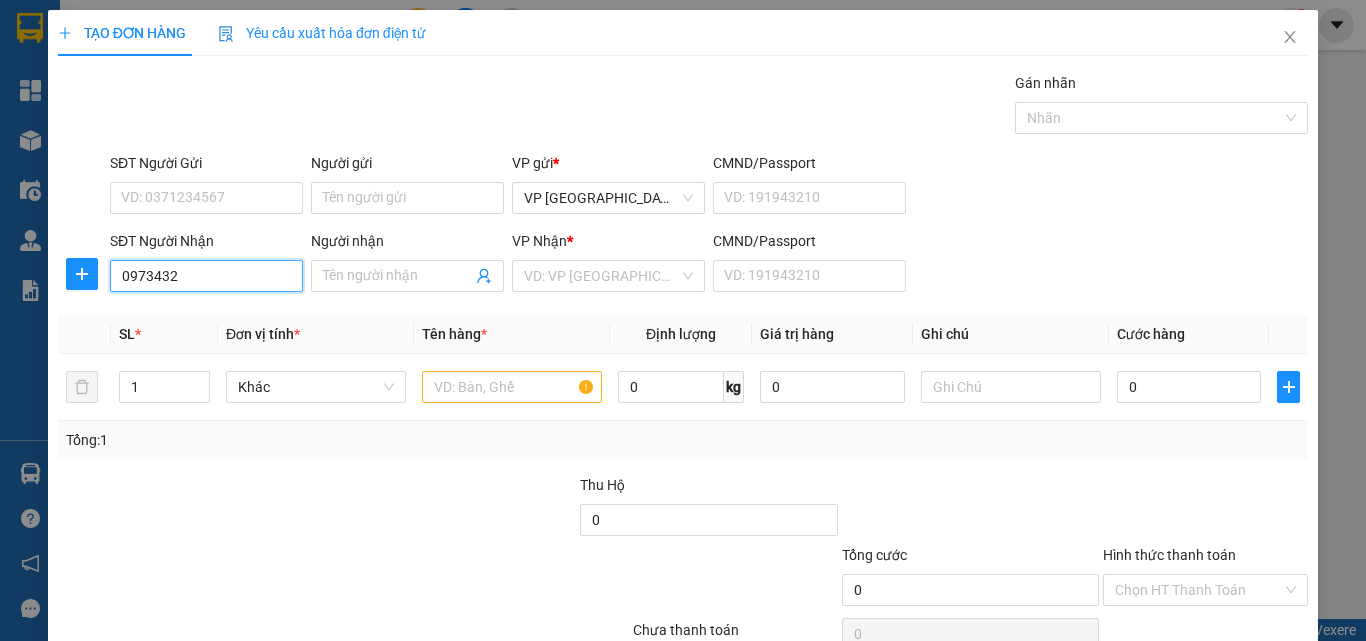 click on "0973432" at bounding box center (206, 276) 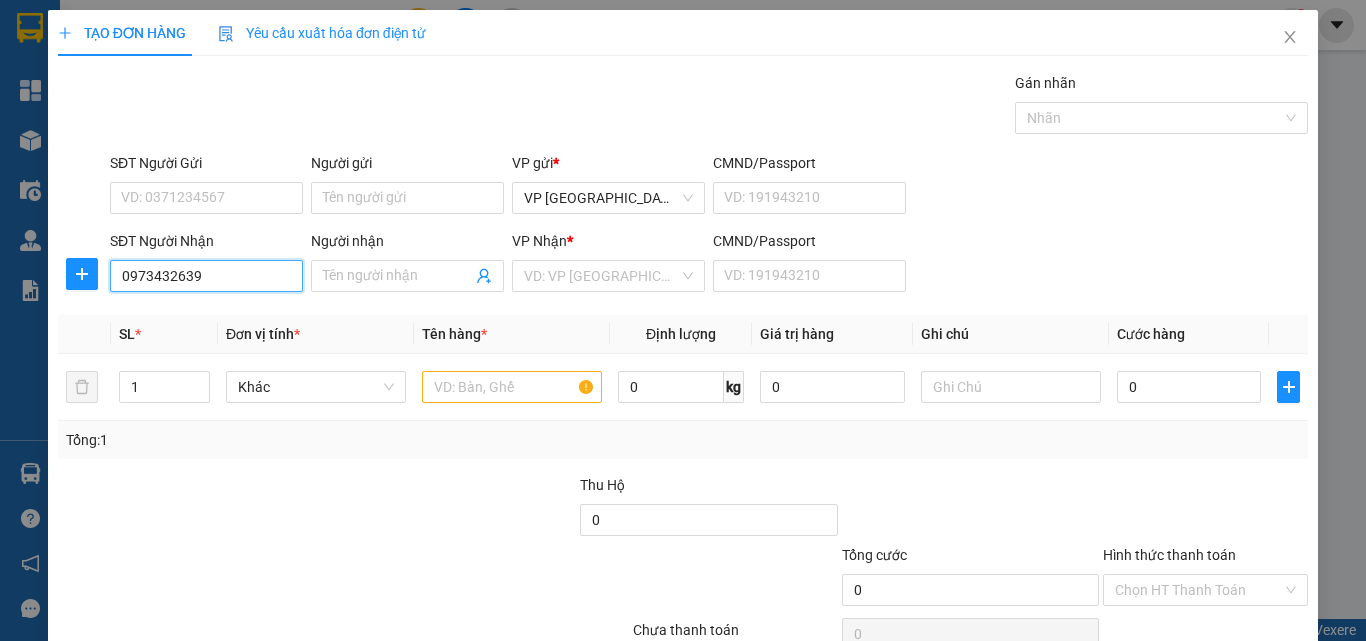 click on "0973432639" at bounding box center (206, 276) 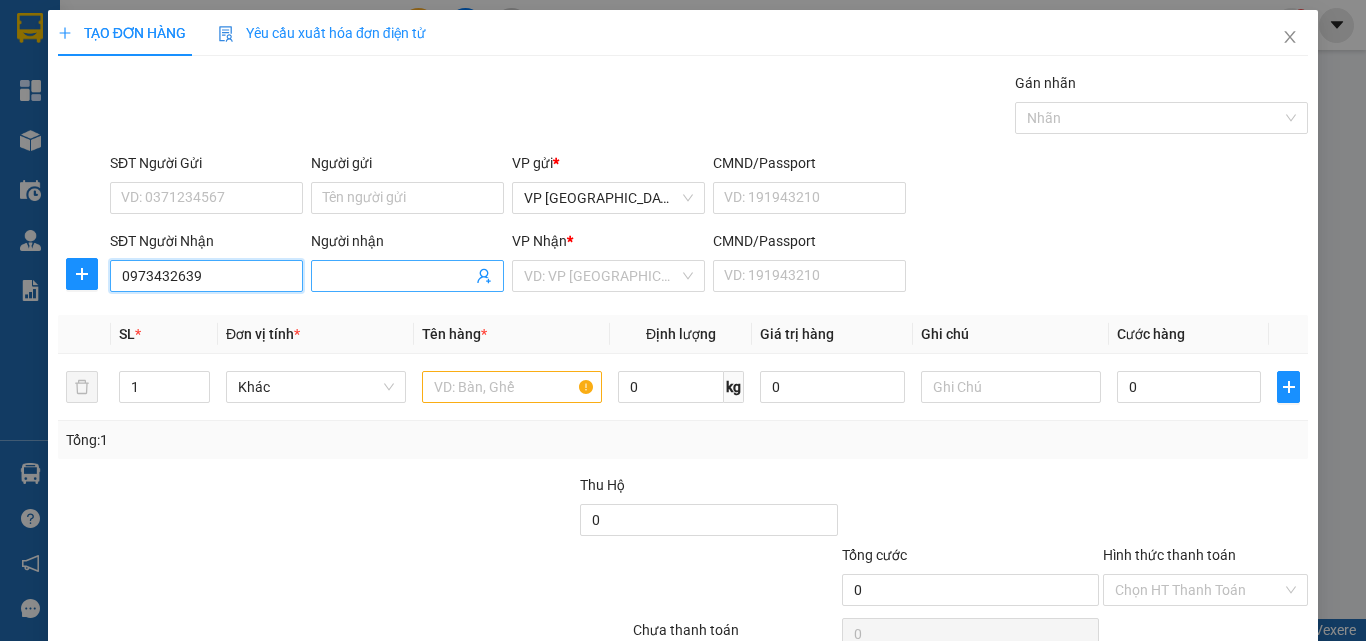 type on "0973432639" 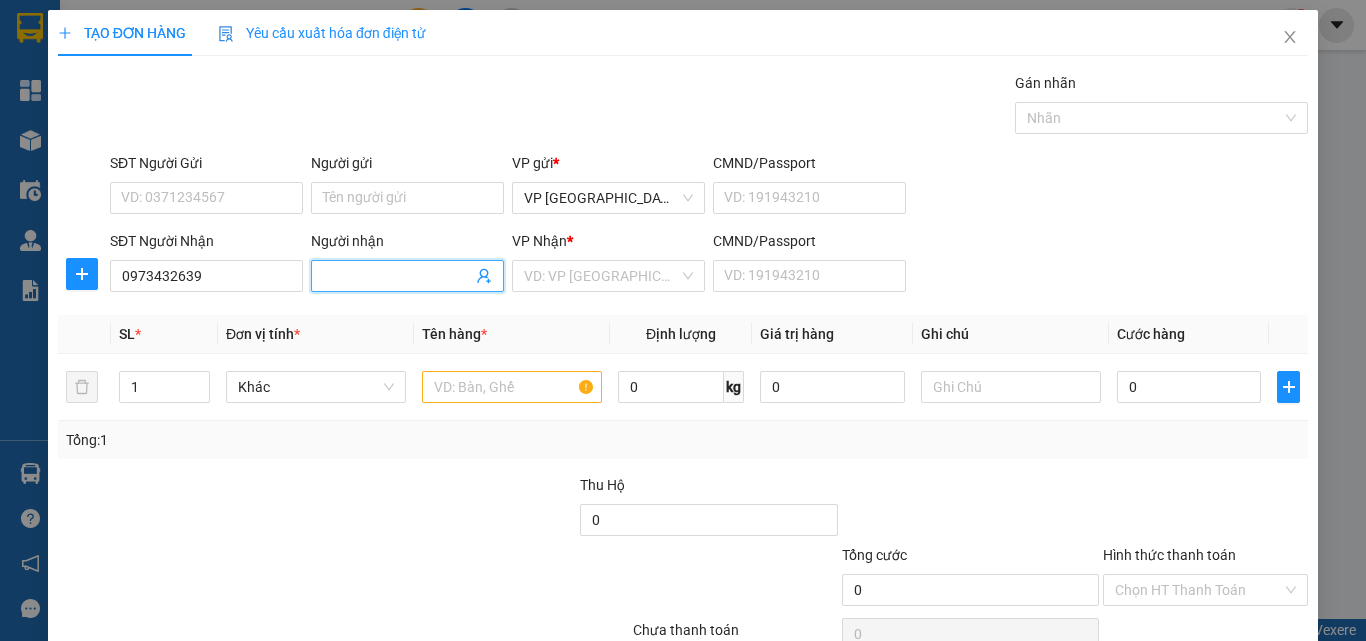 click on "Người nhận" at bounding box center (397, 276) 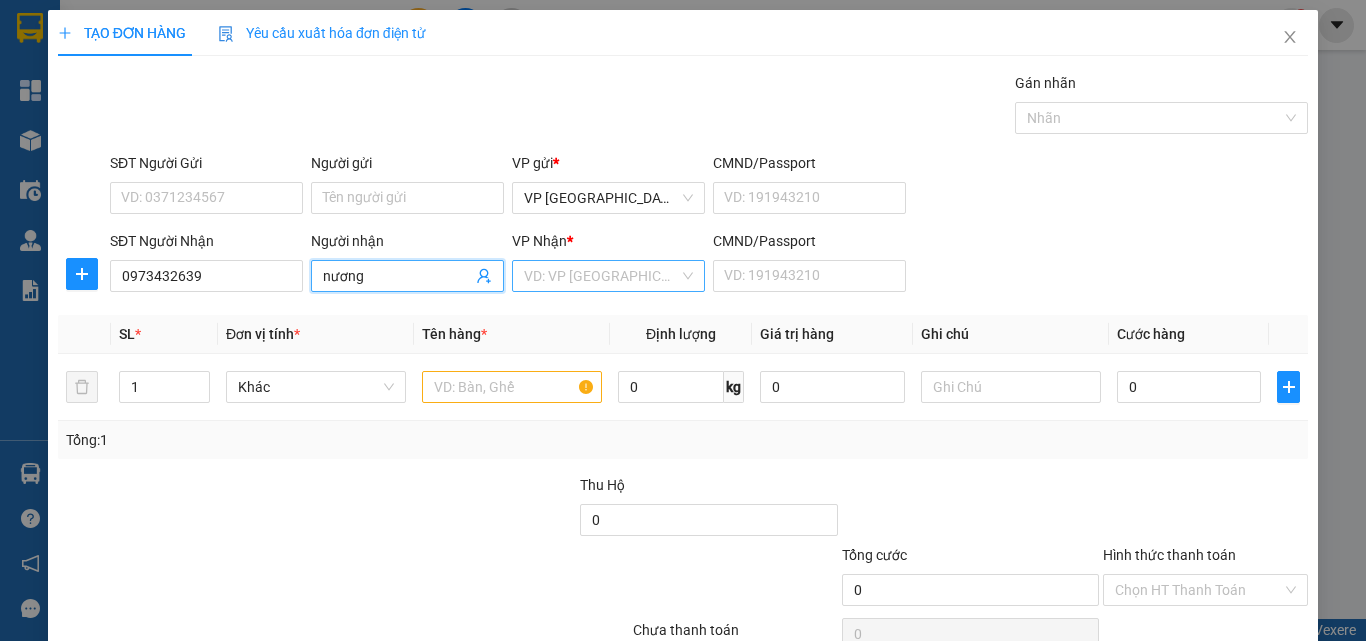 type on "nương" 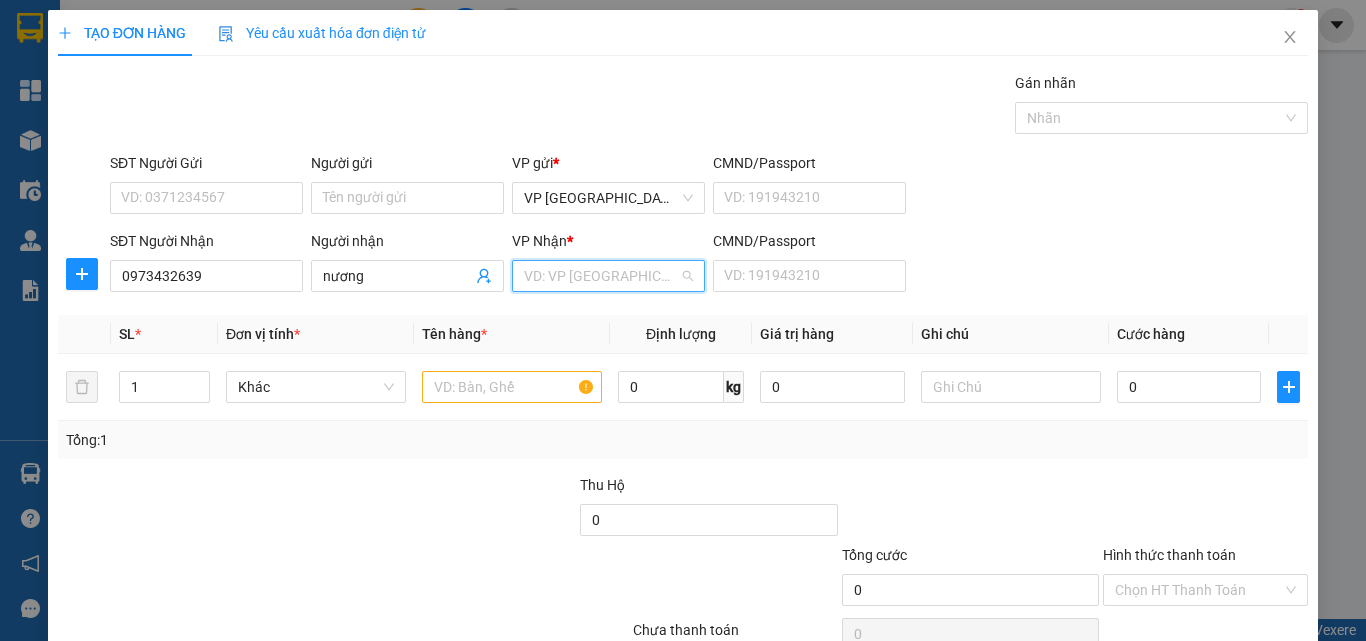 drag, startPoint x: 569, startPoint y: 267, endPoint x: 571, endPoint y: 280, distance: 13.152946 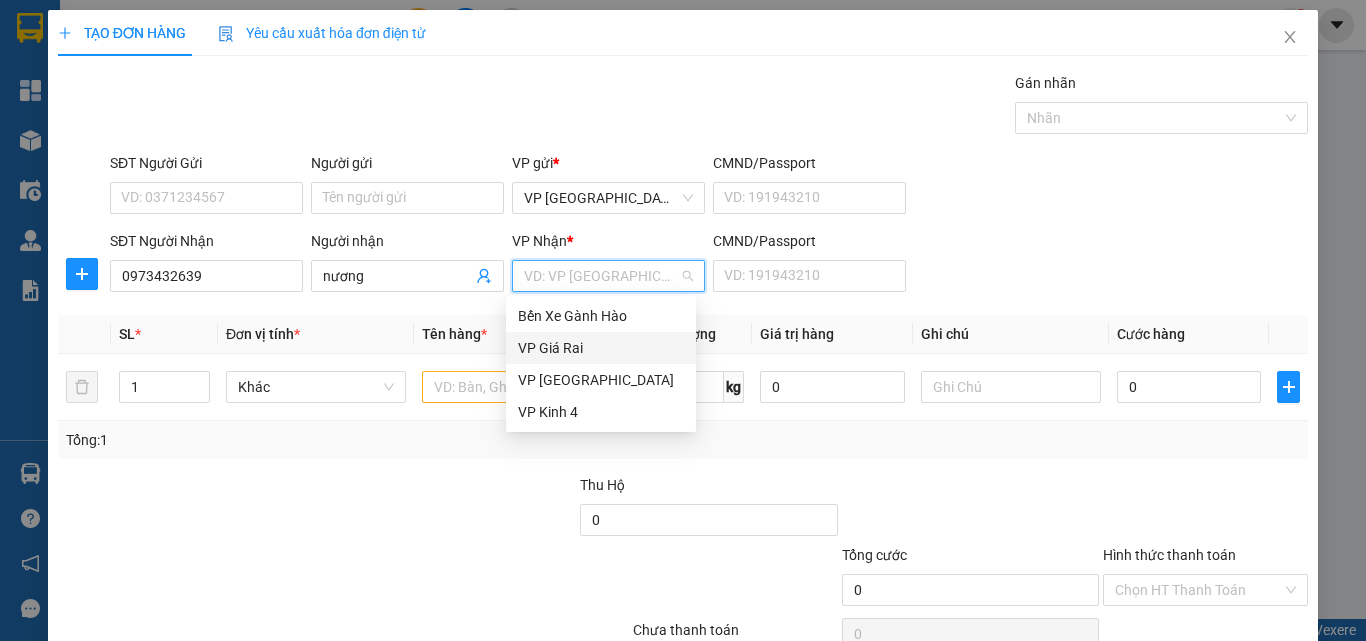 click on "VP Giá Rai" at bounding box center (601, 348) 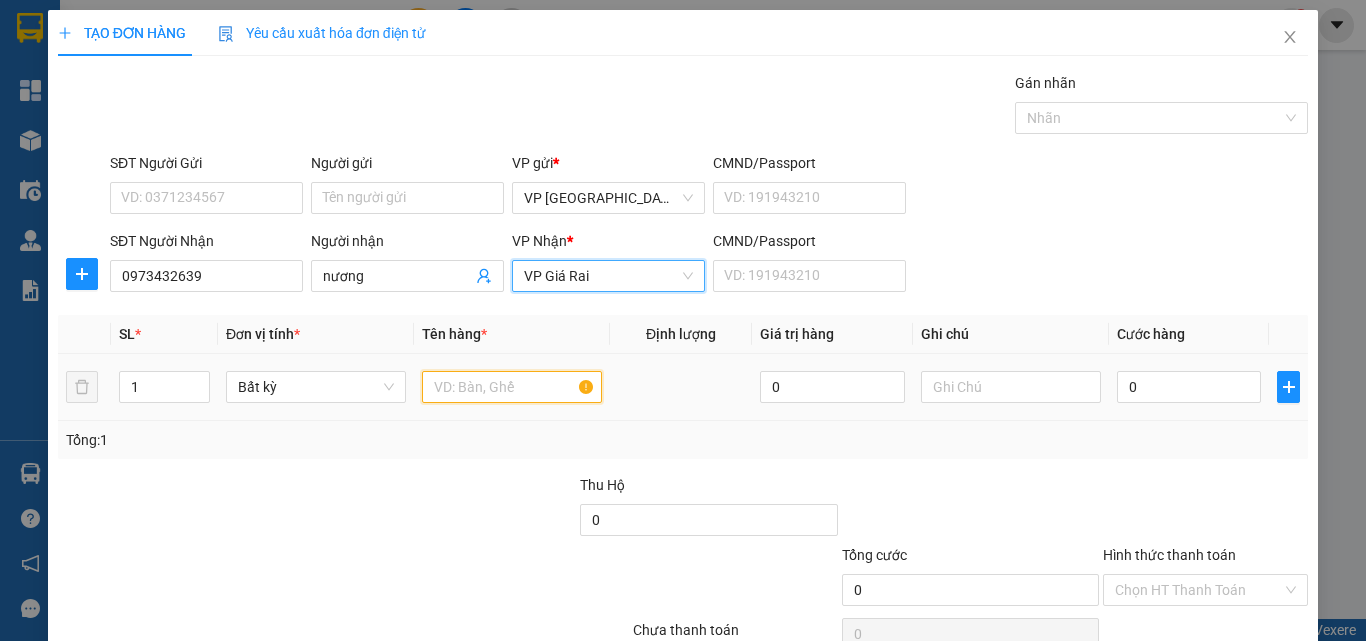 click at bounding box center [512, 387] 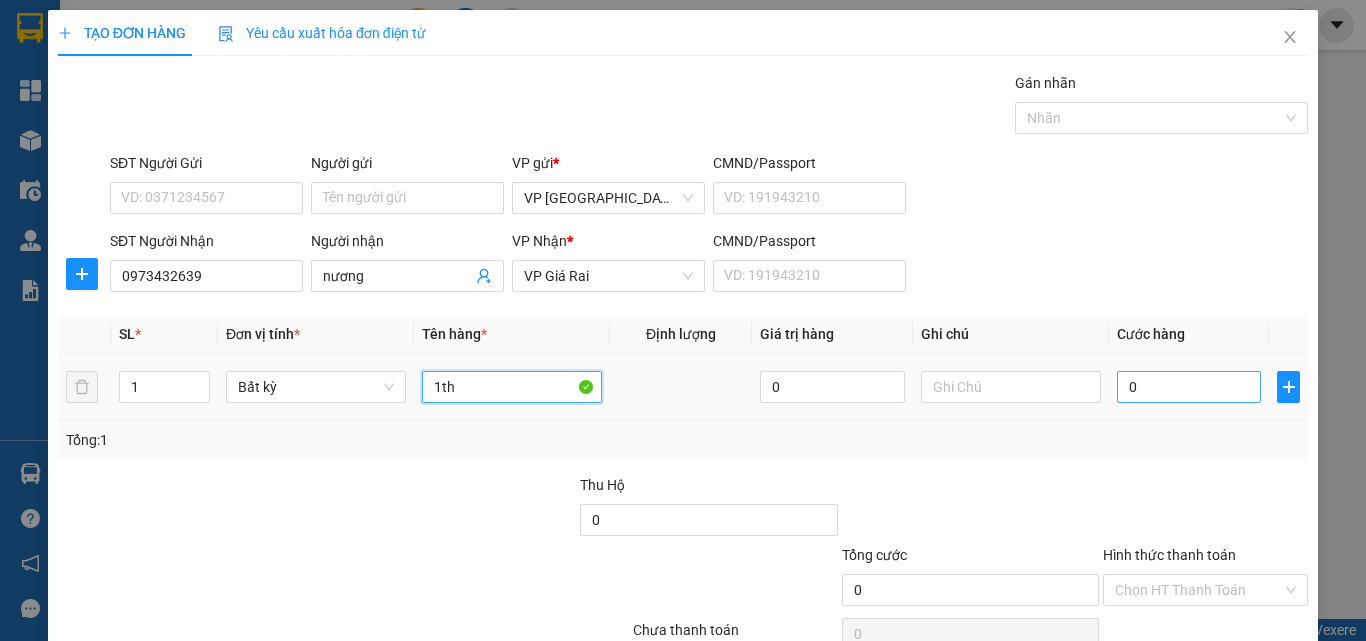 type on "1th" 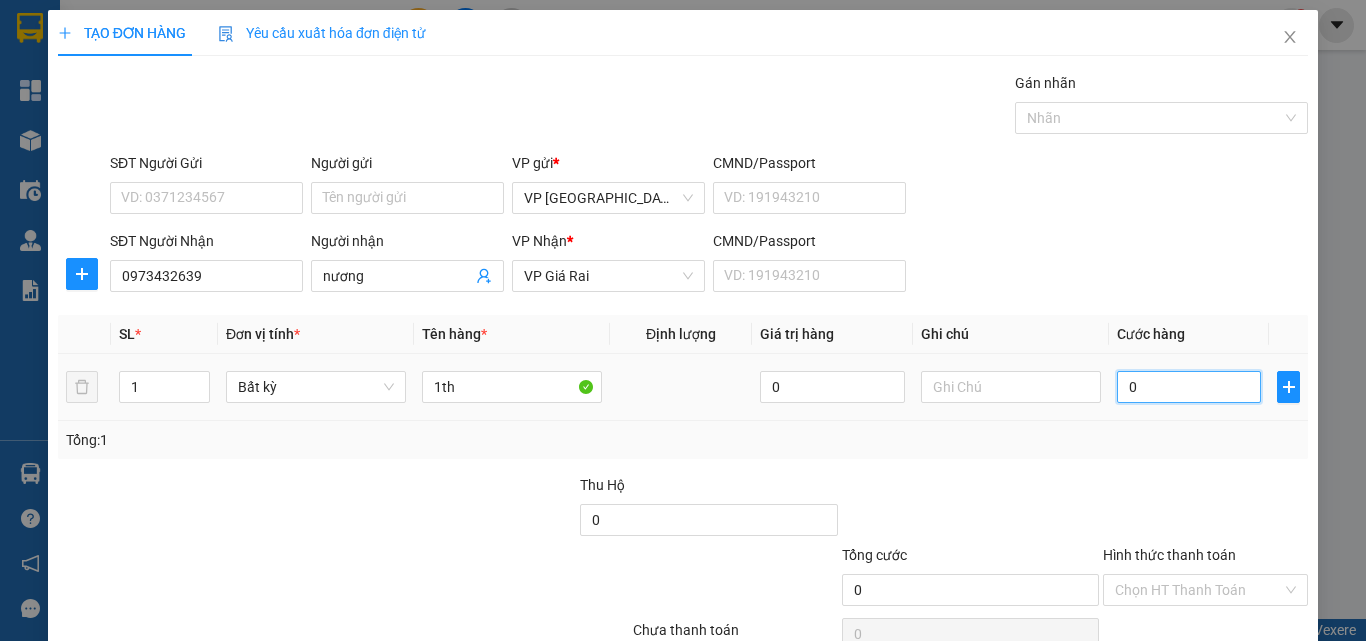 click on "0" at bounding box center [1189, 387] 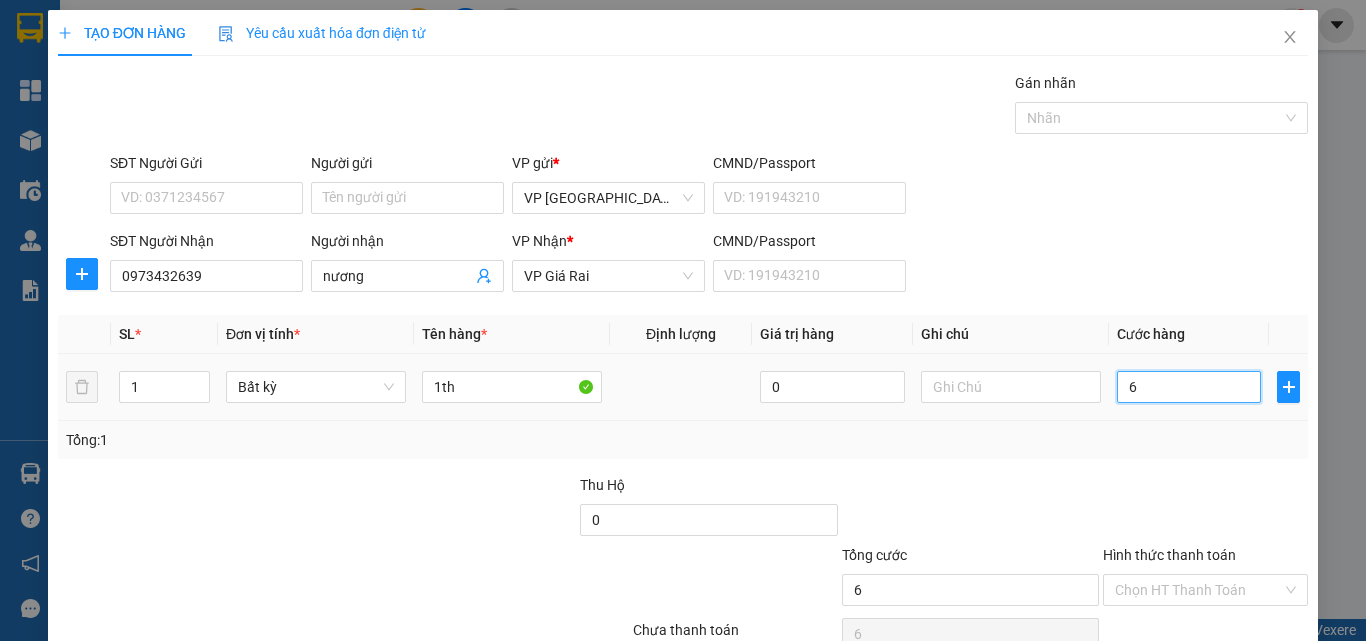 type on "60" 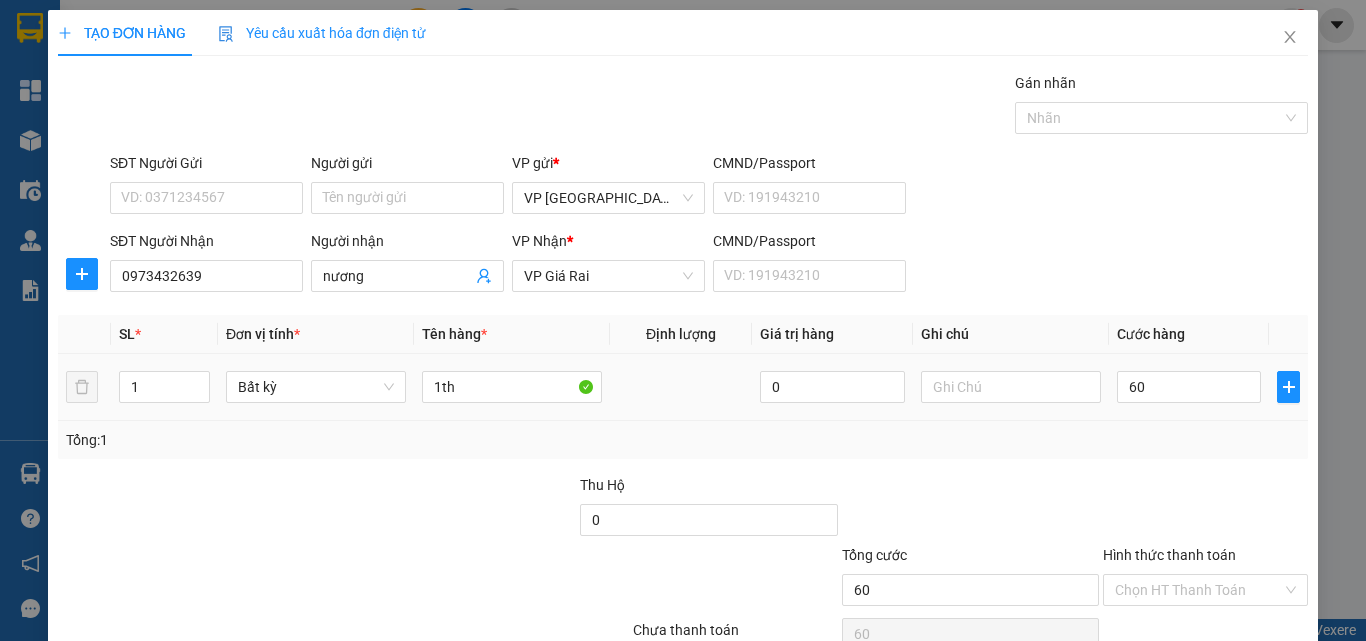 type on "60.000" 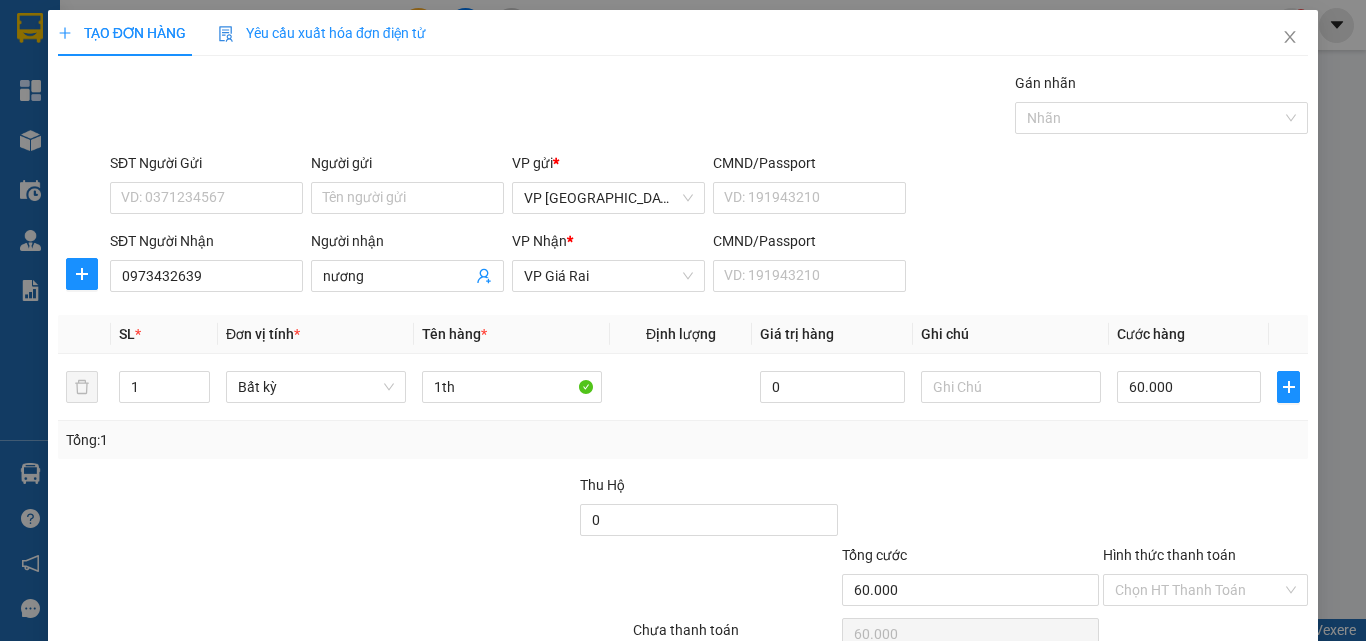scroll, scrollTop: 99, scrollLeft: 0, axis: vertical 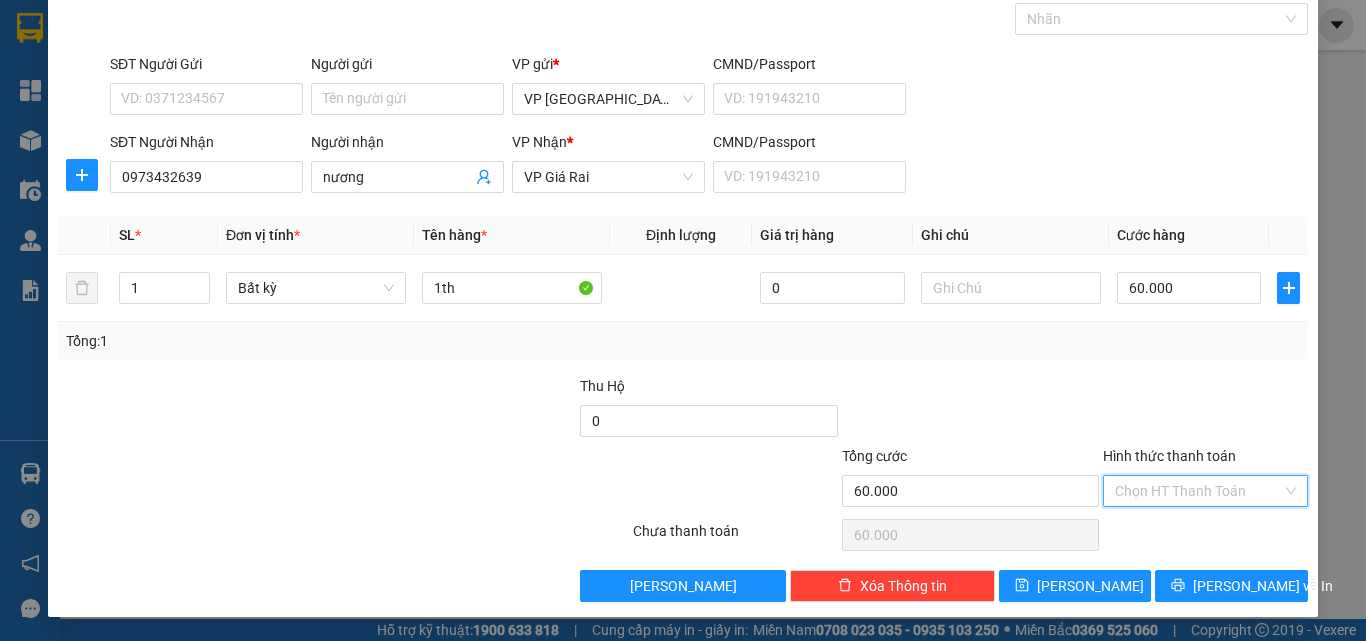 click on "Hình thức thanh toán" at bounding box center (1198, 491) 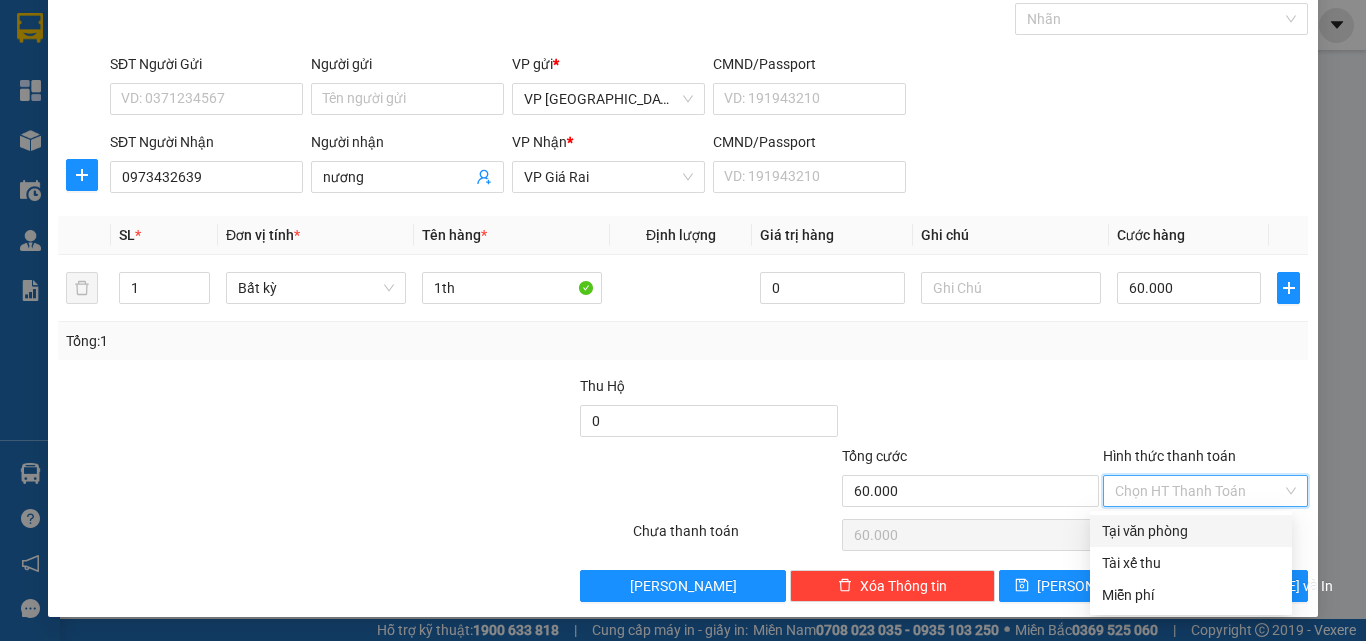 click on "Tại văn phòng" at bounding box center (1191, 531) 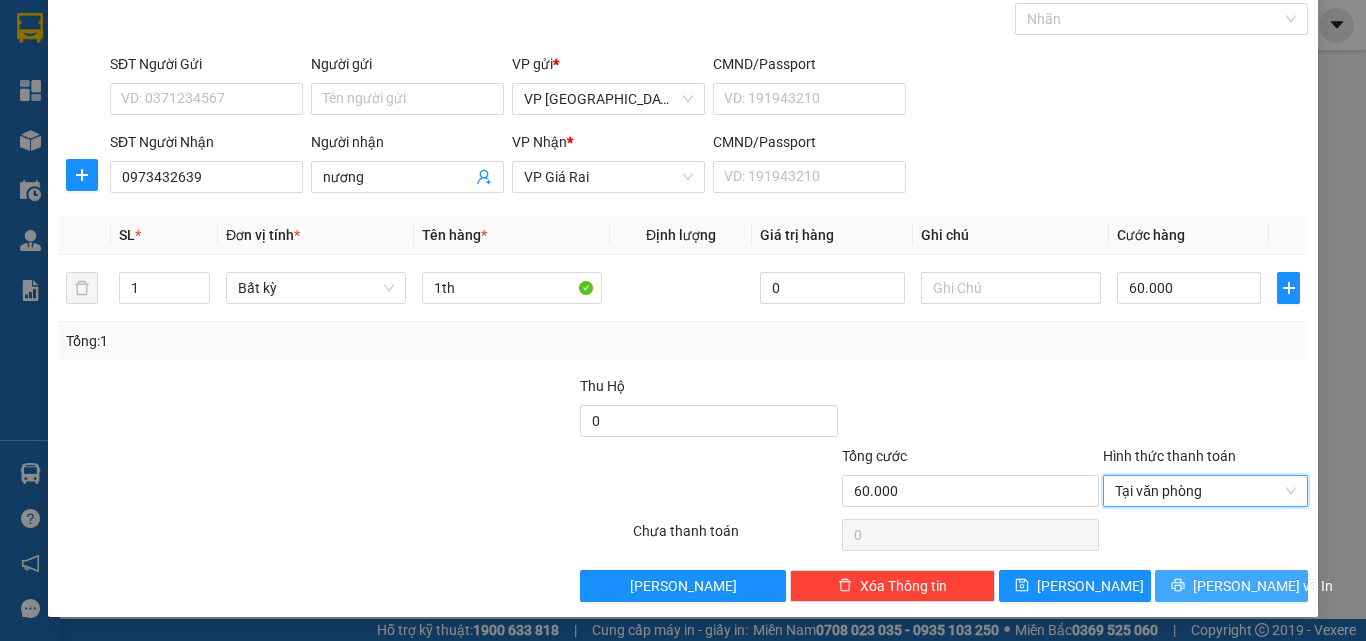 click on "[PERSON_NAME] và In" at bounding box center [1231, 586] 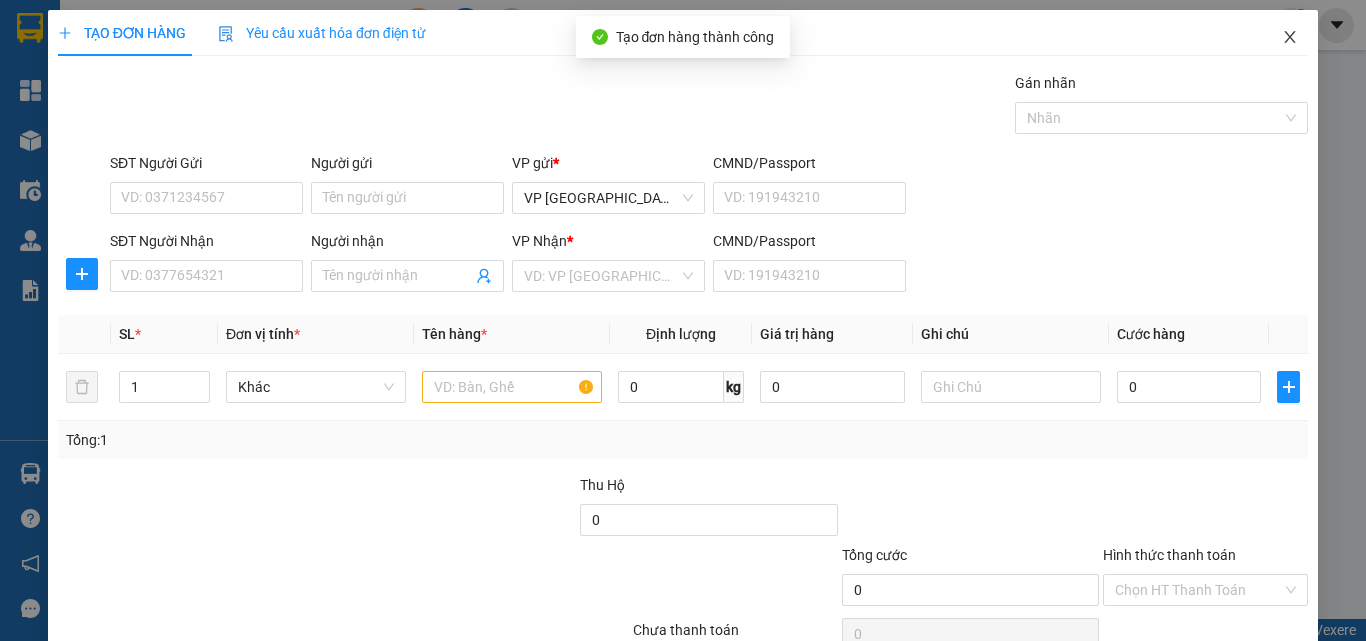 click 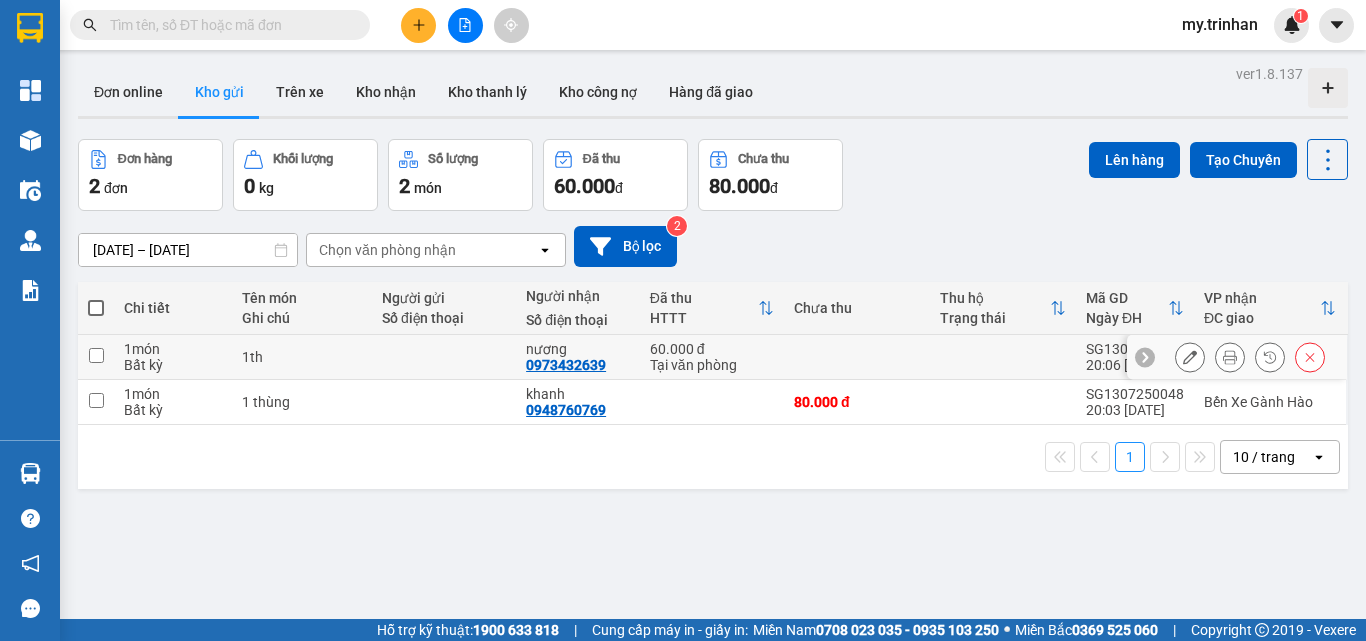 click 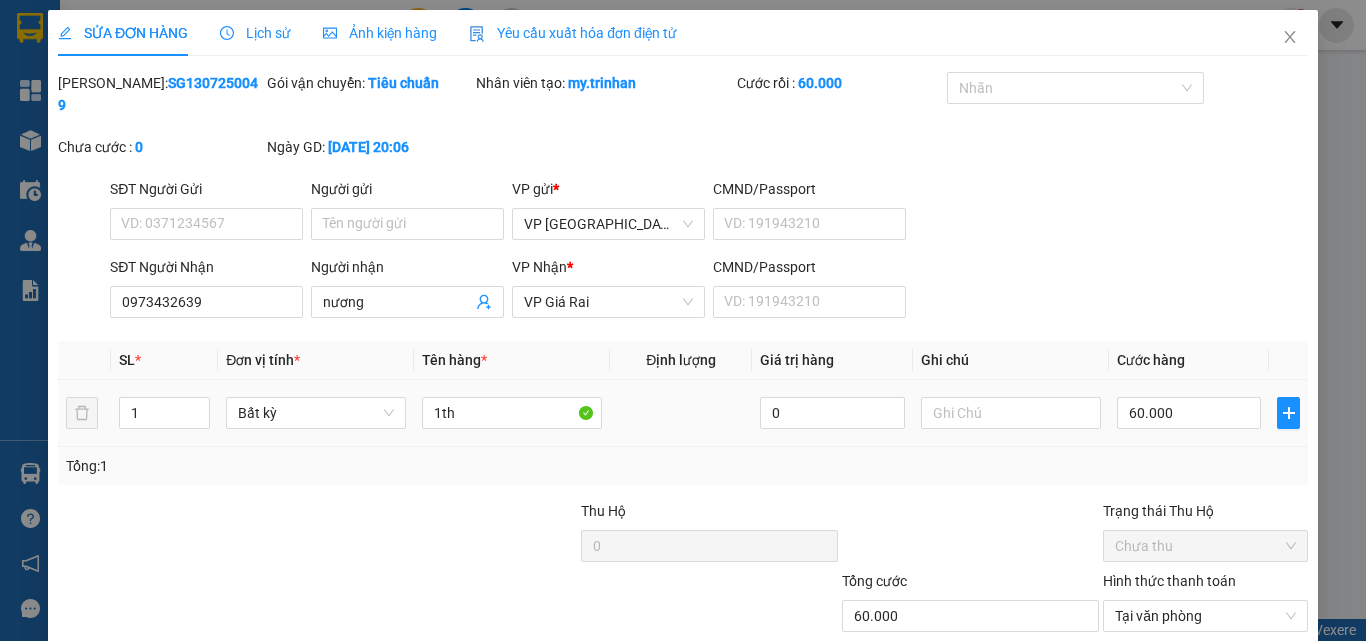type on "0973432639" 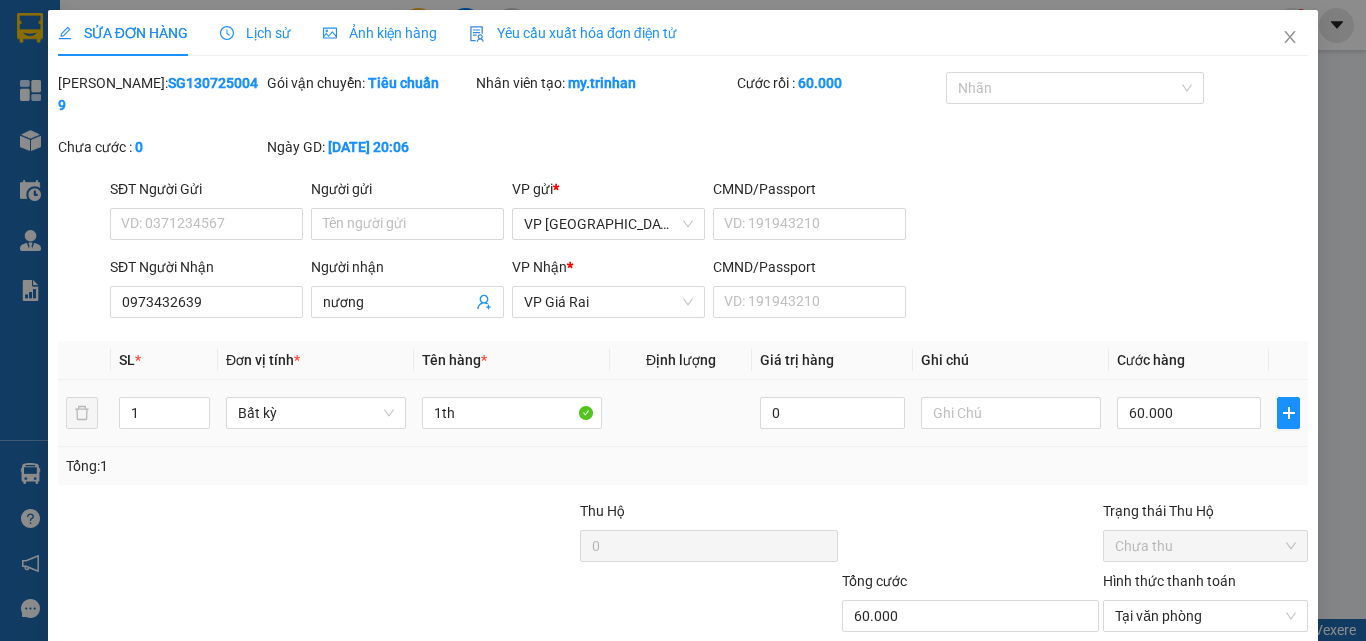scroll, scrollTop: 103, scrollLeft: 0, axis: vertical 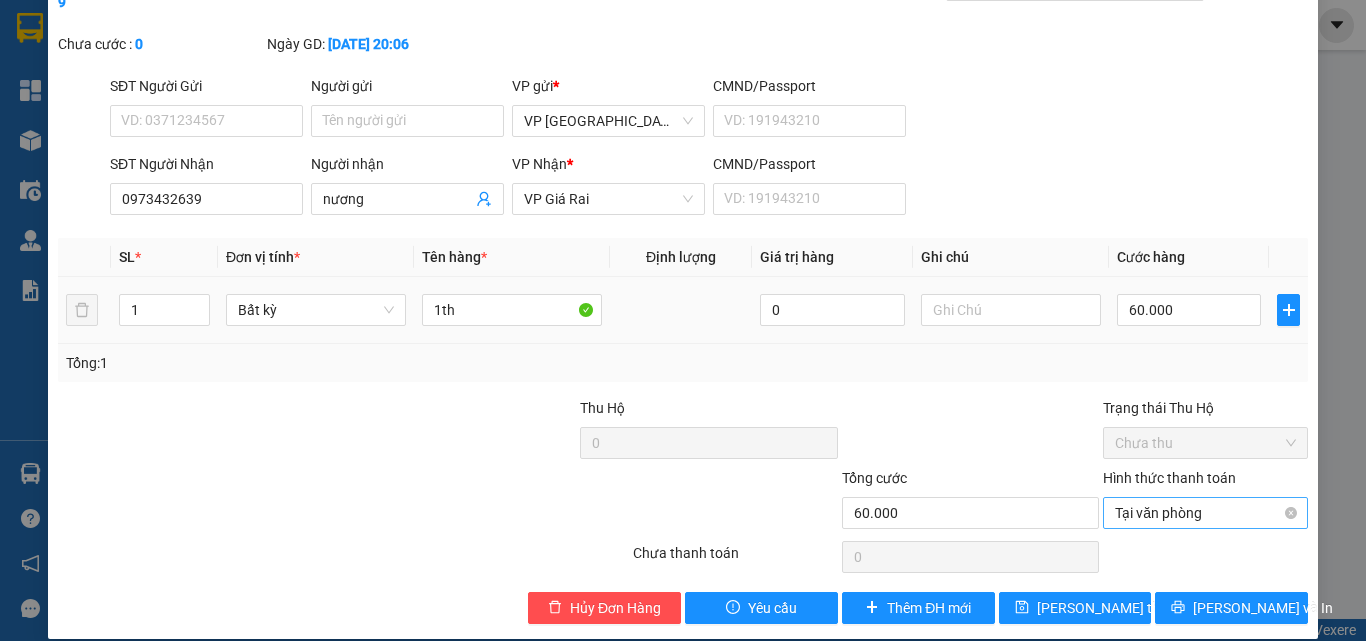 type on "60.000" 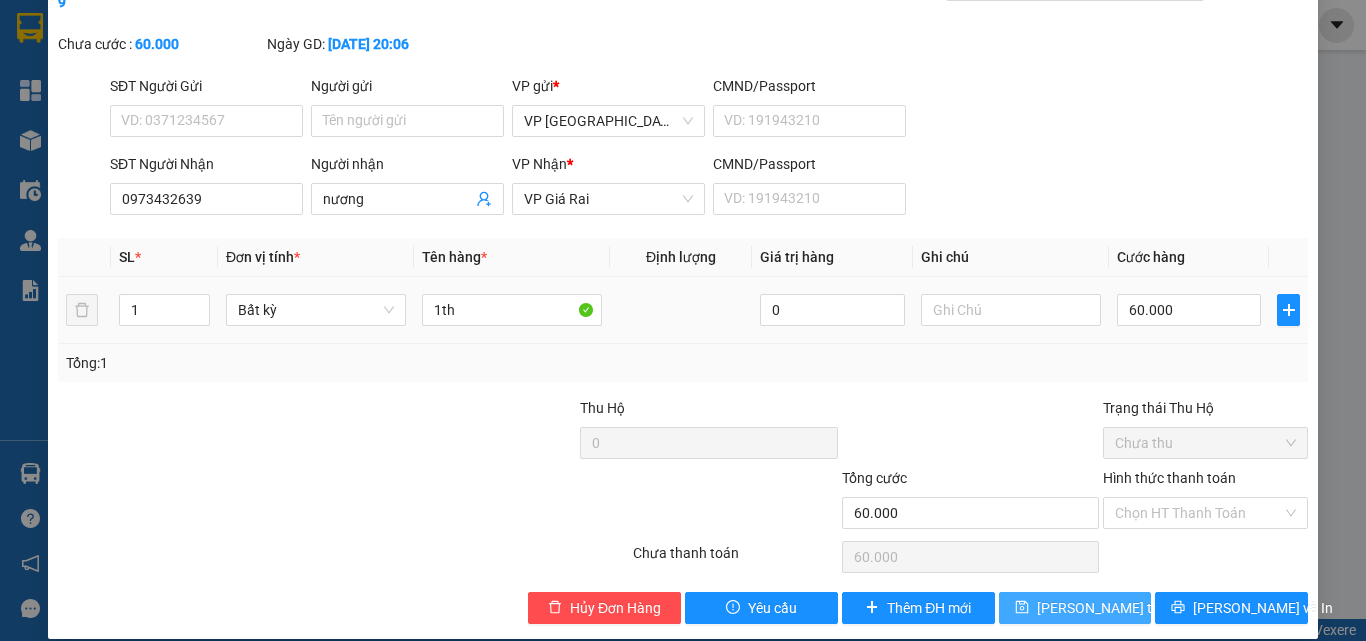 click on "Lưu thay đổi" at bounding box center (1117, 608) 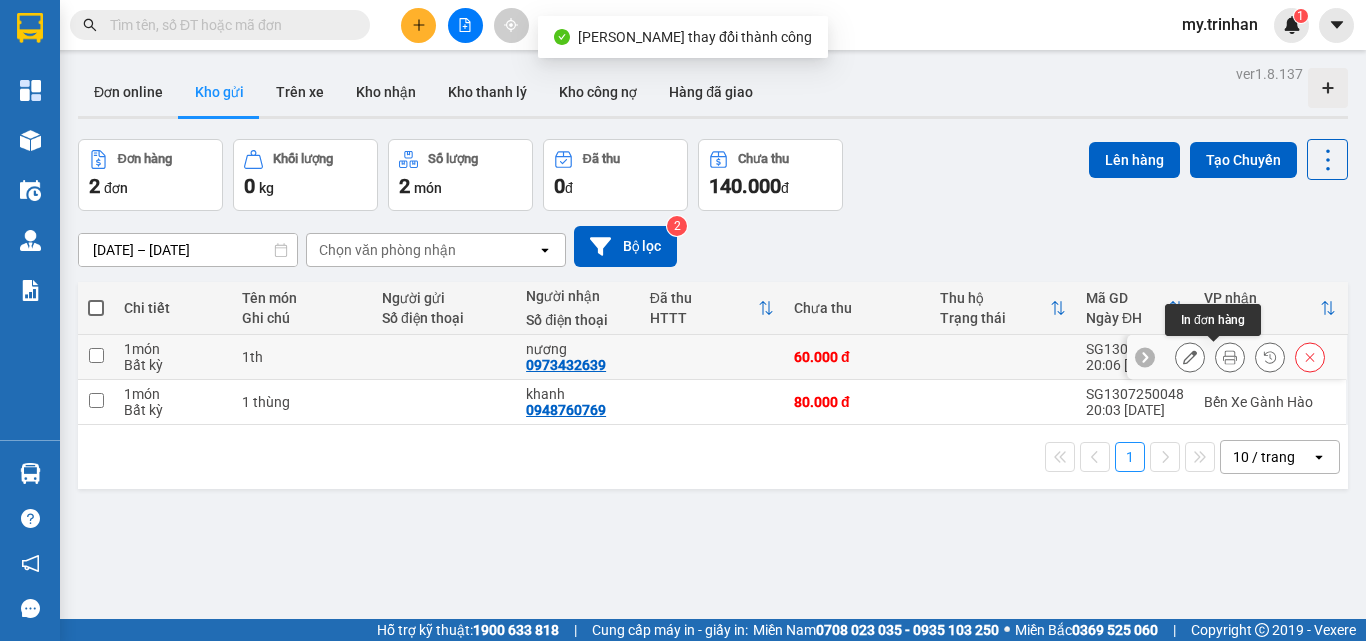 click 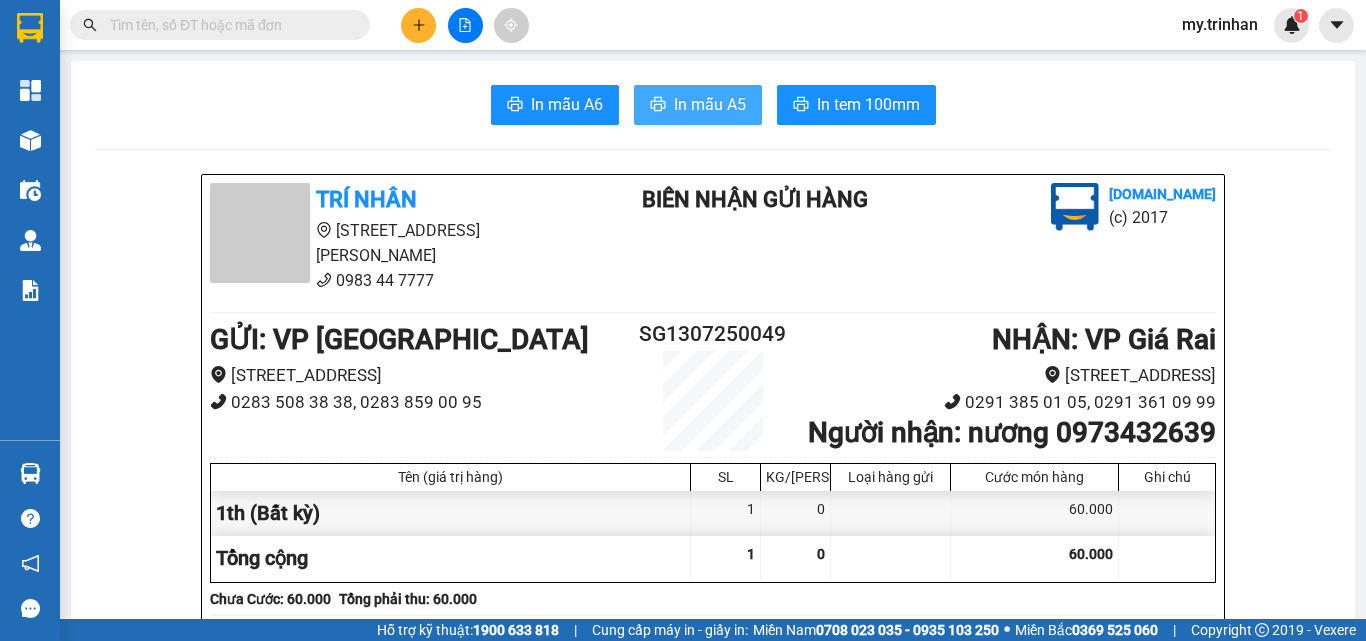 click on "In mẫu A5" at bounding box center [698, 105] 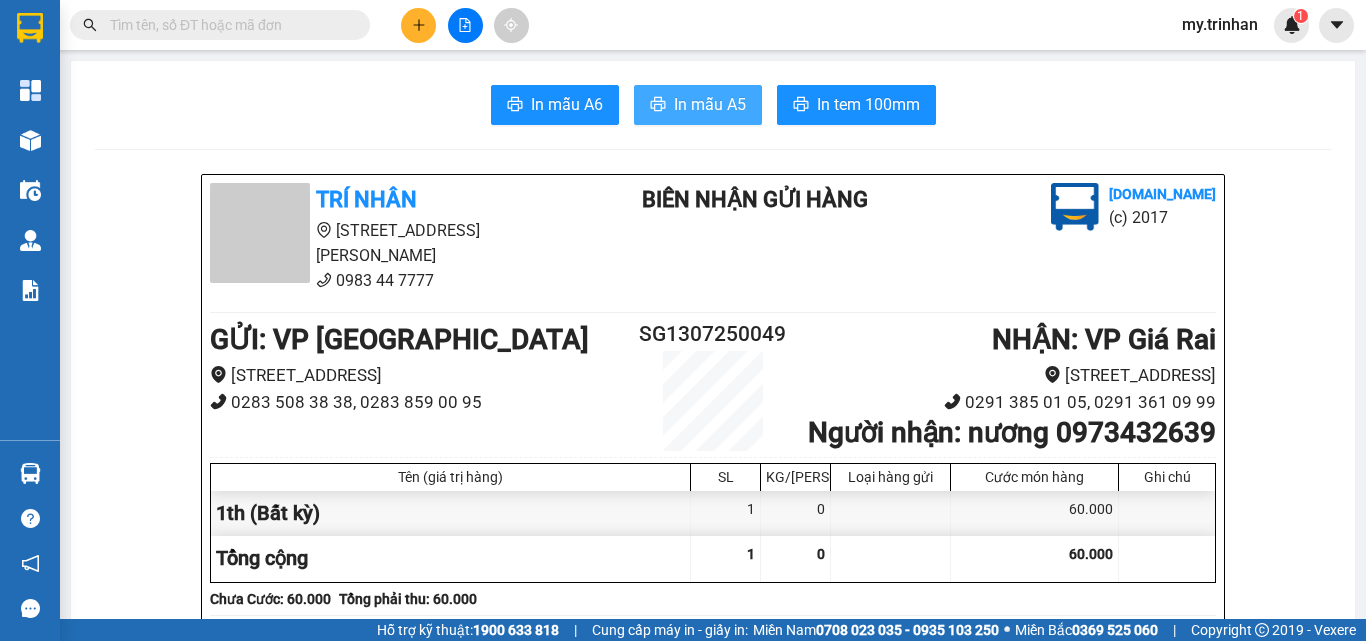 scroll, scrollTop: 0, scrollLeft: 0, axis: both 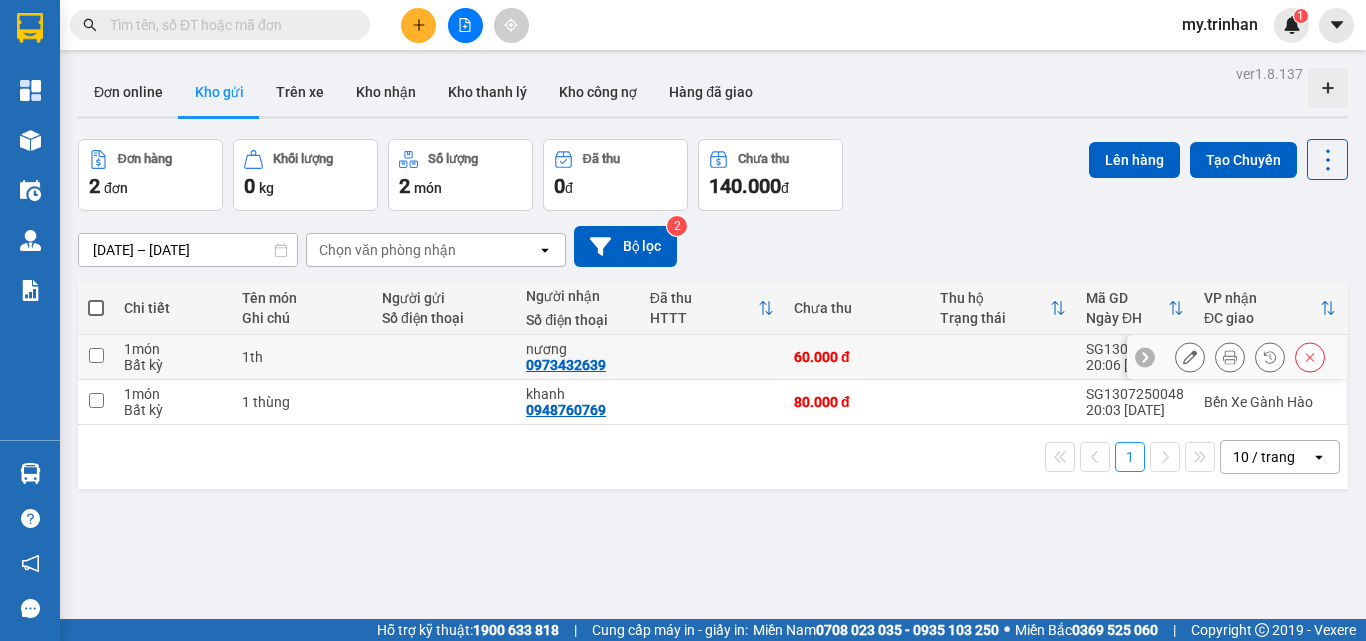 drag, startPoint x: 657, startPoint y: 360, endPoint x: 657, endPoint y: 391, distance: 31 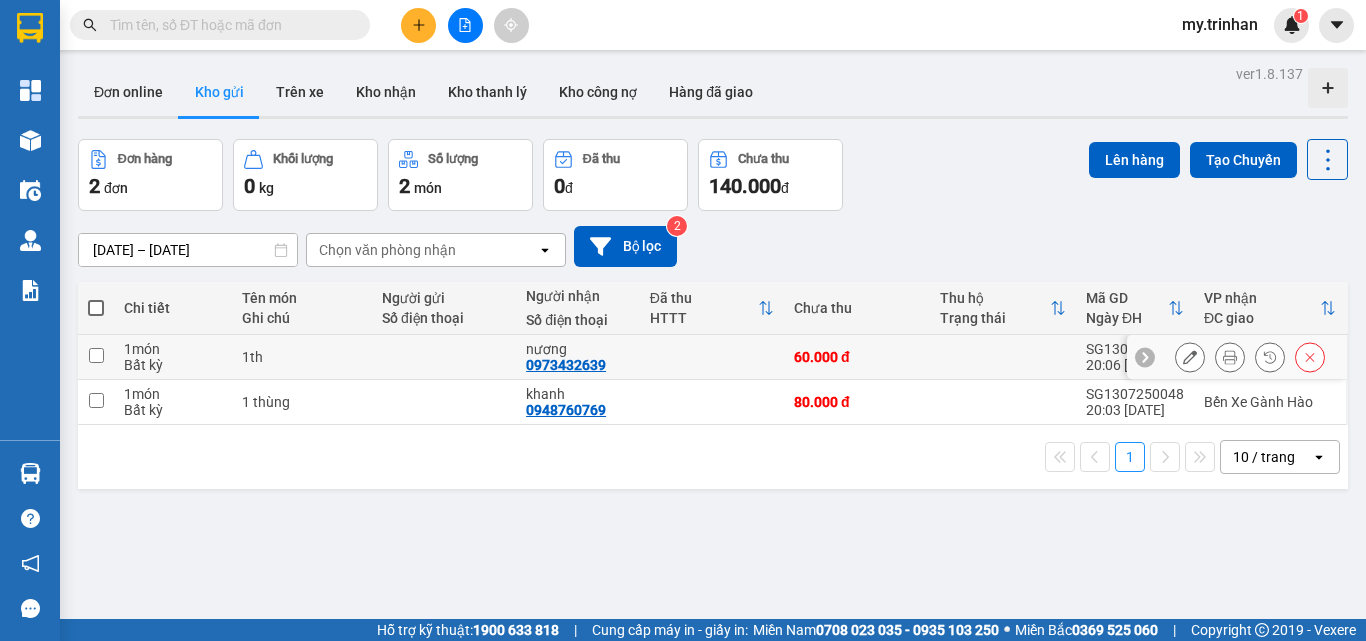 click at bounding box center (712, 357) 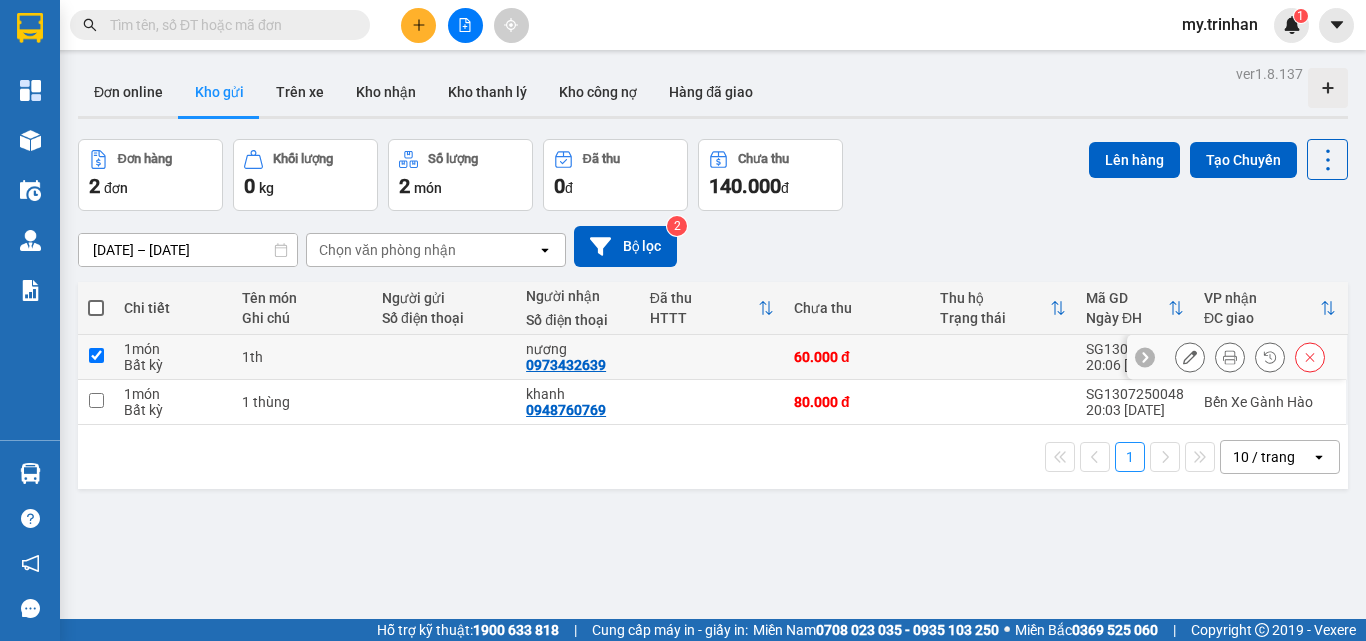 checkbox on "true" 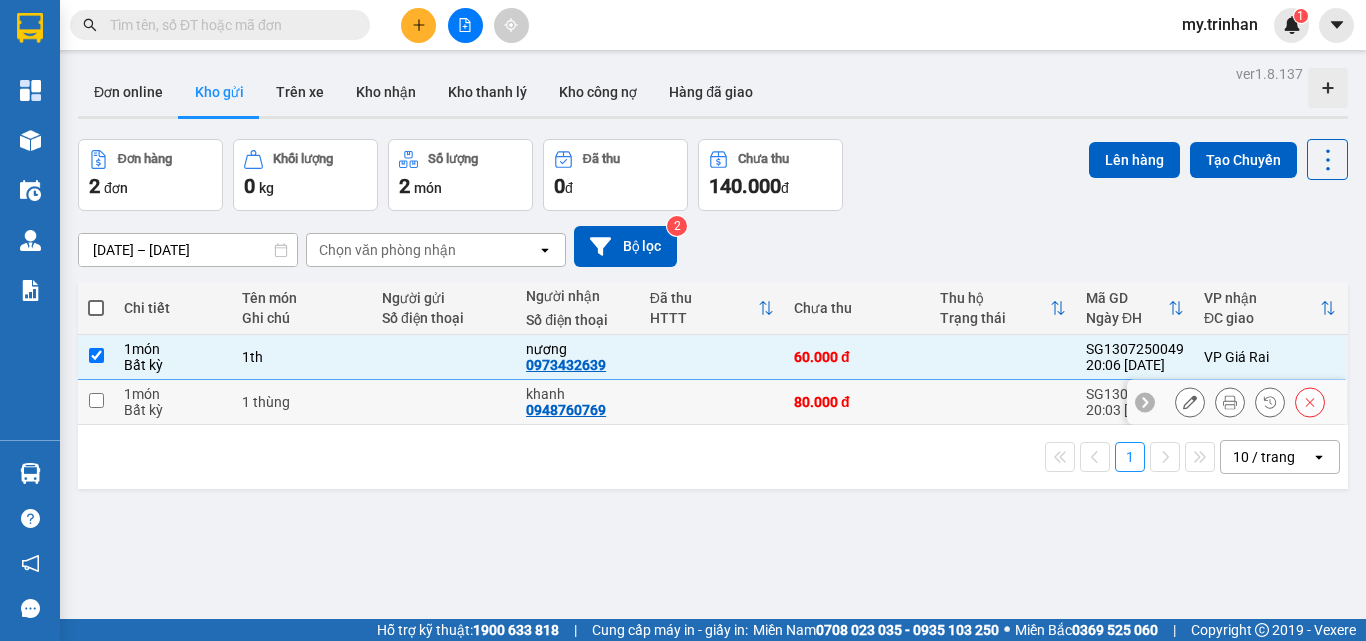 click at bounding box center [712, 402] 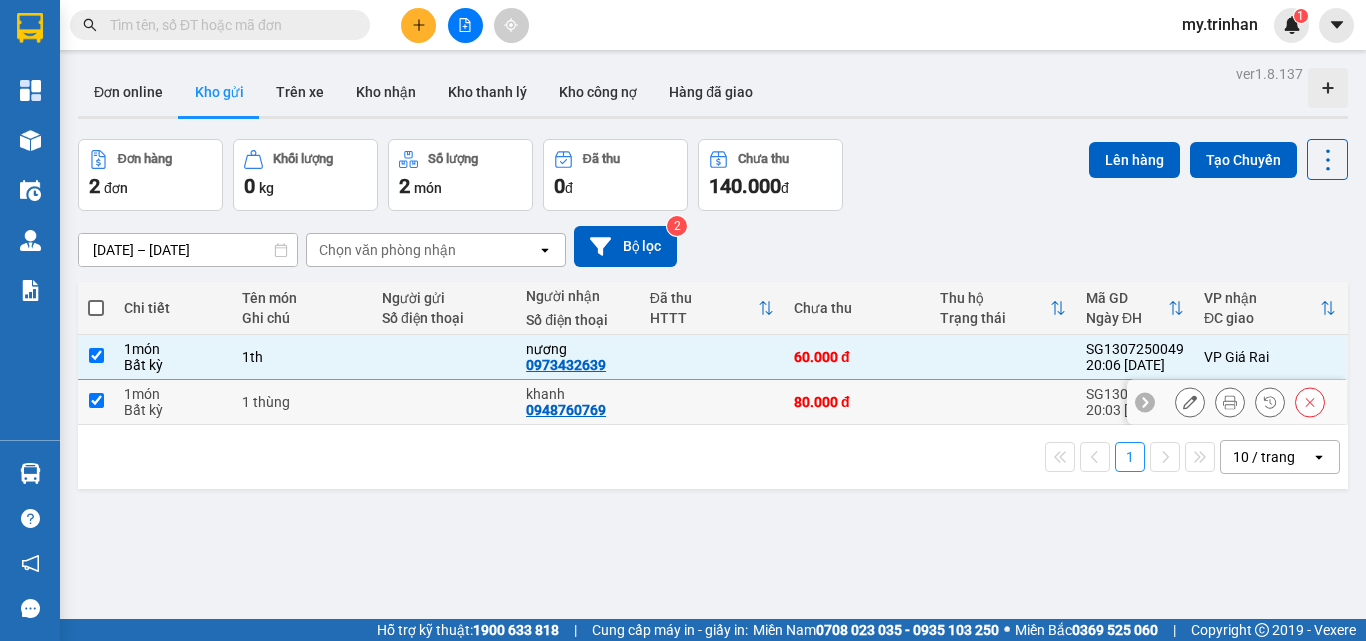 checkbox on "true" 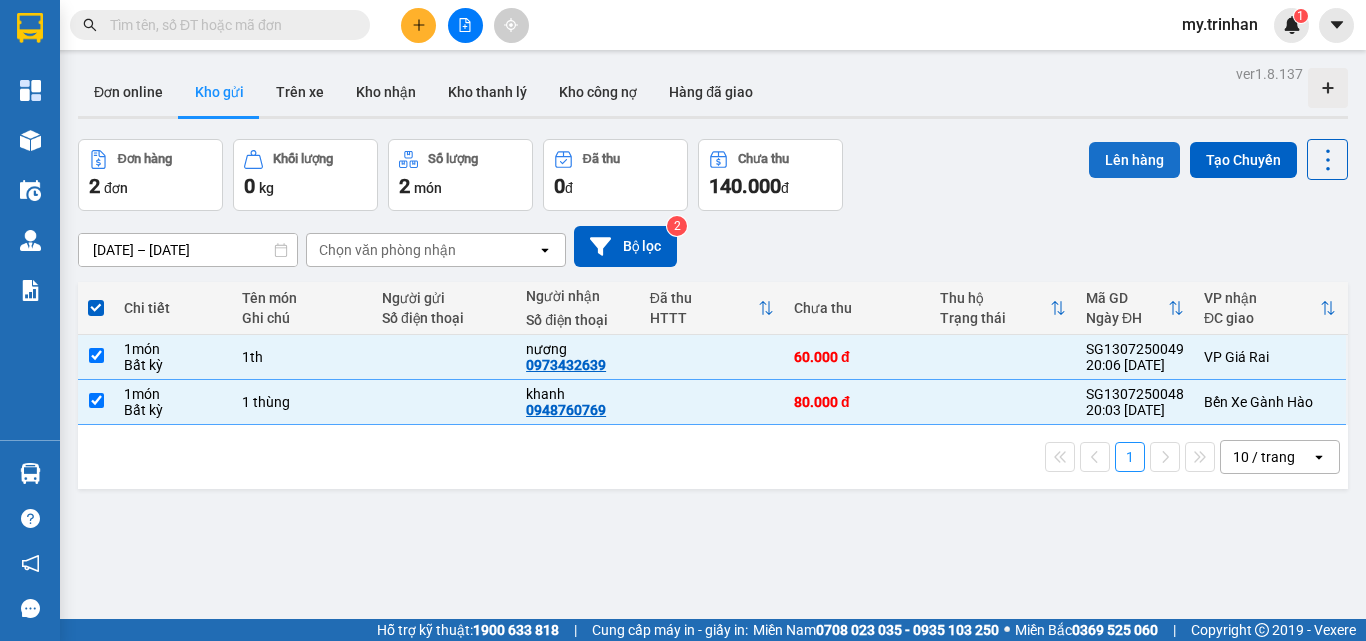 click on "Lên hàng" at bounding box center (1134, 160) 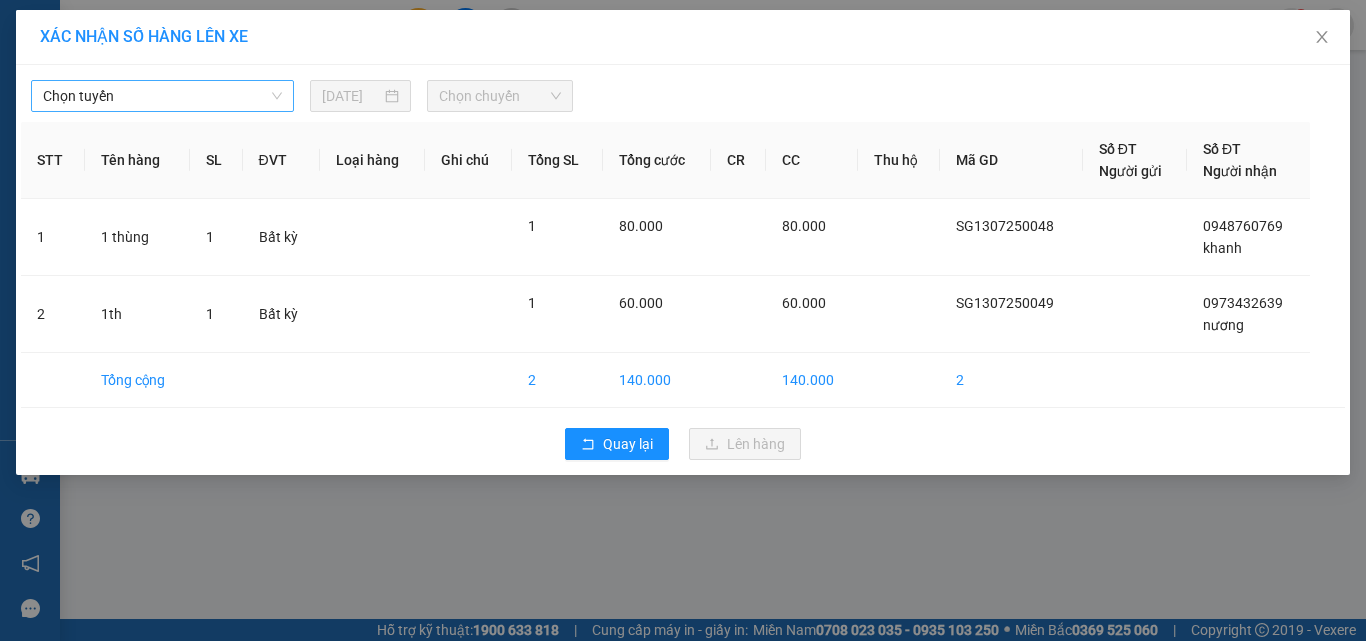 click on "Chọn tuyến" at bounding box center [162, 96] 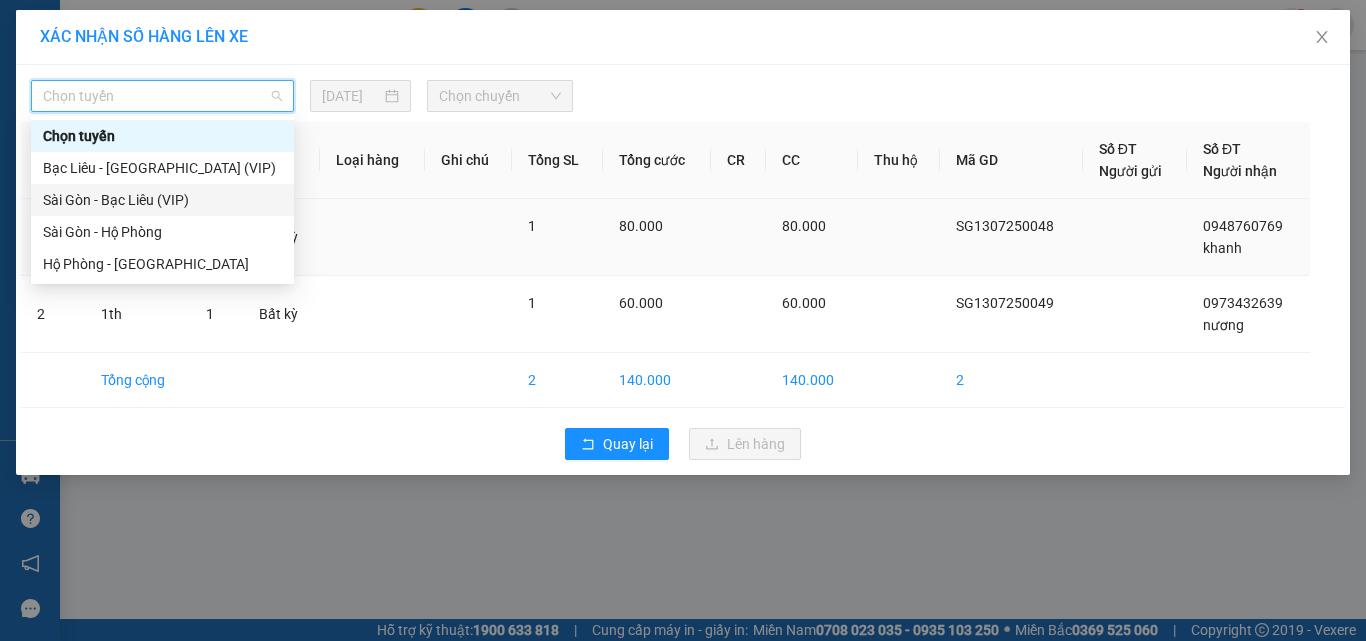click on "Sài Gòn - Bạc Liêu (VIP)" at bounding box center [162, 200] 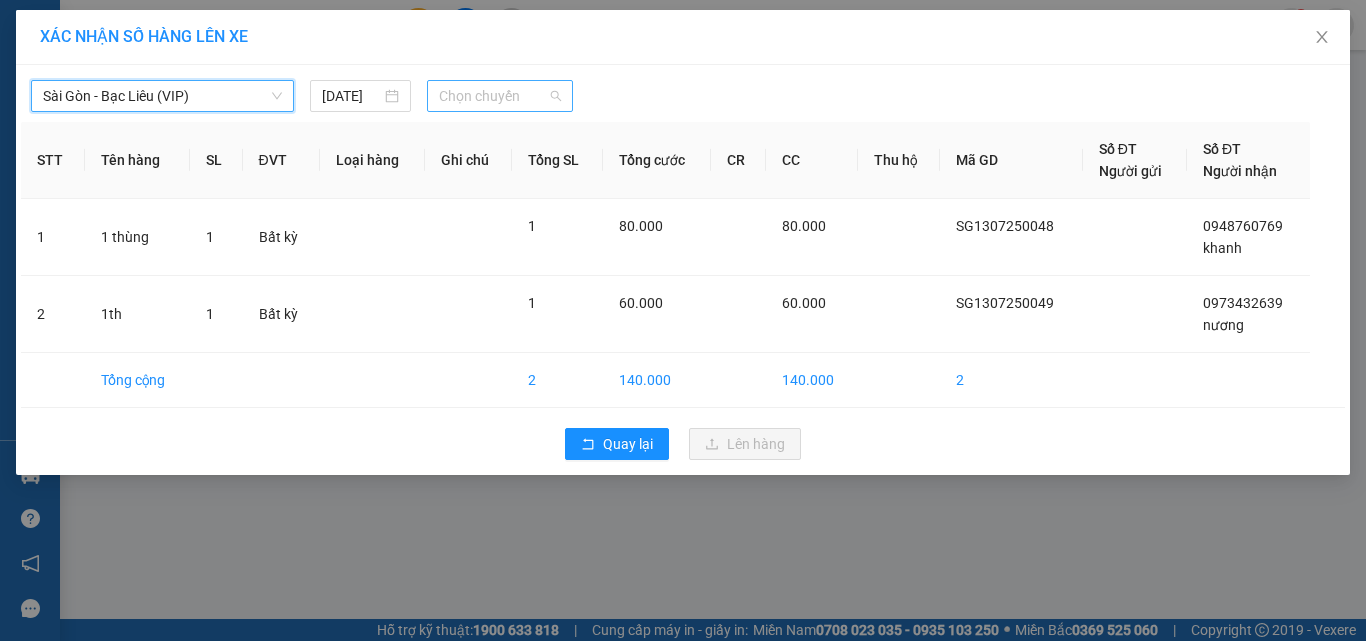 click on "Chọn chuyến" at bounding box center (500, 96) 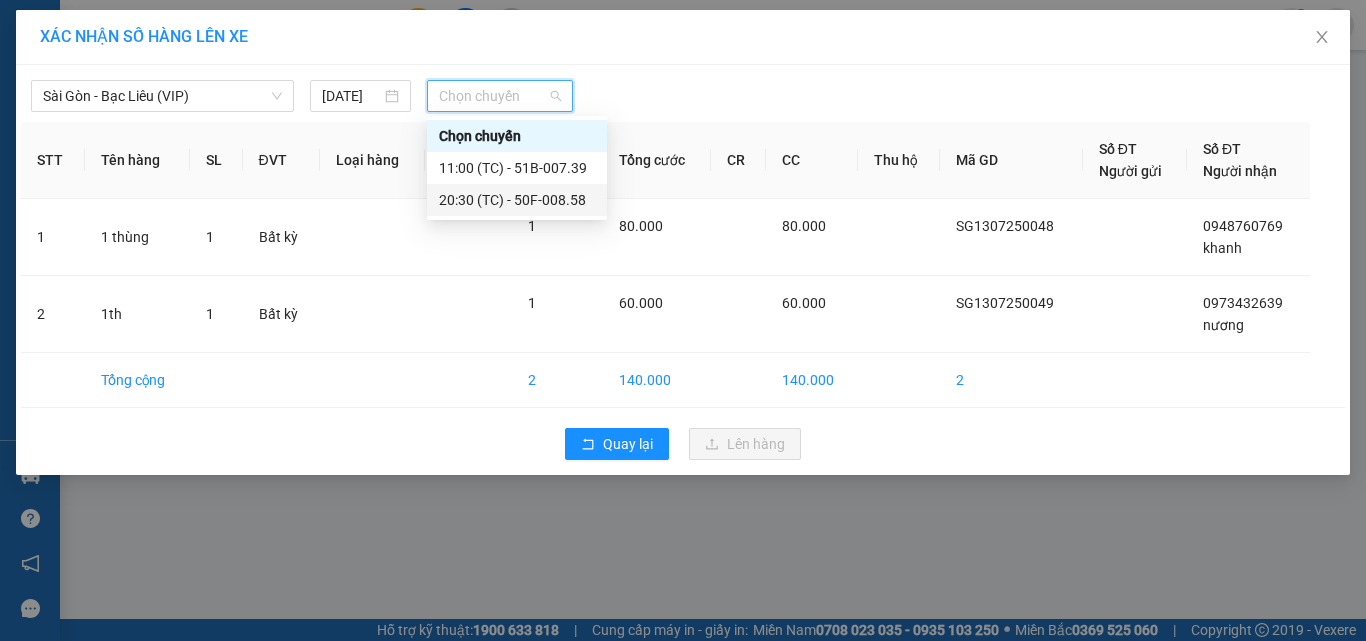 click on "20:30   (TC)   - 50F-008.58" at bounding box center [517, 200] 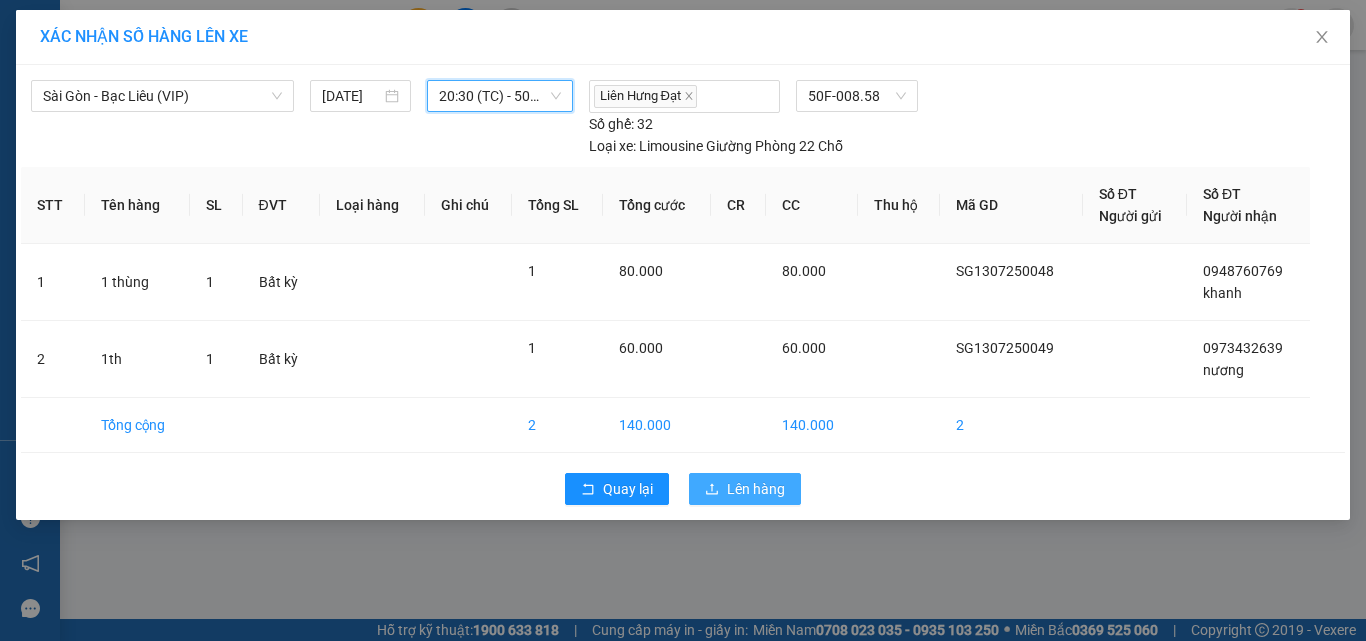 click on "Lên hàng" at bounding box center [745, 489] 